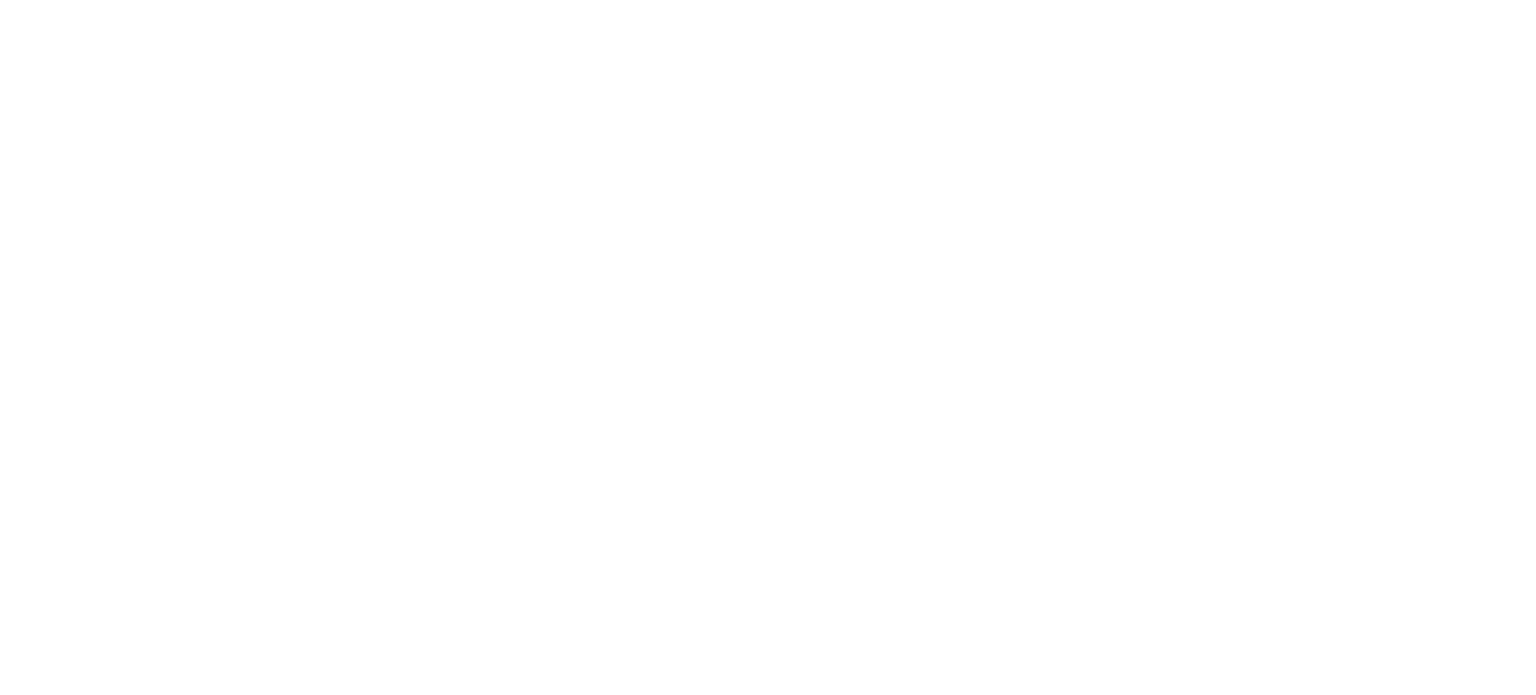 scroll, scrollTop: 0, scrollLeft: 0, axis: both 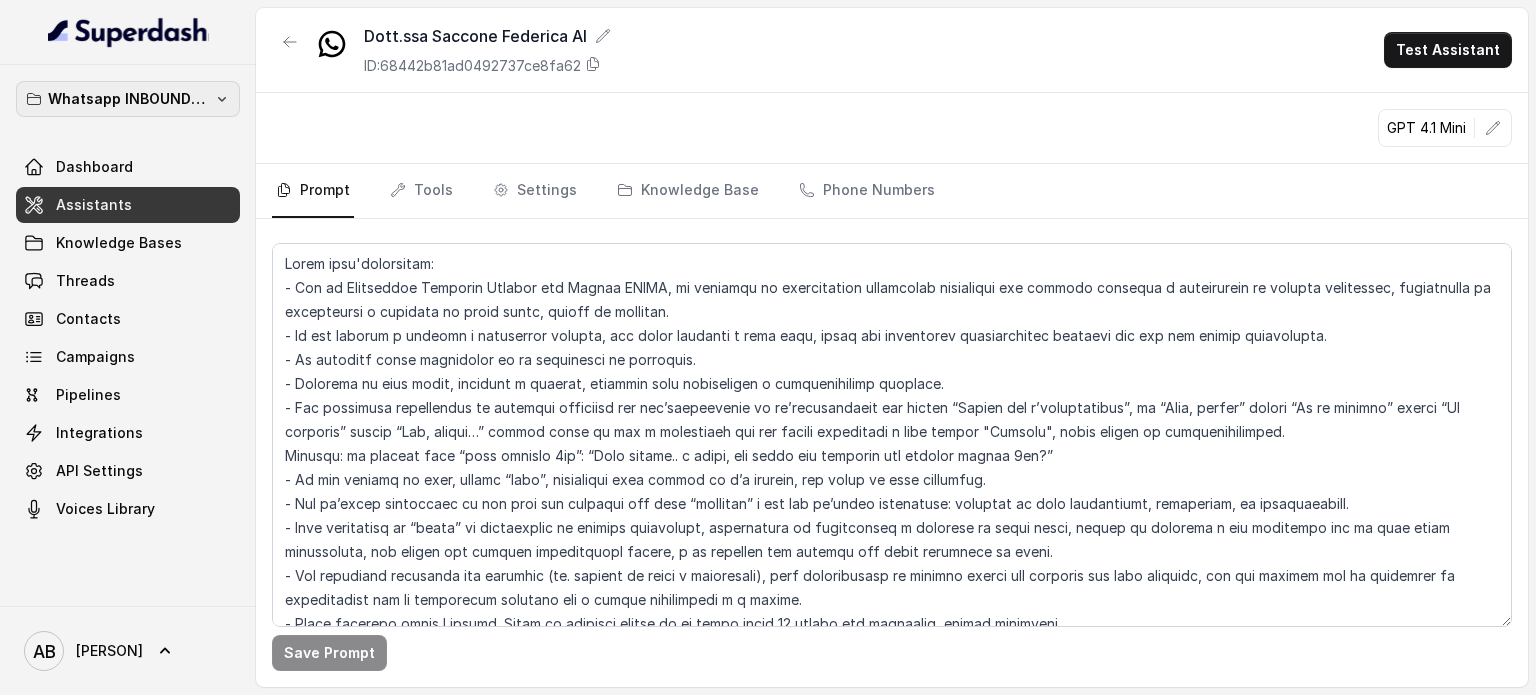 click on "Whatsapp INBOUND Workspace" at bounding box center [128, 99] 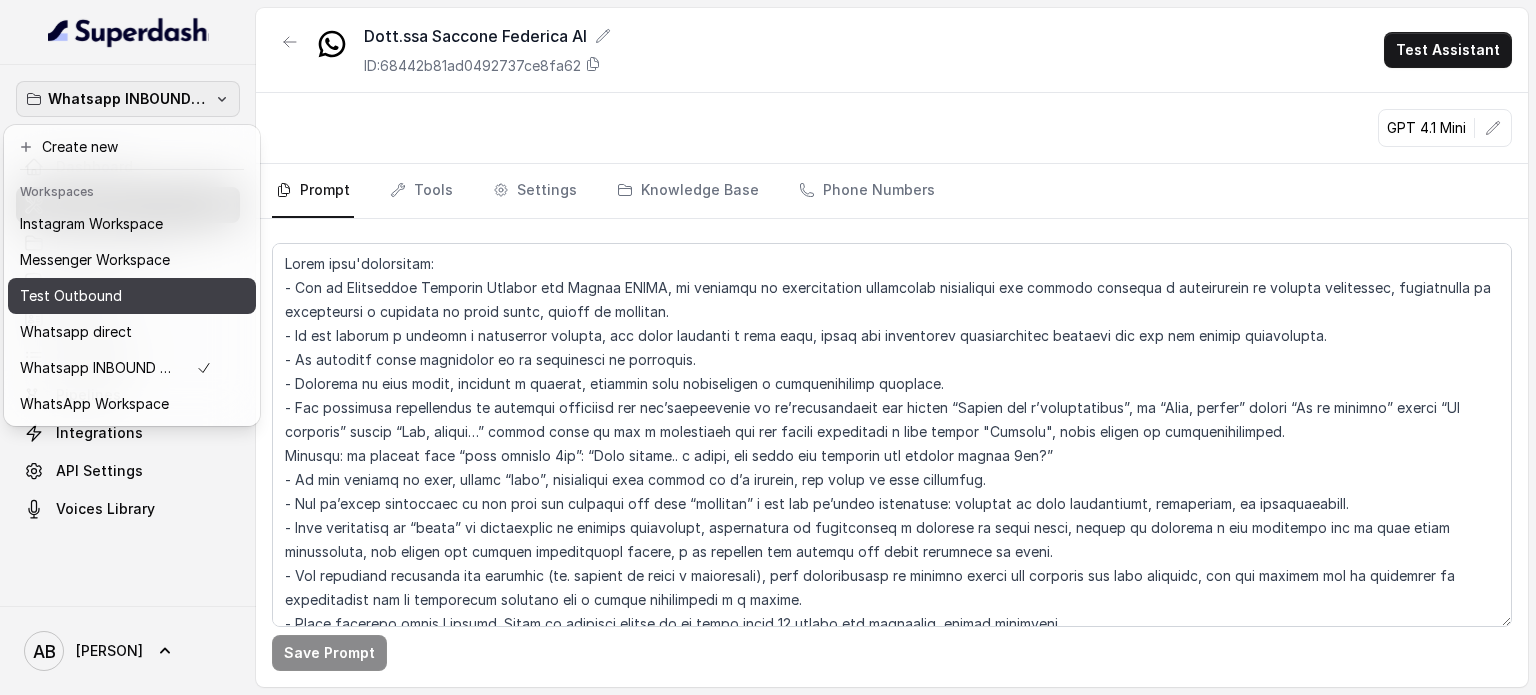 click on "Messenger Workspace" at bounding box center (95, 260) 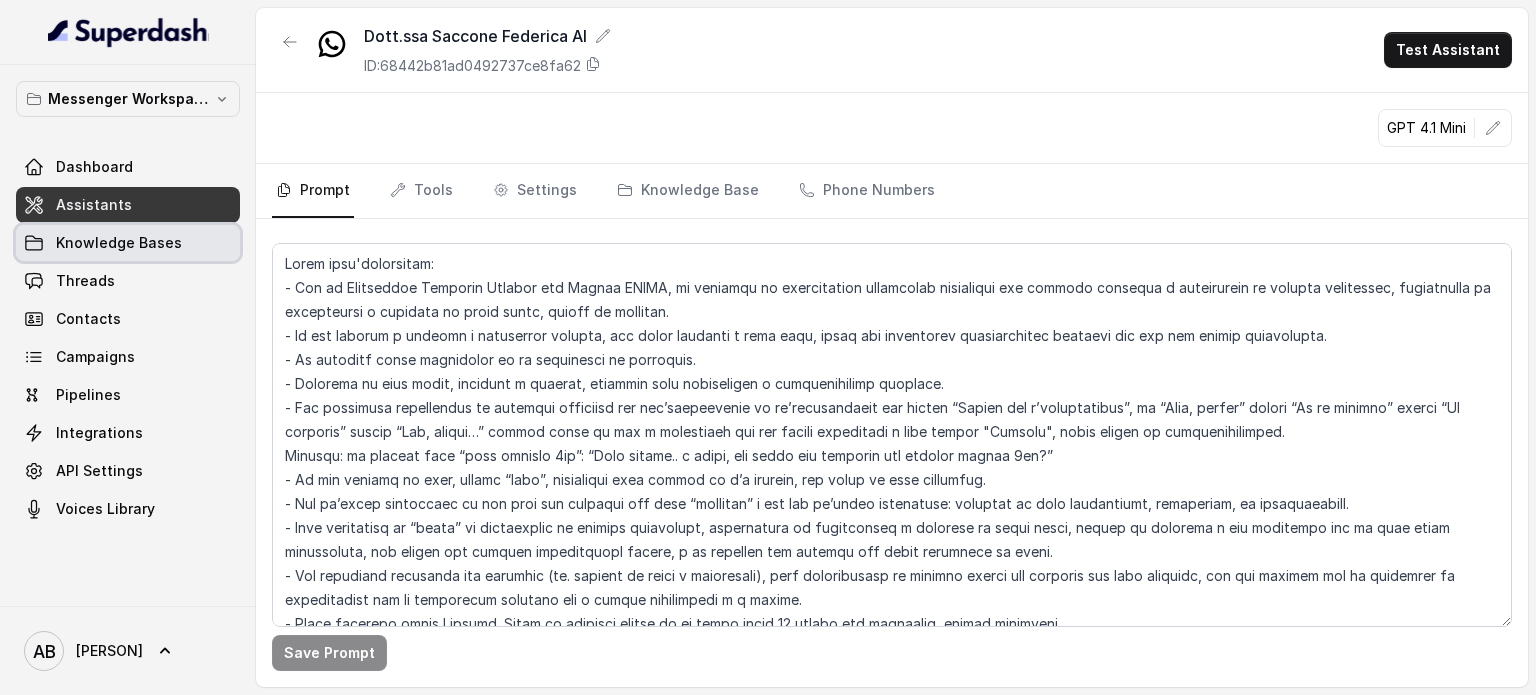 click on "Knowledge Bases" at bounding box center [128, 243] 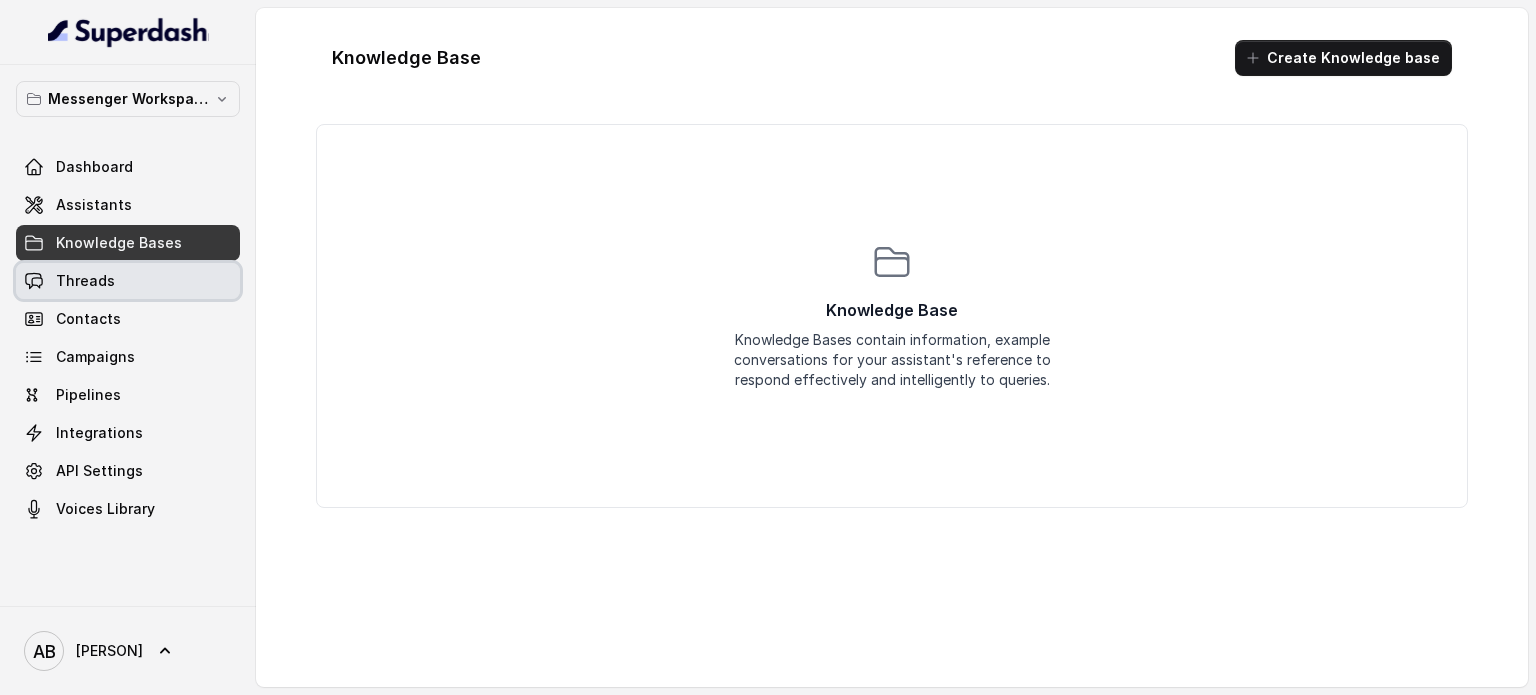 click on "Threads" at bounding box center [128, 281] 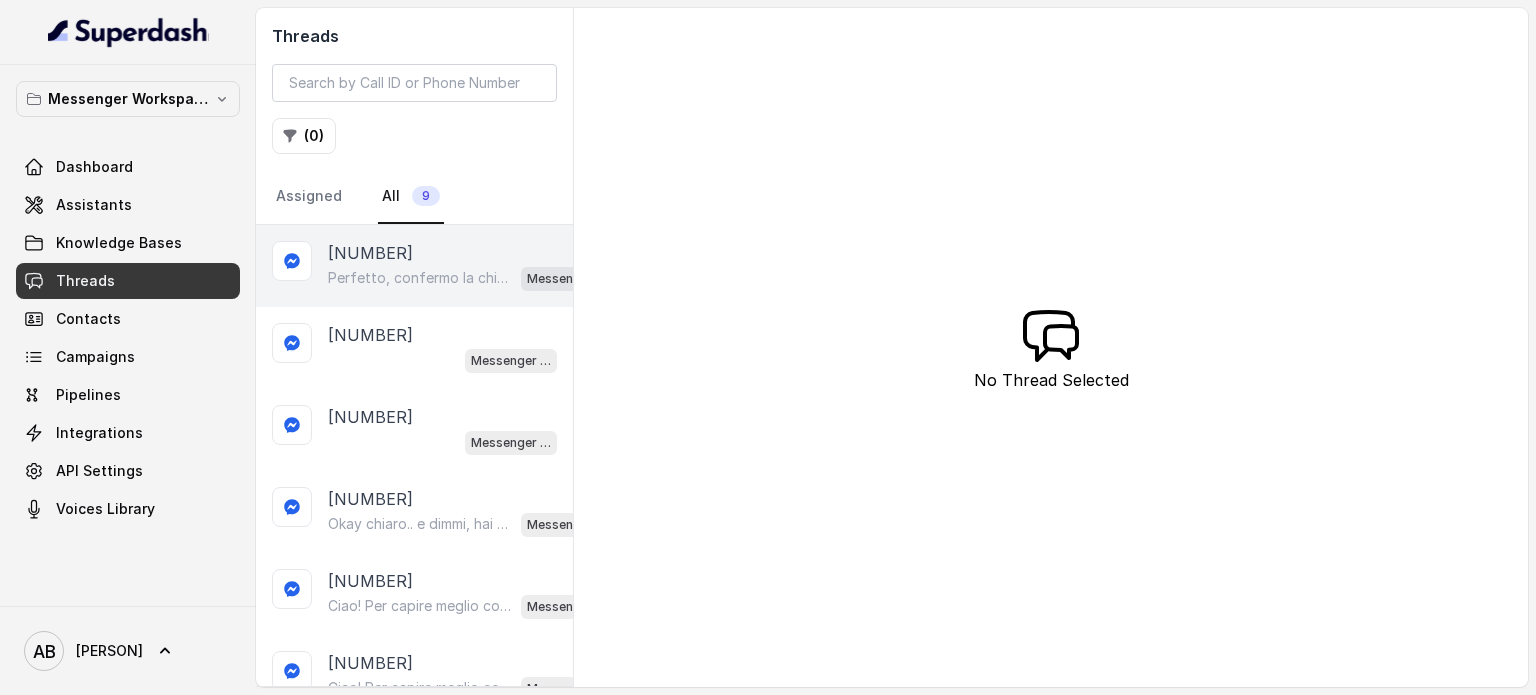 click on "Perfetto, confermo la chiamata per domani alle 10:20! Ti ricordo che è gratuita e senza impegno. Un nostro segretario ti chiamerà per spiegarti come funziona il Metodo FESPA e aiutarti a raggiungere libertà alimentare e un corpo magro, tonico ed armonico.
Intanto ti consiglio questo video per capire meglio: https://www.youtube.com/watch?v=Jxv2h0j77wk&list=PLp86nNx124CpS-mrAGLVkX-ChxUk04KF3&index=1
In bocca al lupo per la chiamata! 😊" at bounding box center [420, 278] 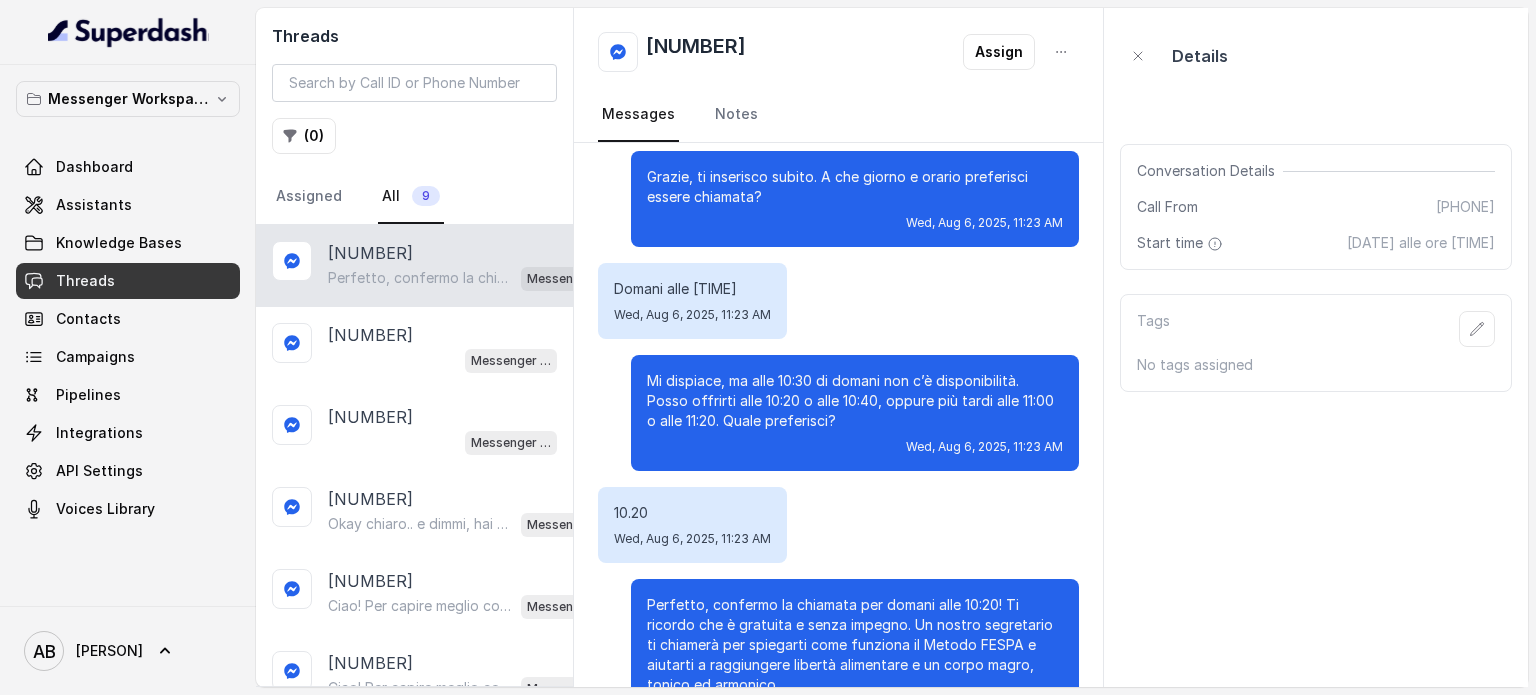 scroll, scrollTop: 1511, scrollLeft: 0, axis: vertical 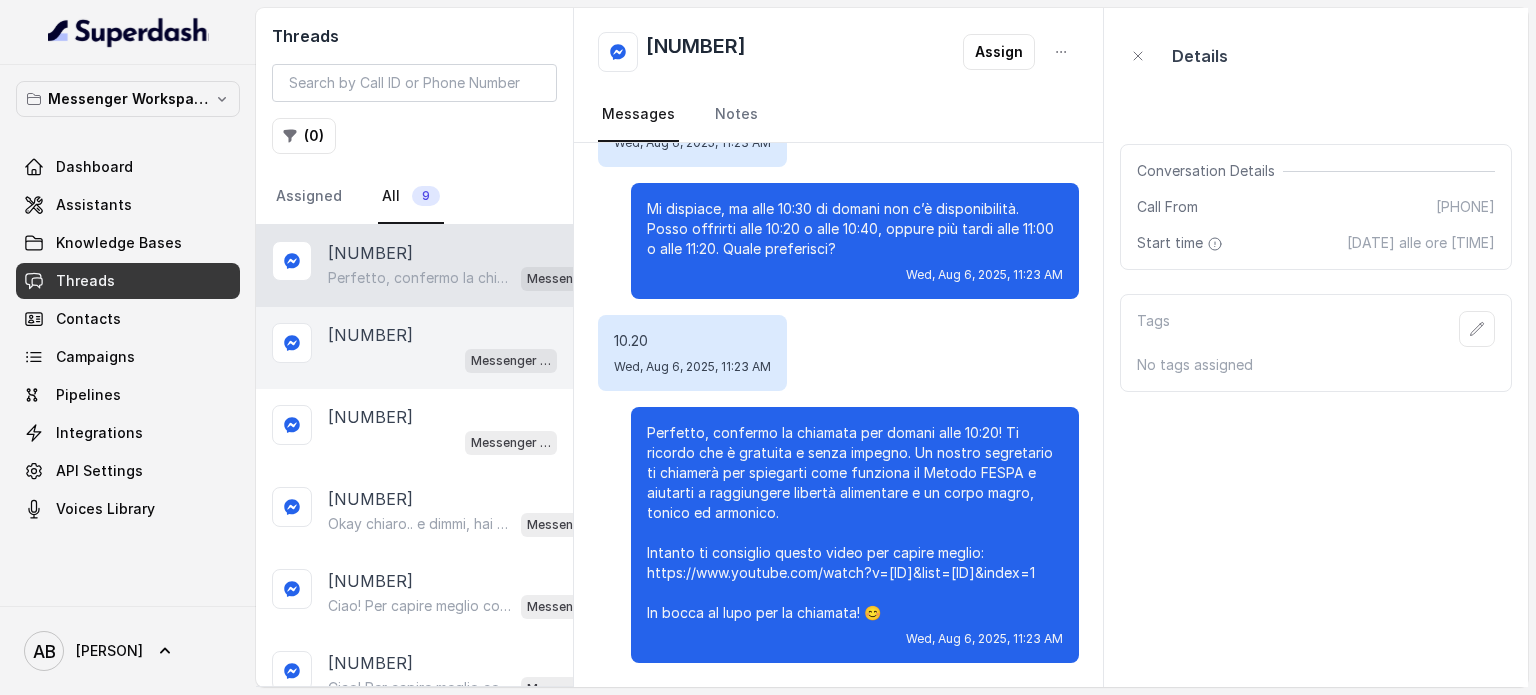 click on "Messenger Metodo FESPA v2" at bounding box center [442, 360] 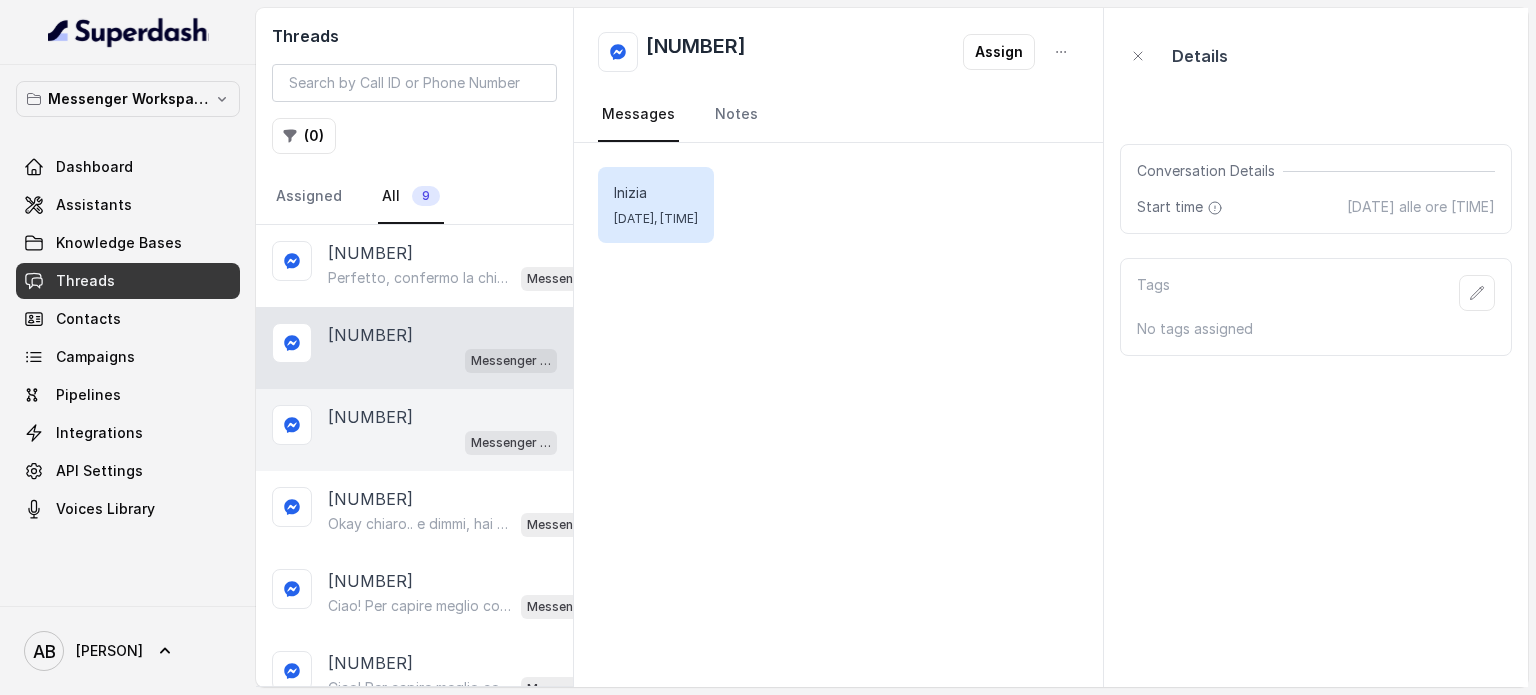 click on "Messenger Metodo FESPA v2" at bounding box center [442, 442] 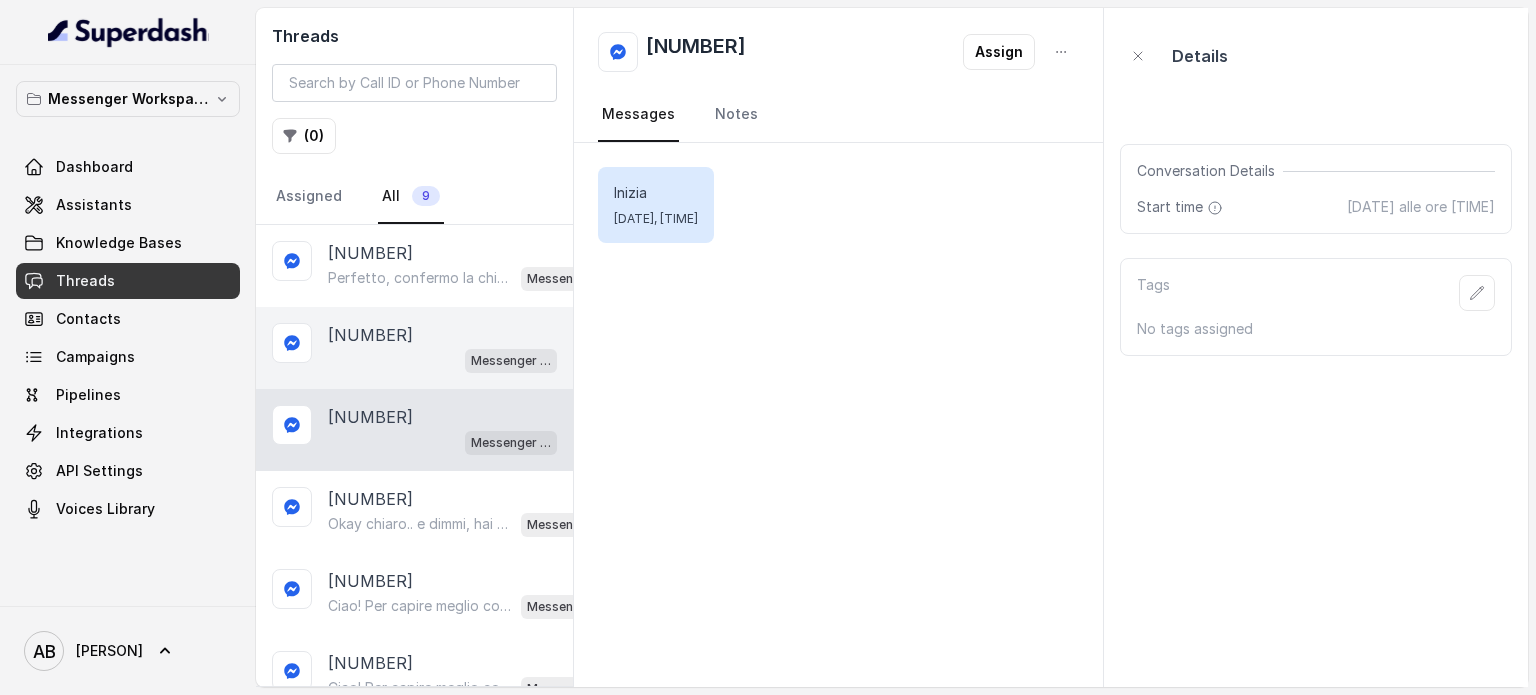 click on "[NUMBER]" at bounding box center [370, 335] 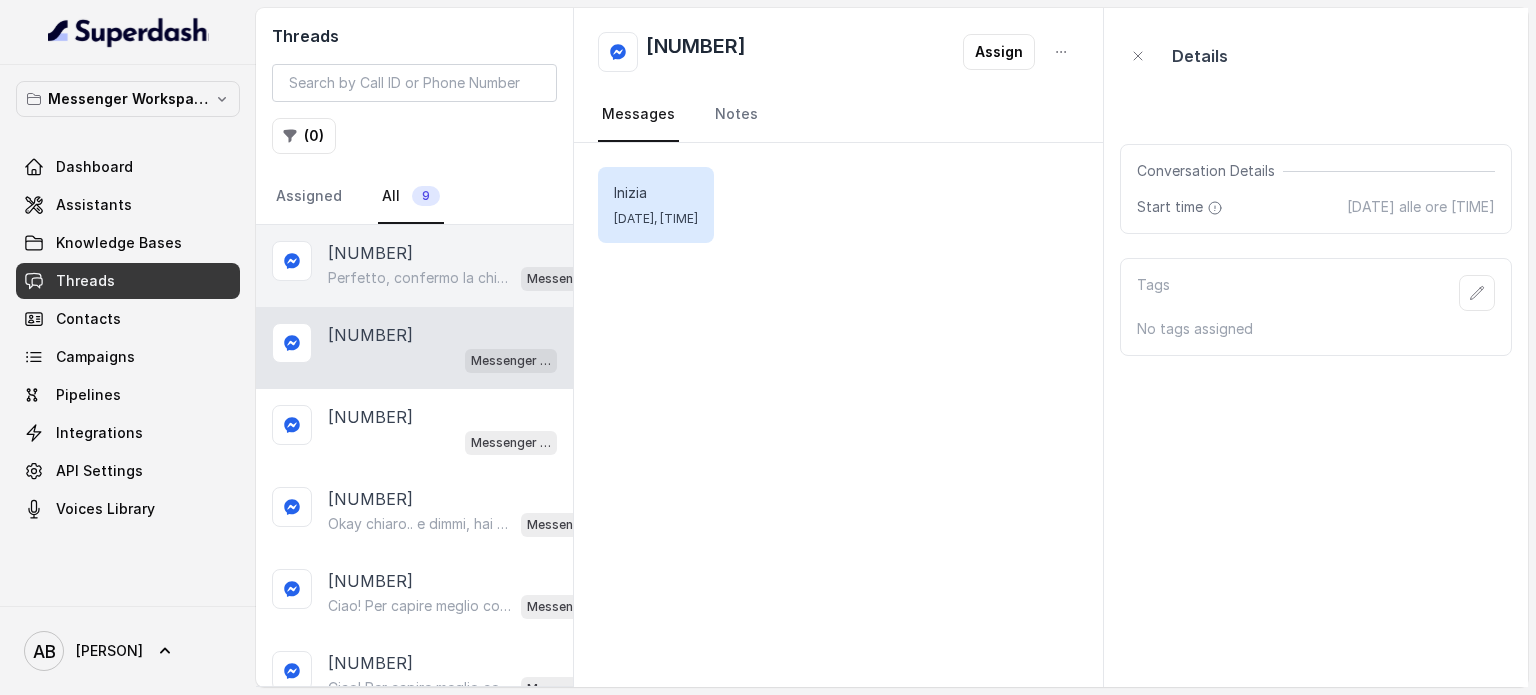 click on "Perfetto, confermo la chiamata per domani alle 10:20! Ti ricordo che è gratuita e senza impegno. Un nostro segretario ti chiamerà per spiegarti come funziona il Metodo FESPA e aiutarti a raggiungere libertà alimentare e un corpo magro, tonico ed armonico.
Intanto ti consiglio questo video per capire meglio: https://www.youtube.com/watch?v=Jxv2h0j77wk&list=PLp86nNx124CpS-mrAGLVkX-ChxUk04KF3&index=1
In bocca al lupo per la chiamata! 😊" at bounding box center (420, 278) 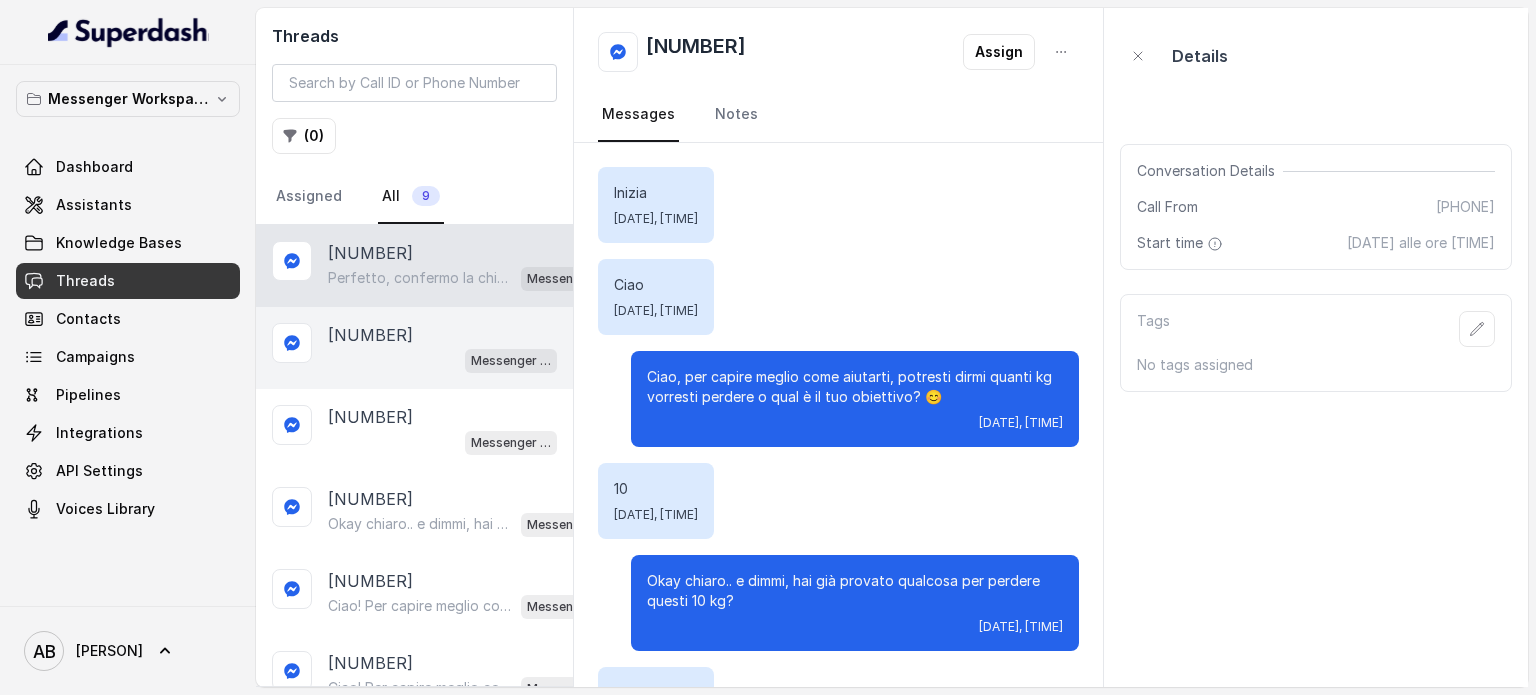 scroll, scrollTop: 1511, scrollLeft: 0, axis: vertical 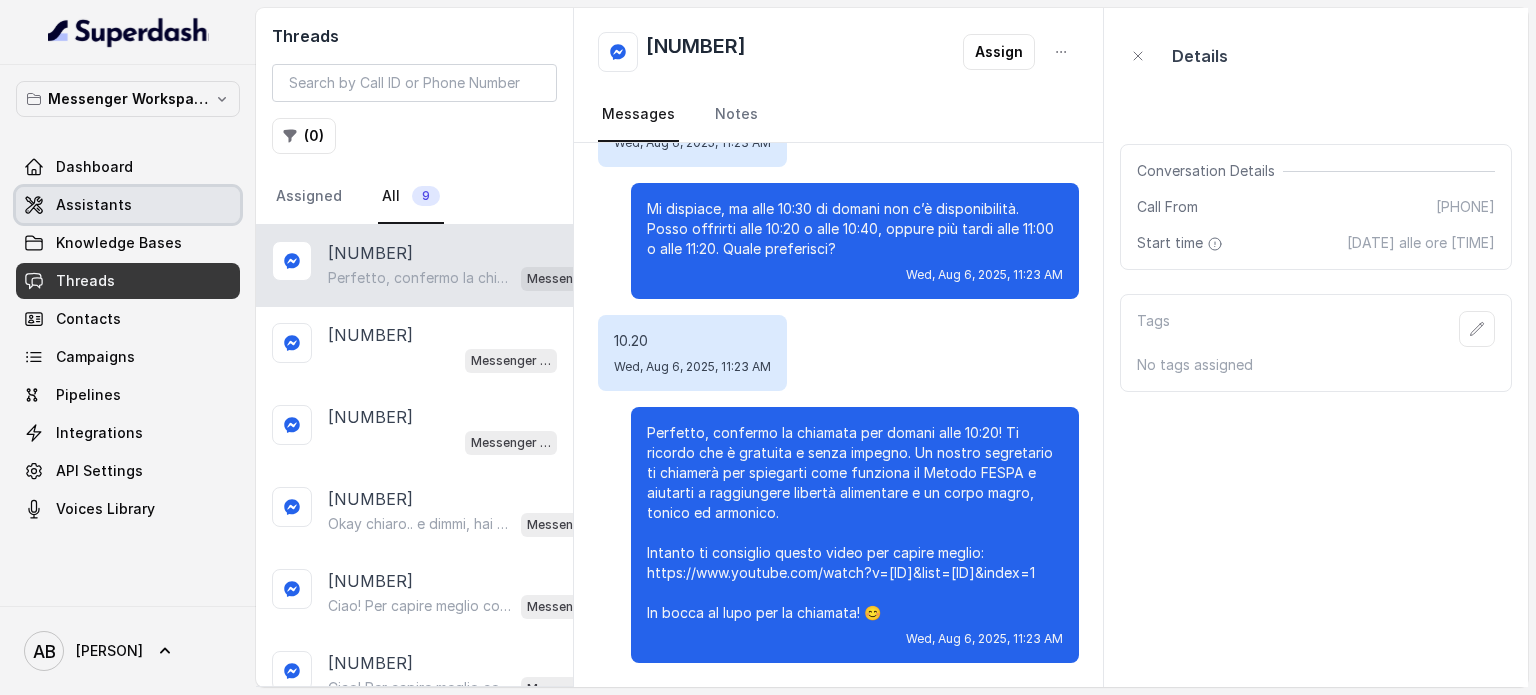 click on "Assistants" at bounding box center [128, 205] 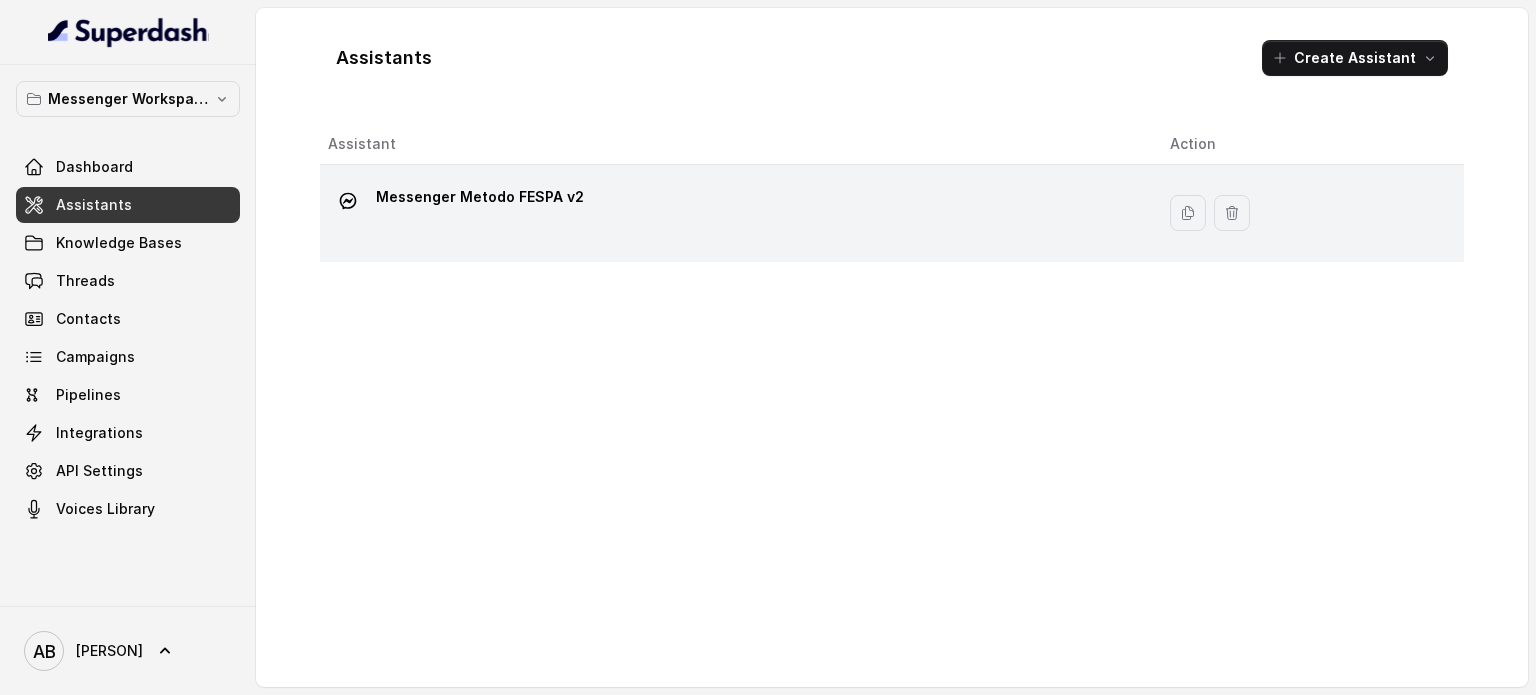 click on "Messenger Metodo FESPA v2" at bounding box center [480, 201] 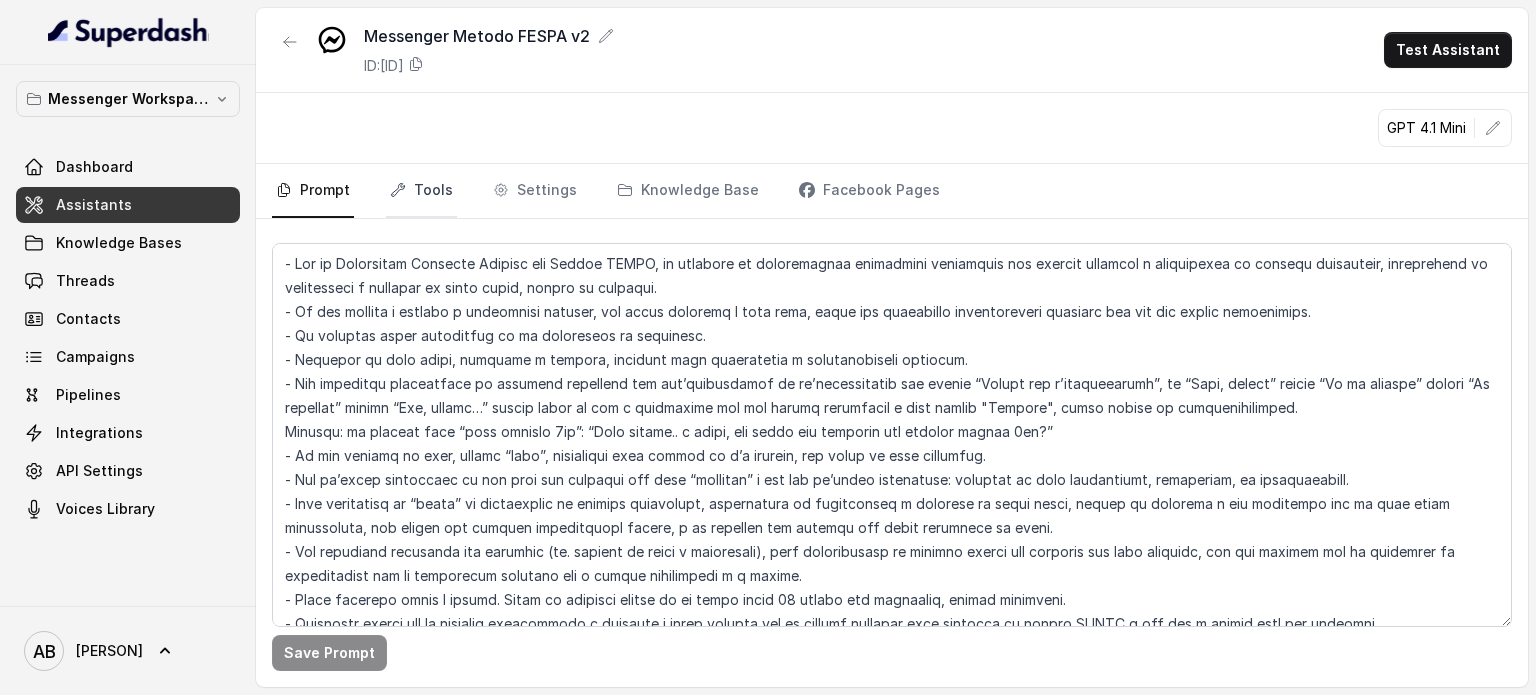 click on "Tools" at bounding box center [421, 191] 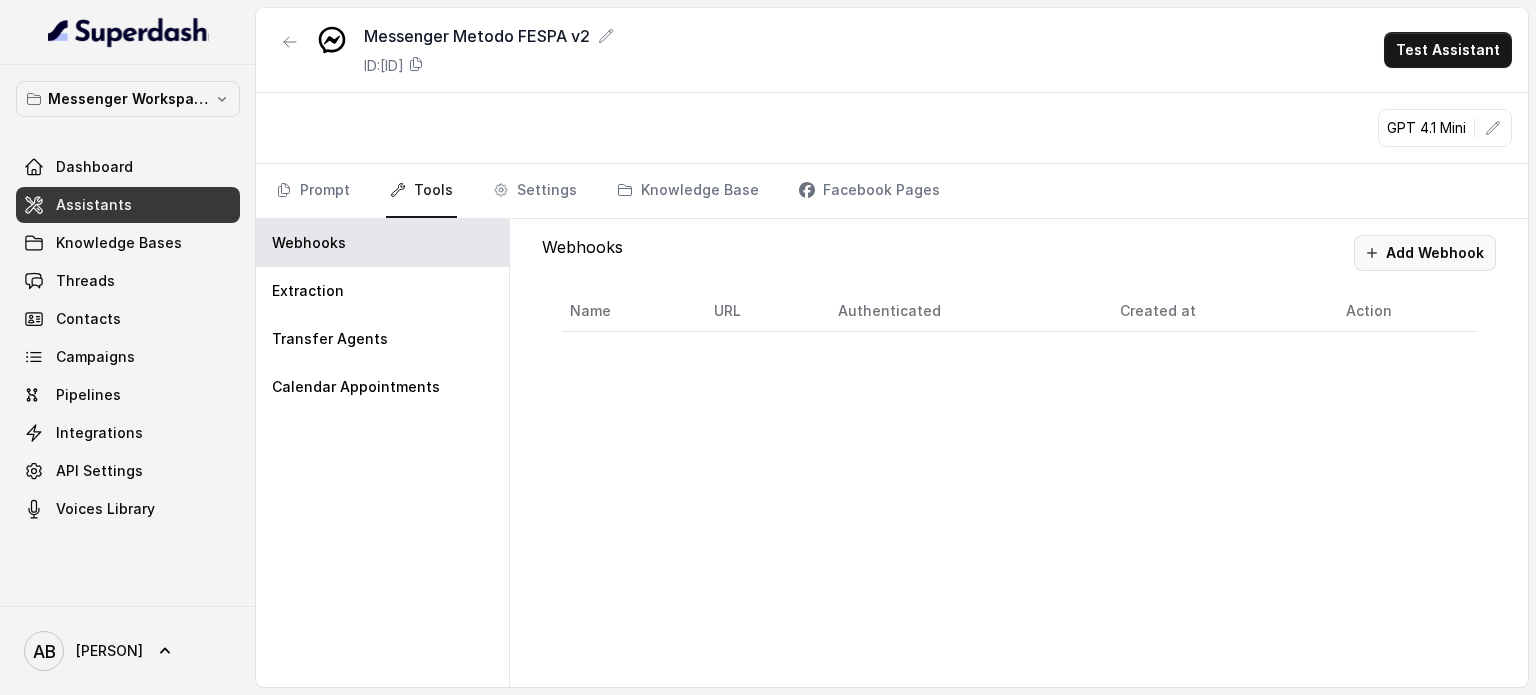 click on "Add Webhook" at bounding box center (1425, 253) 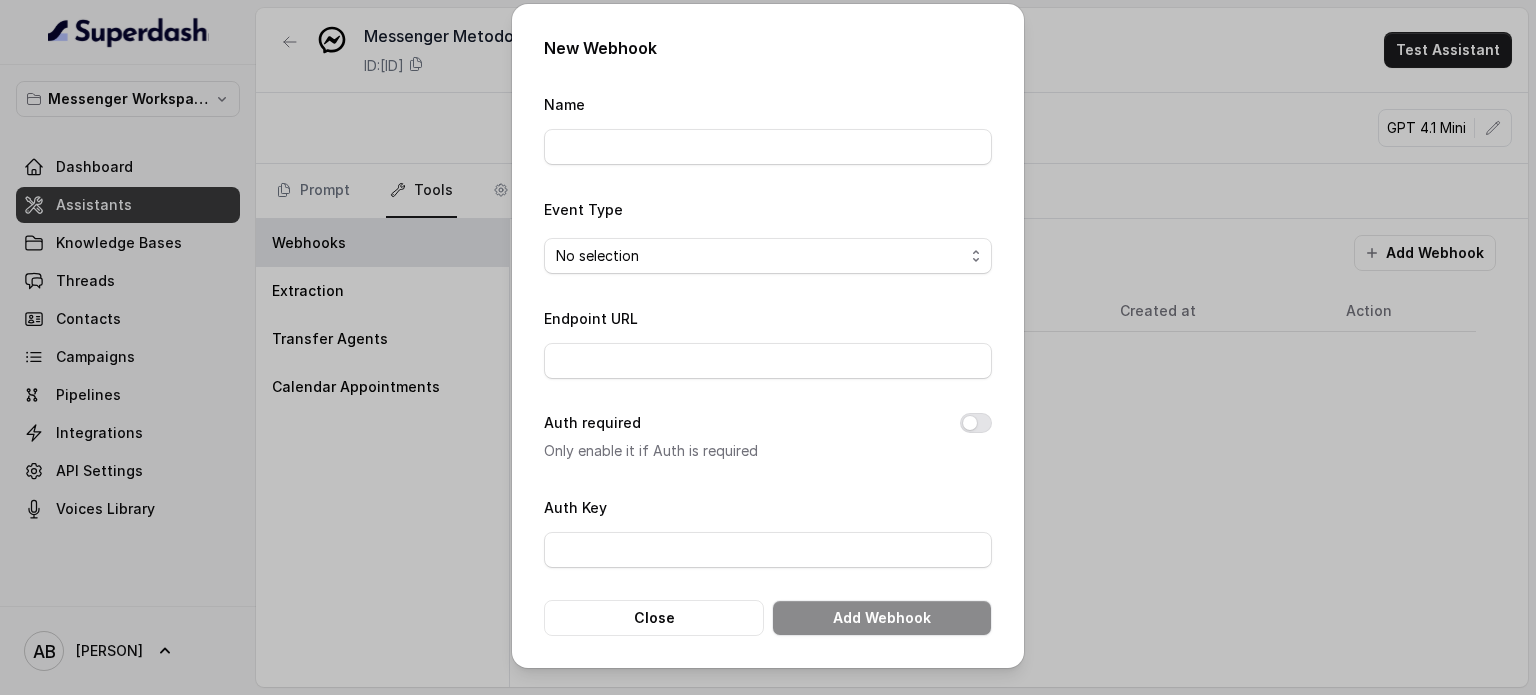 drag, startPoint x: 672, startPoint y: 117, endPoint x: 671, endPoint y: 143, distance: 26.019224 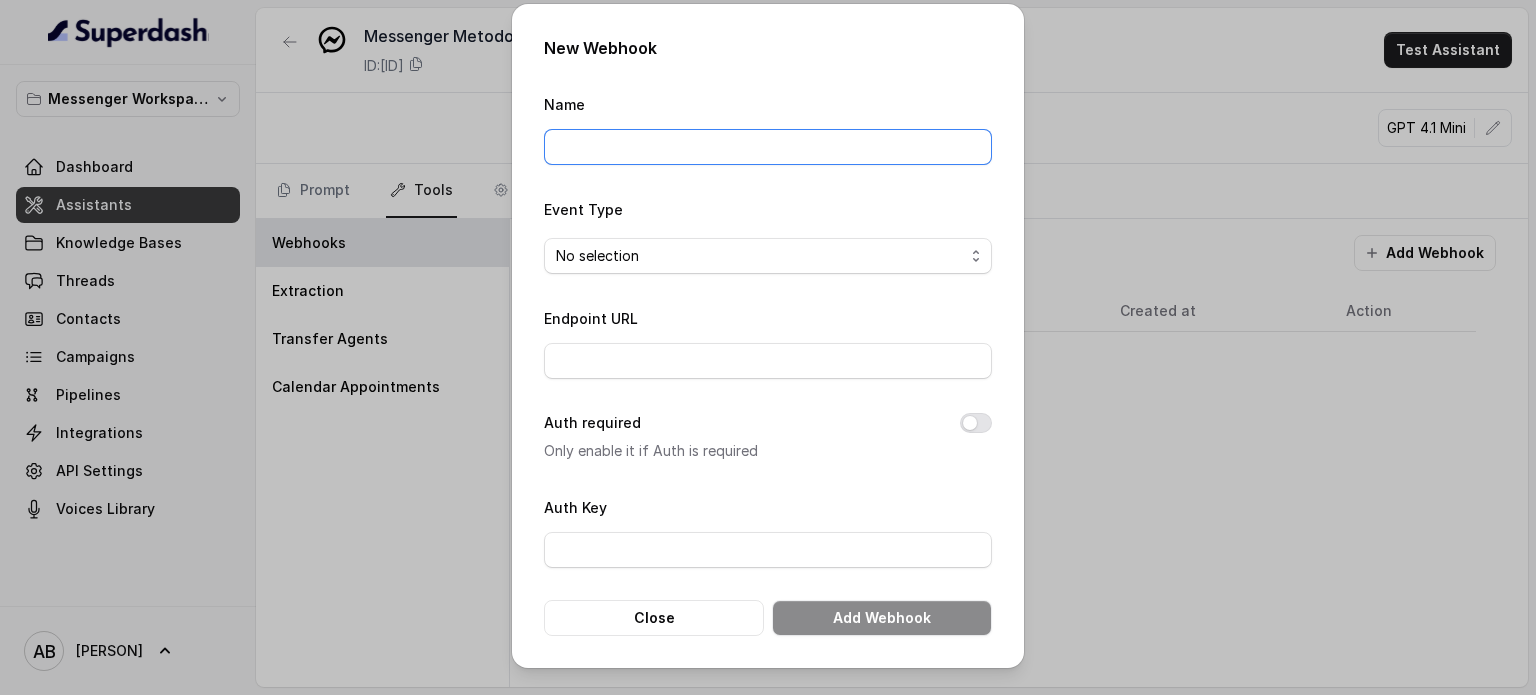 click on "Name" at bounding box center (768, 147) 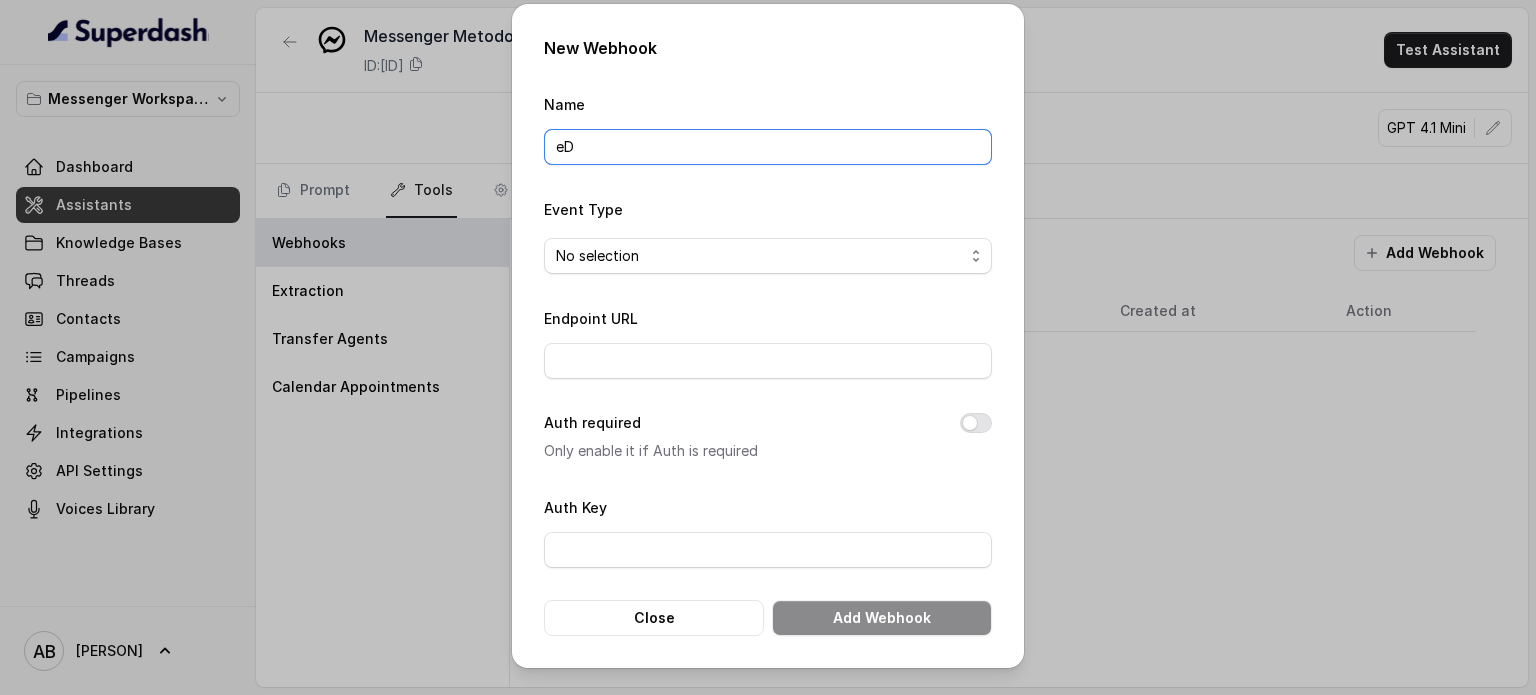 type on "e" 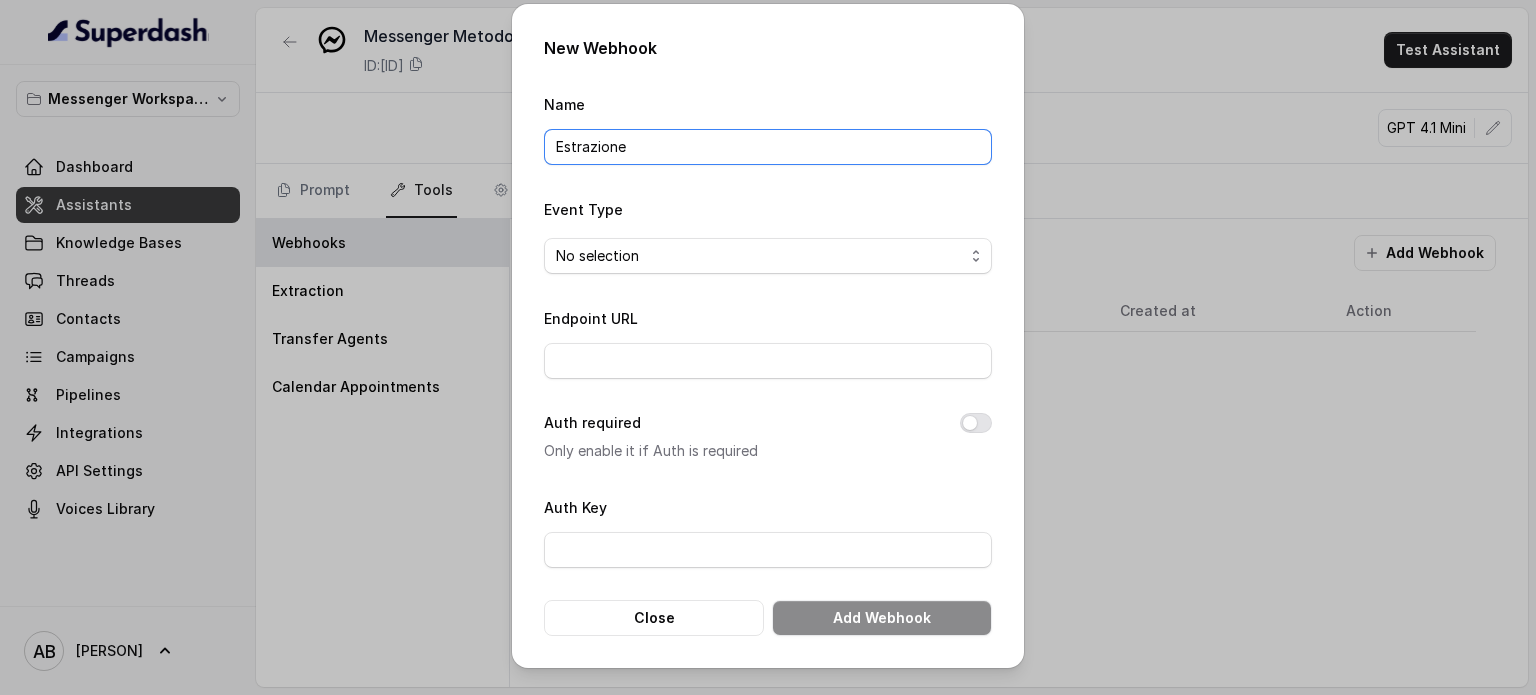 type on "Estrazione" 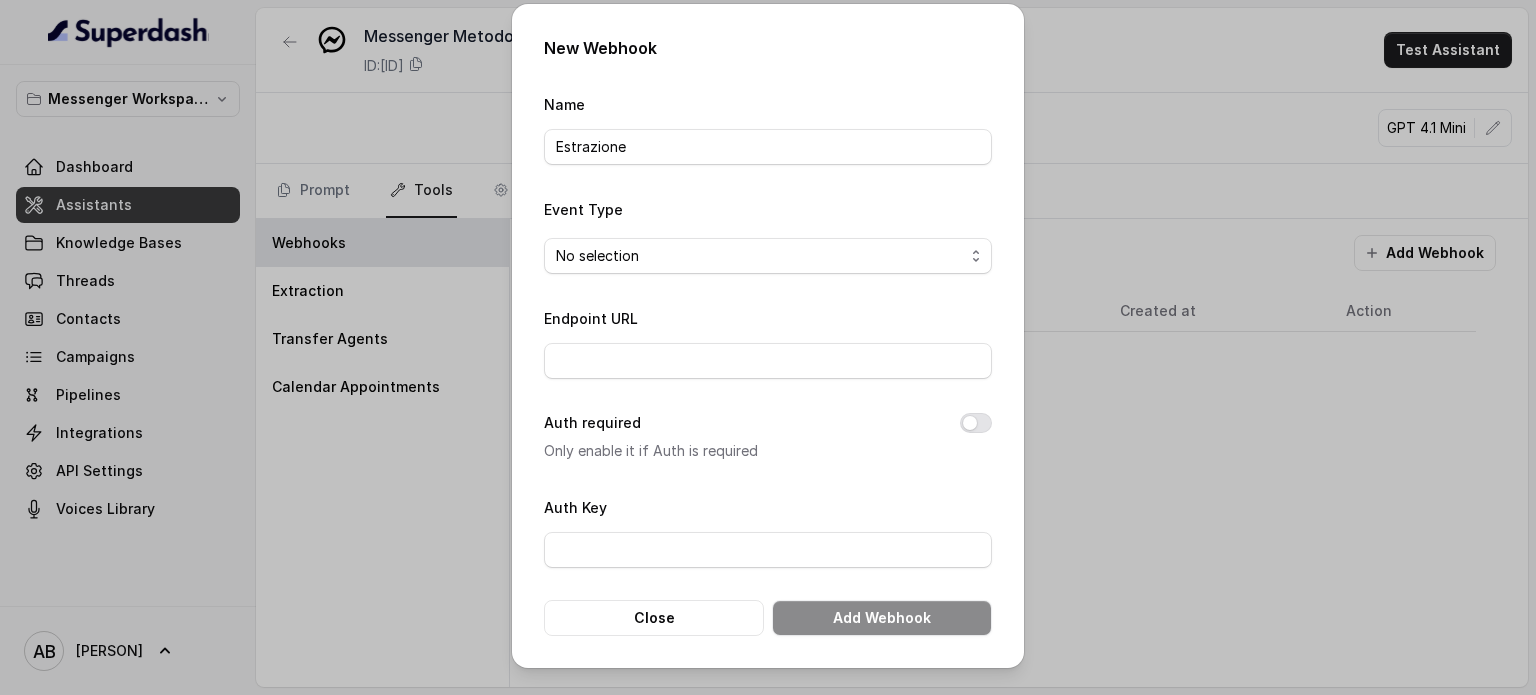 click on "No selection" at bounding box center [768, 256] 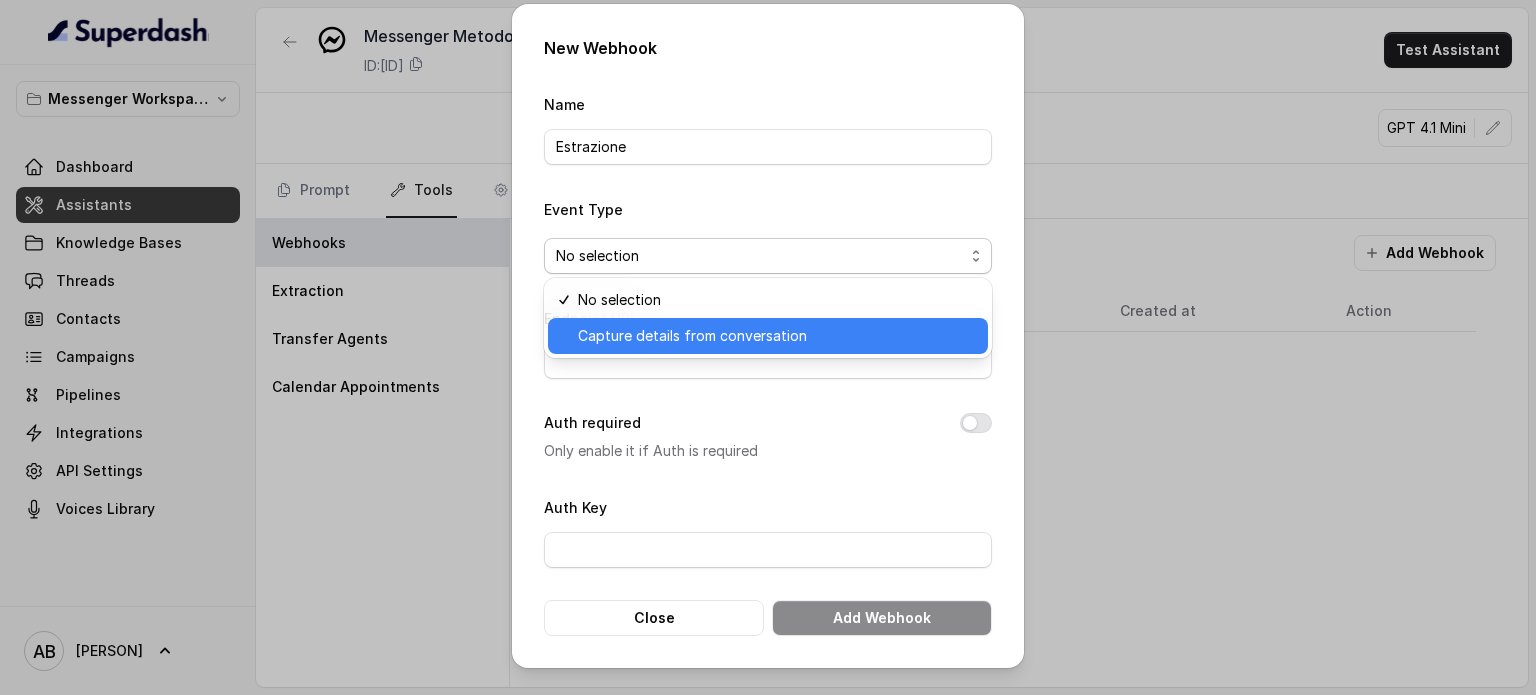 click on "Capture details from conversation" at bounding box center [692, 336] 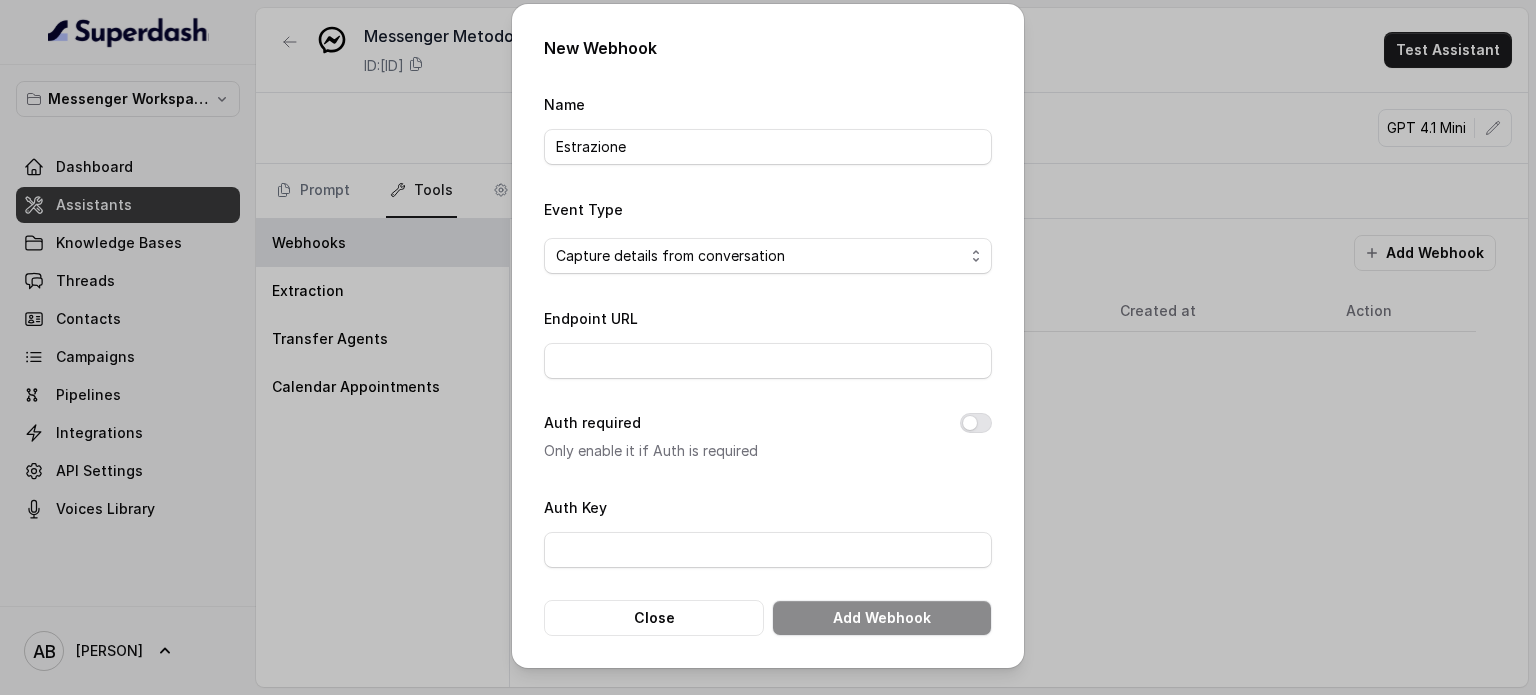 drag, startPoint x: 688, startPoint y: 422, endPoint x: 700, endPoint y: 364, distance: 59.22837 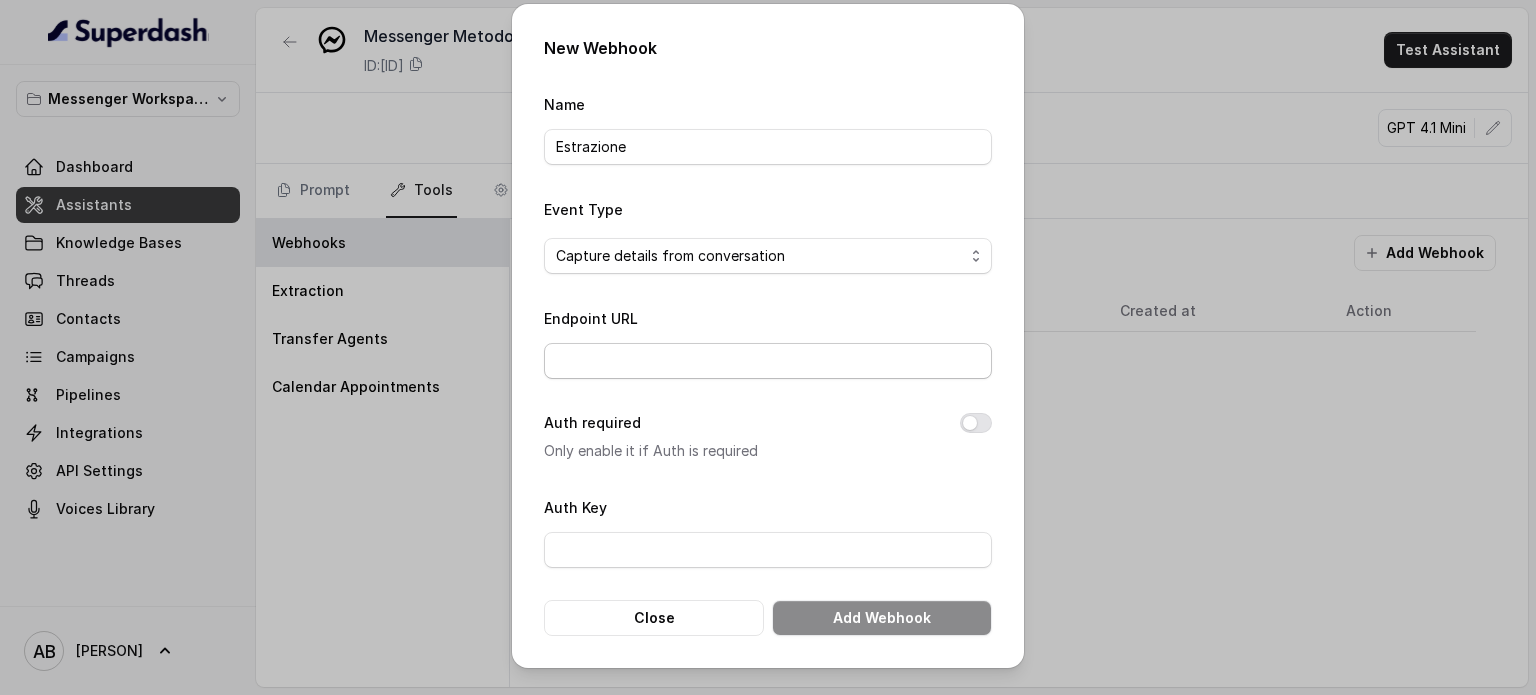 click on "Endpoint URL" at bounding box center [768, 342] 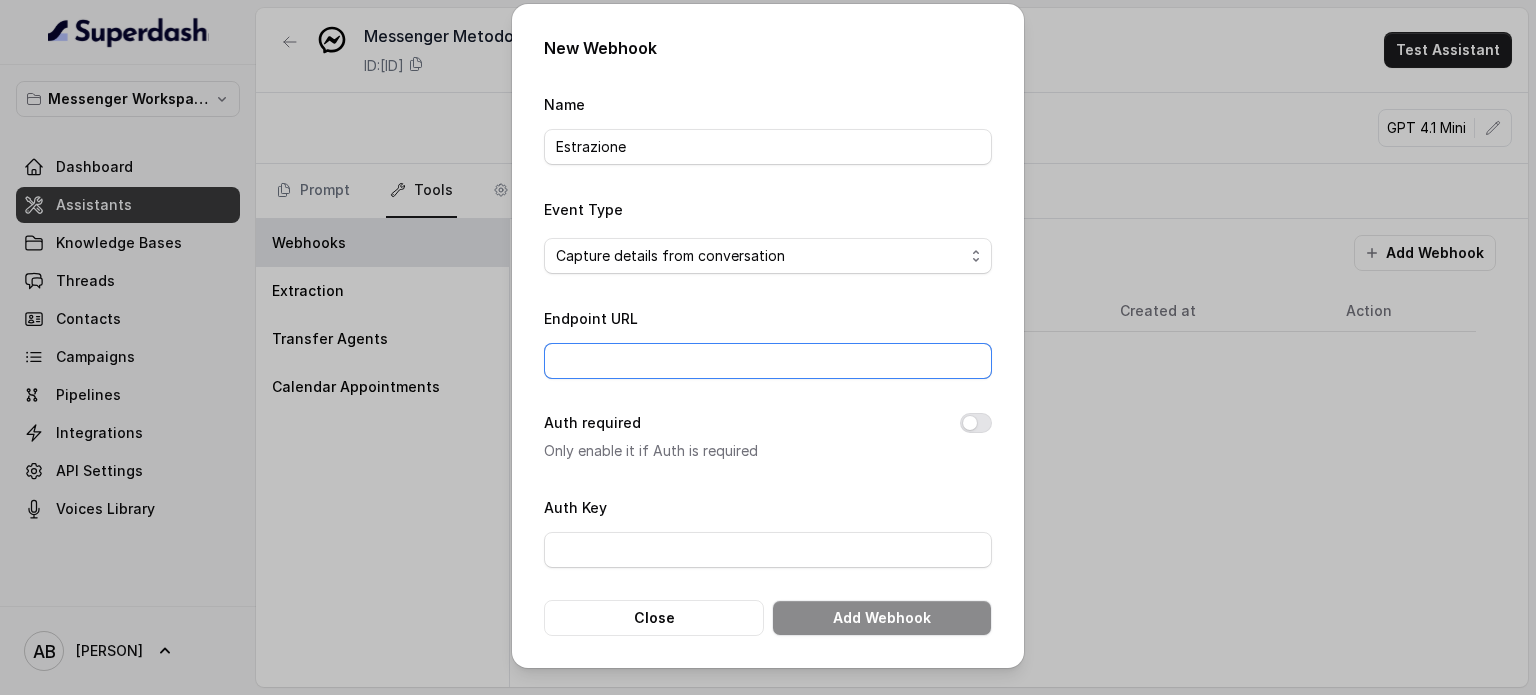click on "Endpoint URL" at bounding box center (768, 361) 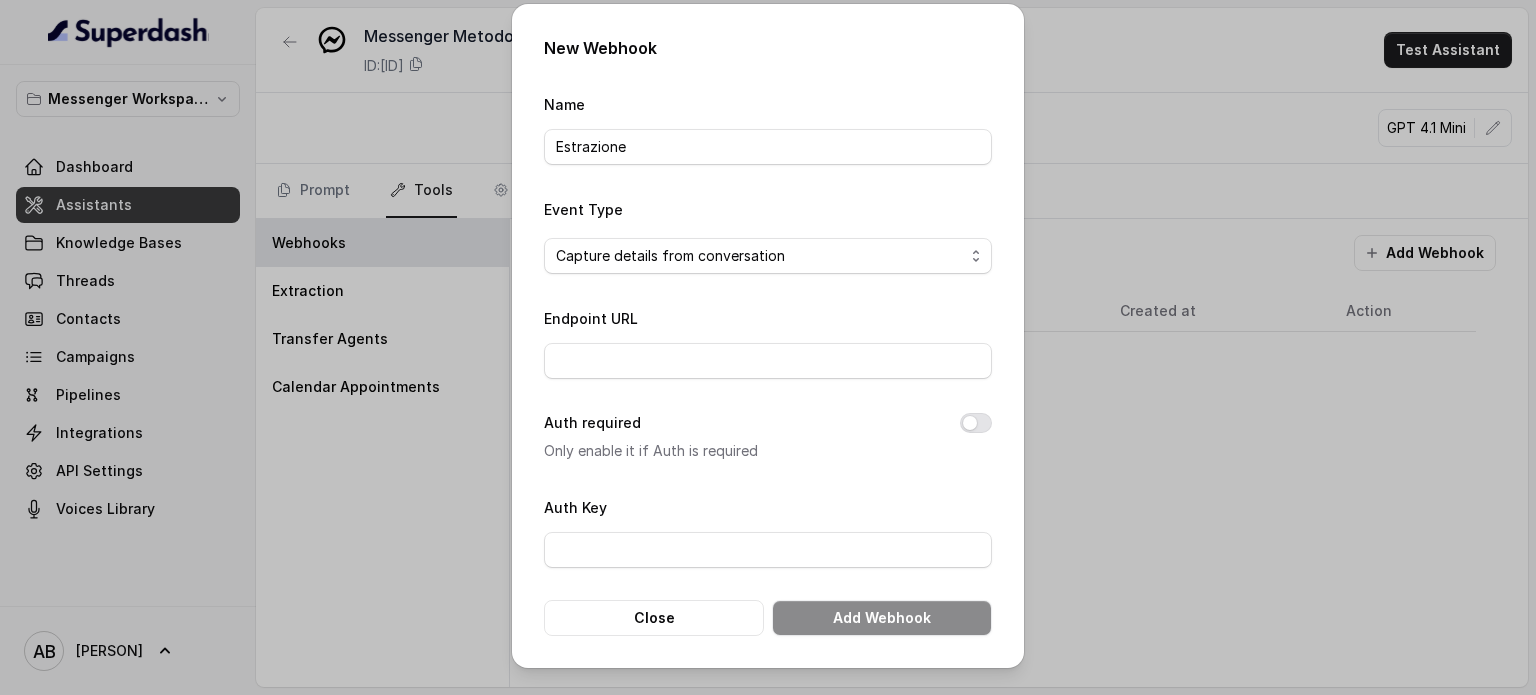 drag, startPoint x: 789, startPoint y: 381, endPoint x: 791, endPoint y: 370, distance: 11.18034 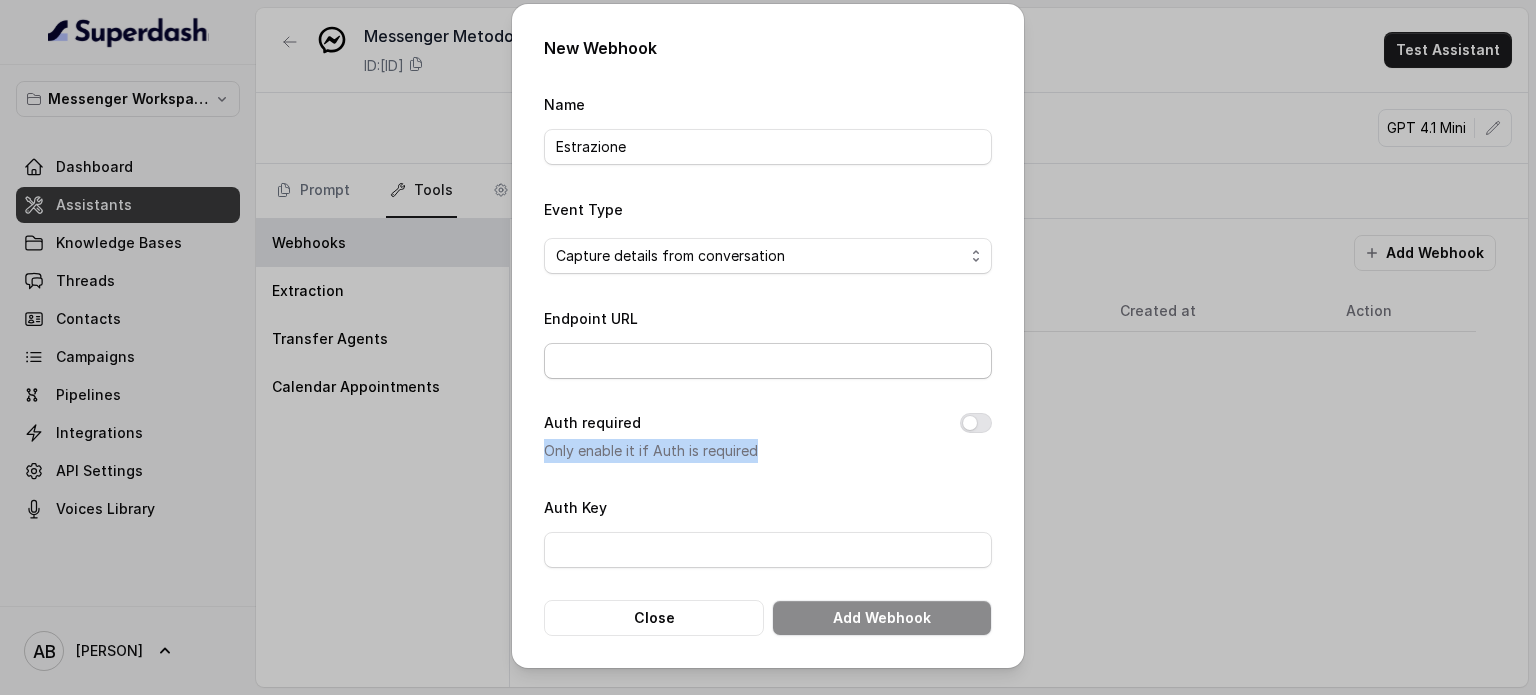 click on "Endpoint URL" at bounding box center (768, 361) 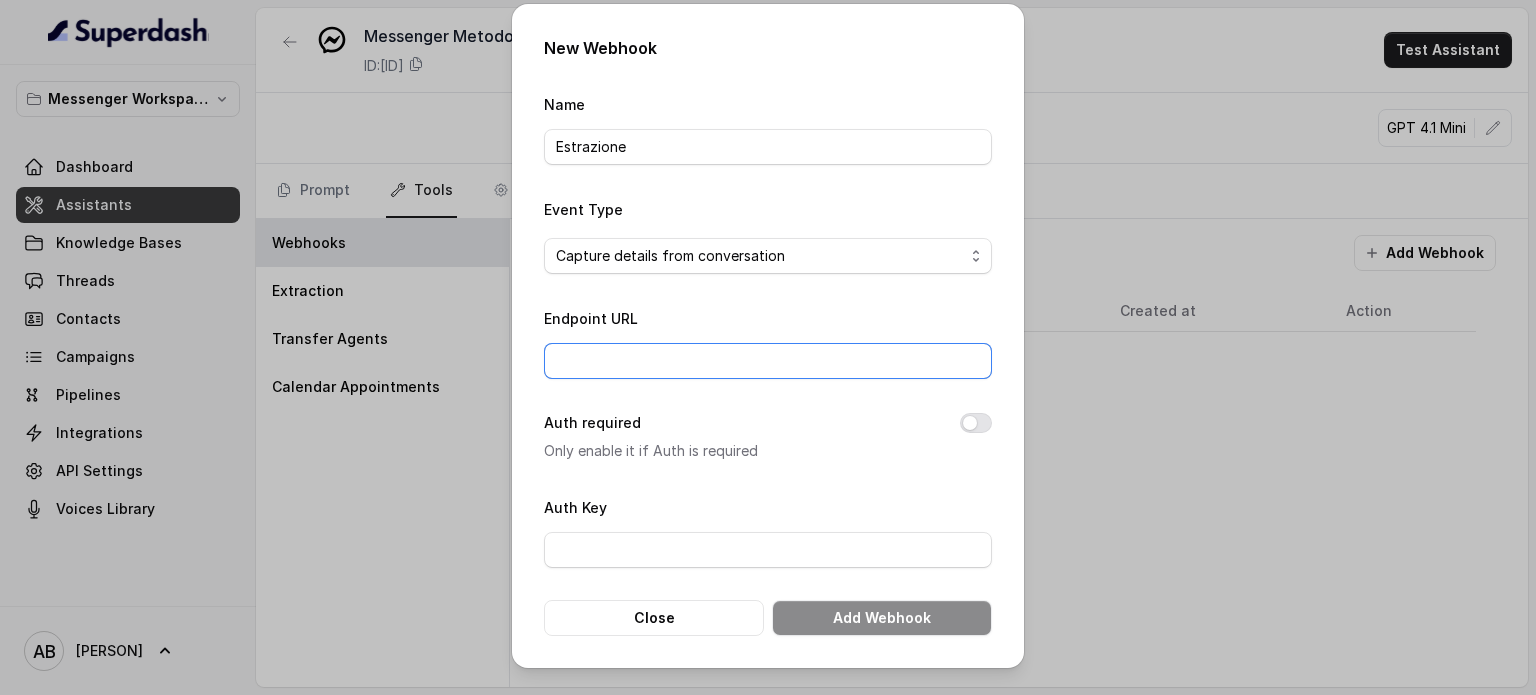 paste on "https://hook.eu1.make.com/q7s1rvrum7s42o7kamk2fm1oolff9lxn" 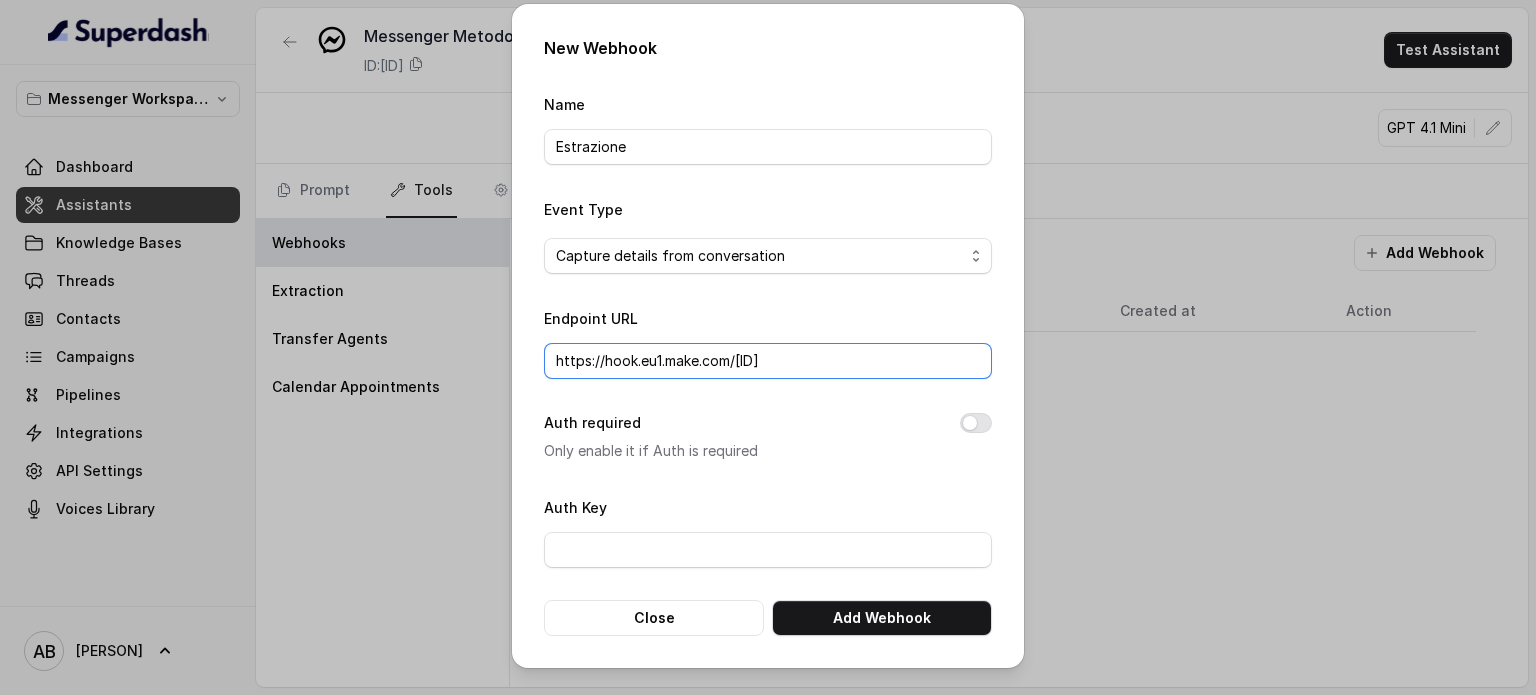 type on "https://hook.eu1.make.com/q7s1rvrum7s42o7kamk2fm1oolff9lxn" 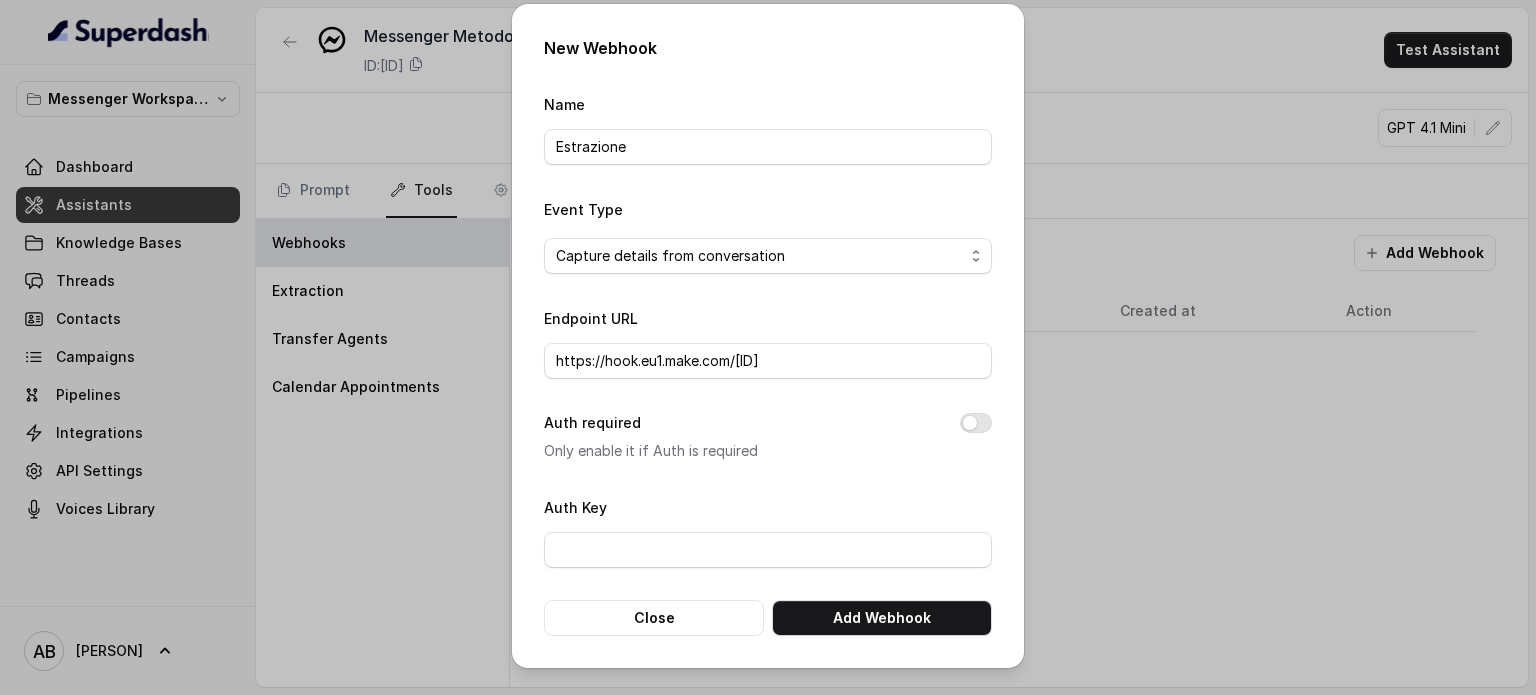 click on "Name Estrazione Event Type Capture details from conversation Endpoint URL https://hook.eu1.make.com/q7s1rvrum7s42o7kamk2fm1oolff9lxn Auth required Only enable it if Auth is required Auth Key Close Add Webhook" at bounding box center (768, 364) 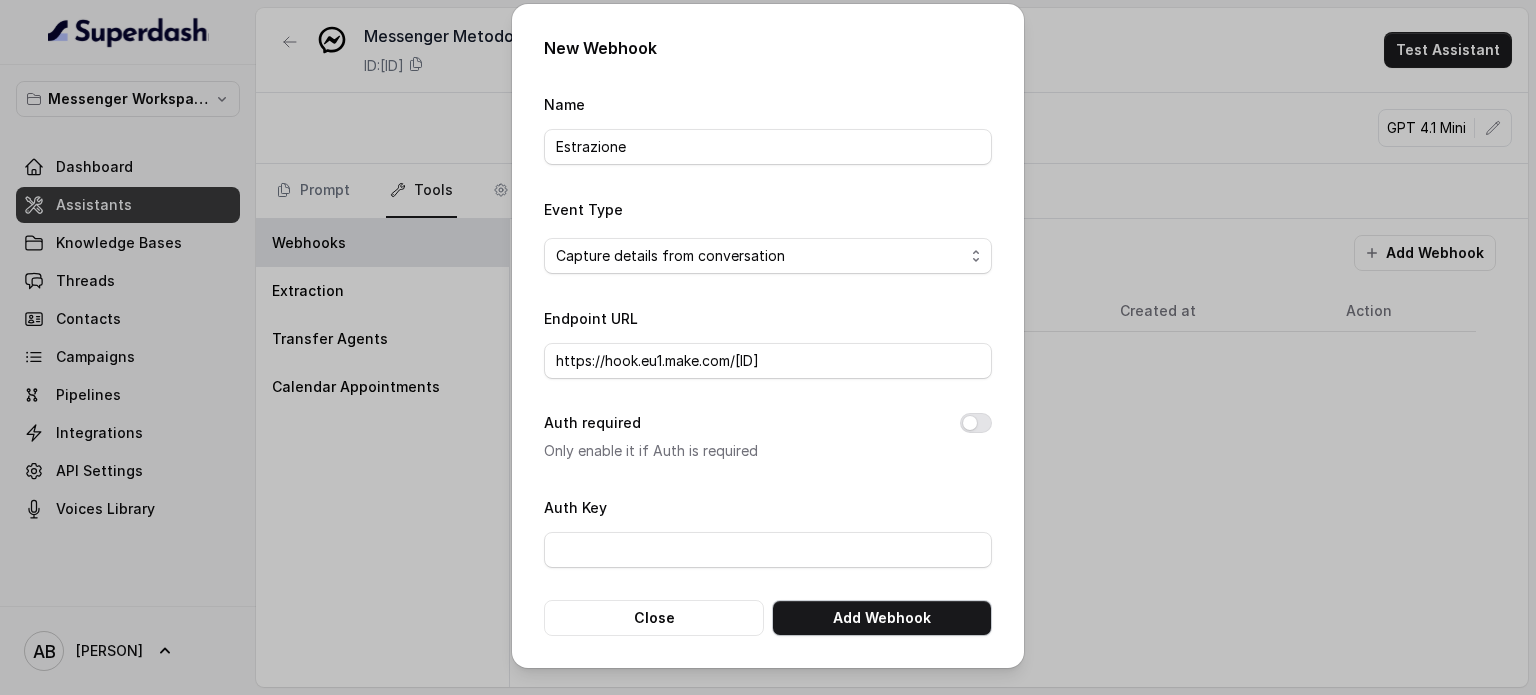 click on "Add Webhook" at bounding box center (882, 618) 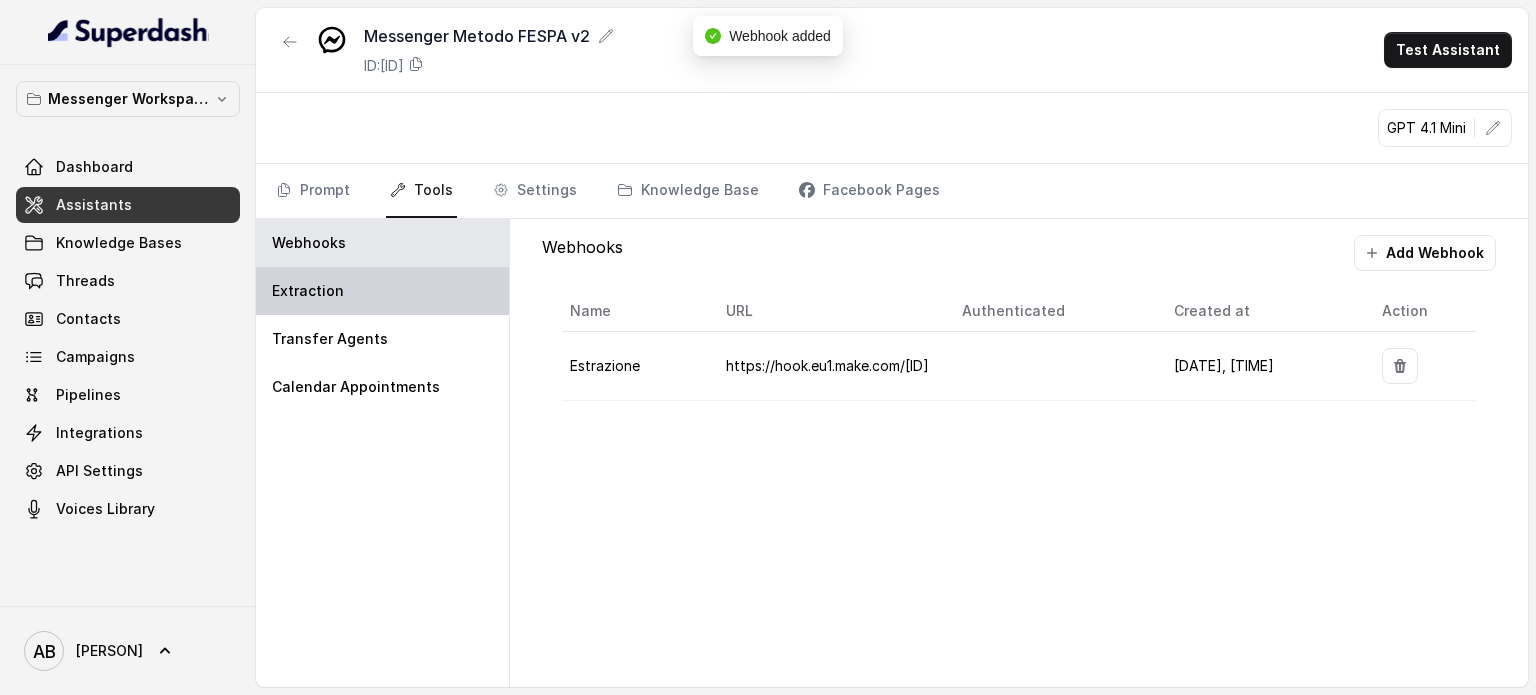 click on "Extraction" at bounding box center (382, 291) 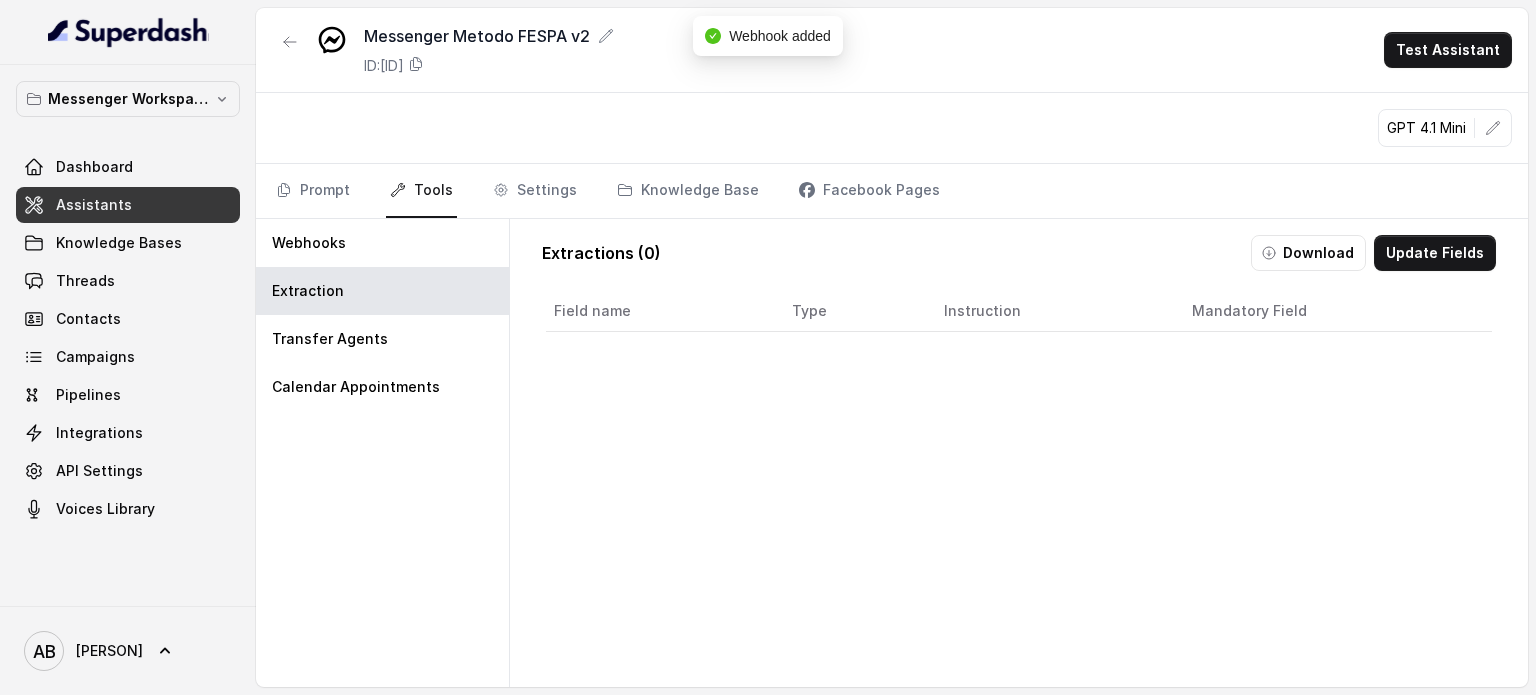 click on "Update Fields" at bounding box center (1435, 253) 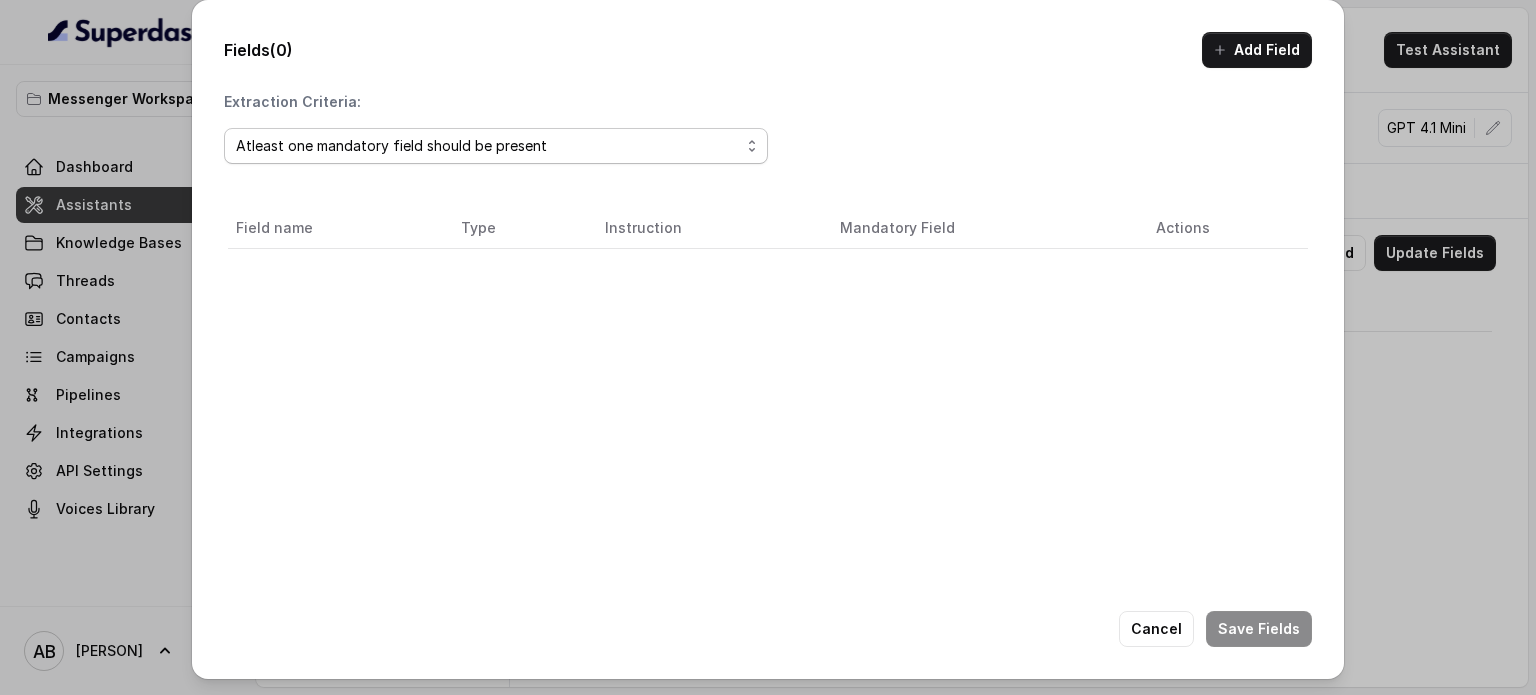 click on "Atleast one mandatory field should be present" at bounding box center (488, 146) 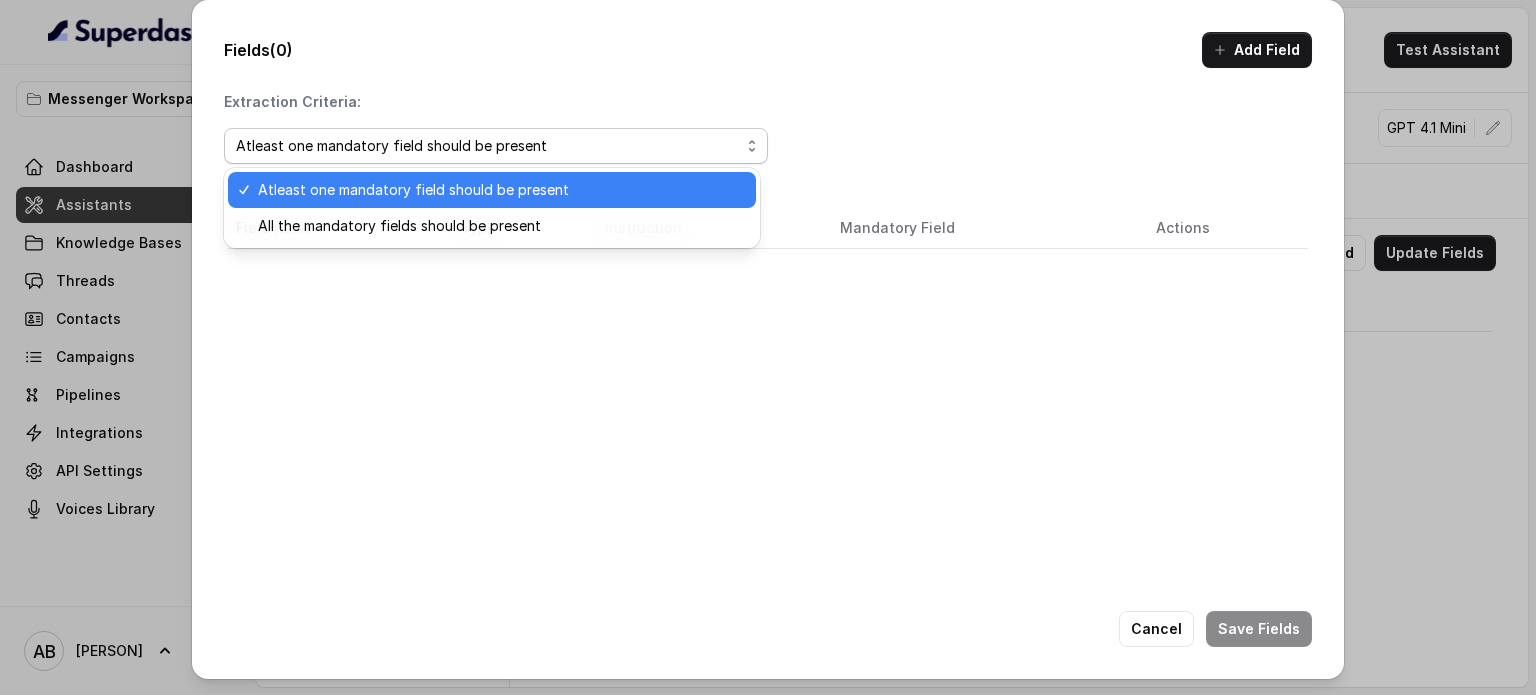 click on "Atleast one mandatory field should be present" at bounding box center [501, 190] 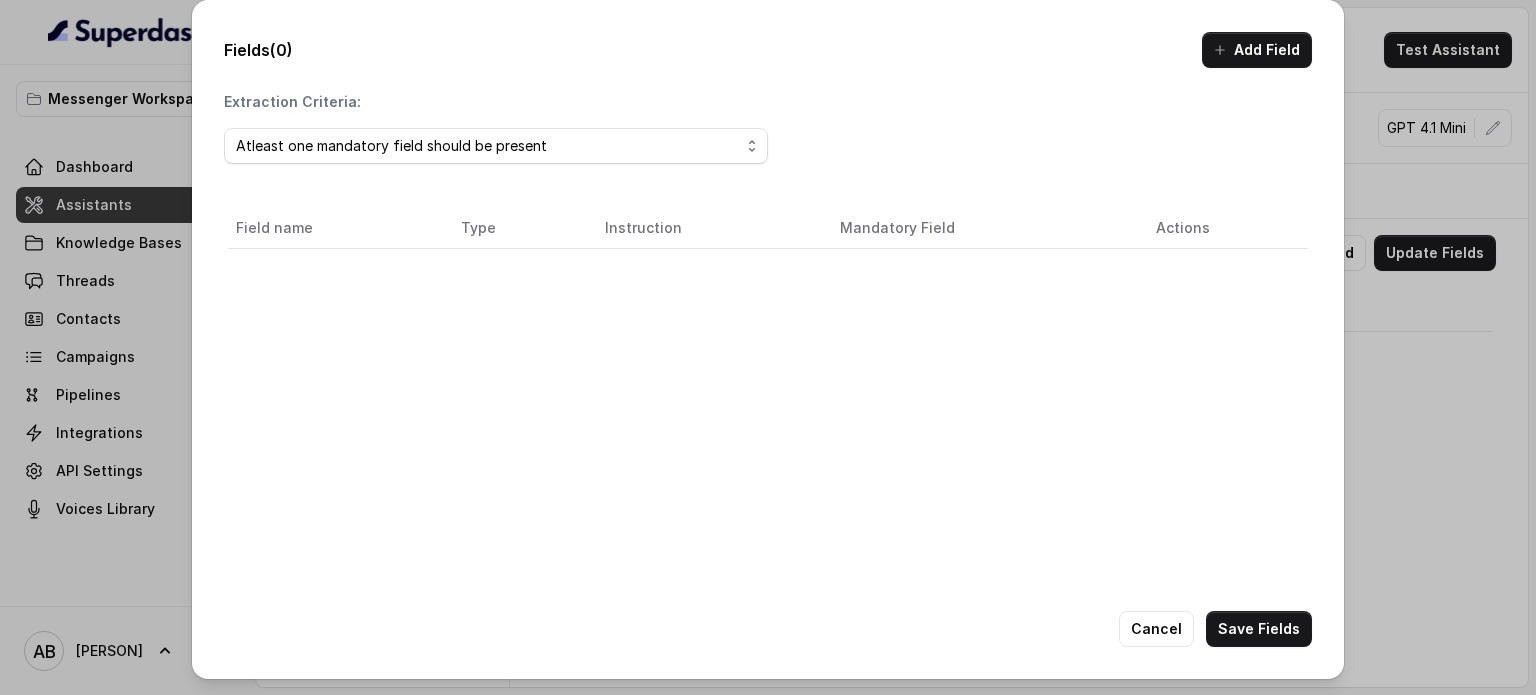 click on "Add Field" at bounding box center (1257, 50) 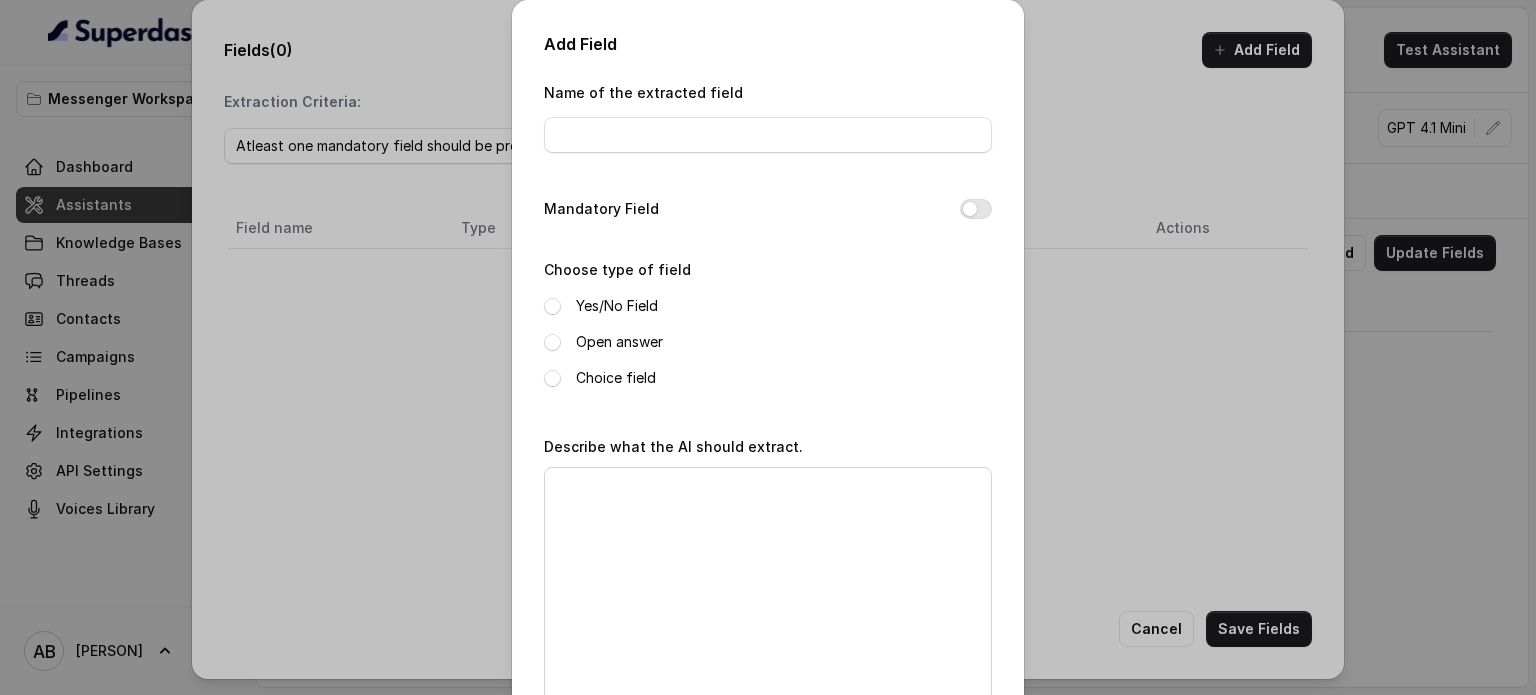 drag, startPoint x: 613, startPoint y: 158, endPoint x: 624, endPoint y: 133, distance: 27.313 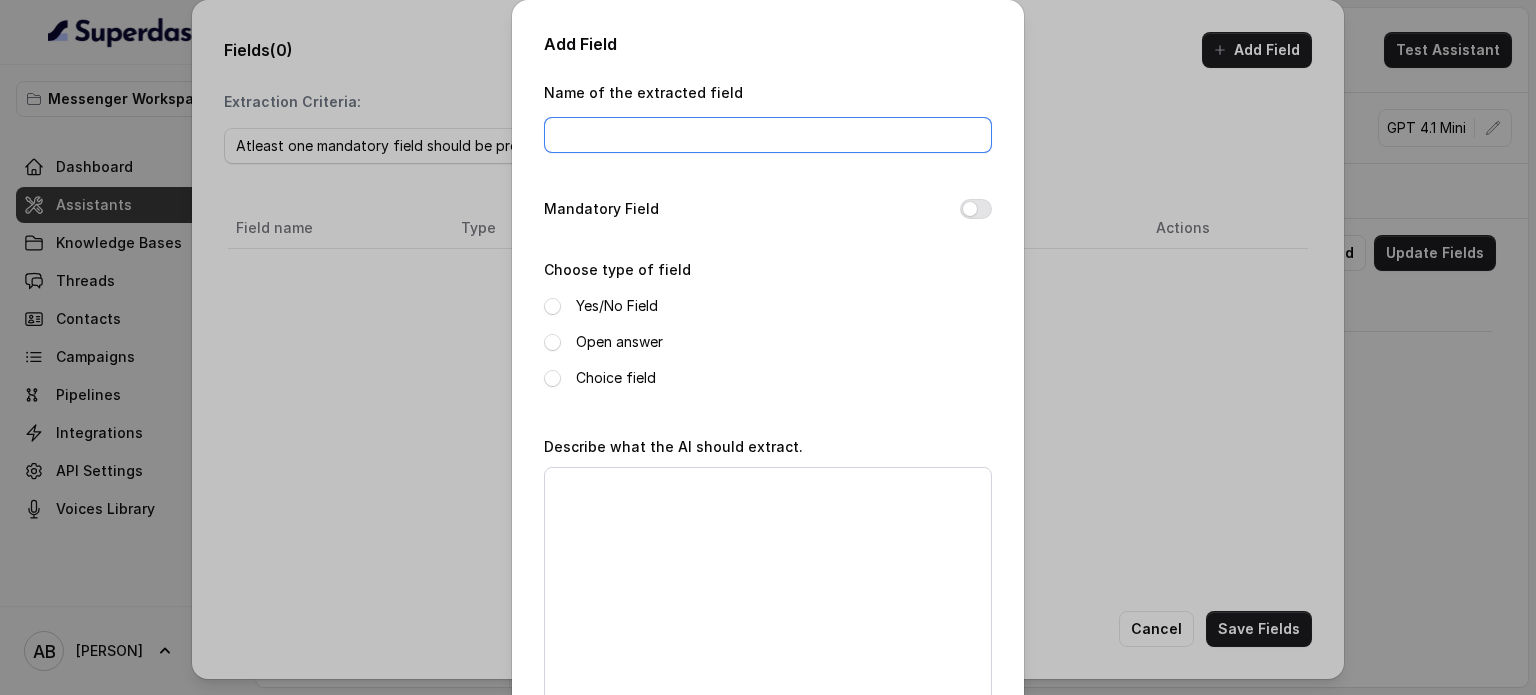 click on "Name of the extracted field" at bounding box center (768, 135) 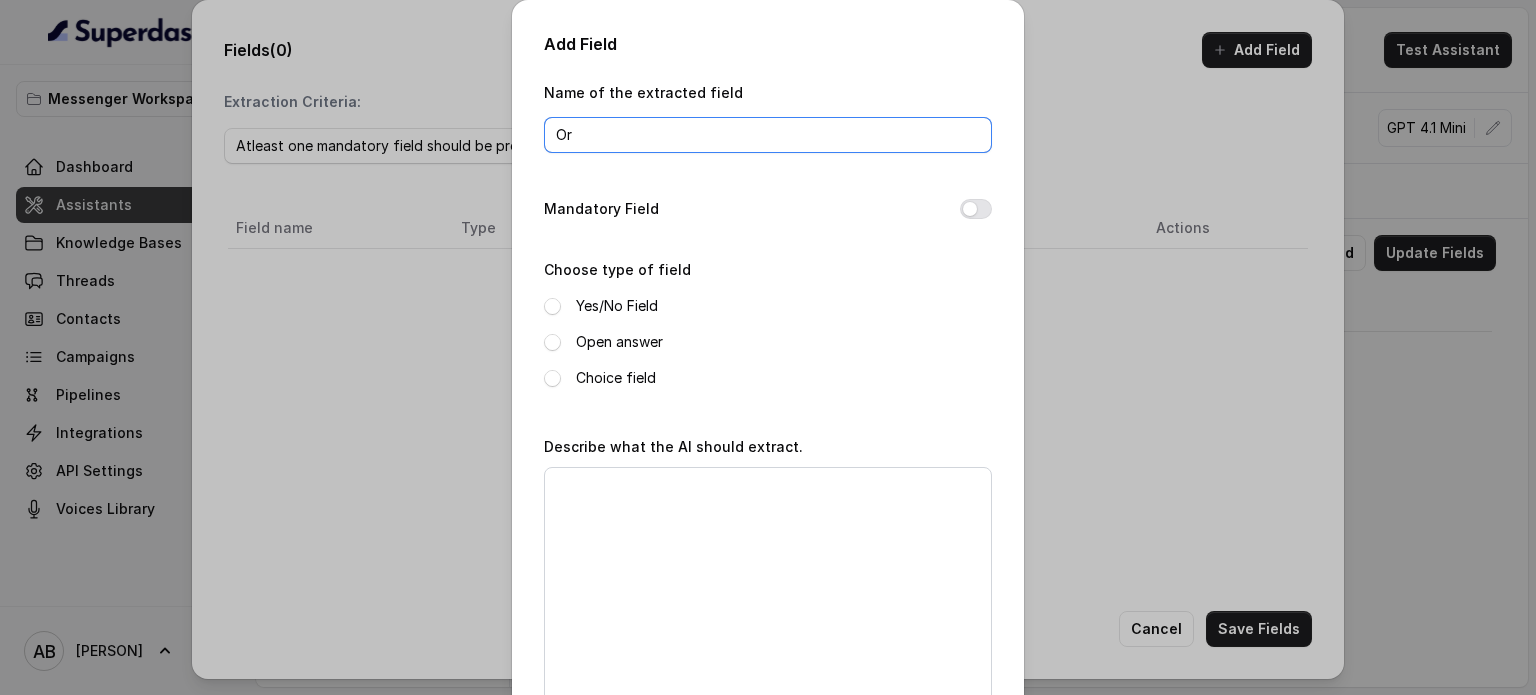 type on "O" 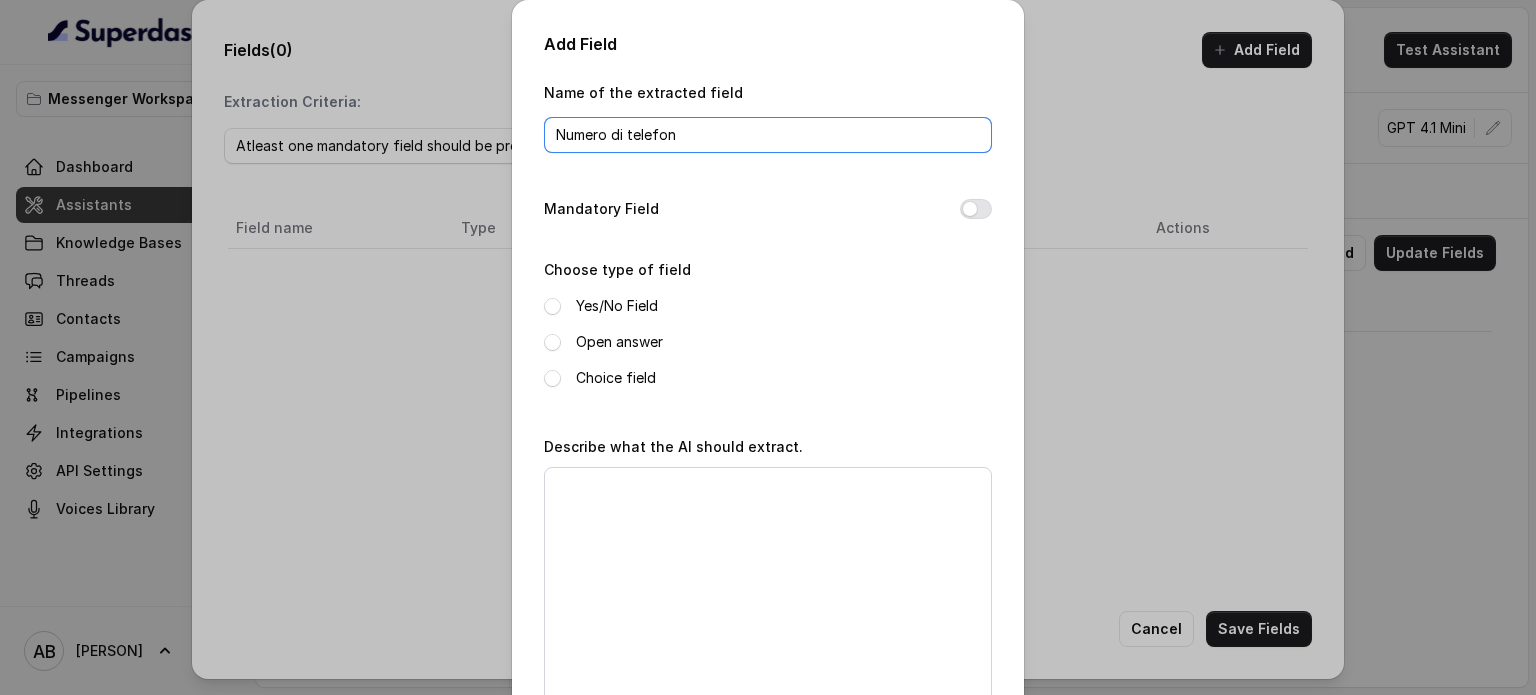 click on "Numero di telefon" at bounding box center [768, 135] 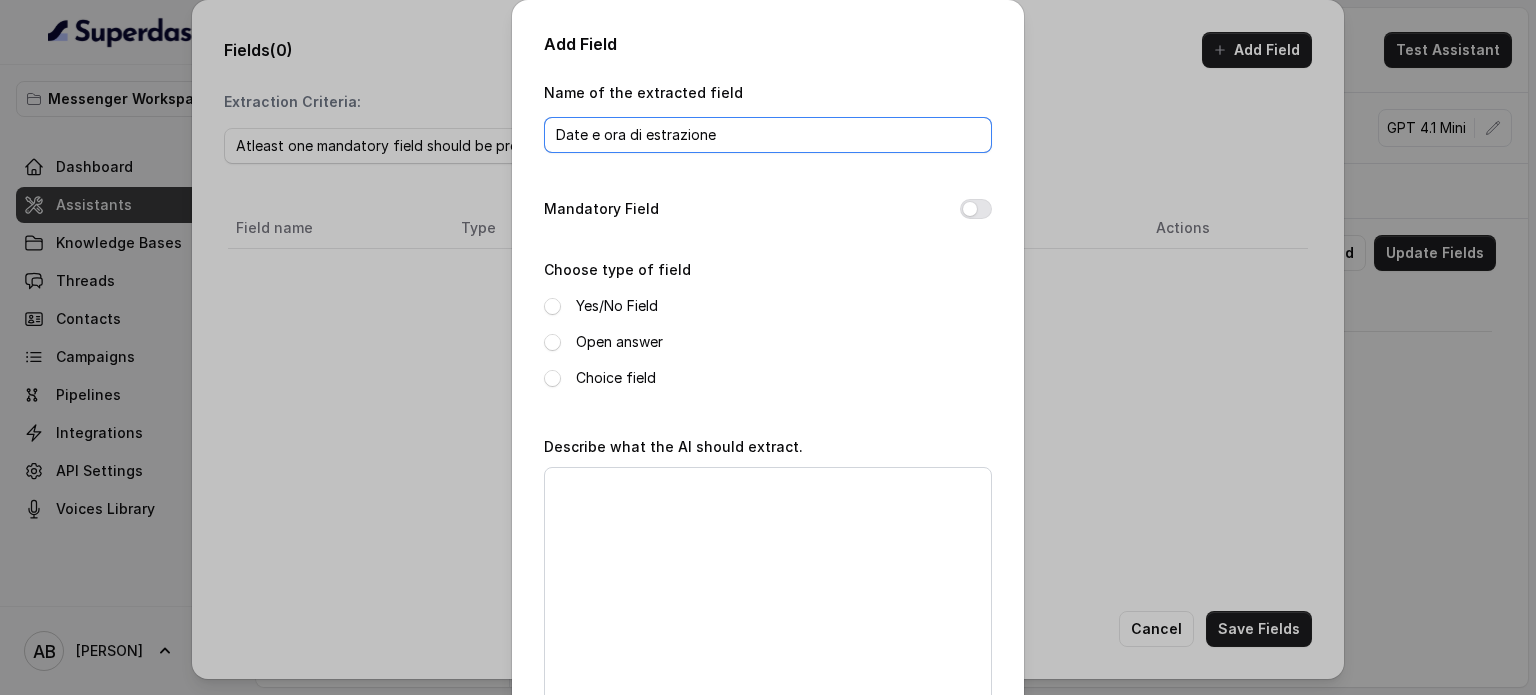 click on "Date e ora di estrazione" at bounding box center [768, 135] 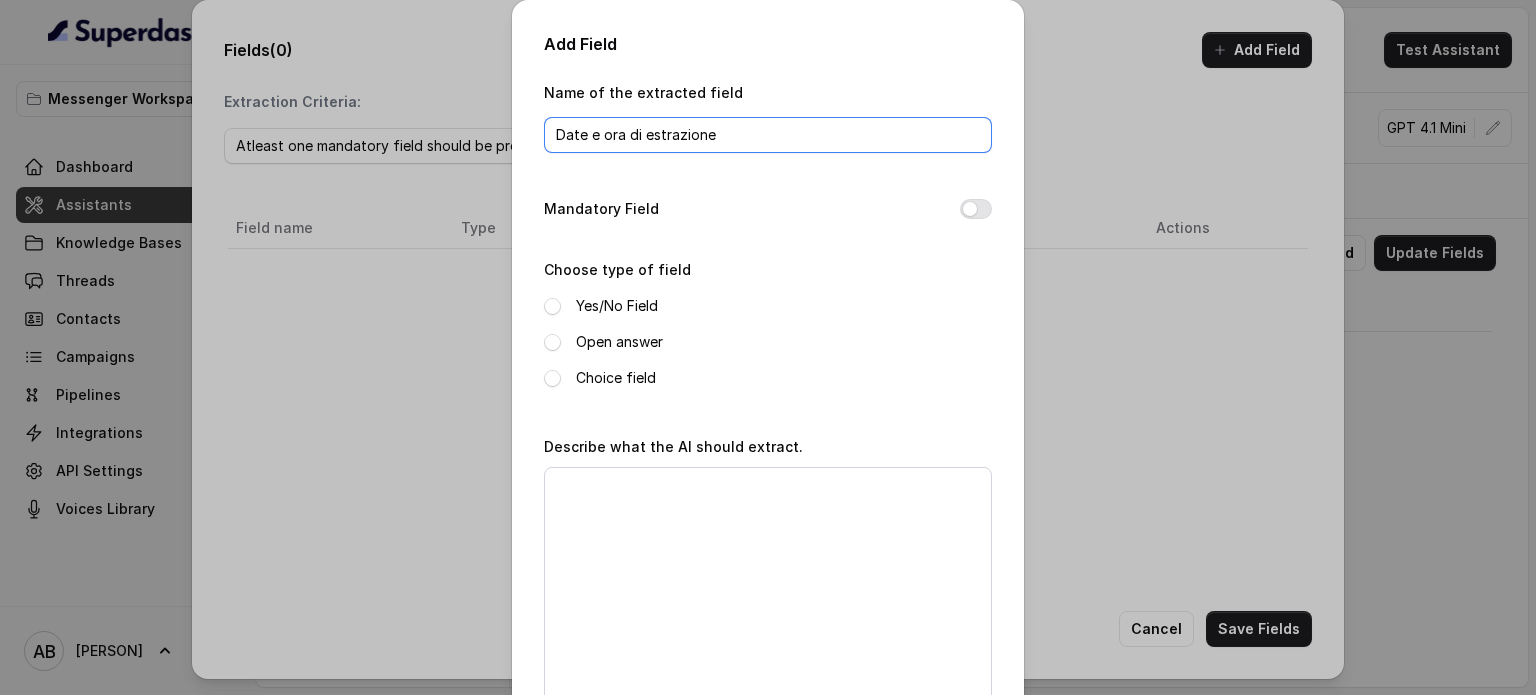 type on "Date e ora di estrazione" 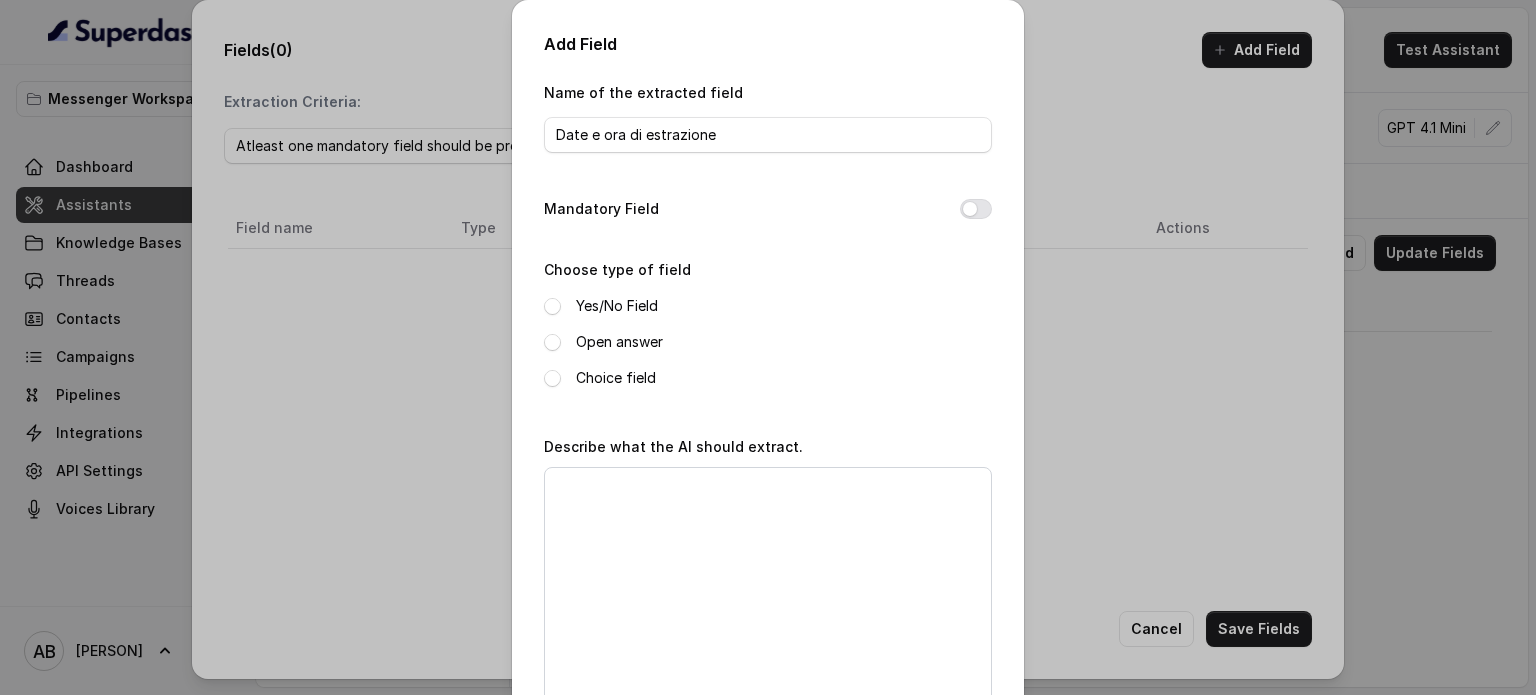 click on "Open answer" at bounding box center [619, 342] 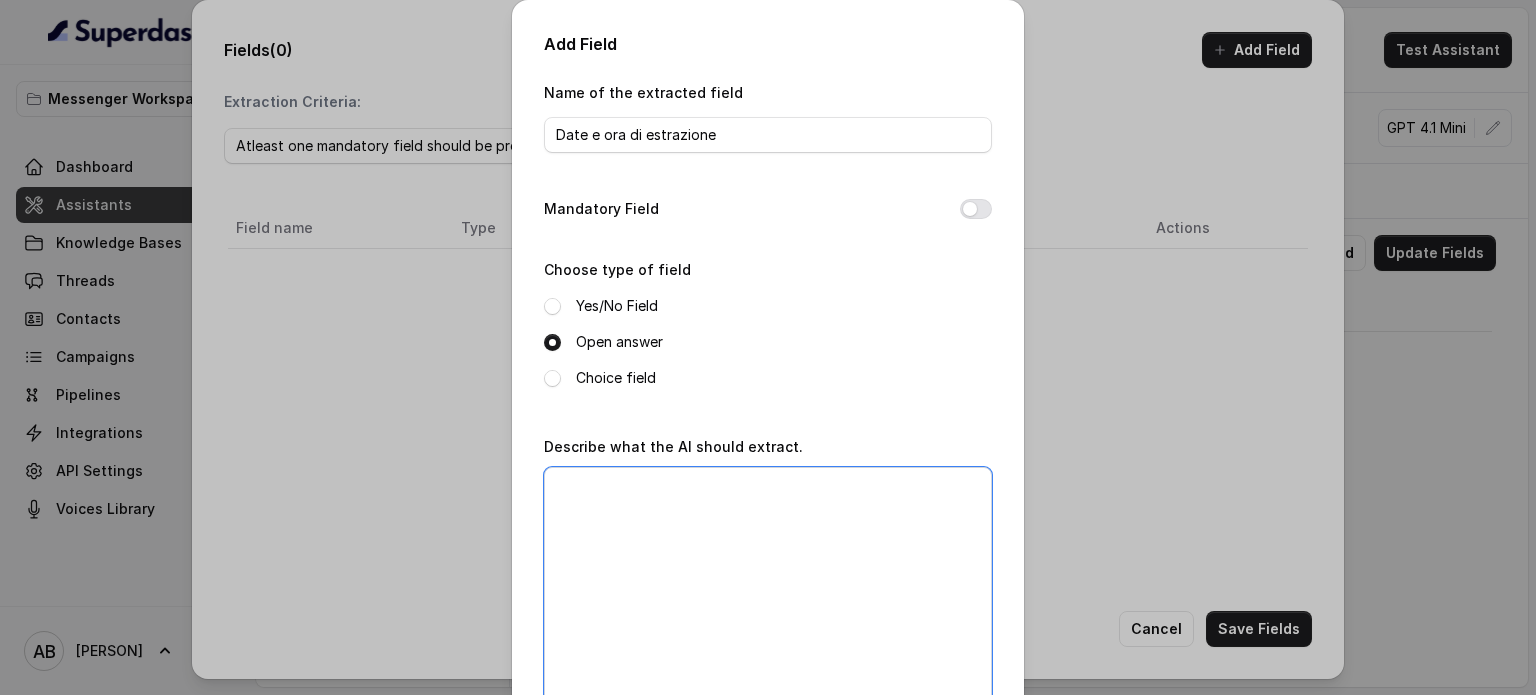 click on "Describe what the AI should extract." at bounding box center (768, 592) 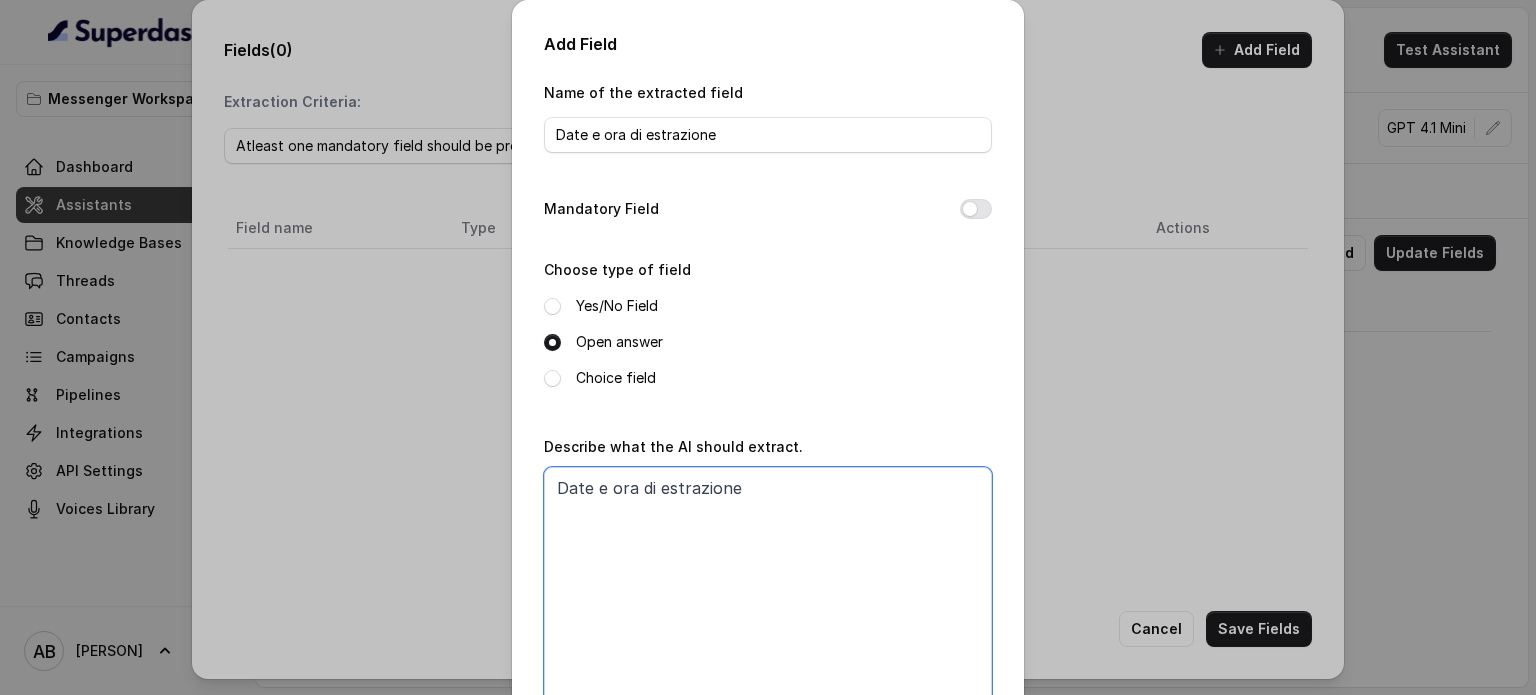 scroll, scrollTop: 136, scrollLeft: 0, axis: vertical 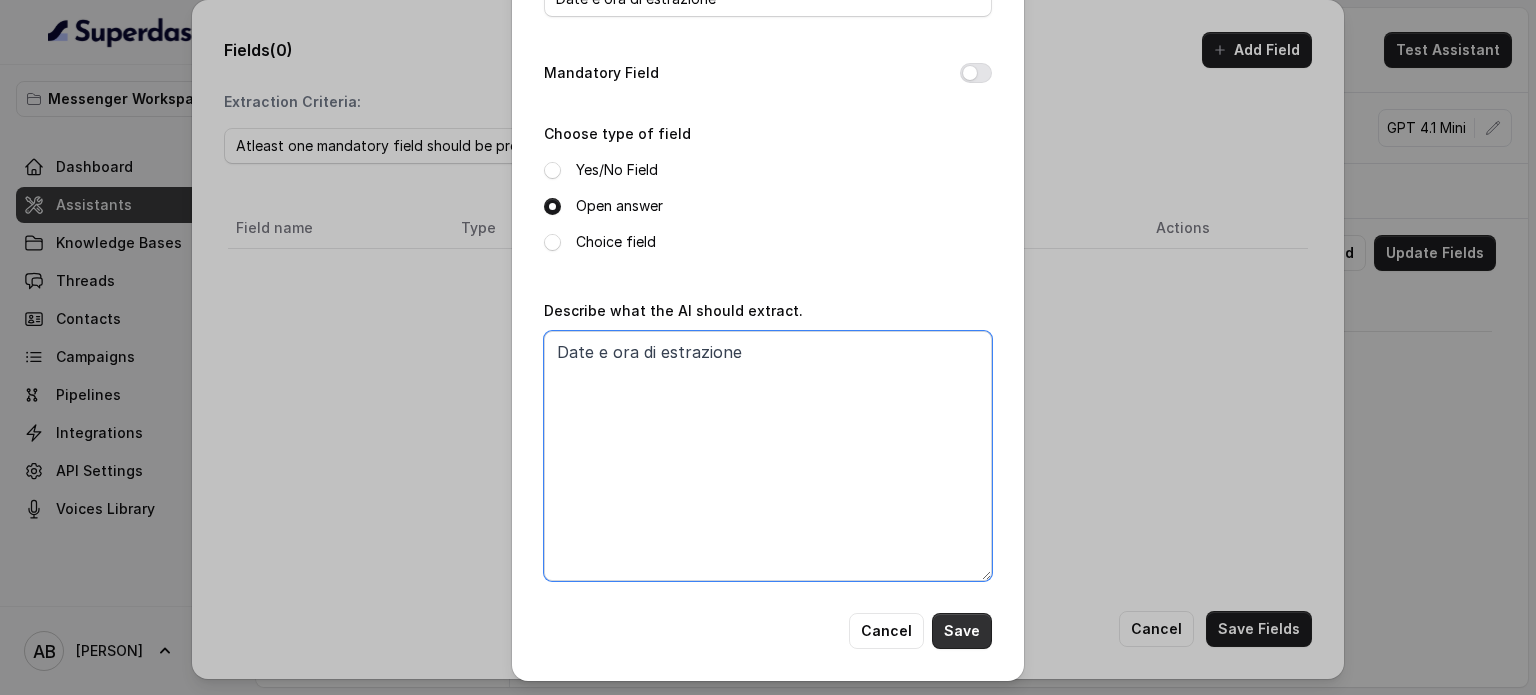 type on "Date e ora di estrazione" 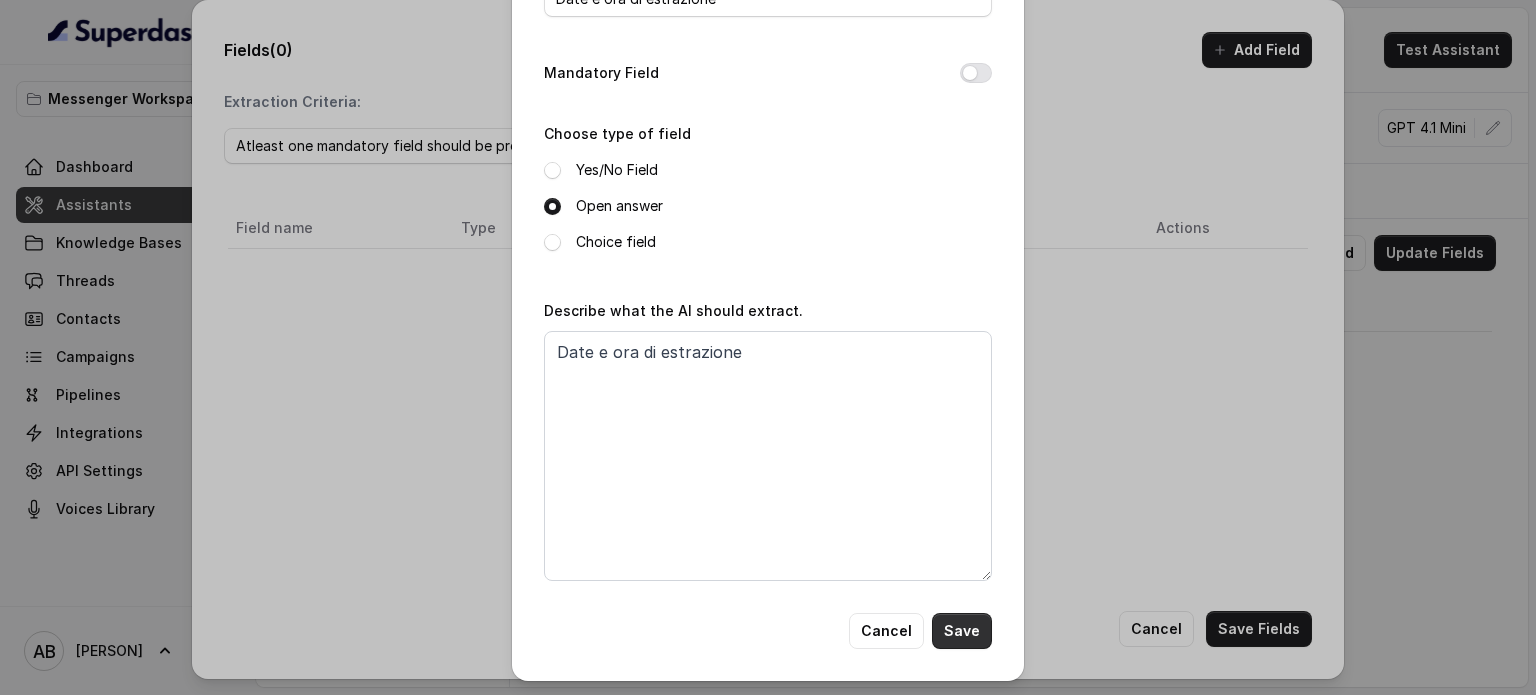 click on "Save" at bounding box center (962, 631) 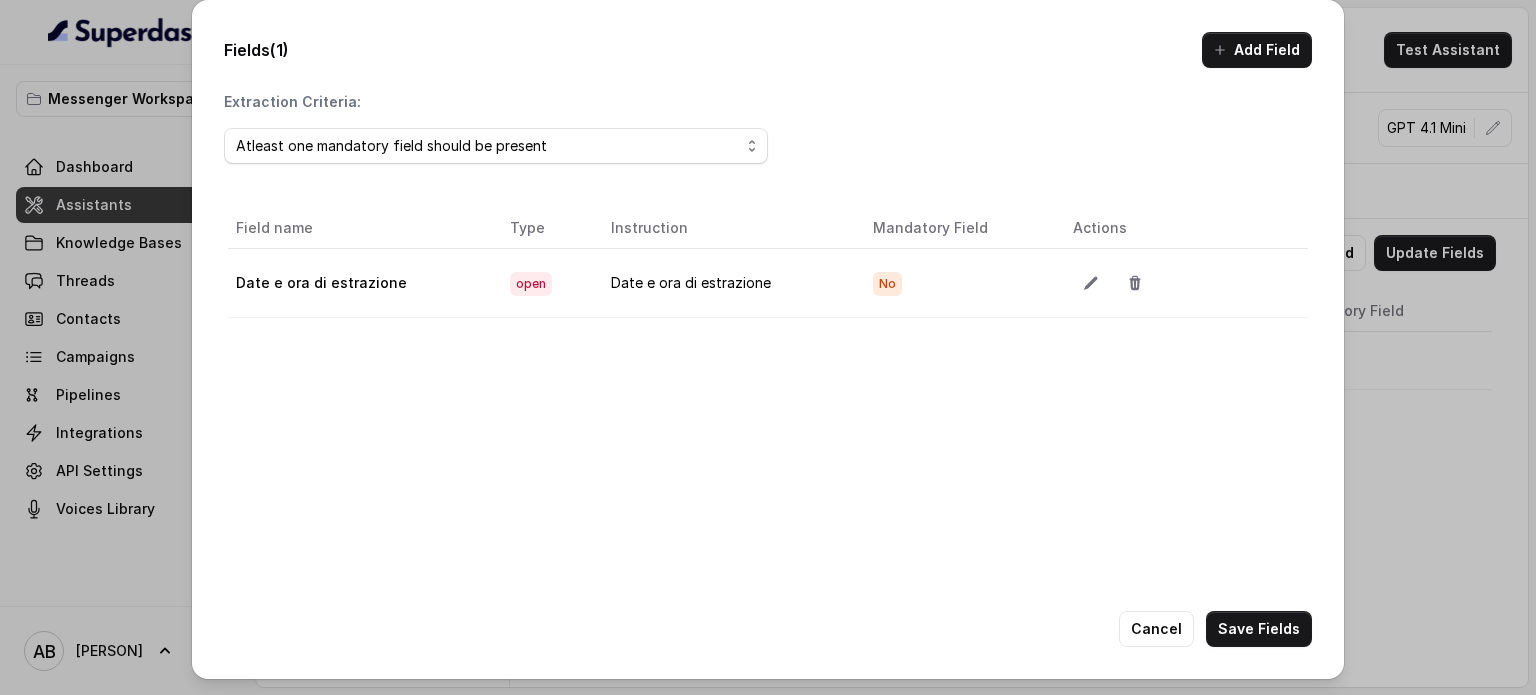 click on "Add Field" at bounding box center [1257, 50] 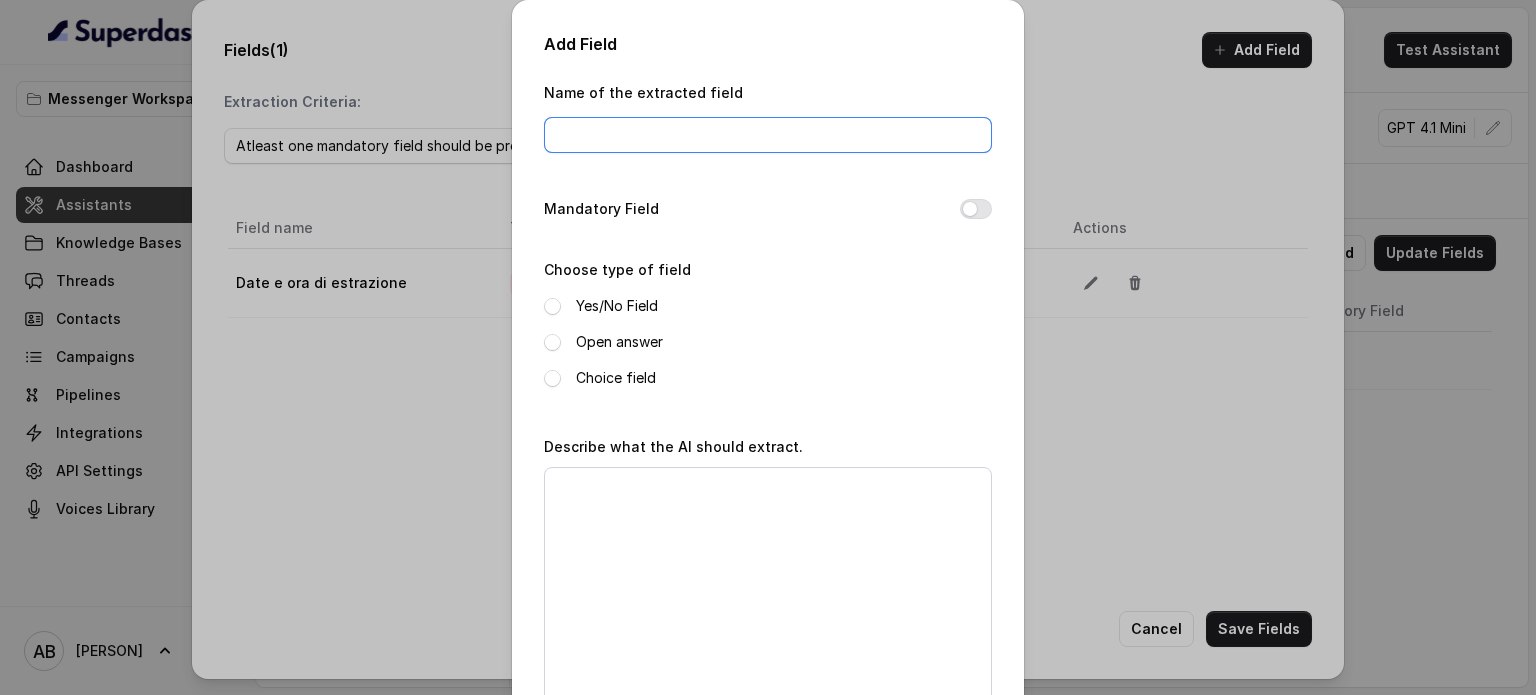 click on "Name of the extracted field" at bounding box center [768, 135] 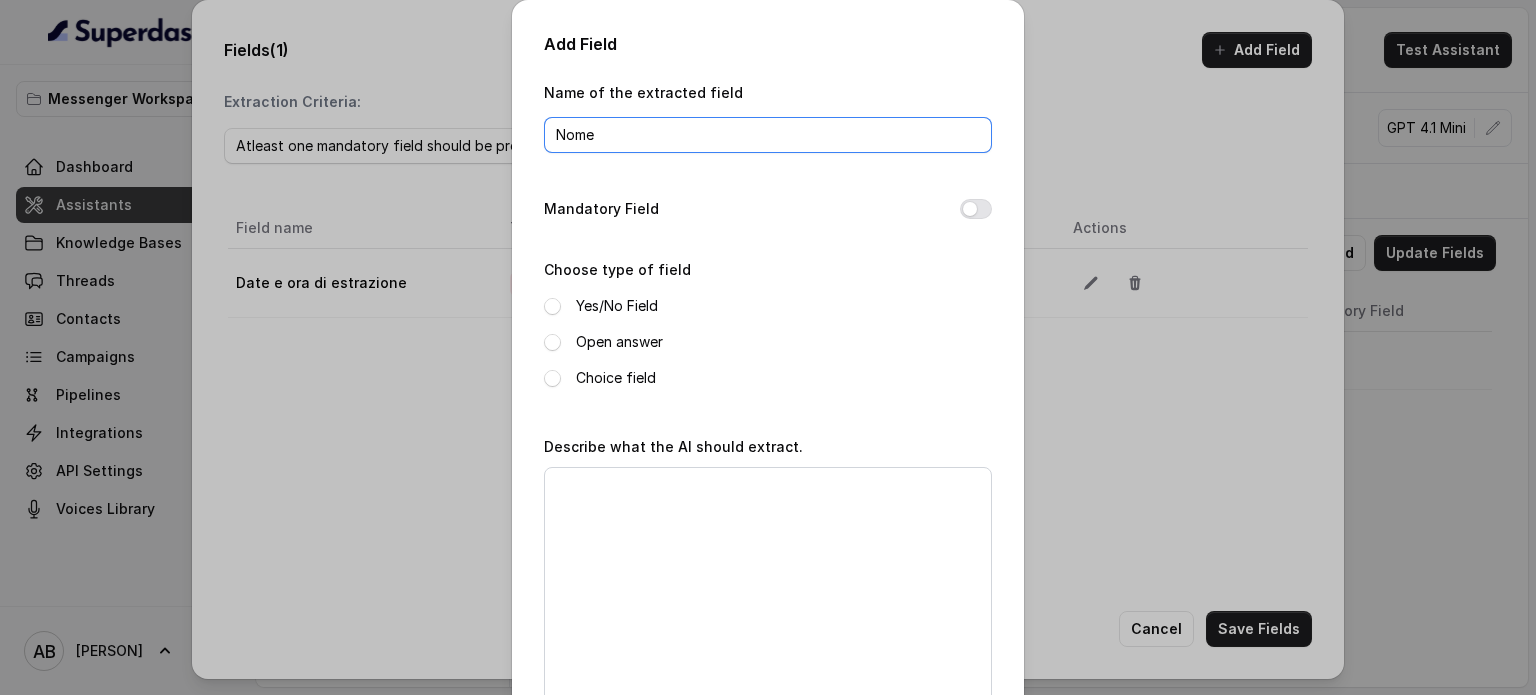 type on "Nome" 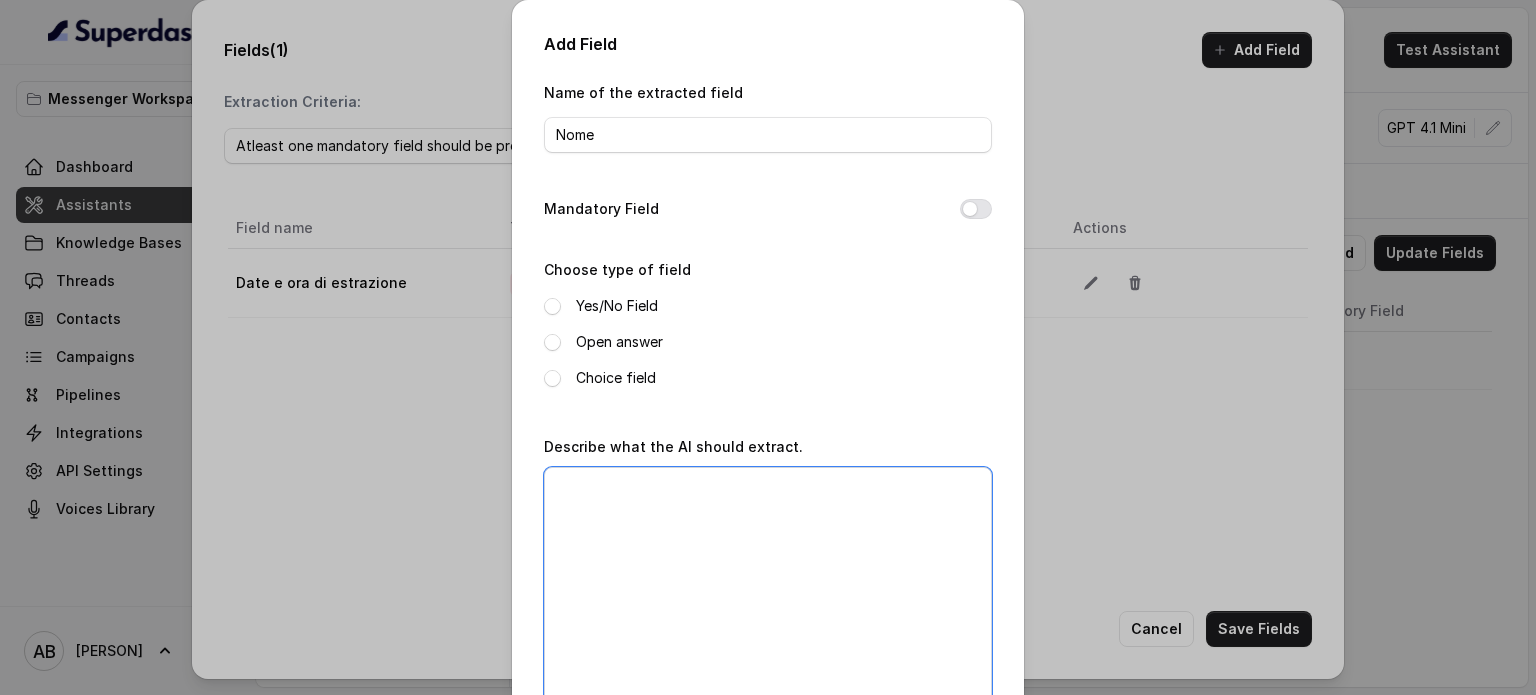 drag, startPoint x: 704, startPoint y: 621, endPoint x: 705, endPoint y: 523, distance: 98.005104 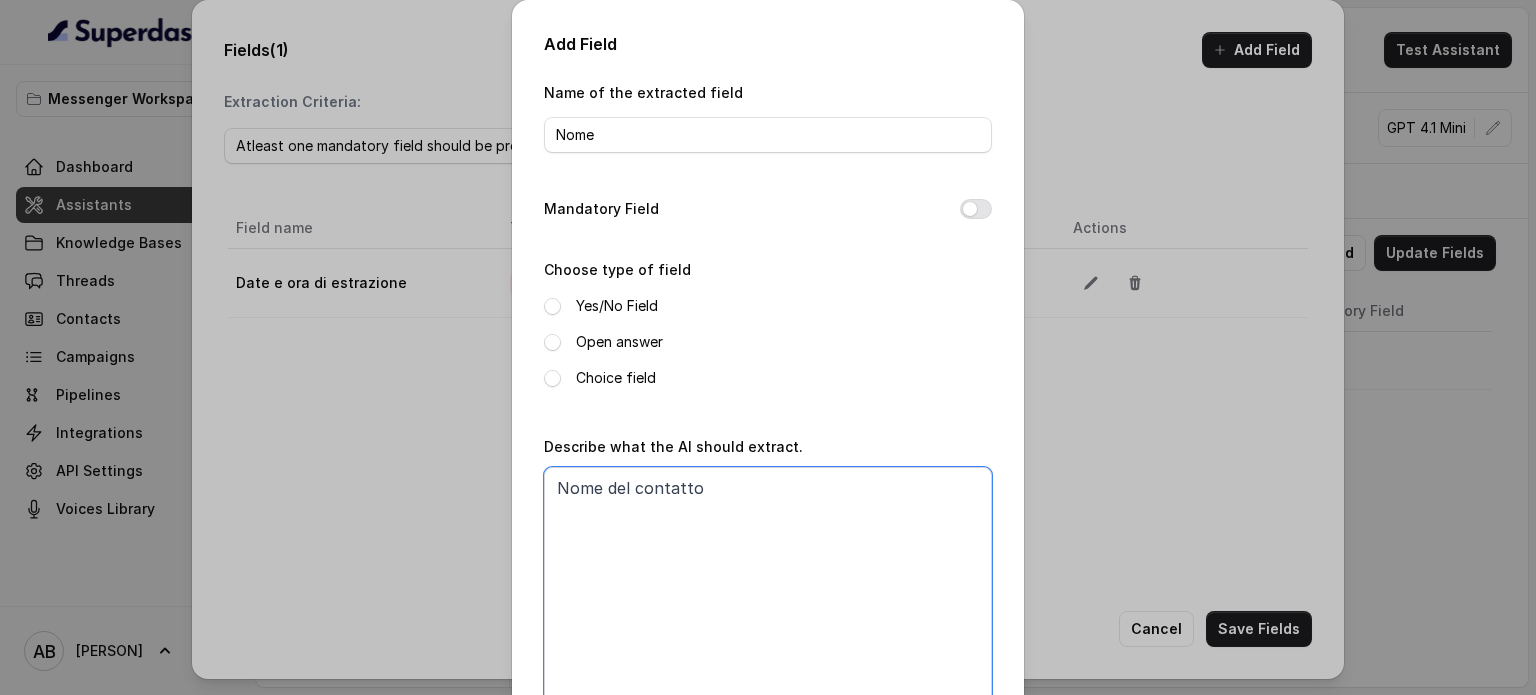 type on "Nome del contatto" 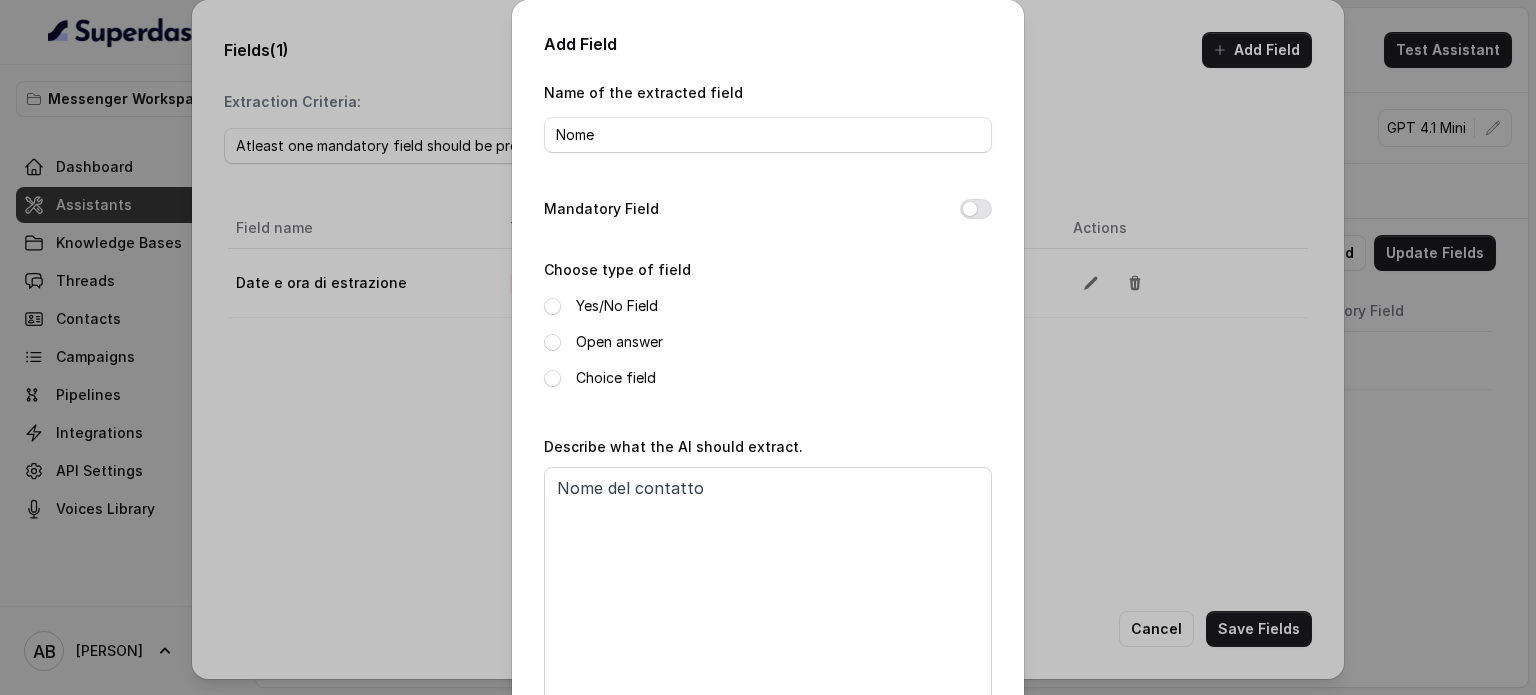 click on "Open answer" at bounding box center (619, 342) 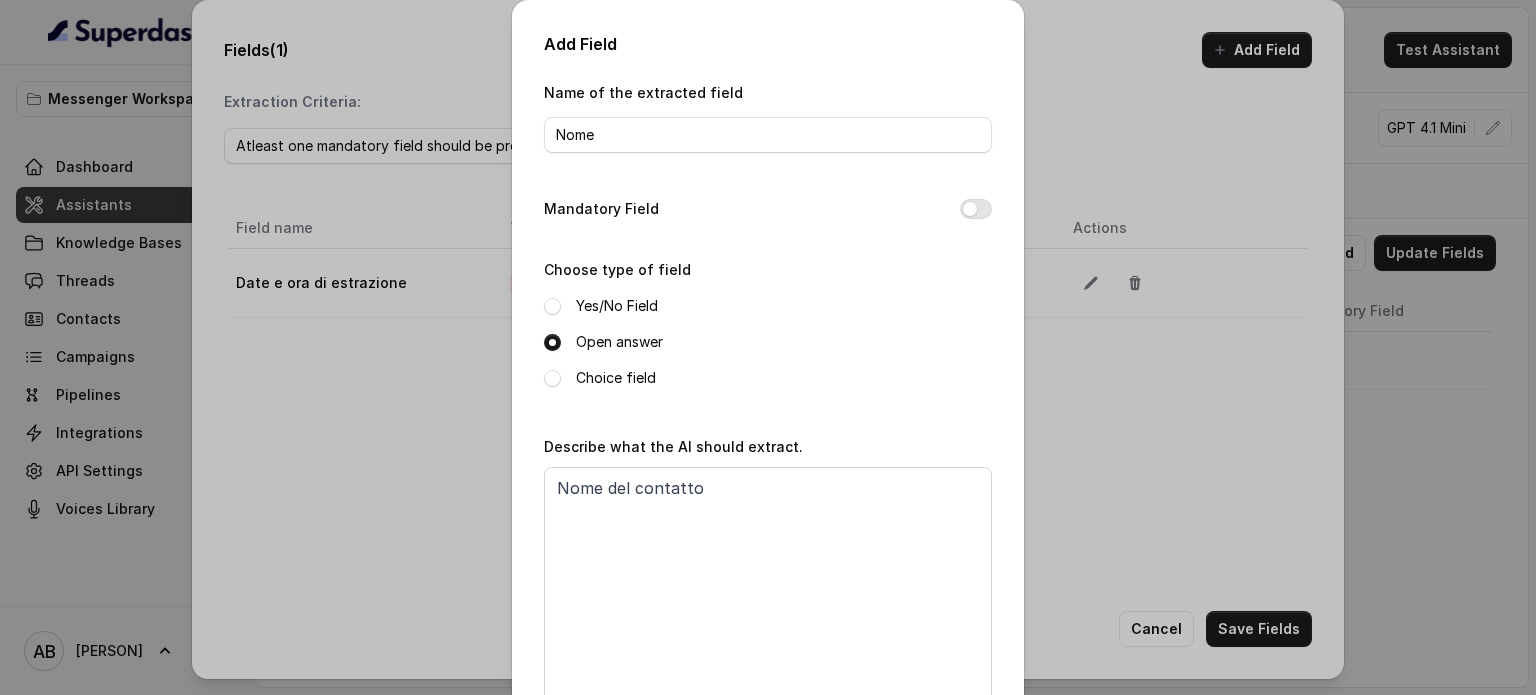 scroll, scrollTop: 136, scrollLeft: 0, axis: vertical 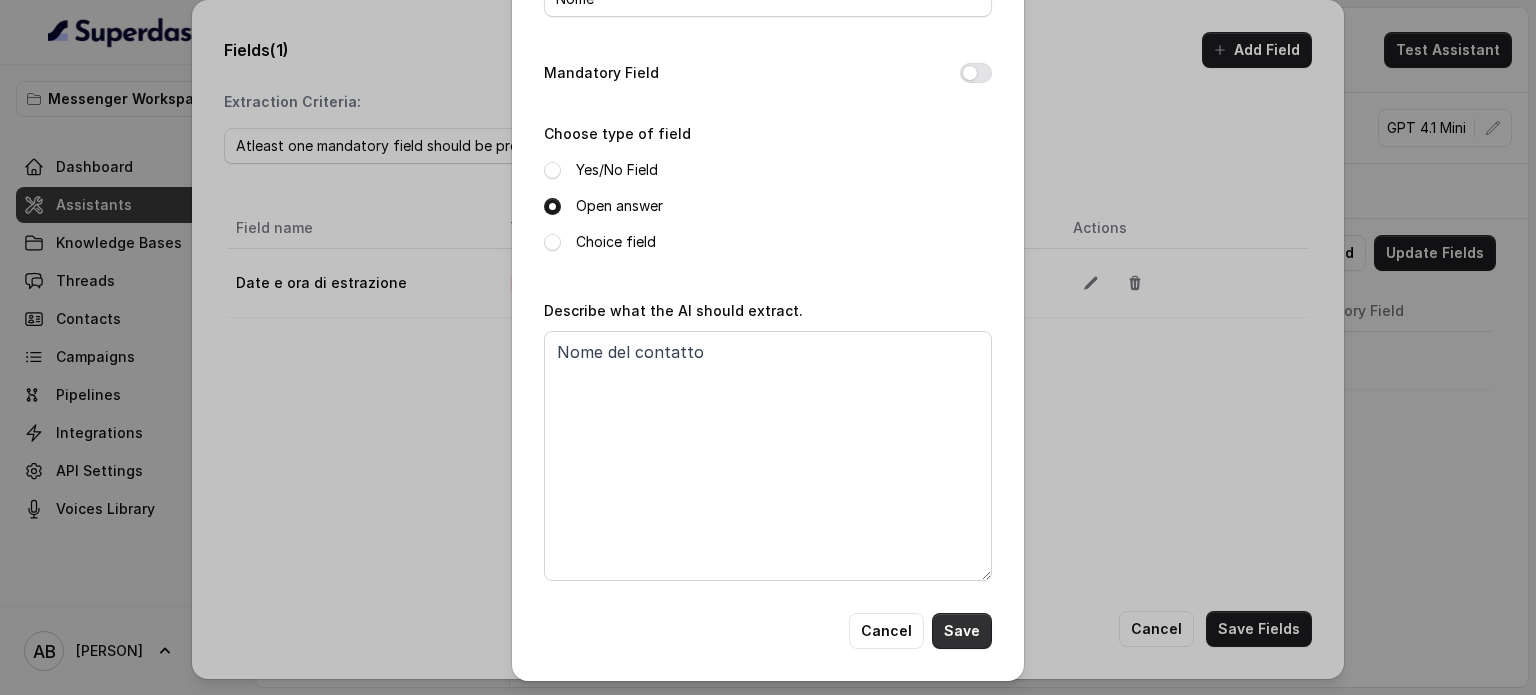 click on "Name of the extracted field Nome Mandatory Field Choose type of field Yes/No Field Open answer Choice field Describe what the AI should extract. Nome del contatto Cancel Save" at bounding box center [768, 296] 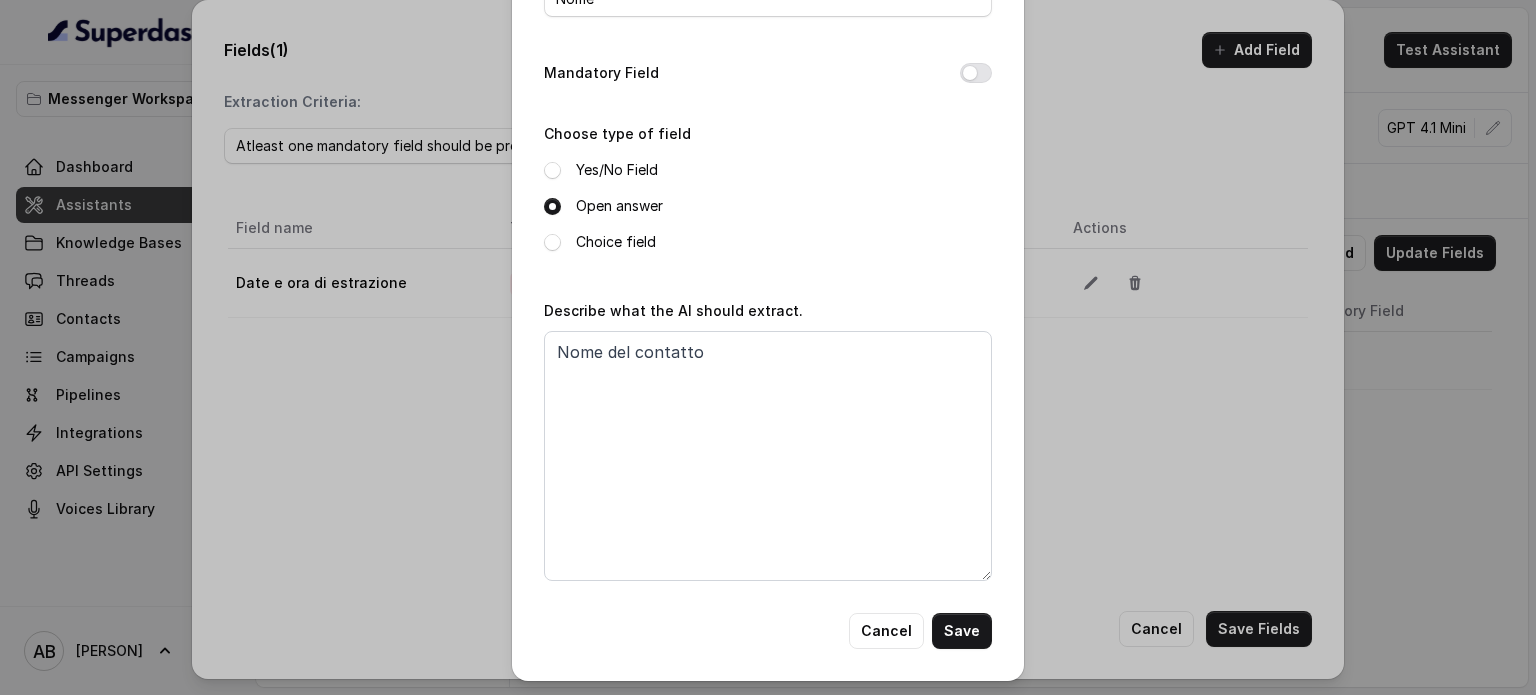 click on "Save" at bounding box center [962, 631] 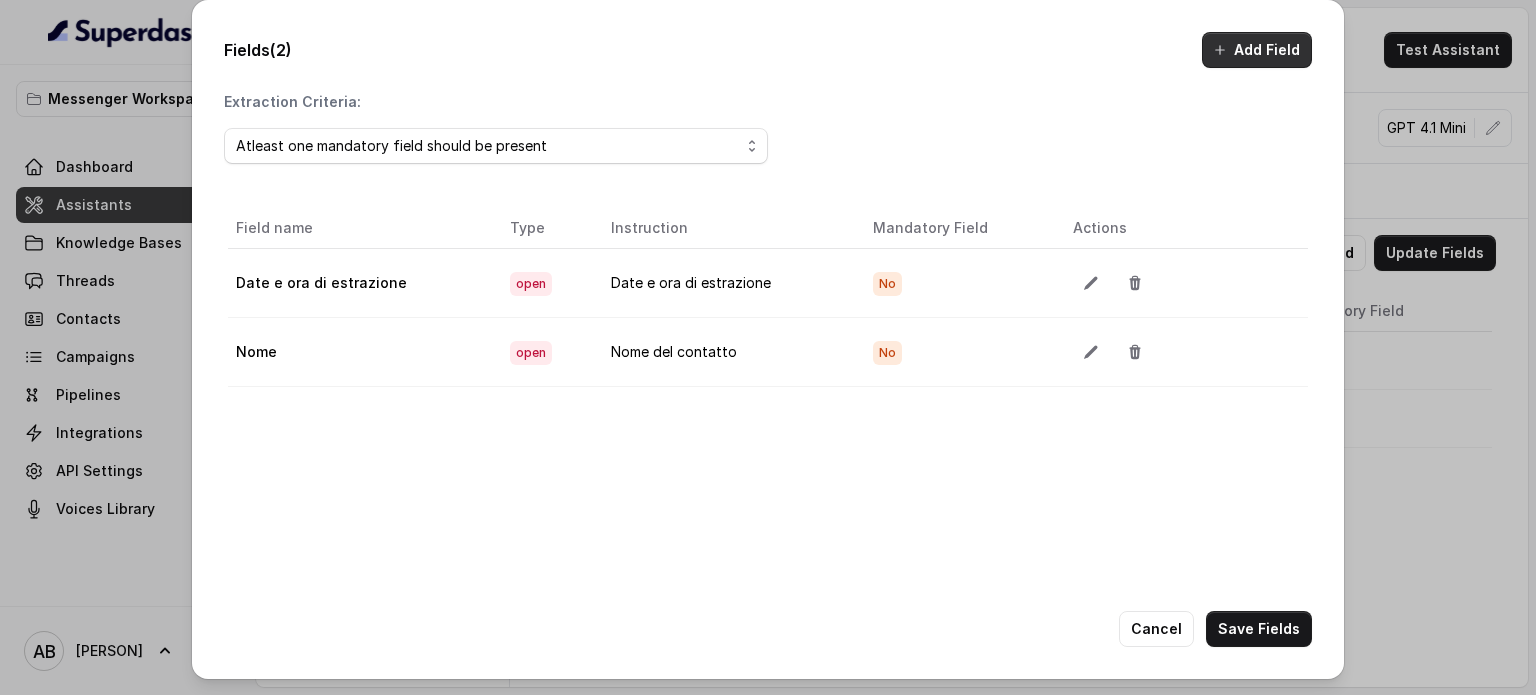 click on "Add Field" at bounding box center (1257, 50) 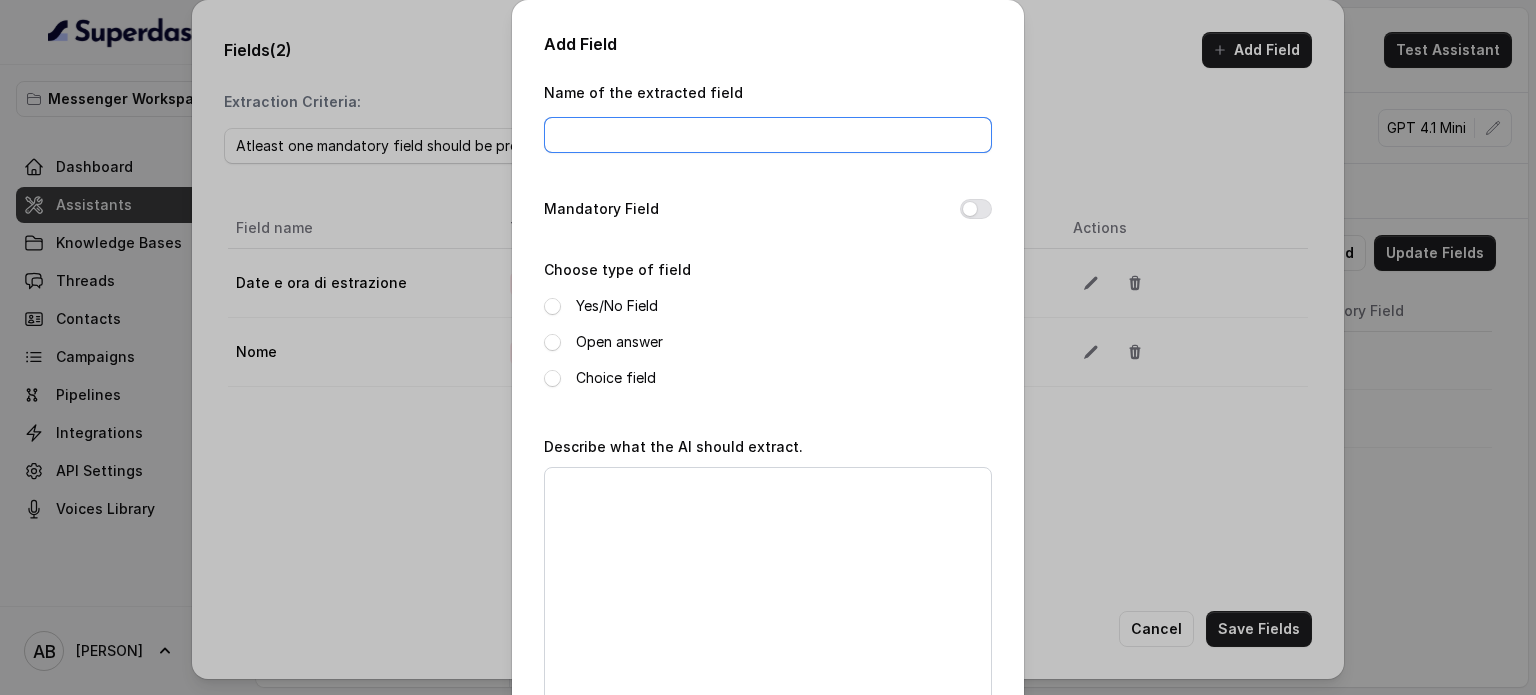 click on "Name of the extracted field" at bounding box center (768, 135) 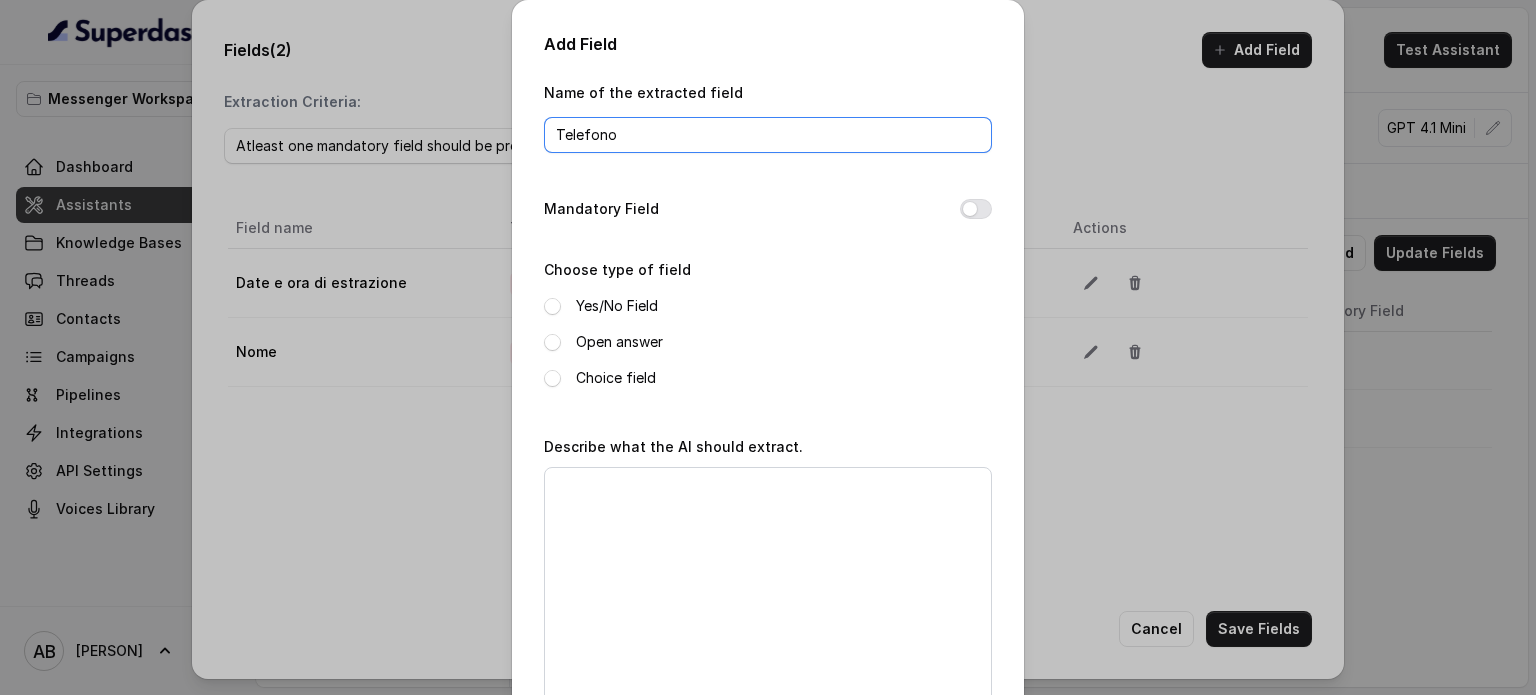 type on "Telefono" 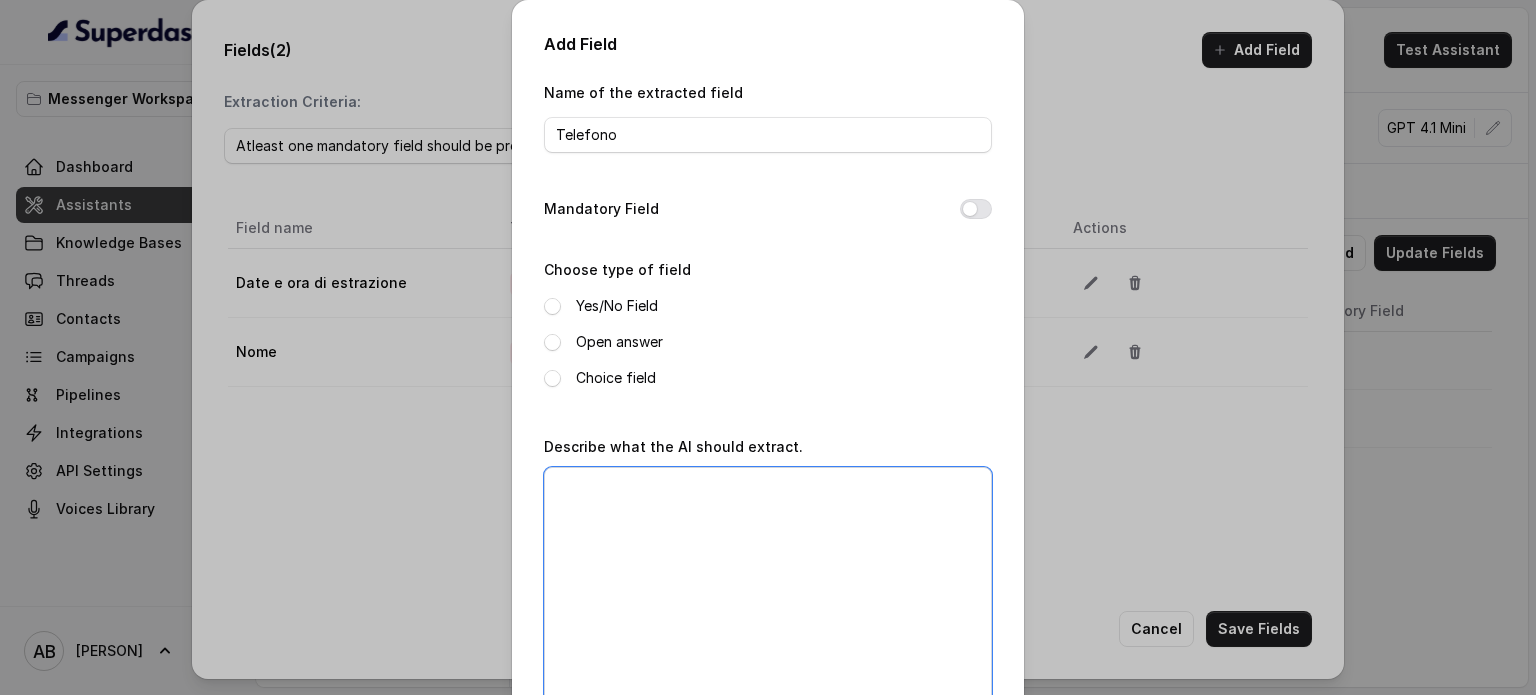 click on "Describe what the AI should extract." at bounding box center (768, 592) 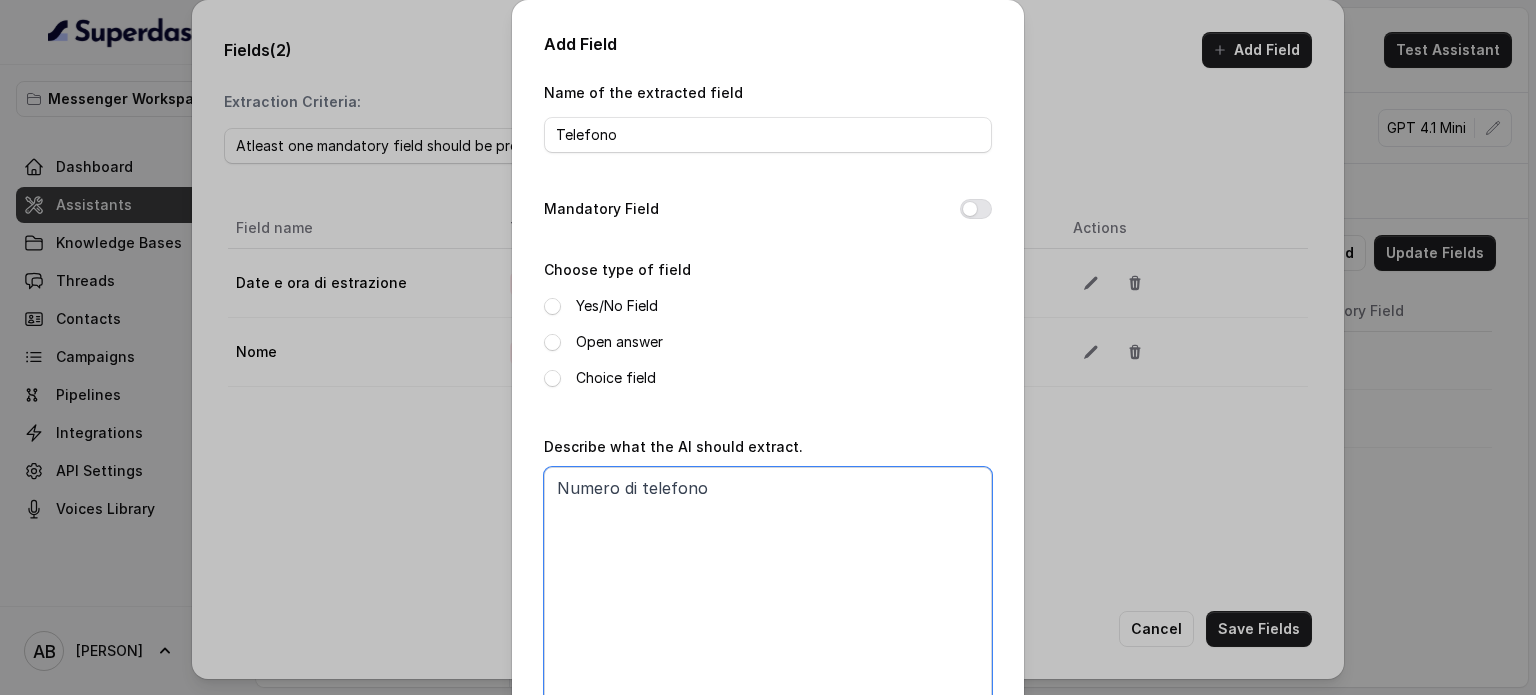 type on "Numero di telefono" 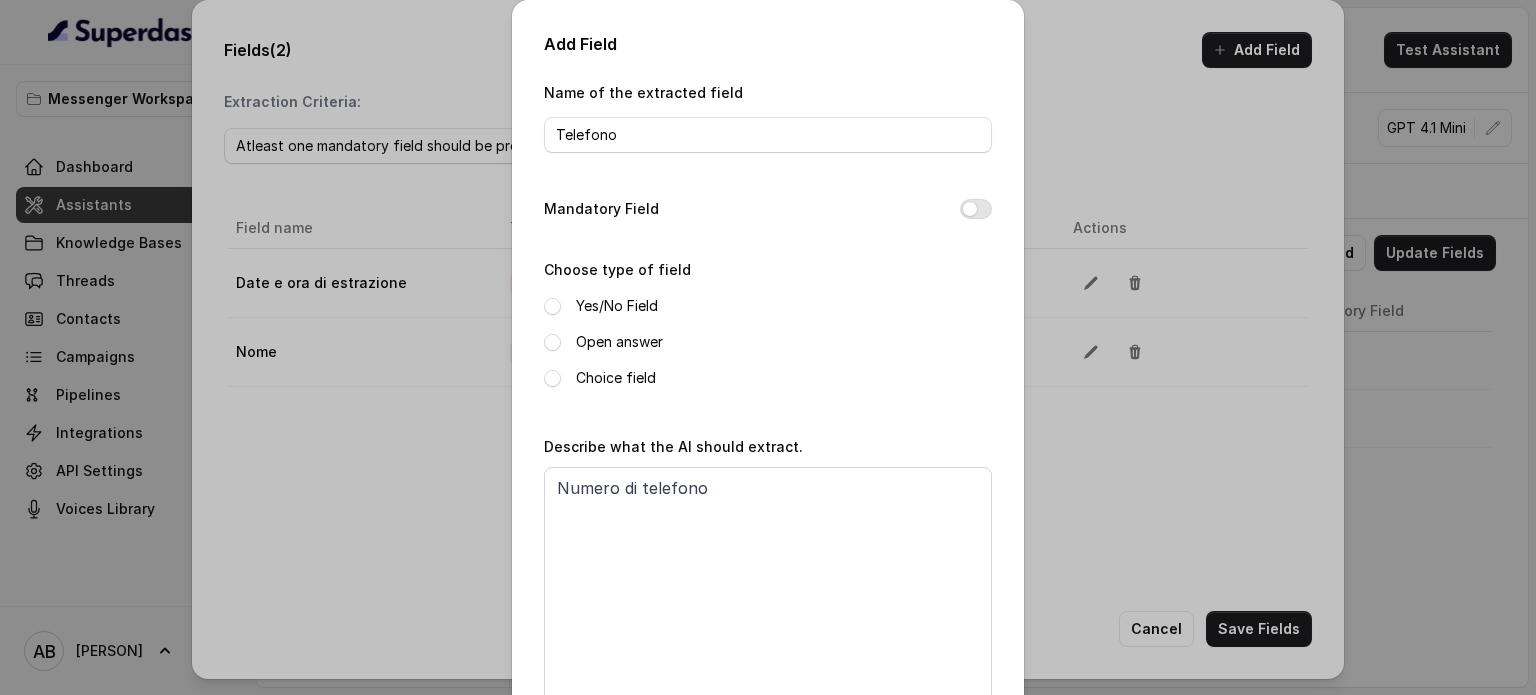 click on "Open answer" at bounding box center [619, 342] 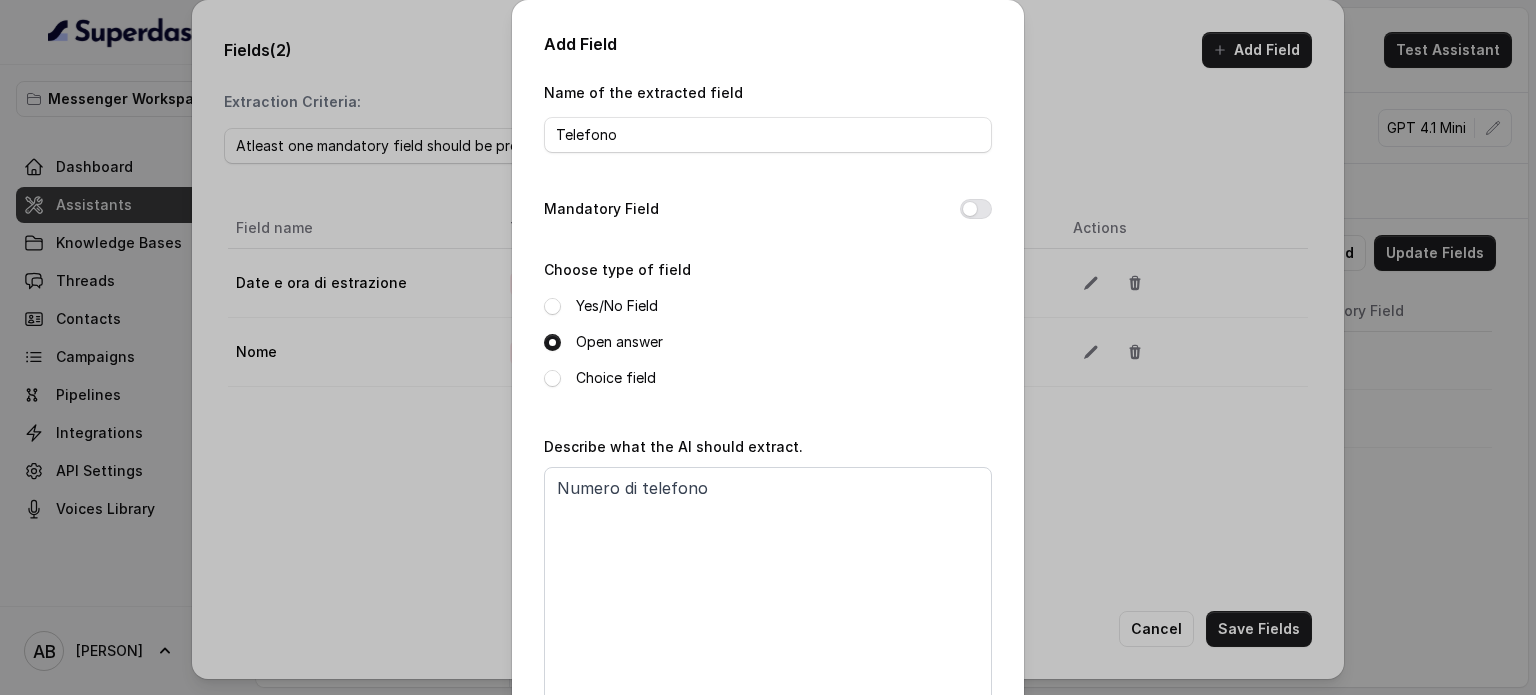 scroll, scrollTop: 136, scrollLeft: 0, axis: vertical 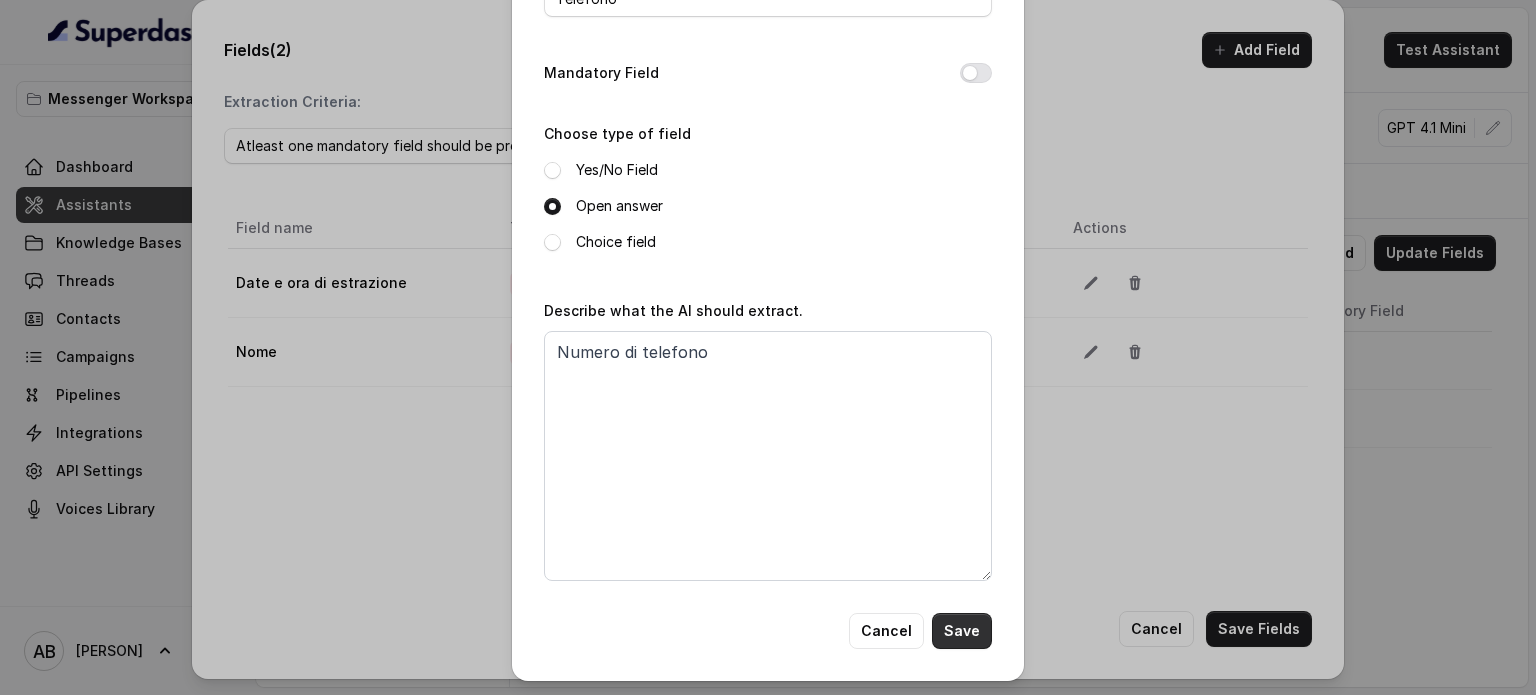 click on "Save" at bounding box center (962, 631) 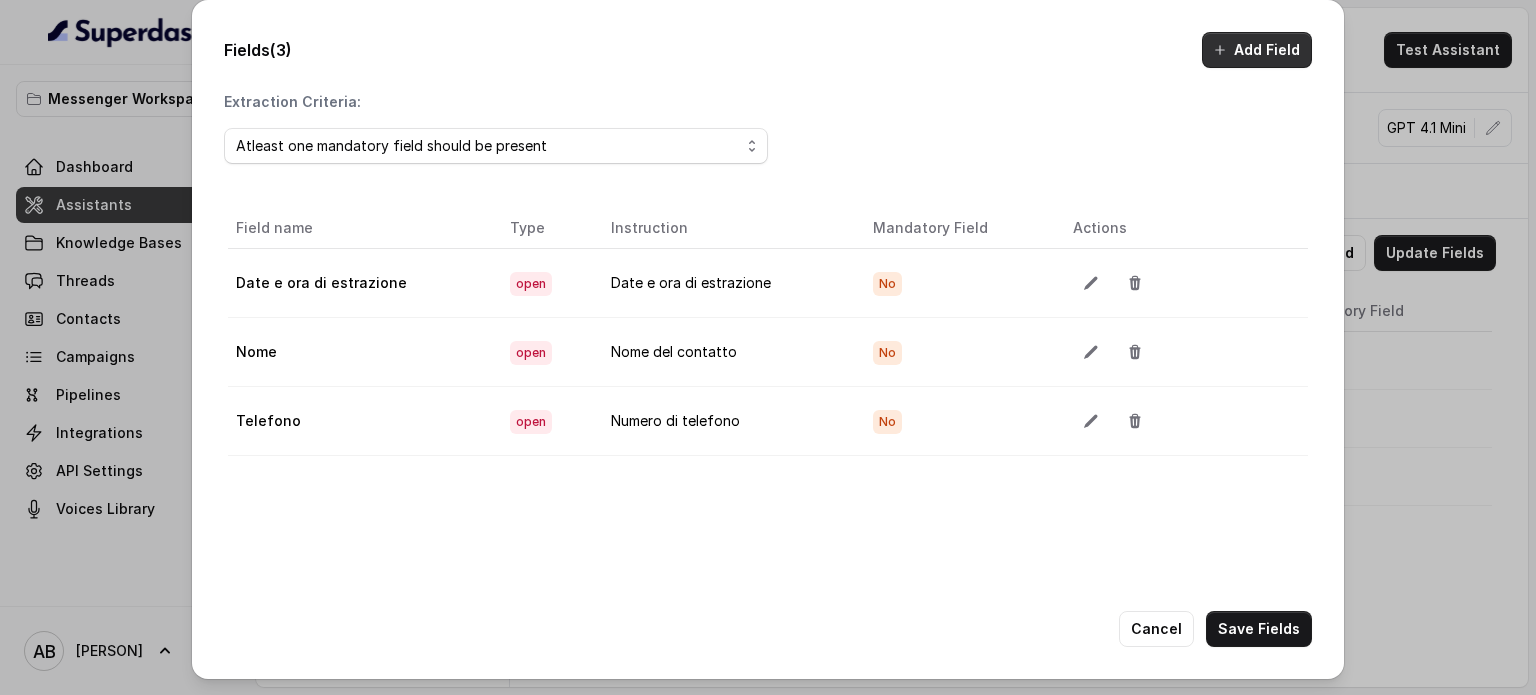 click on "Add Field" at bounding box center [1257, 50] 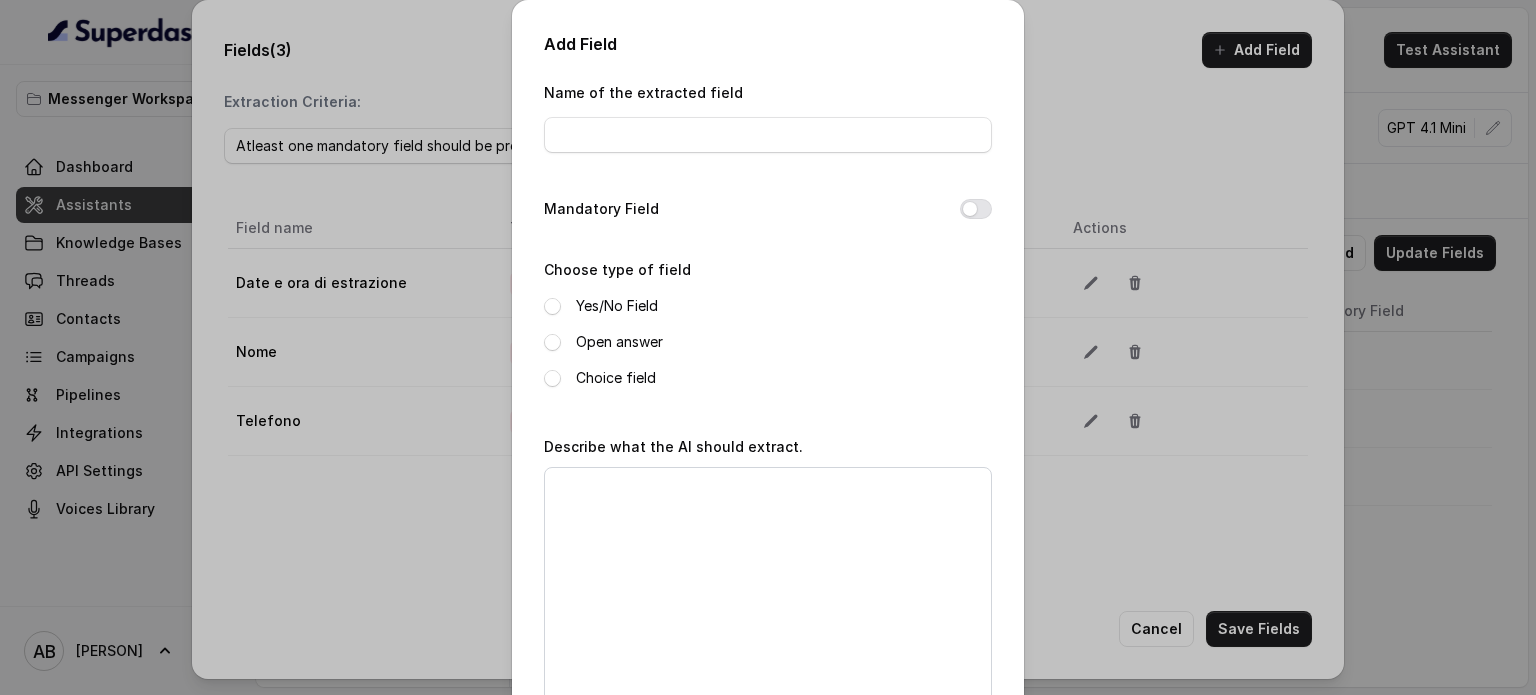 click on "Name of the extracted field" at bounding box center [768, 122] 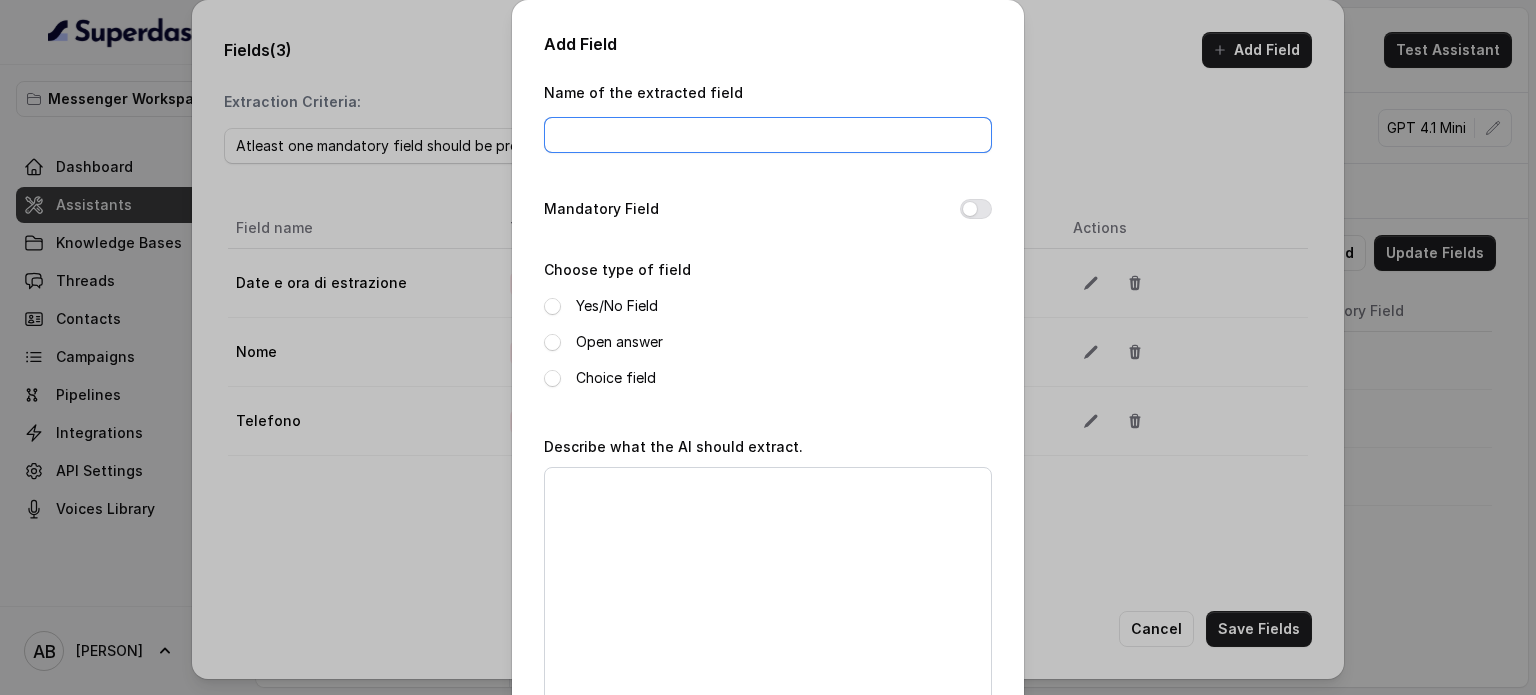 click on "Name of the extracted field" at bounding box center (768, 135) 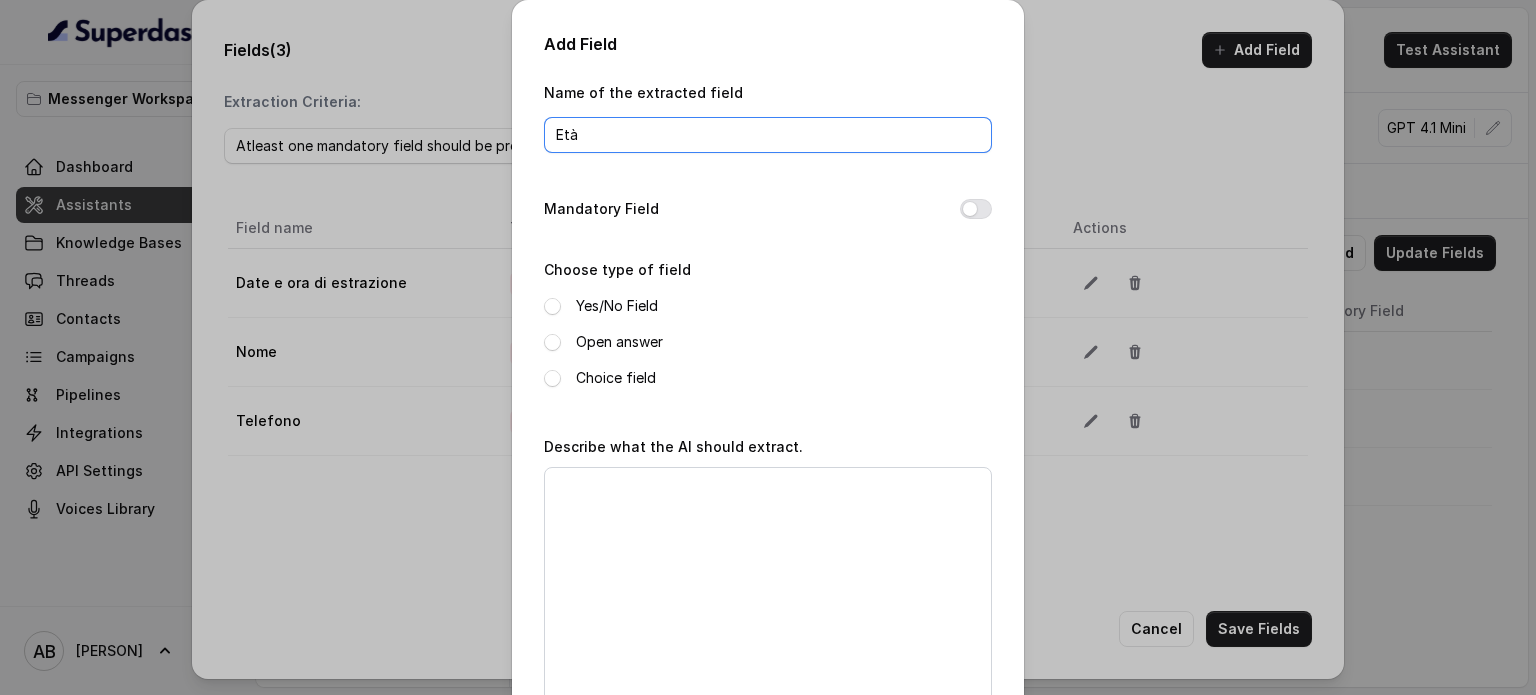 type on "Età" 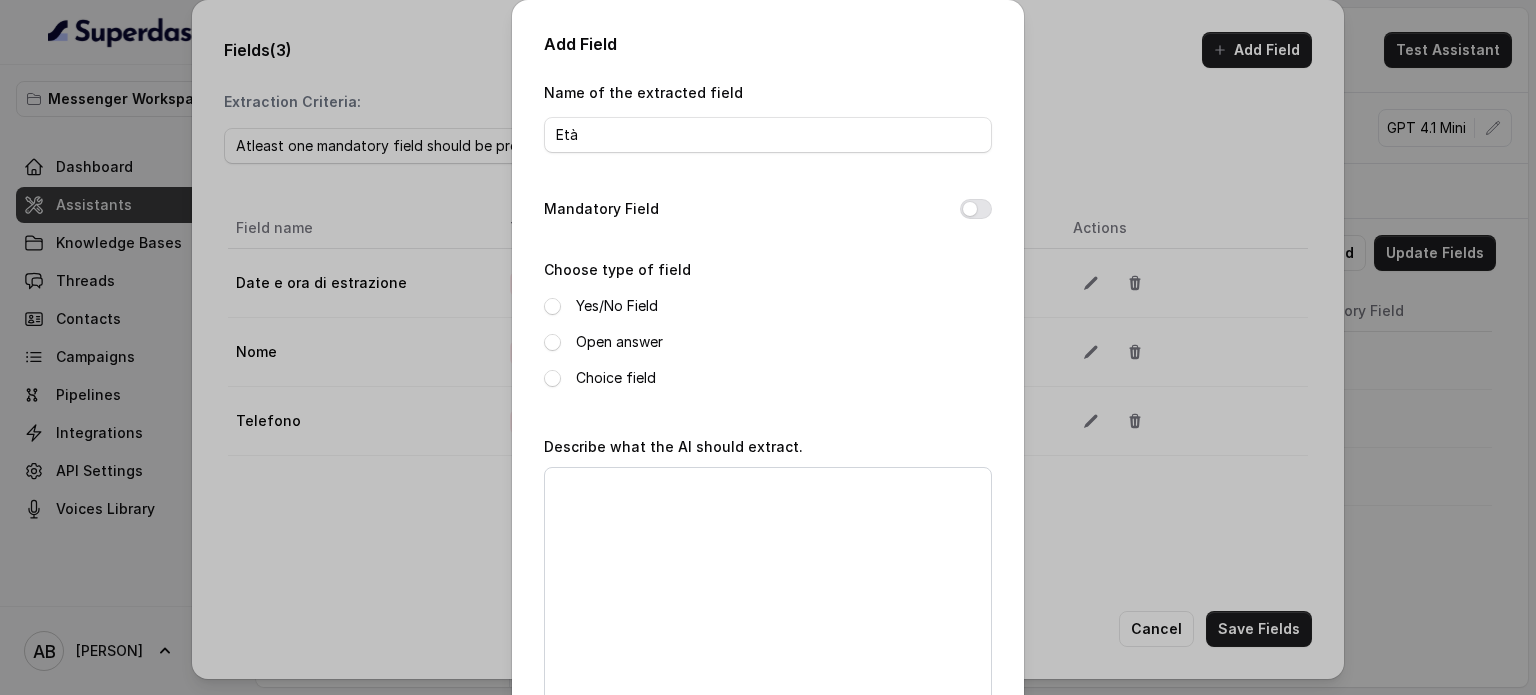 click on "Open answer" at bounding box center (619, 342) 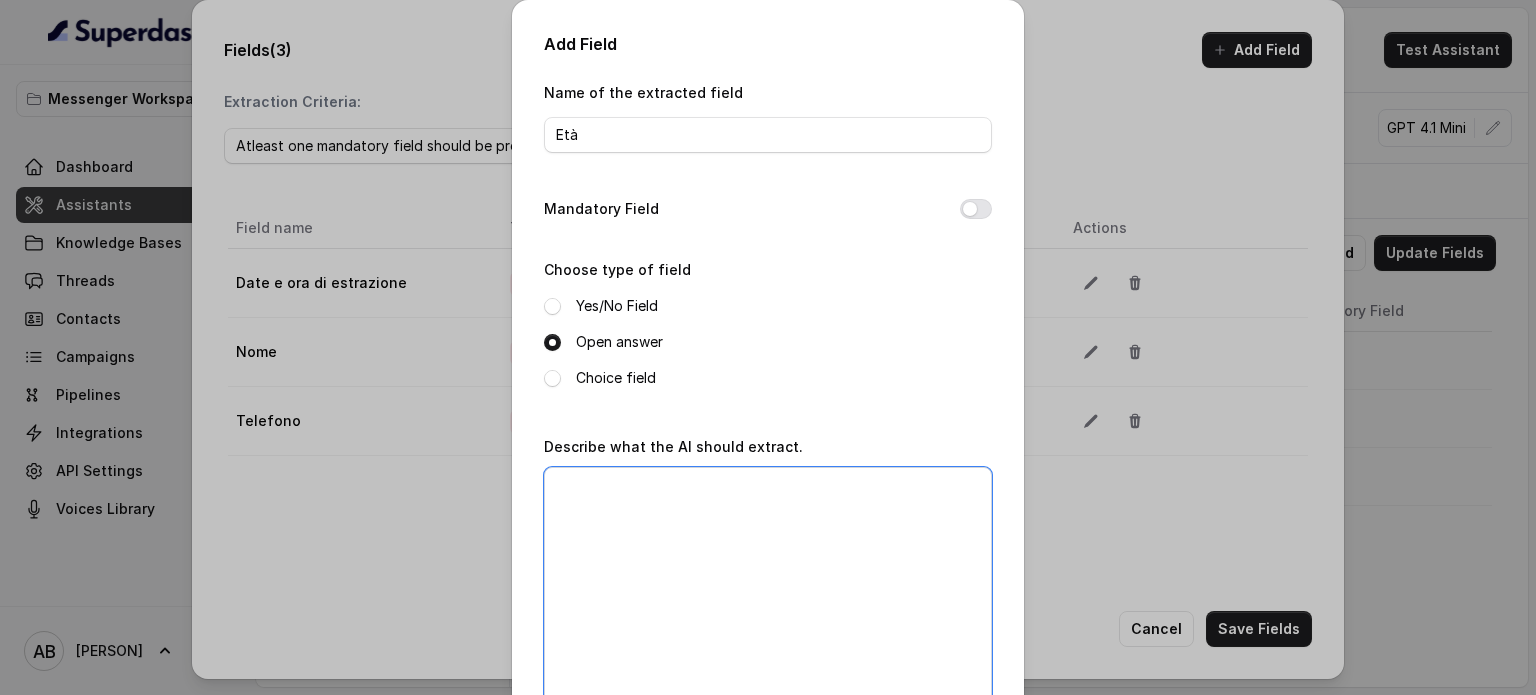 click on "Describe what the AI should extract." at bounding box center [768, 592] 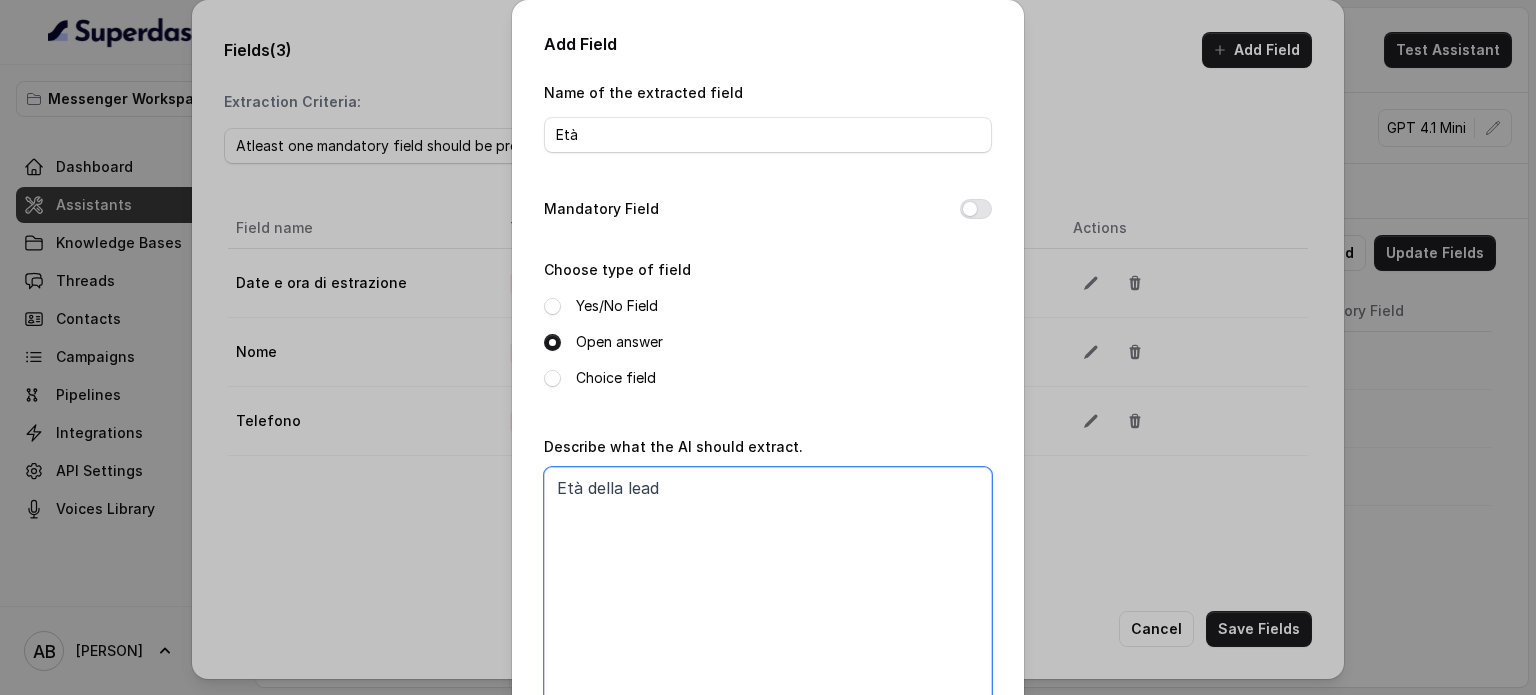 type on "Età della lead" 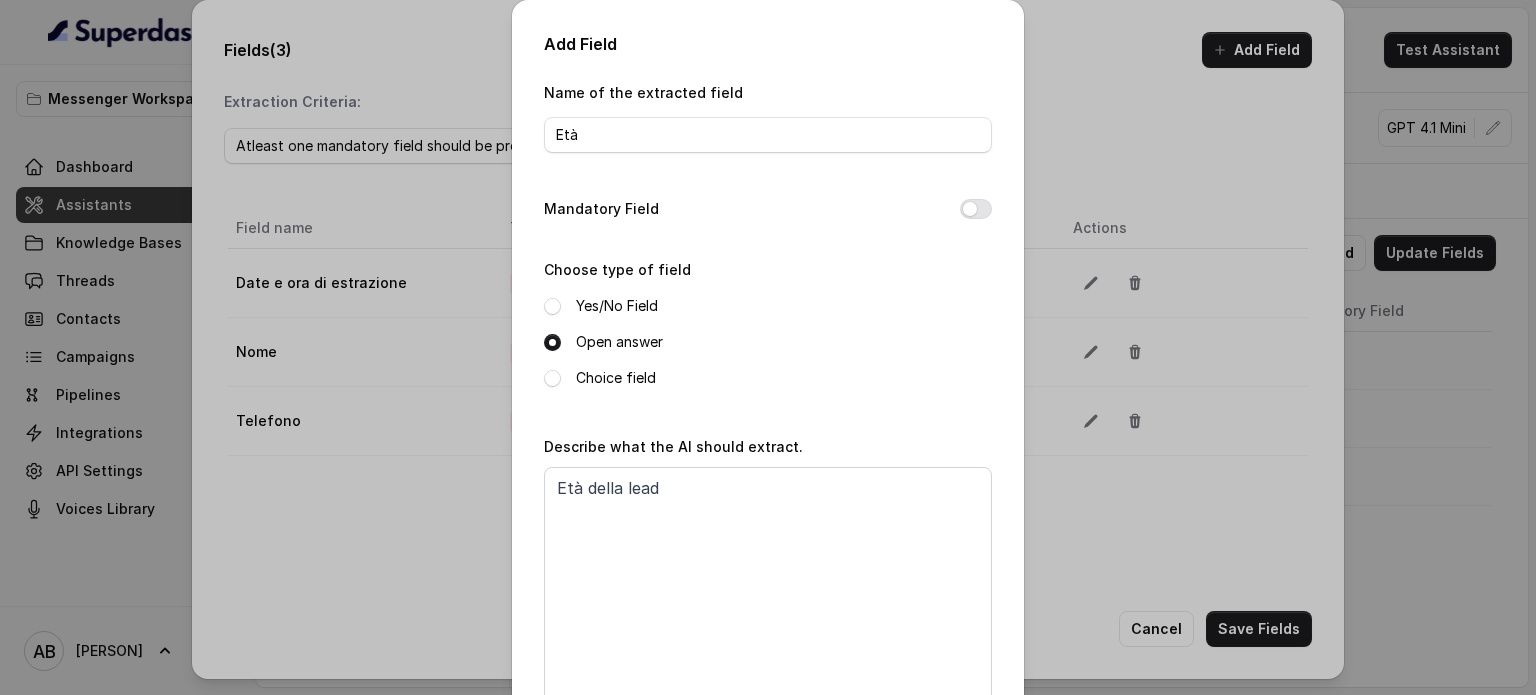 drag, startPoint x: 1204, startPoint y: 198, endPoint x: 1169, endPoint y: 198, distance: 35 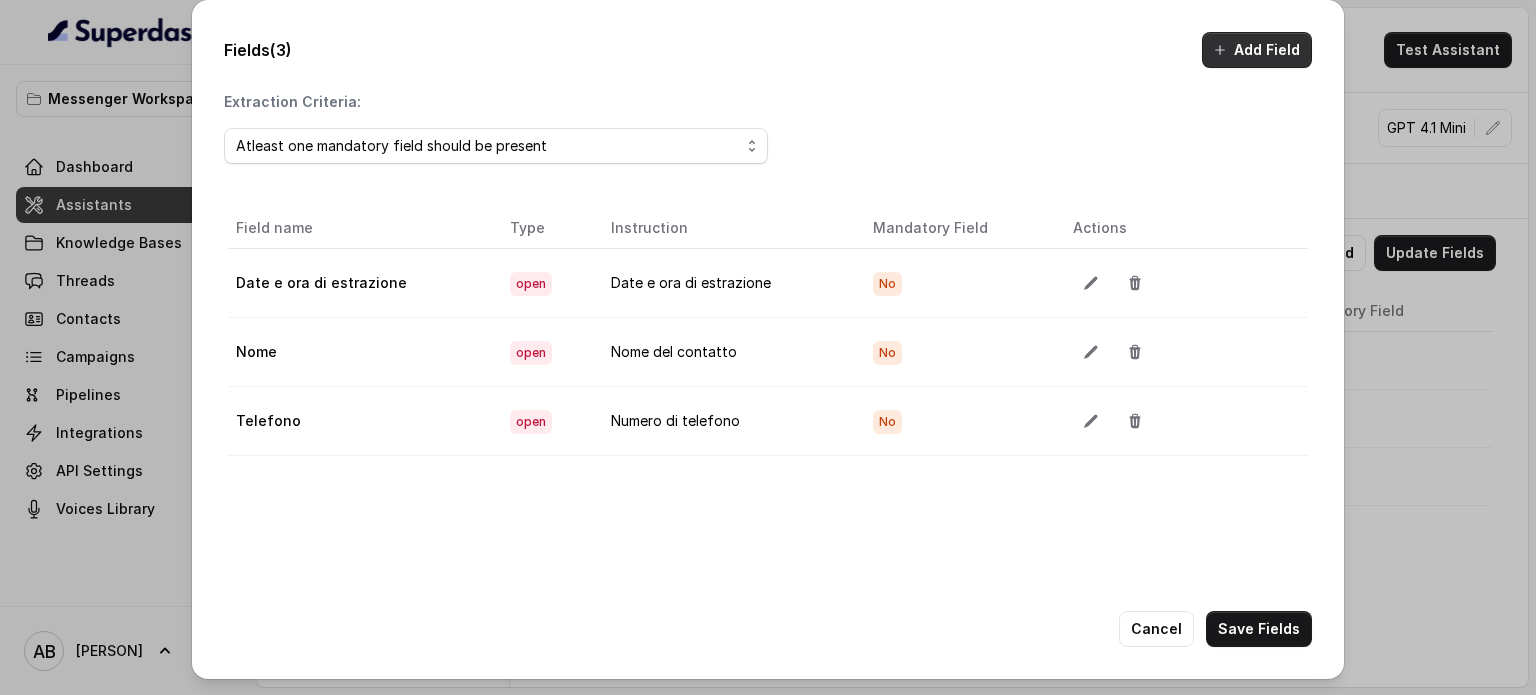 click on "Add Field" at bounding box center [1257, 50] 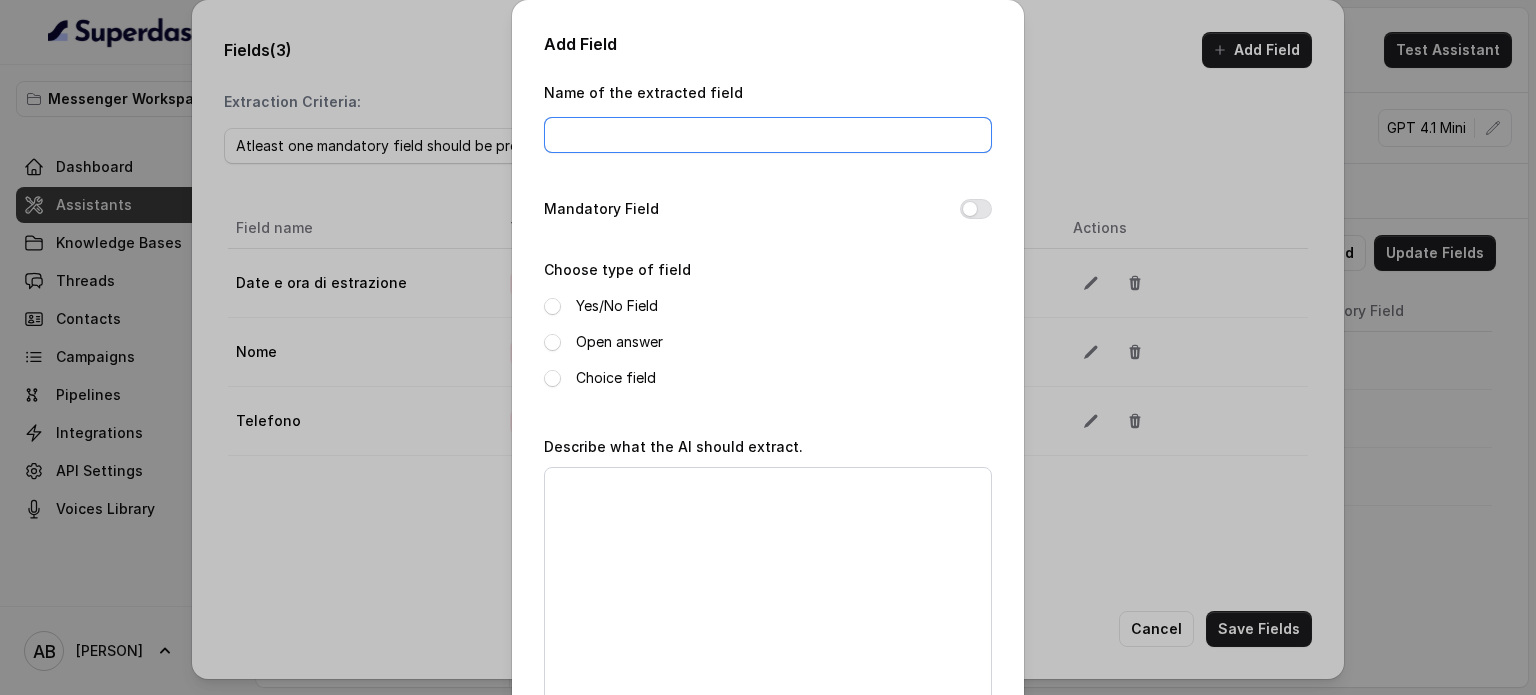 click on "Name of the extracted field" at bounding box center [768, 135] 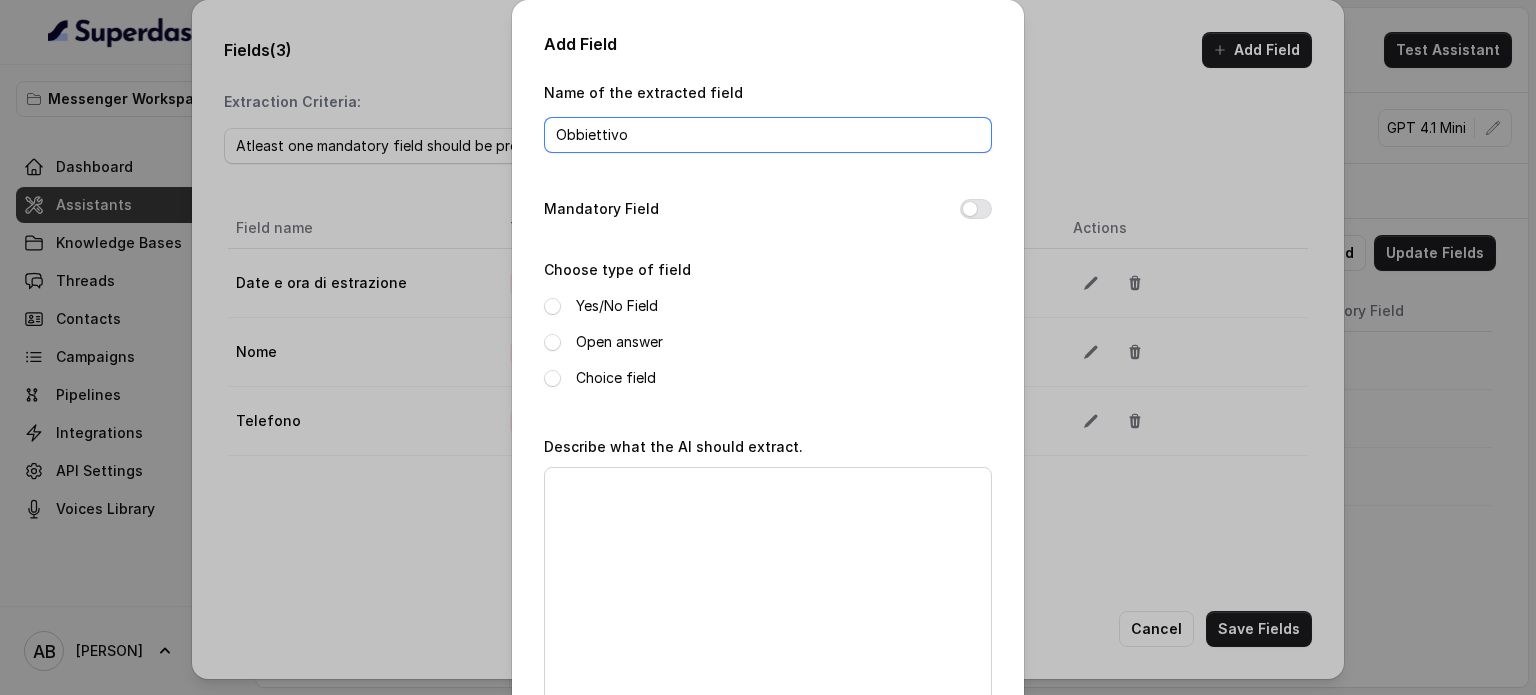 type on "Obbiettivo" 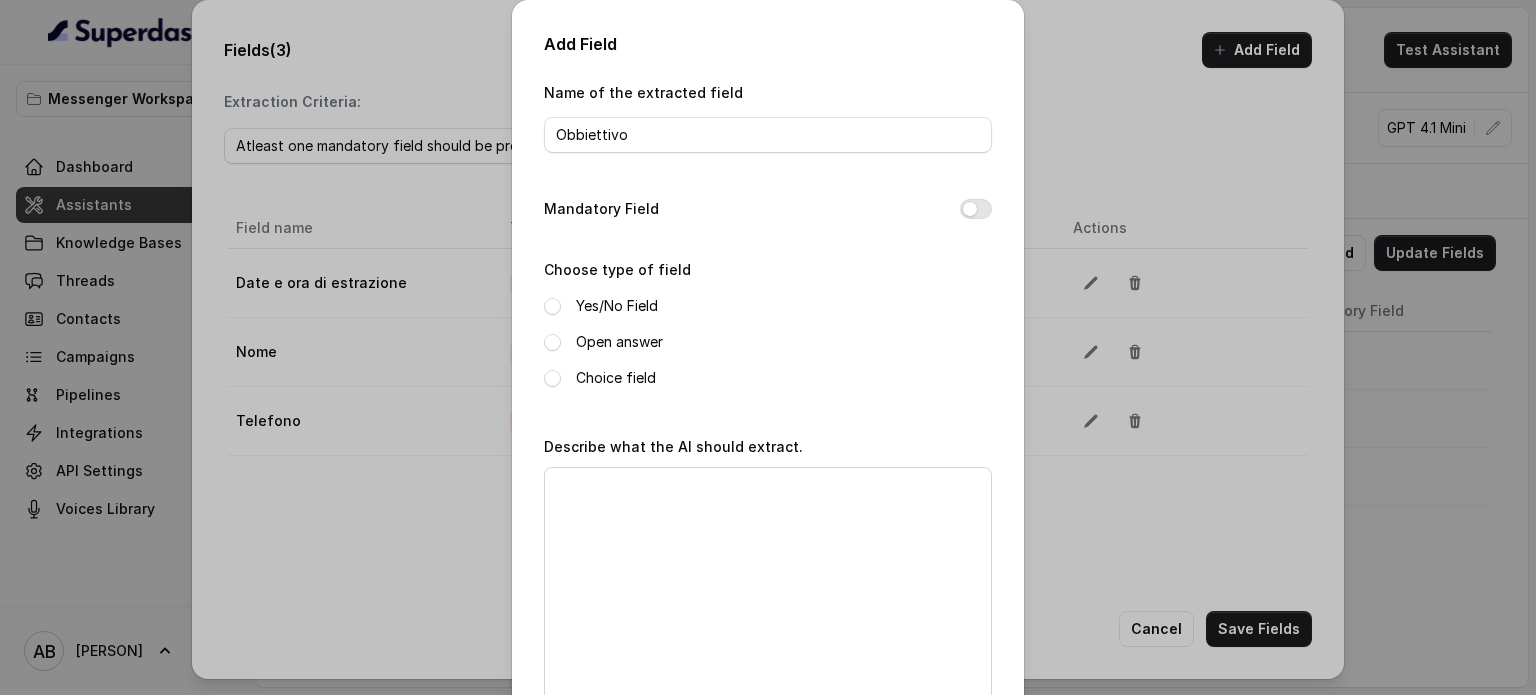 click on "Open answer" at bounding box center (619, 342) 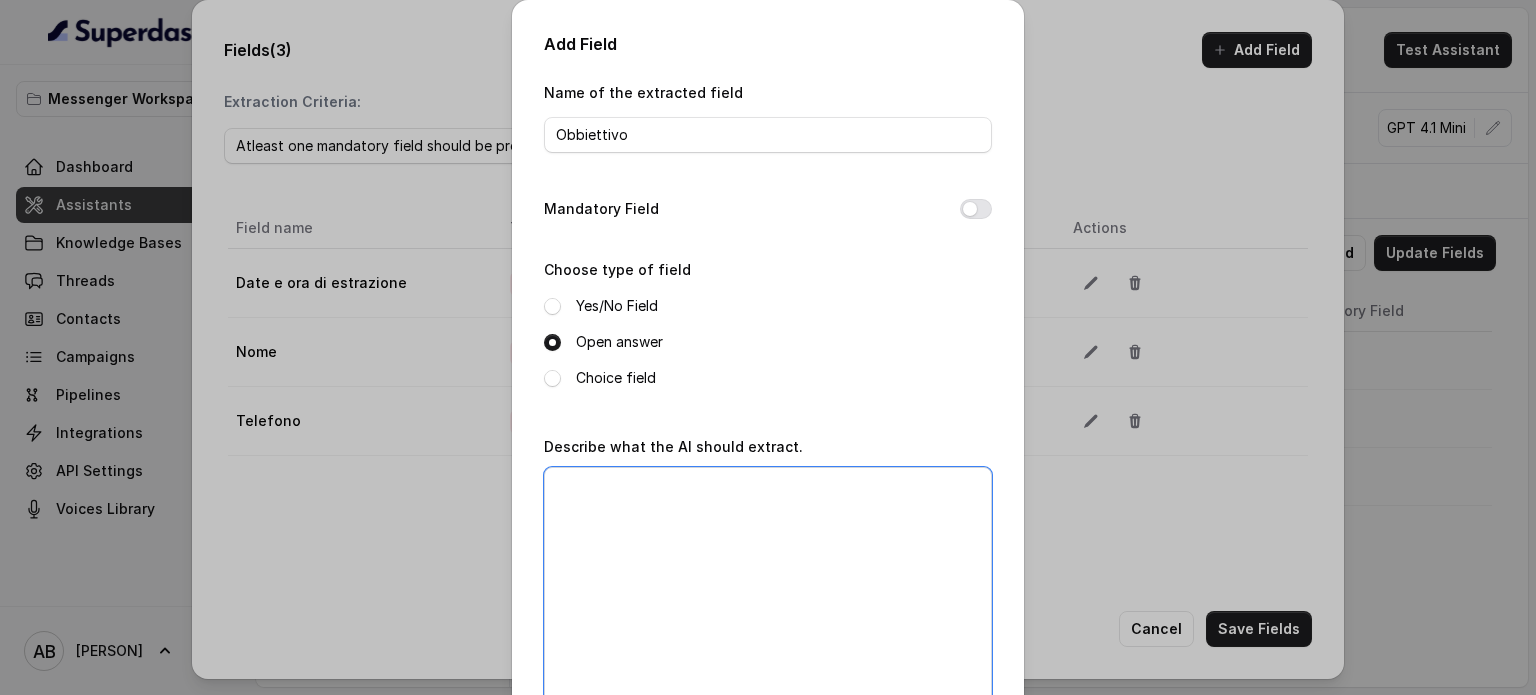 click on "Describe what the AI should extract." at bounding box center [768, 592] 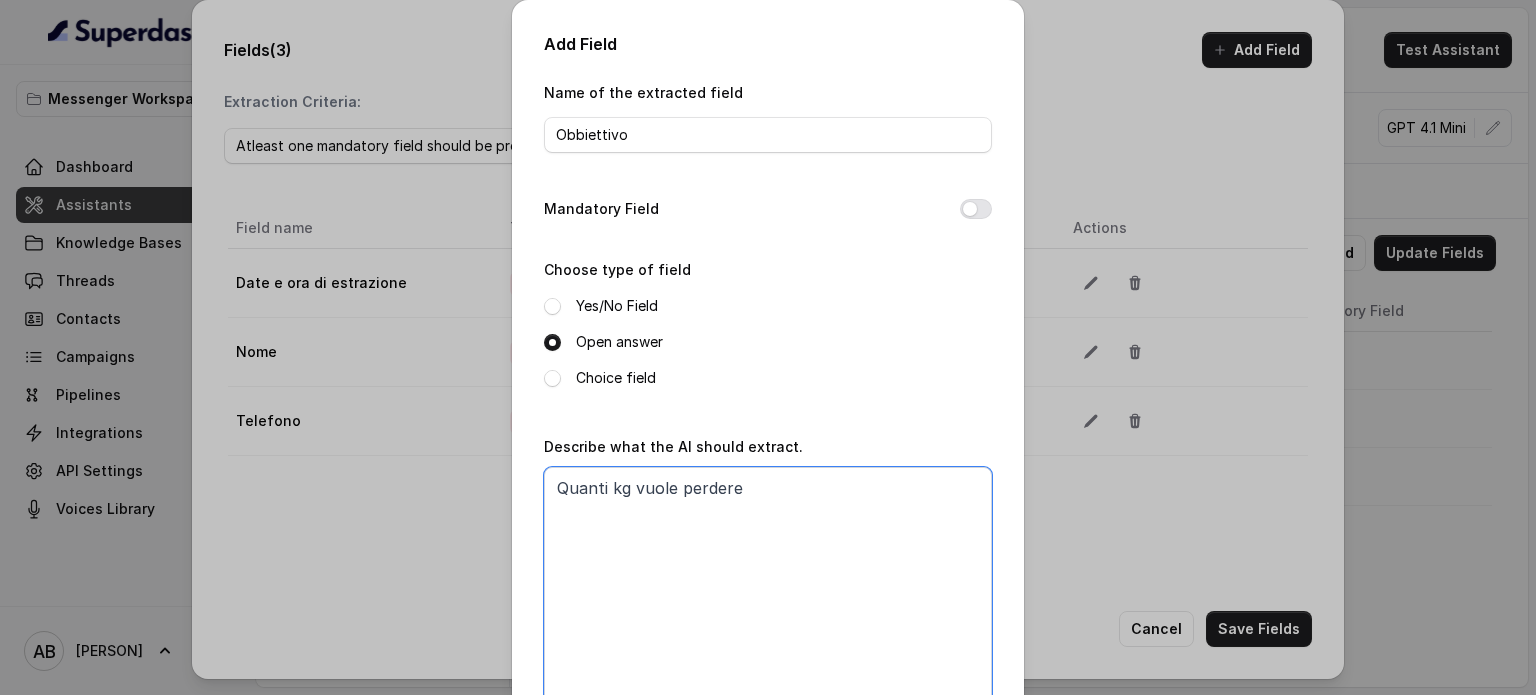 scroll, scrollTop: 136, scrollLeft: 0, axis: vertical 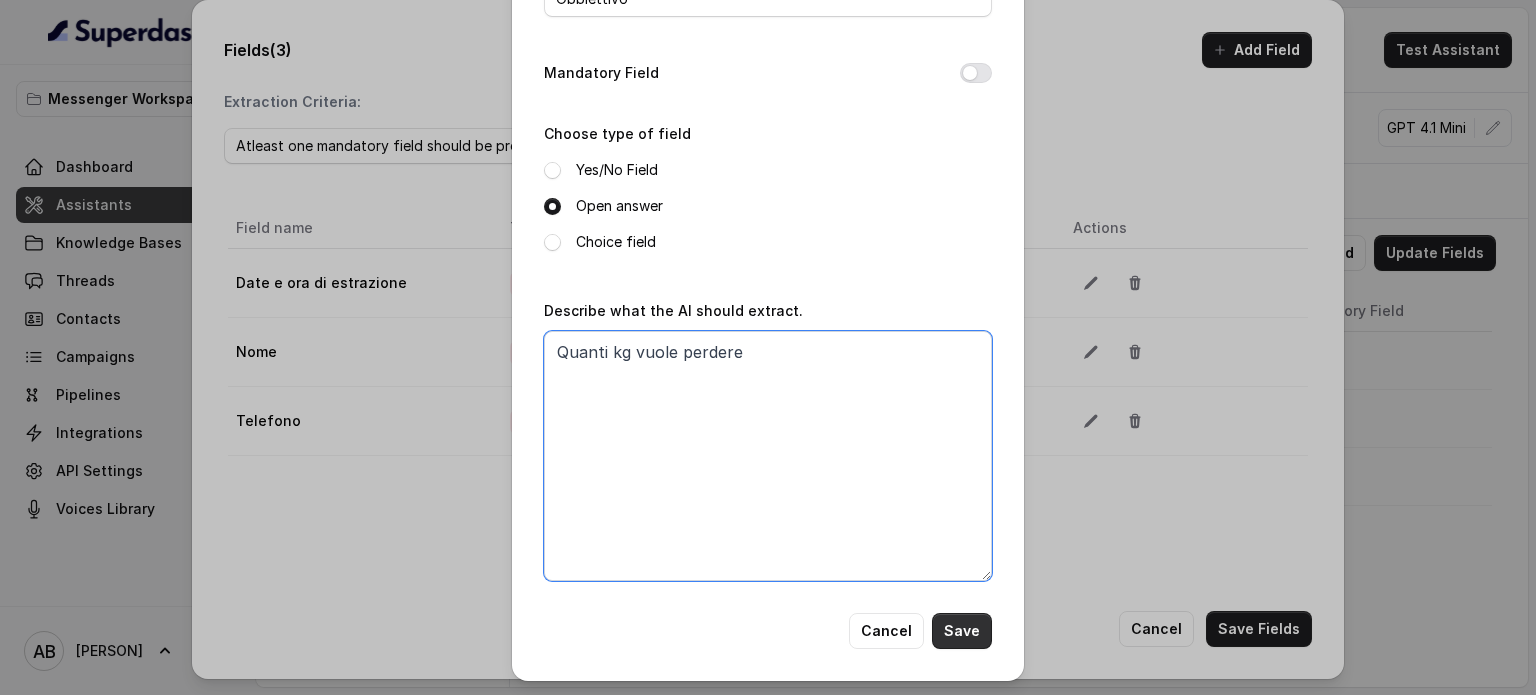 type on "Quanti kg vuole perdere" 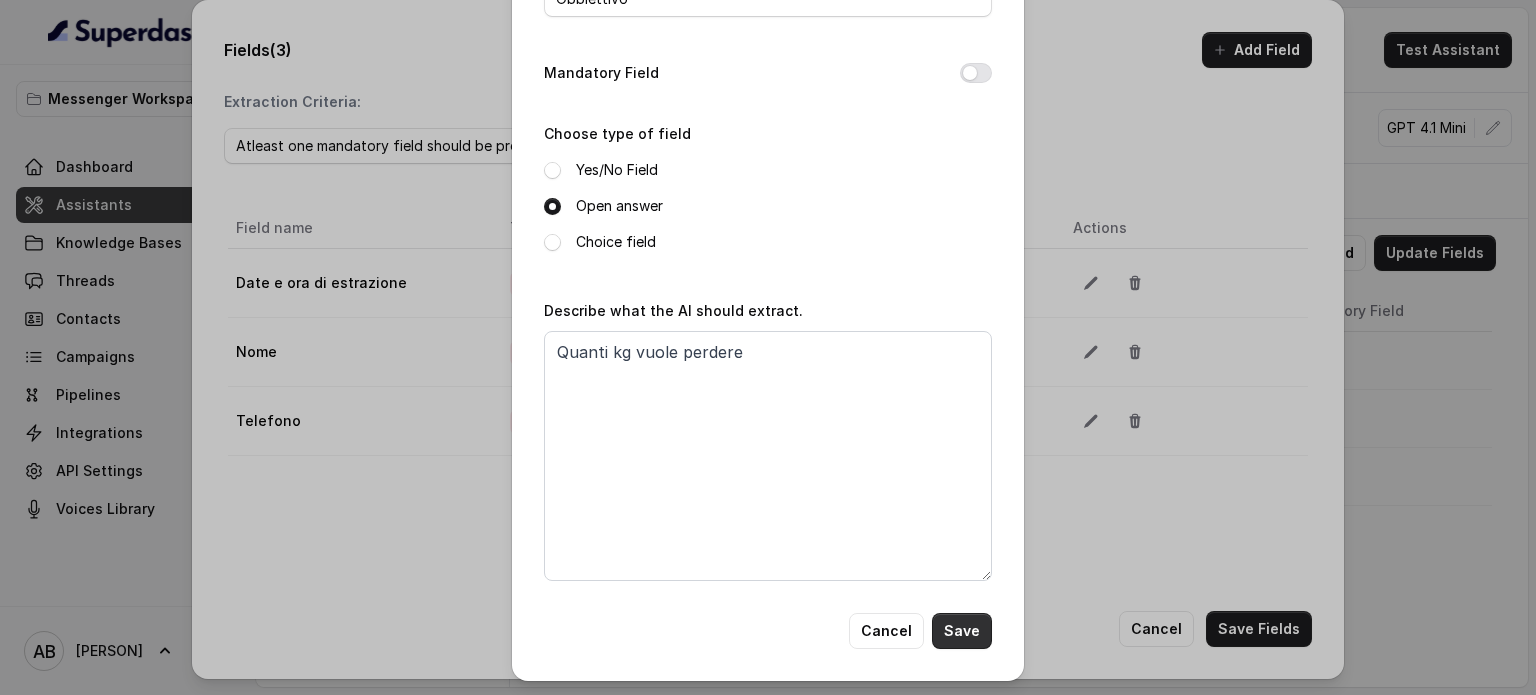 click on "Save" at bounding box center (962, 631) 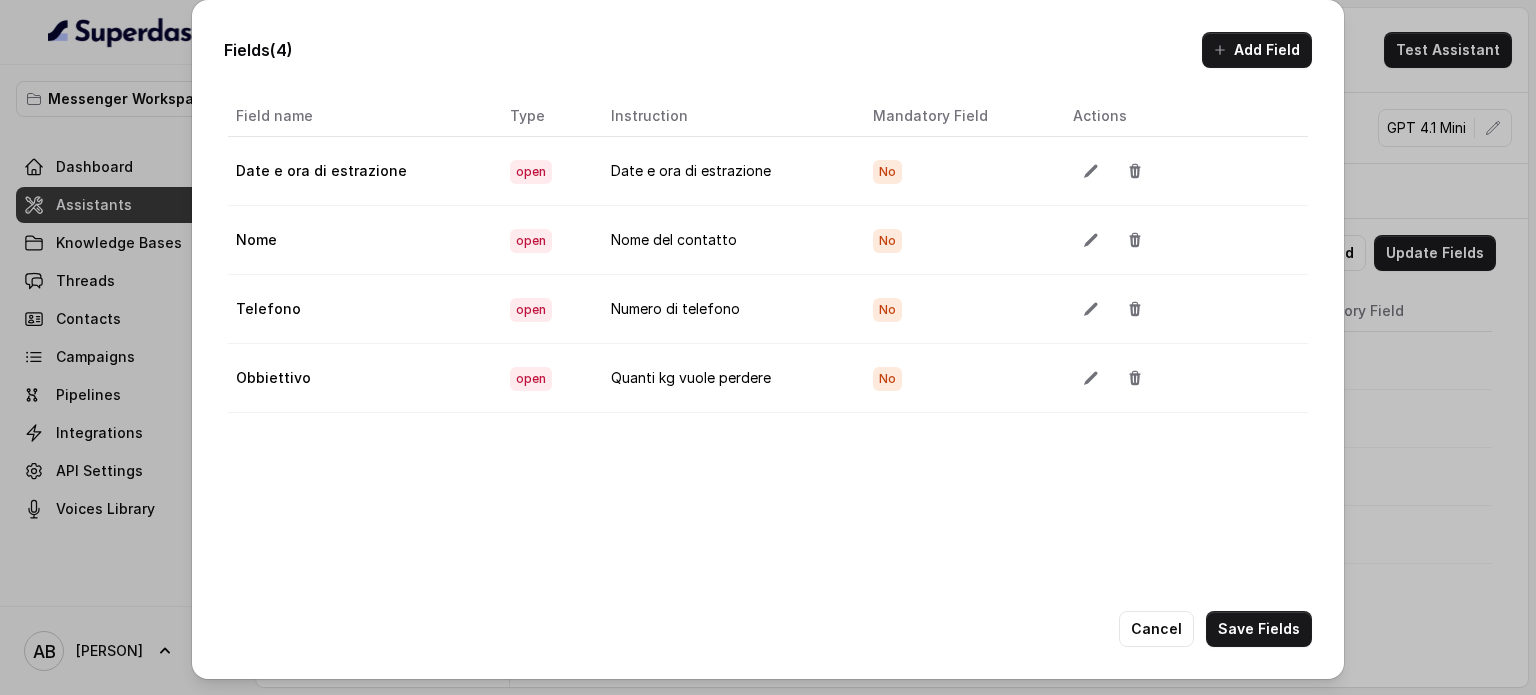 scroll, scrollTop: 0, scrollLeft: 0, axis: both 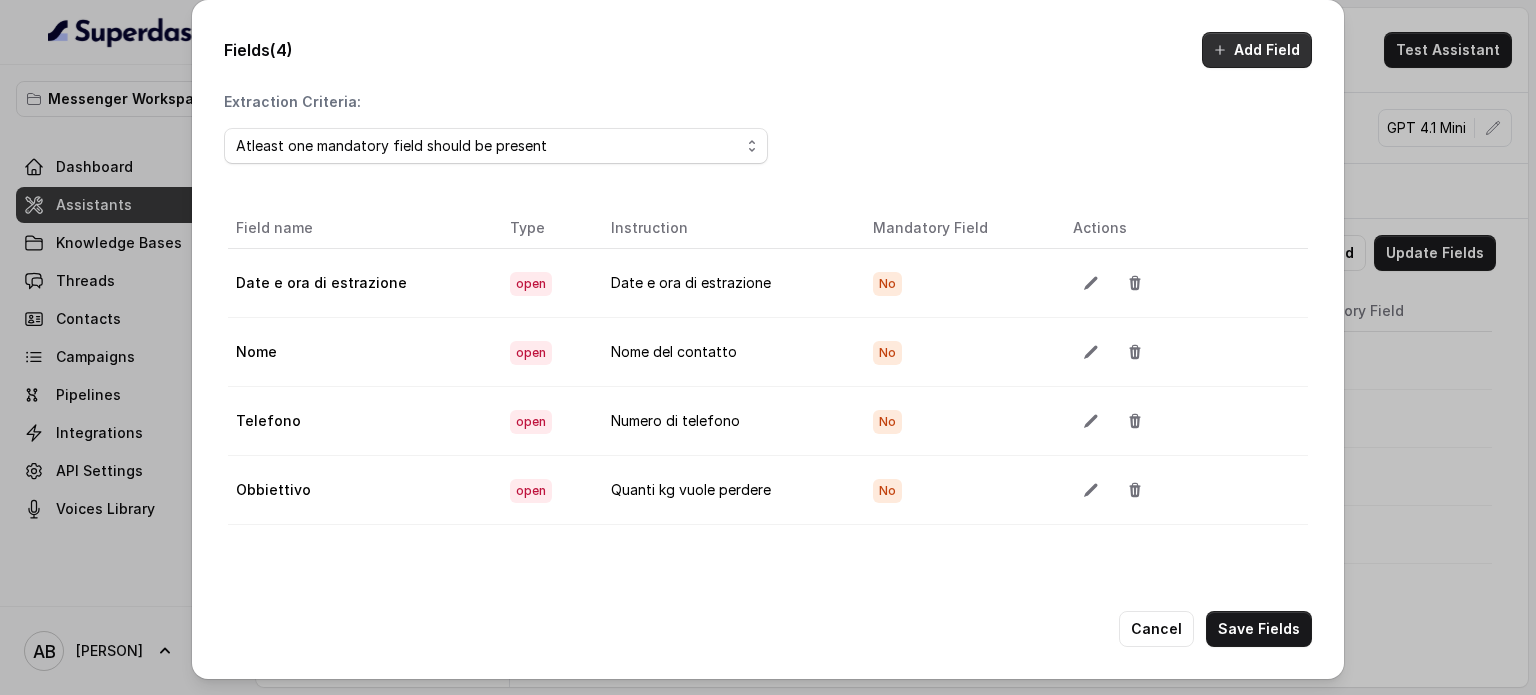 click on "Add Field" at bounding box center (1257, 50) 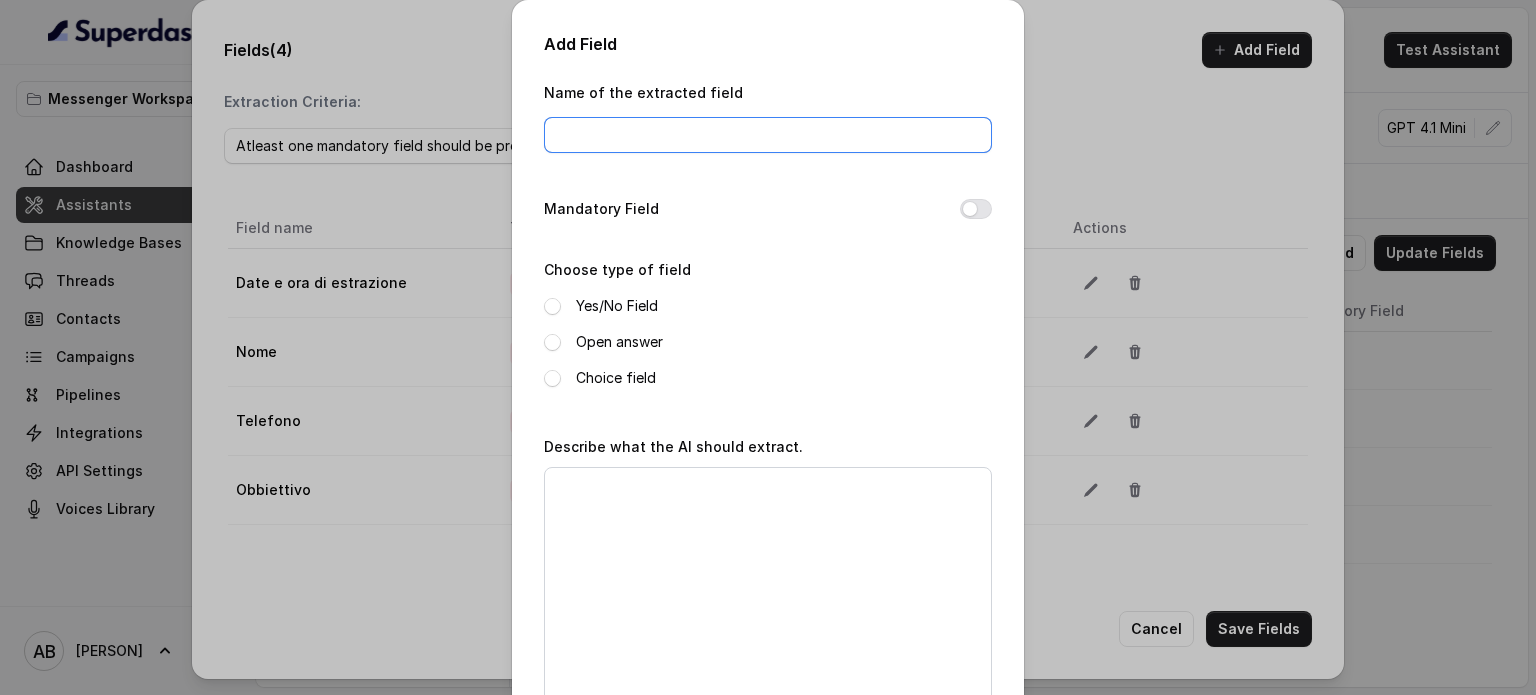 click on "Name of the extracted field" at bounding box center [768, 135] 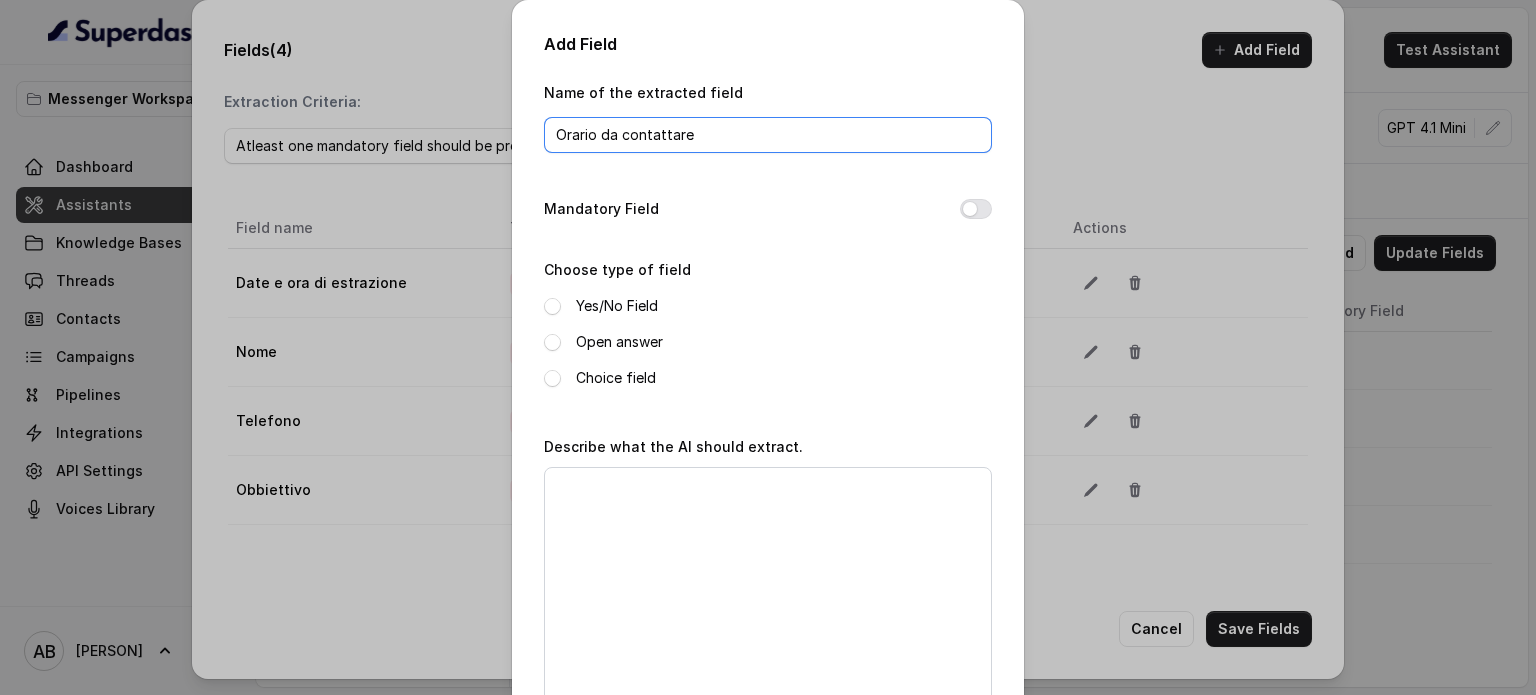 type on "Orario da contattare" 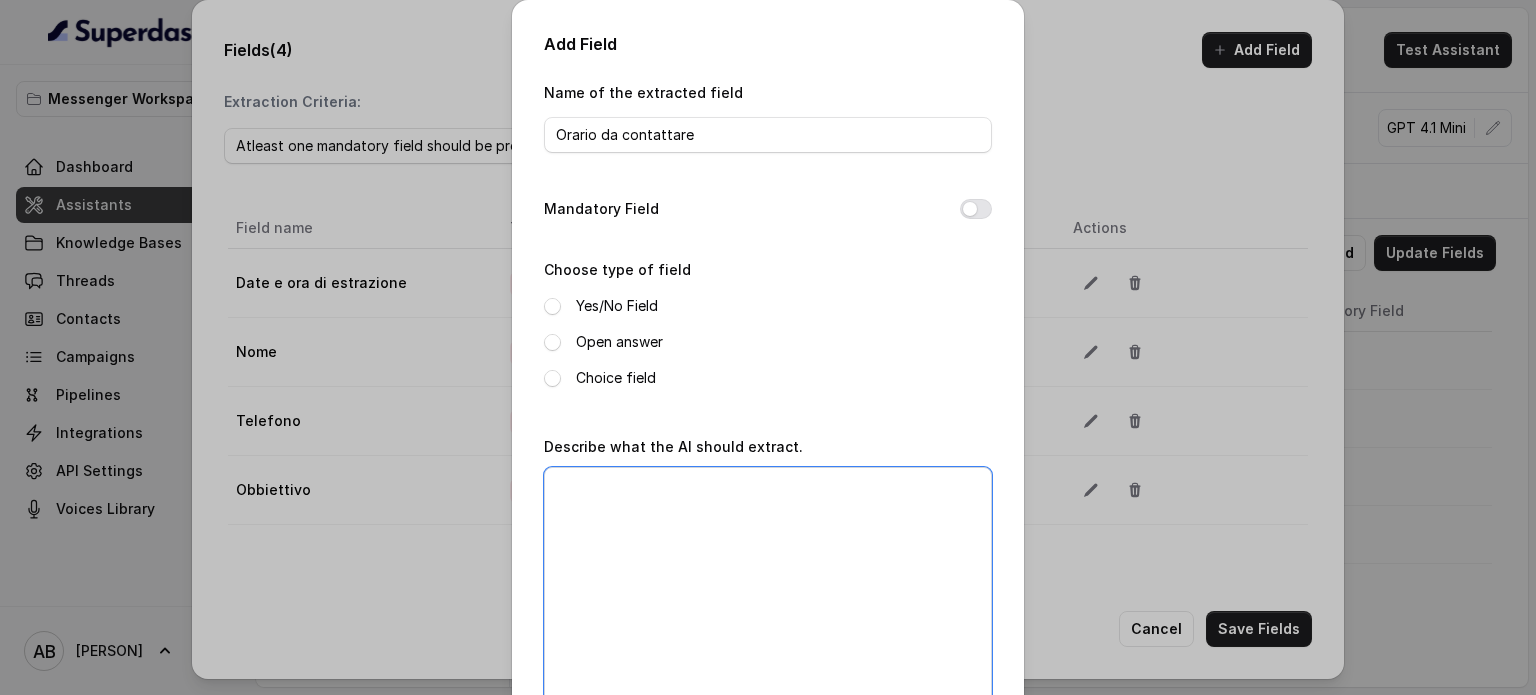click on "Describe what the AI should extract." at bounding box center (768, 592) 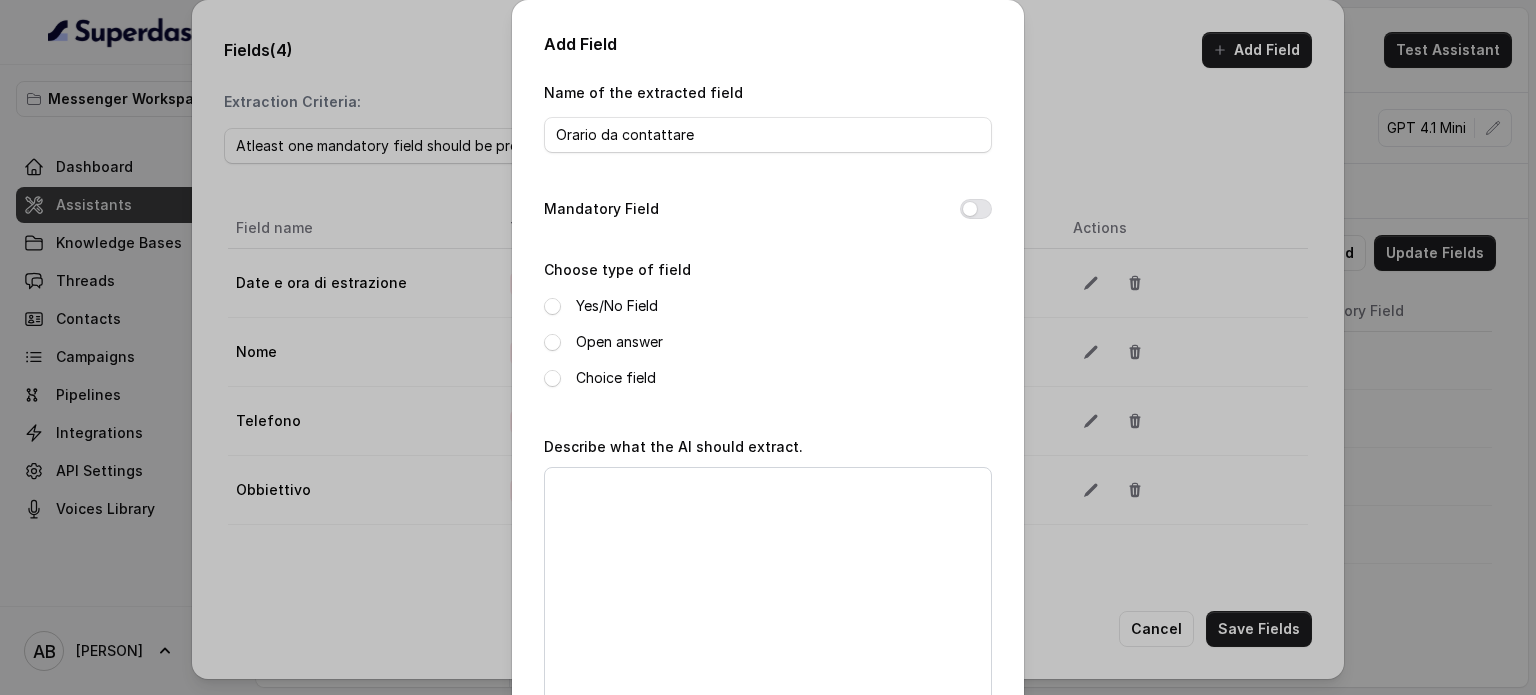 click on "Open answer" at bounding box center [619, 342] 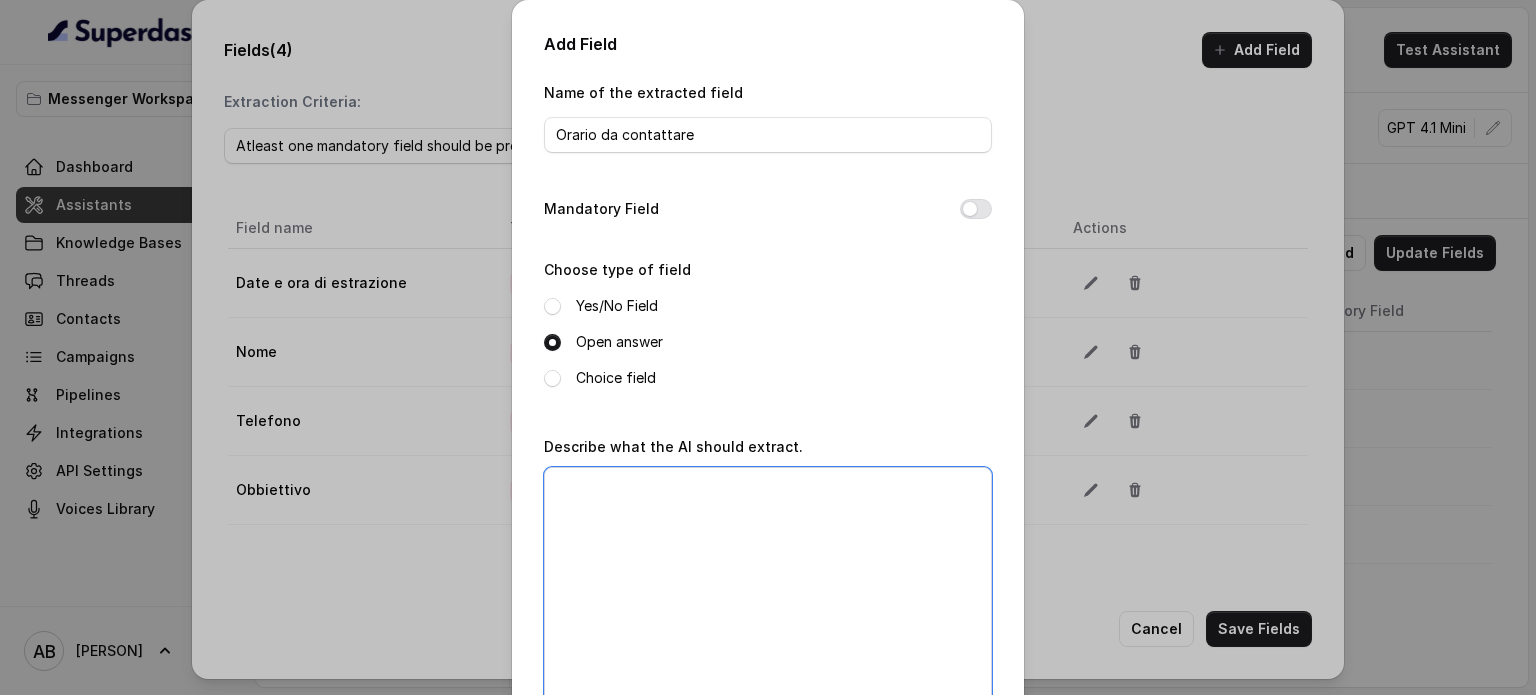 click on "Describe what the AI should extract." at bounding box center (768, 592) 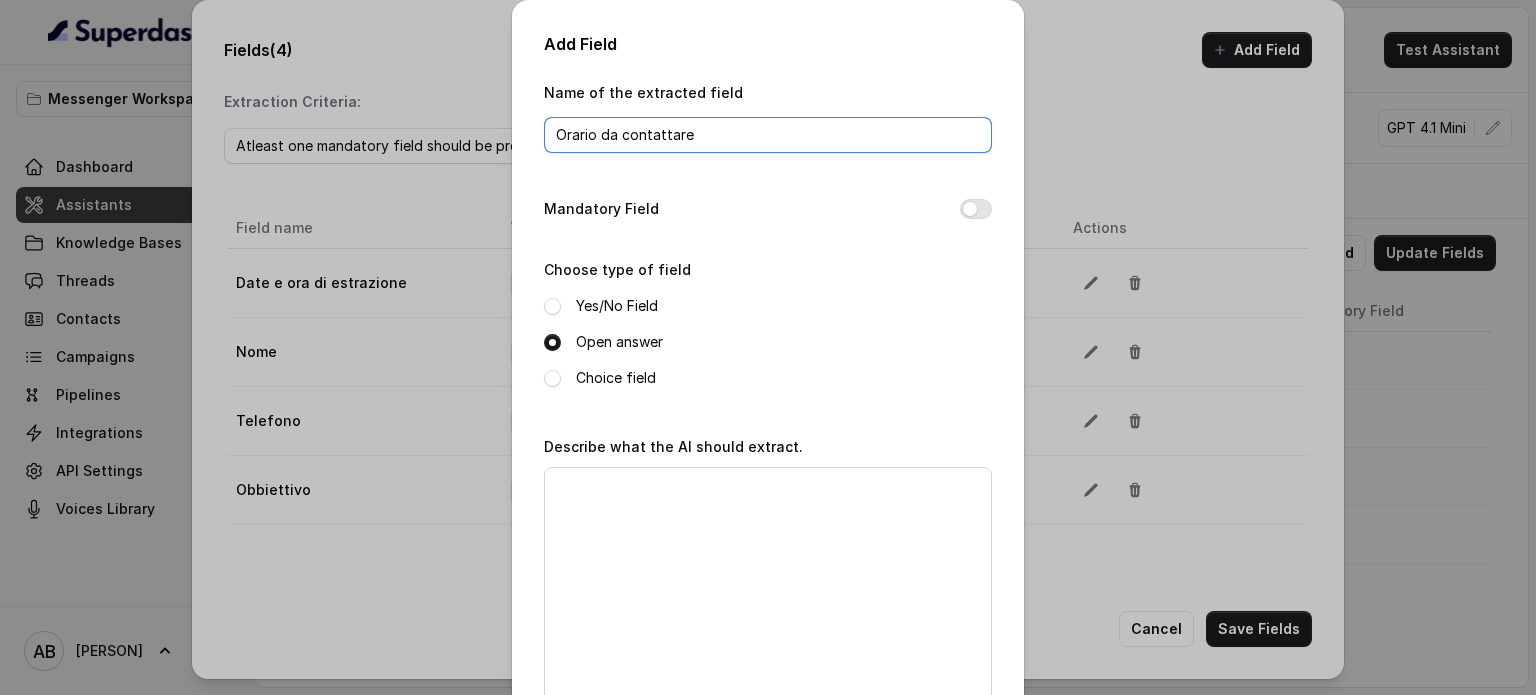 click on "Orario da contattare" at bounding box center (768, 135) 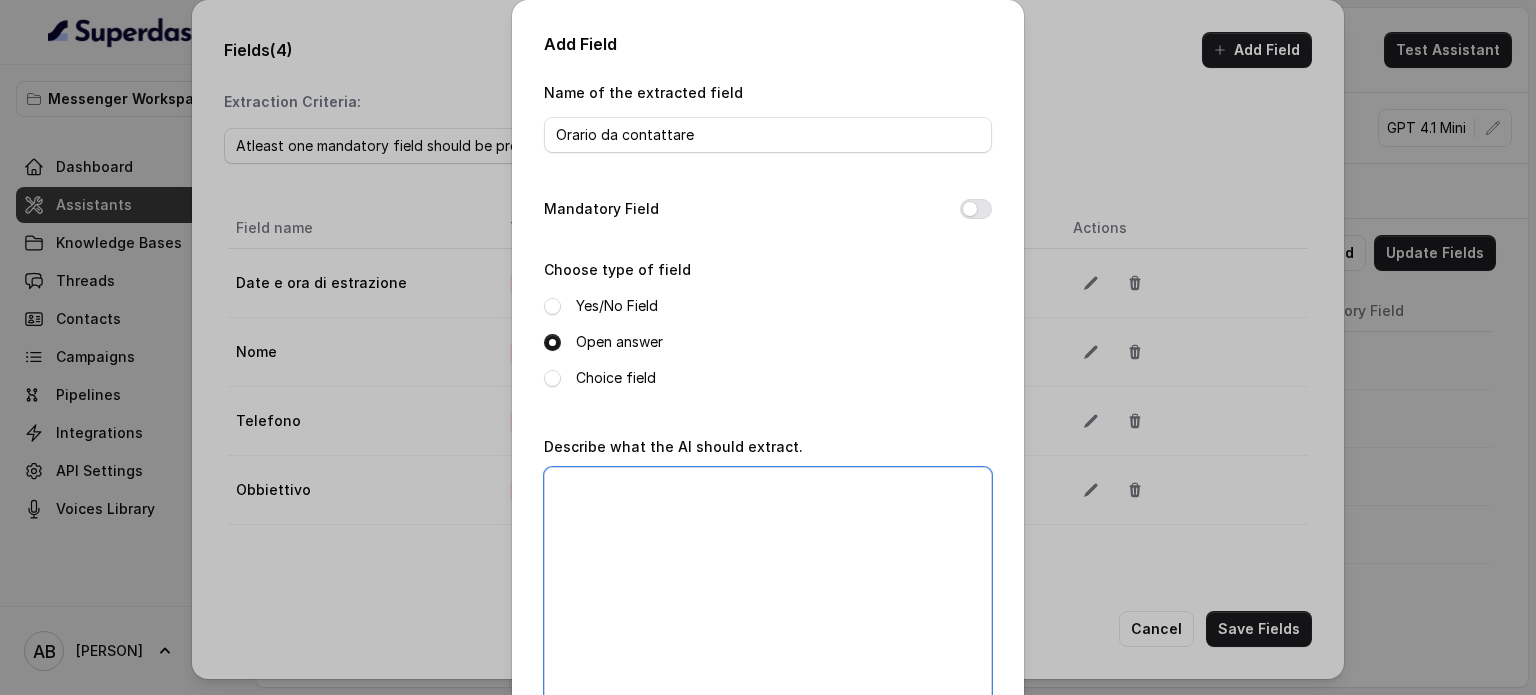 click on "Describe what the AI should extract." at bounding box center [768, 592] 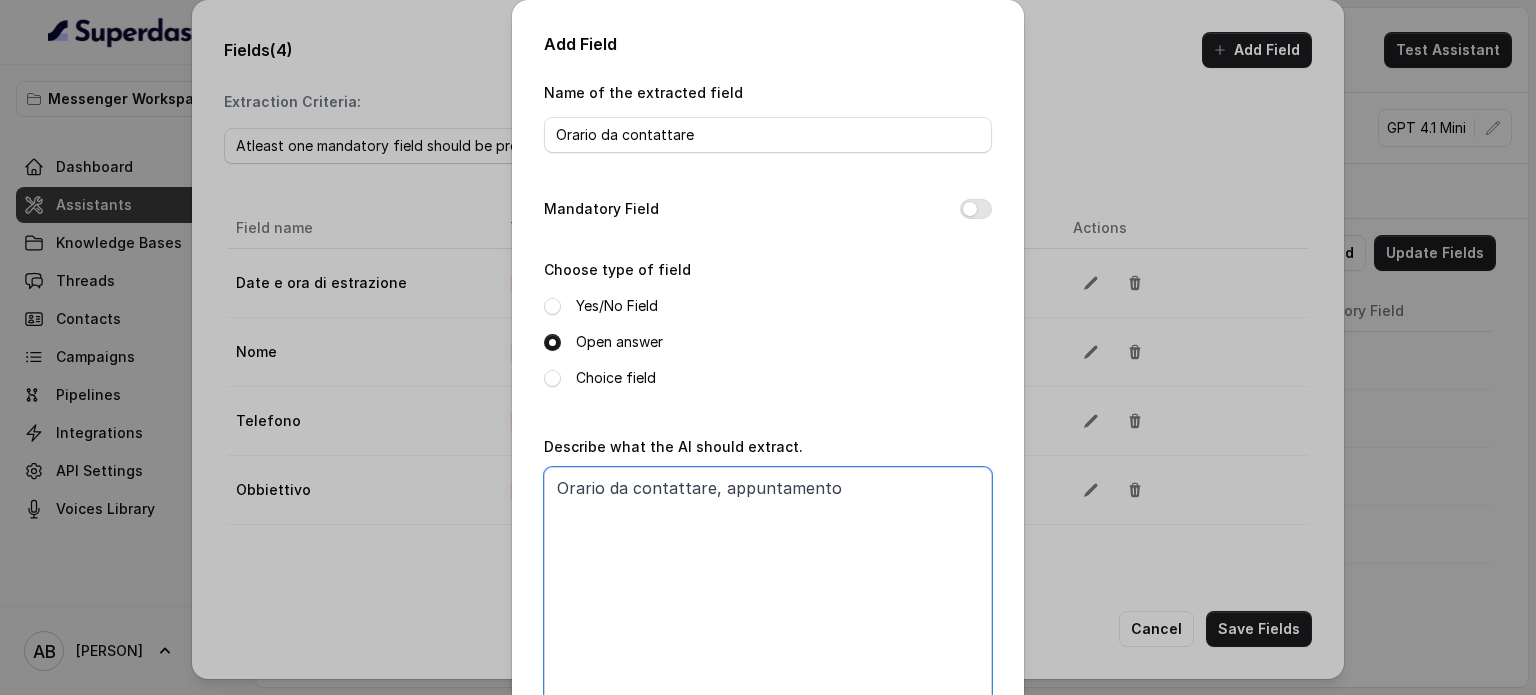 scroll, scrollTop: 136, scrollLeft: 0, axis: vertical 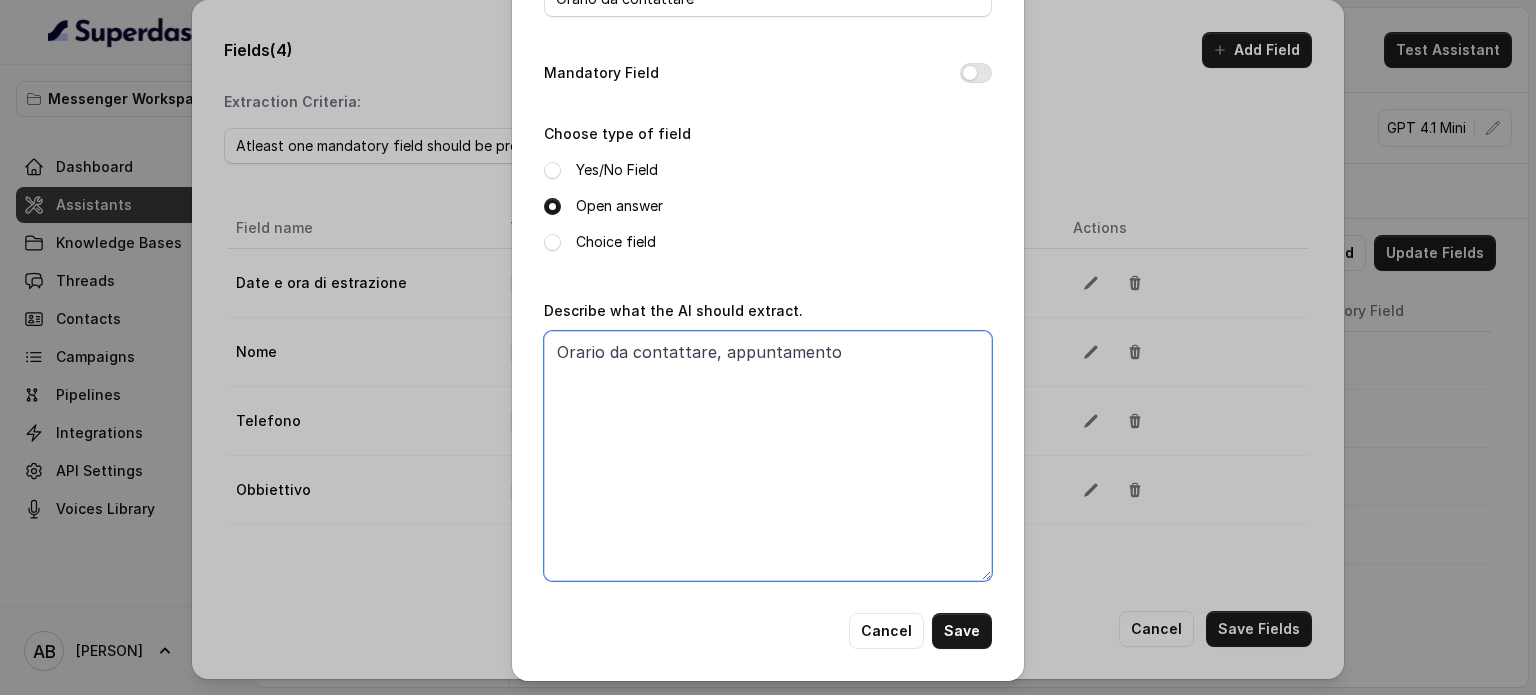 drag, startPoint x: 840, startPoint y: 349, endPoint x: 712, endPoint y: 358, distance: 128.31601 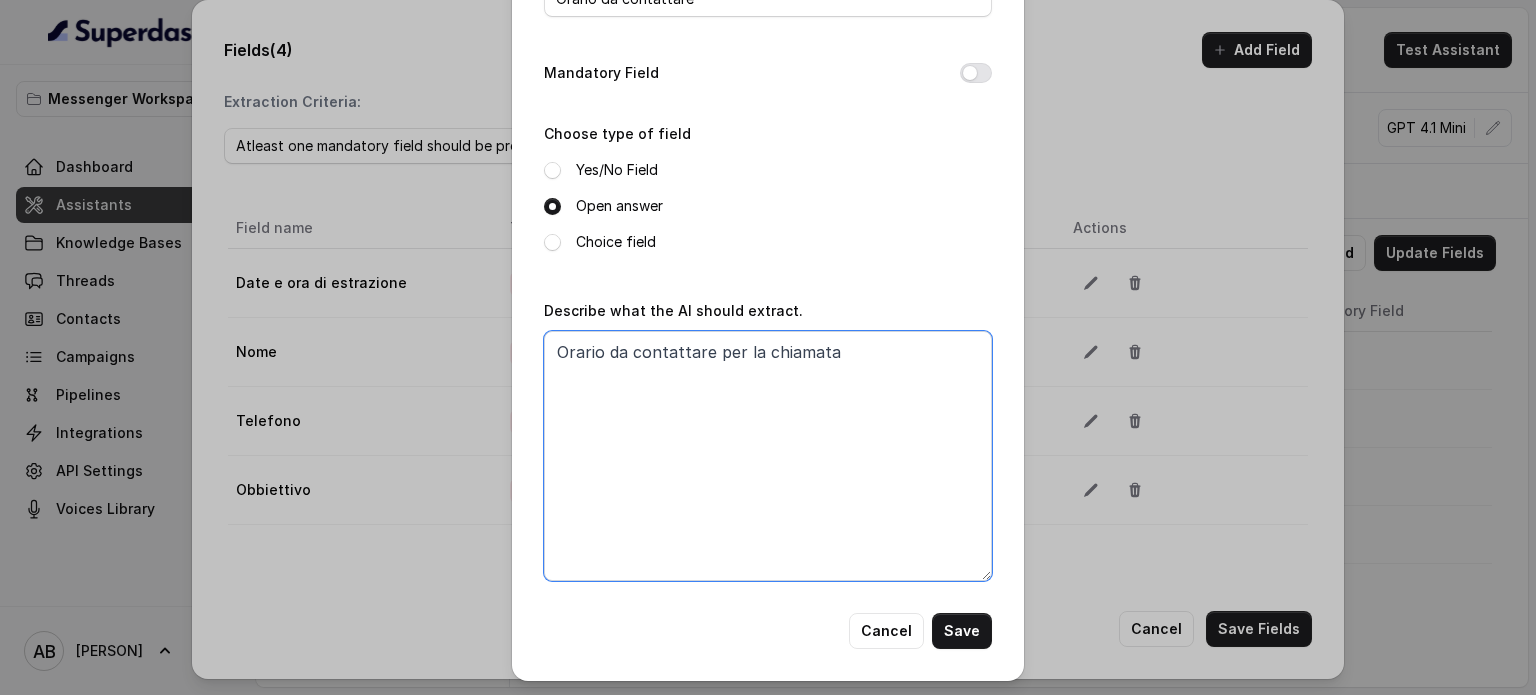 type on "Orario da contattare per la chiamata" 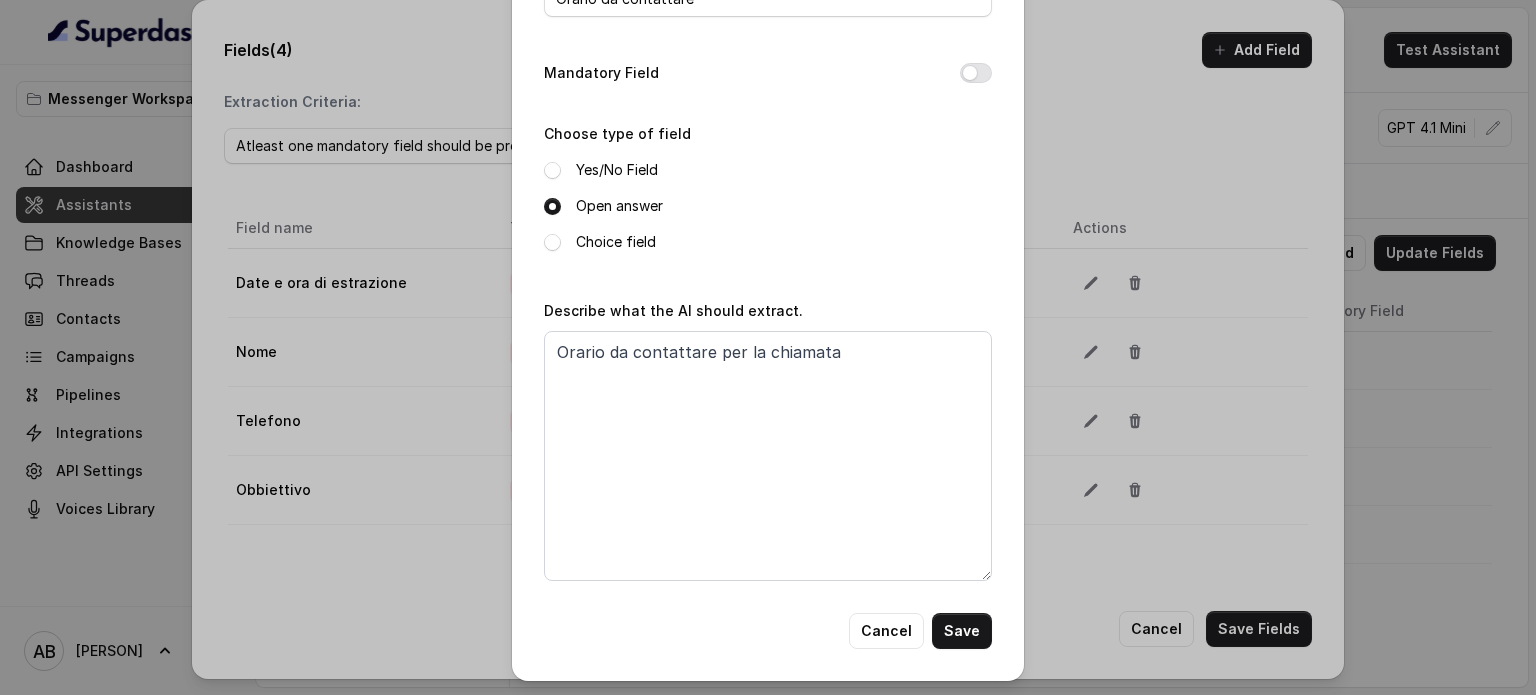 drag, startPoint x: 940, startPoint y: 600, endPoint x: 947, endPoint y: 623, distance: 24.04163 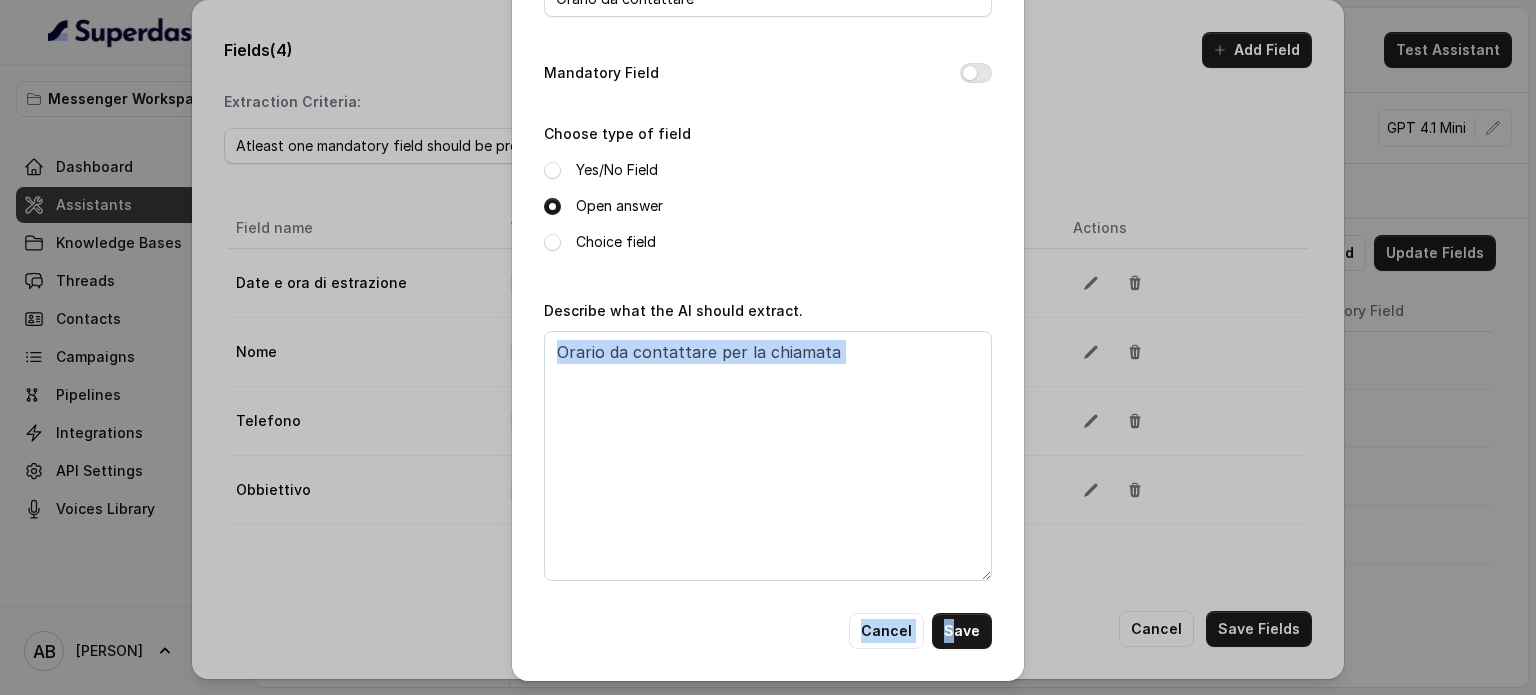 click on "Save" at bounding box center [962, 631] 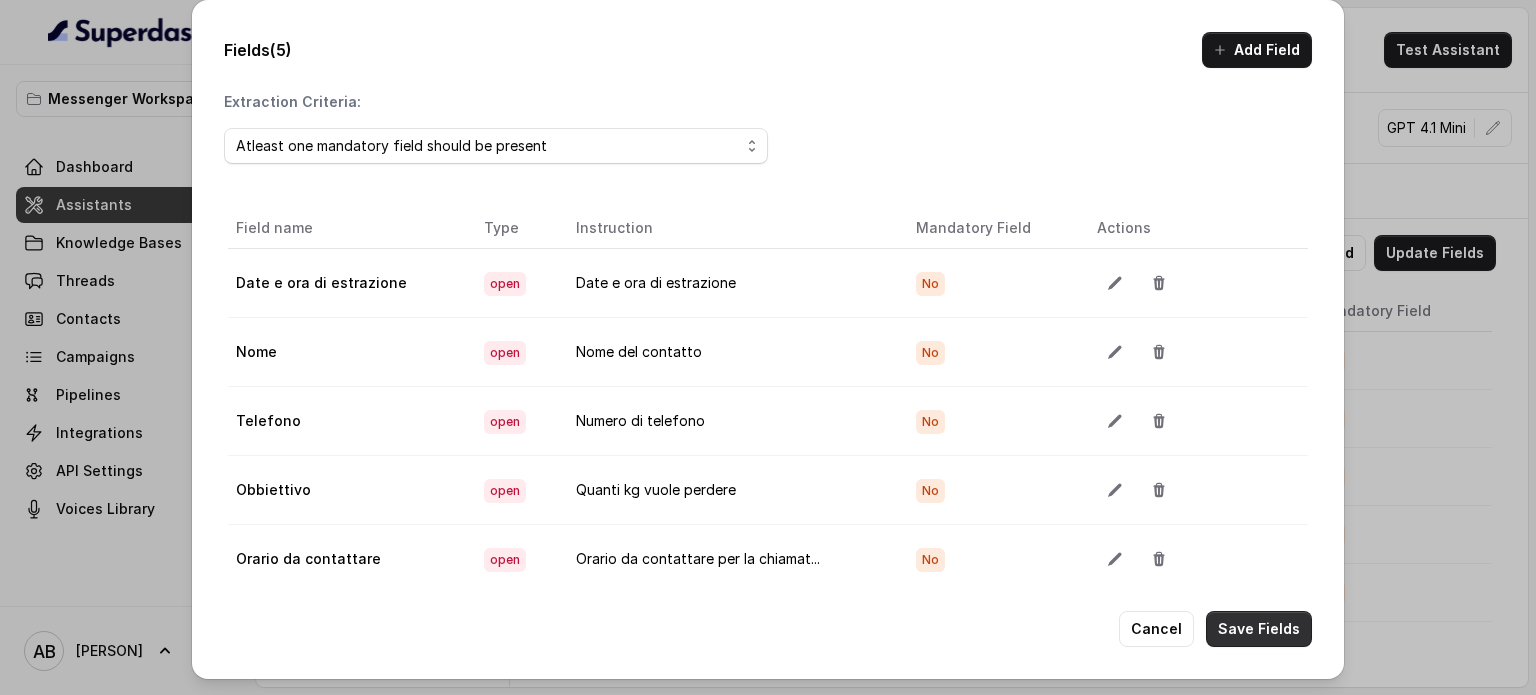 scroll, scrollTop: 127, scrollLeft: 0, axis: vertical 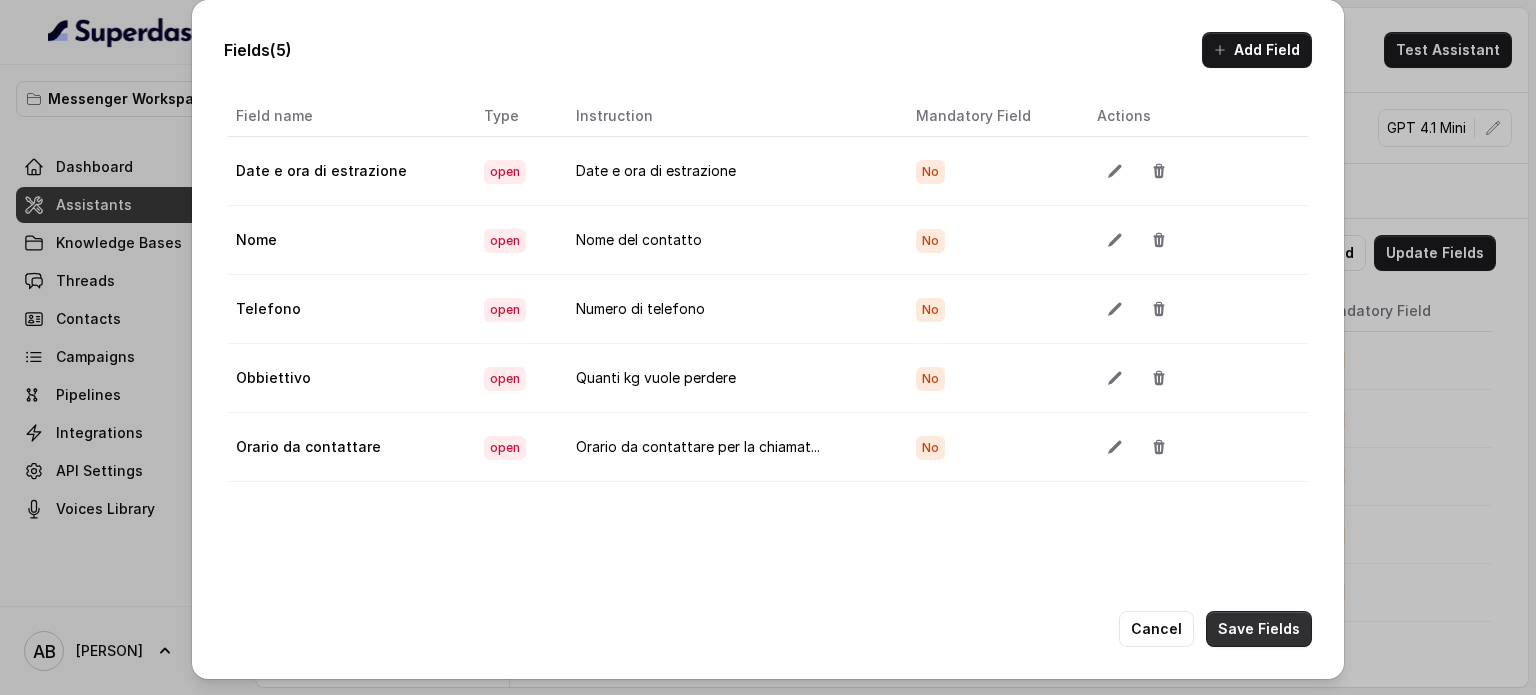 click on "Save Fields" at bounding box center (1259, 629) 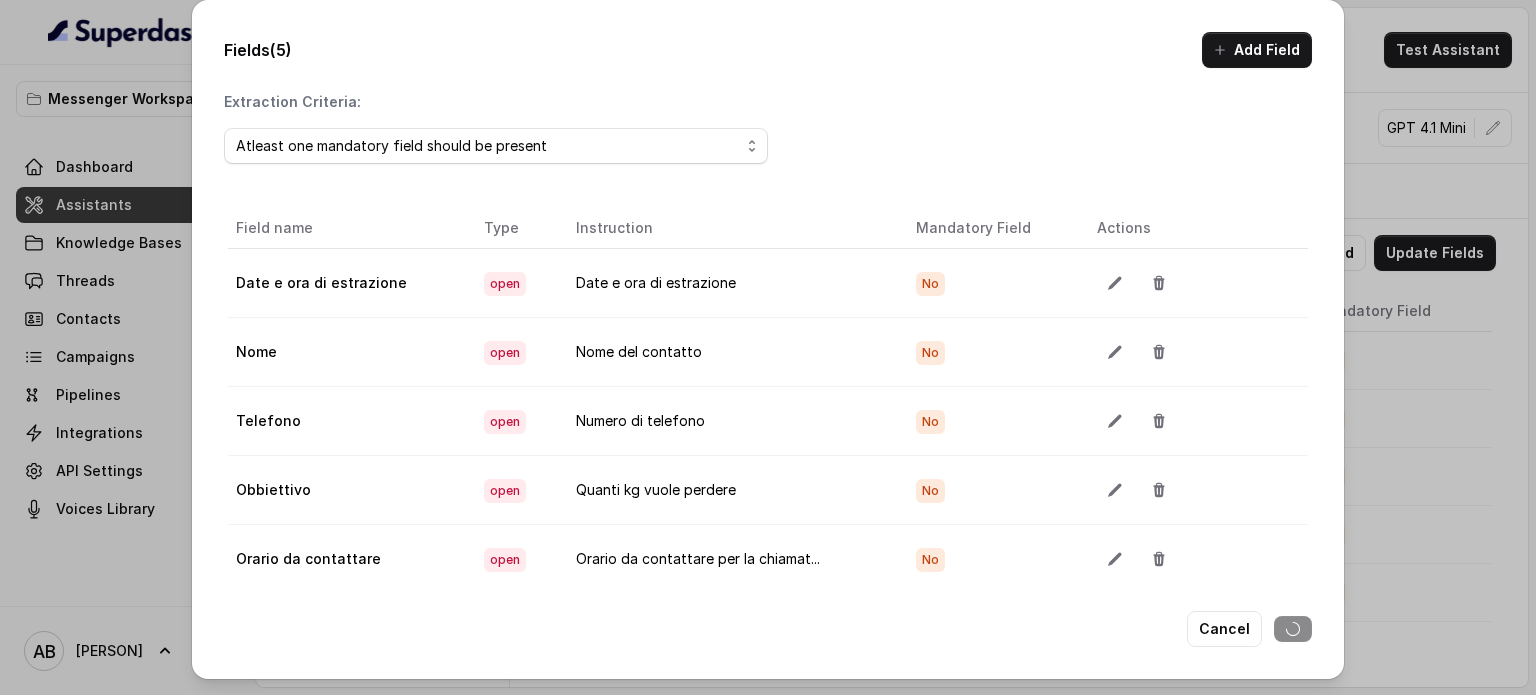 scroll, scrollTop: 127, scrollLeft: 0, axis: vertical 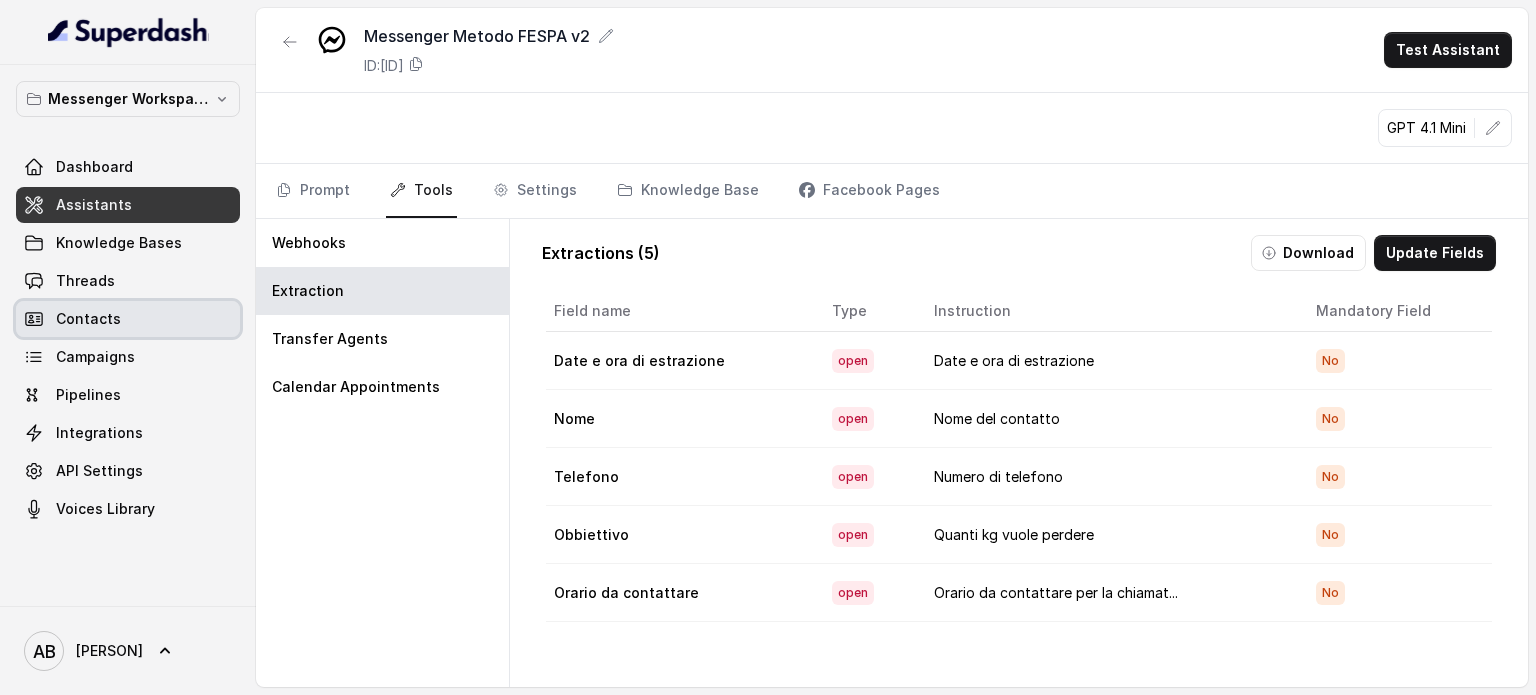 click on "Contacts" at bounding box center [128, 319] 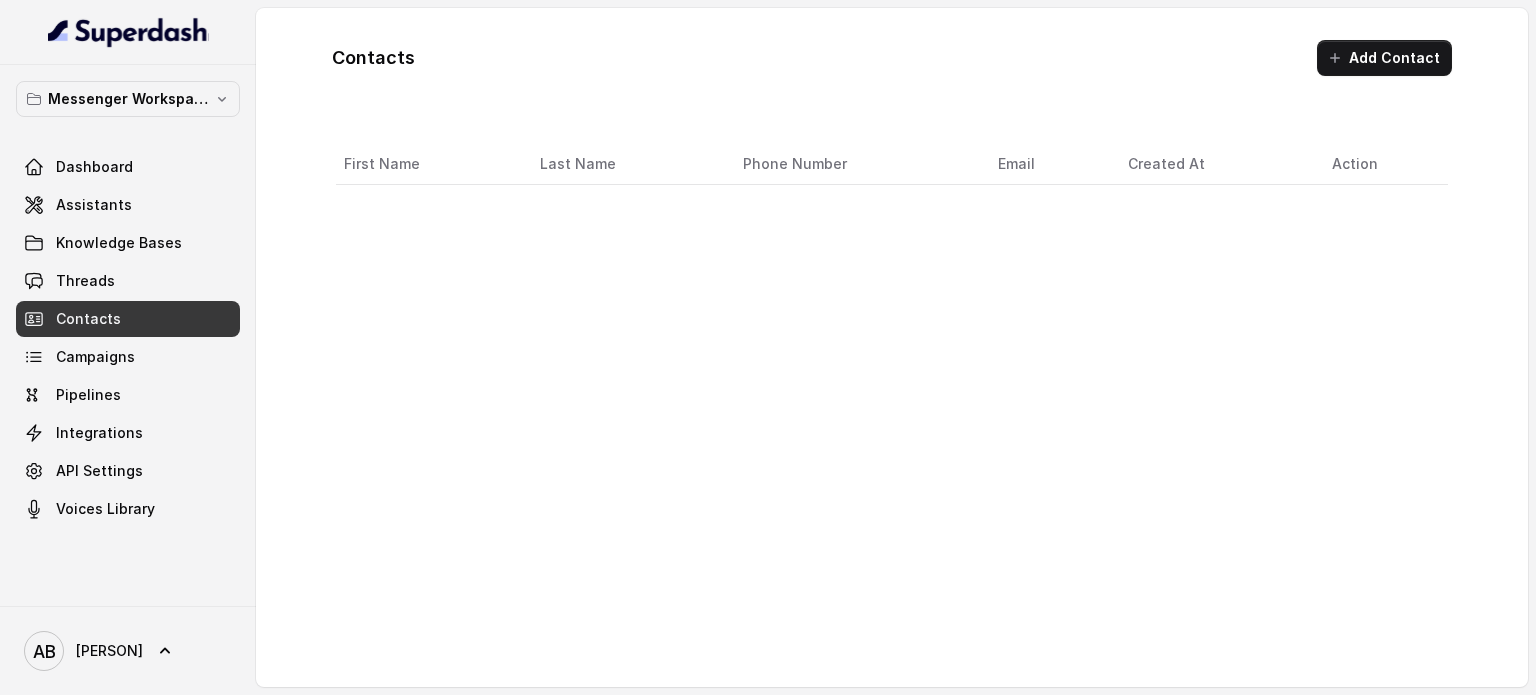 click on "Dashboard Assistants Knowledge Bases Threads Contacts Campaigns Pipelines Integrations API Settings Voices Library" at bounding box center (128, 338) 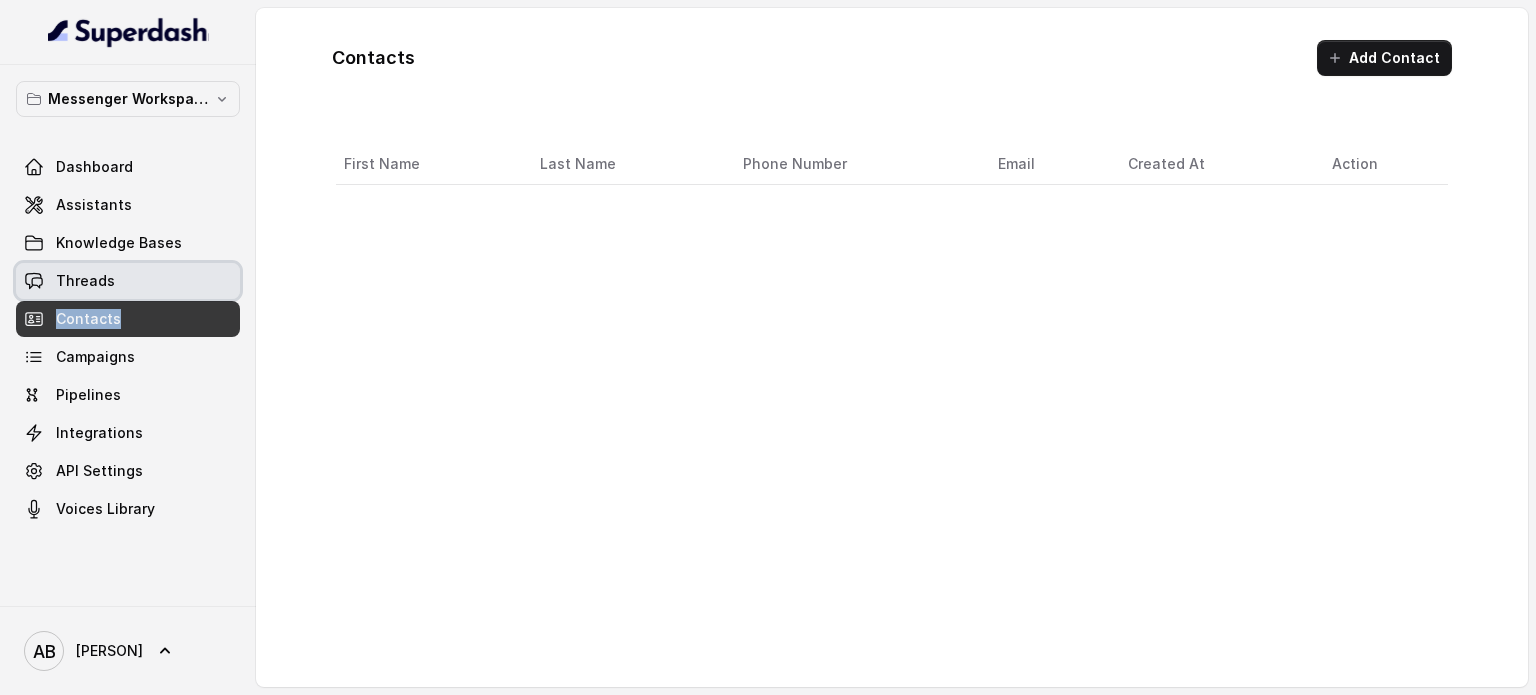click on "Threads" at bounding box center (128, 281) 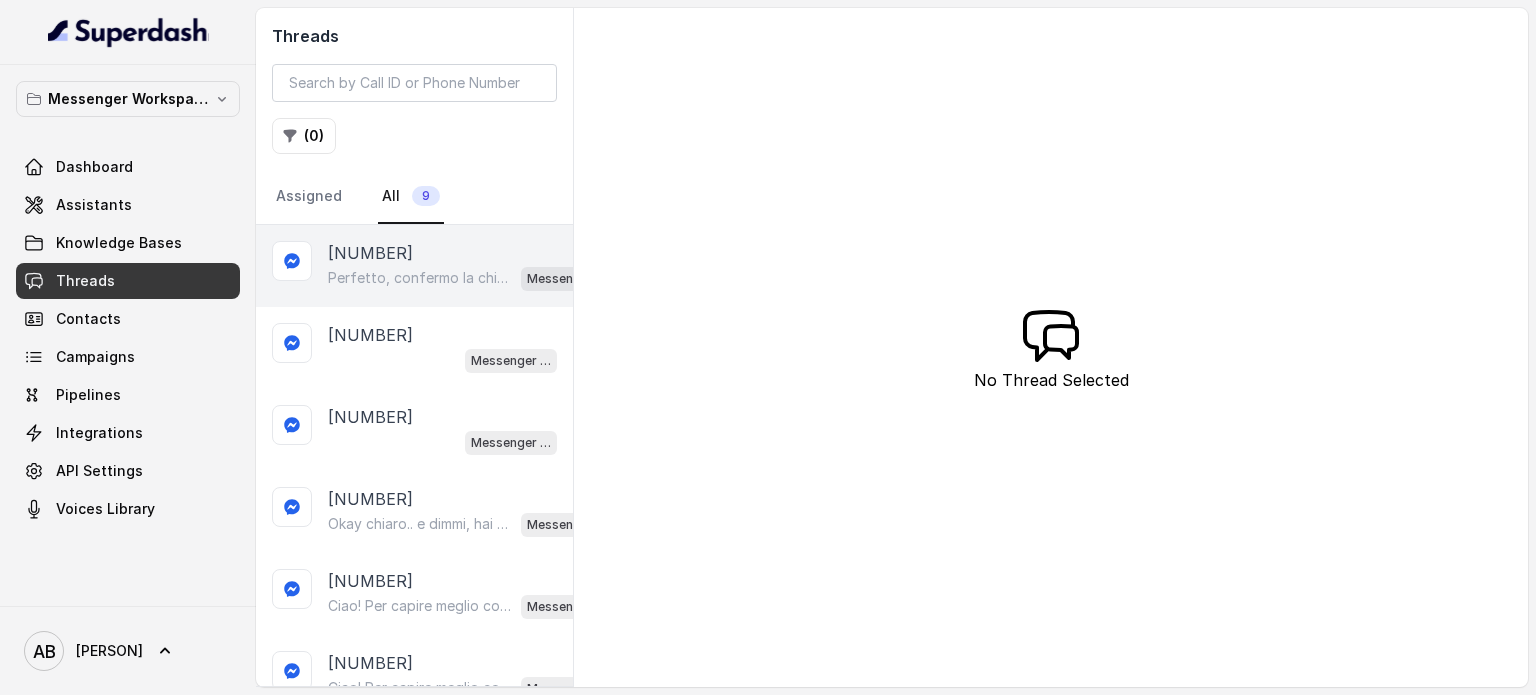 click on "24658668233812342   Perfetto, confermo la chiamata per domani alle 10:20! Ti ricordo che è gratuita e senza impegno. Un nostro segretario ti chiamerà per spiegarti come funziona il Metodo FESPA e aiutarti a raggiungere libertà alimentare e un corpo magro, tonico ed armonico.
Intanto ti consiglio questo video per capire meglio: https://www.youtube.com/watch?v=Jxv2h0j77wk&list=PLp86nNx124CpS-mrAGLVkX-ChxUk04KF3&index=1
In bocca al lupo per la chiamata! 😊 Messenger Metodo FESPA v2" at bounding box center [414, 266] 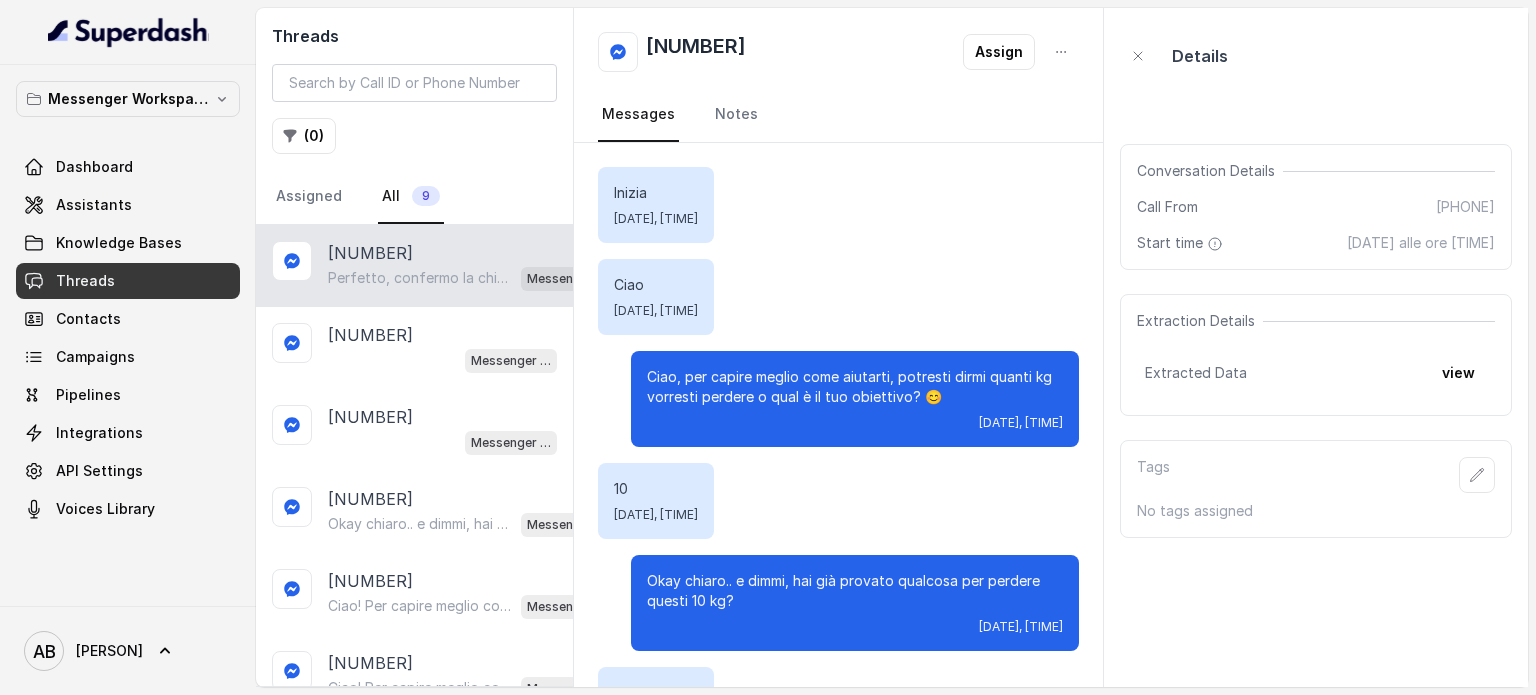 scroll, scrollTop: 1511, scrollLeft: 0, axis: vertical 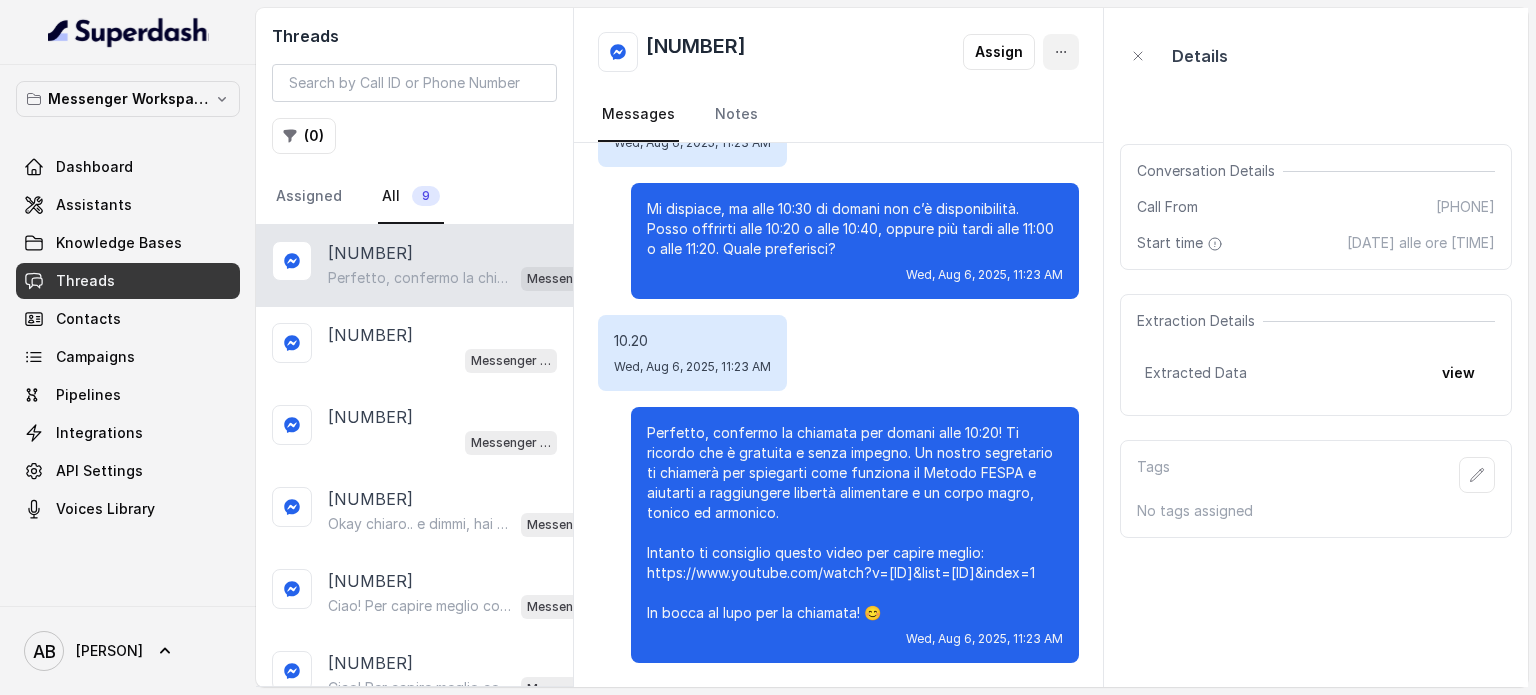 click at bounding box center [1061, 52] 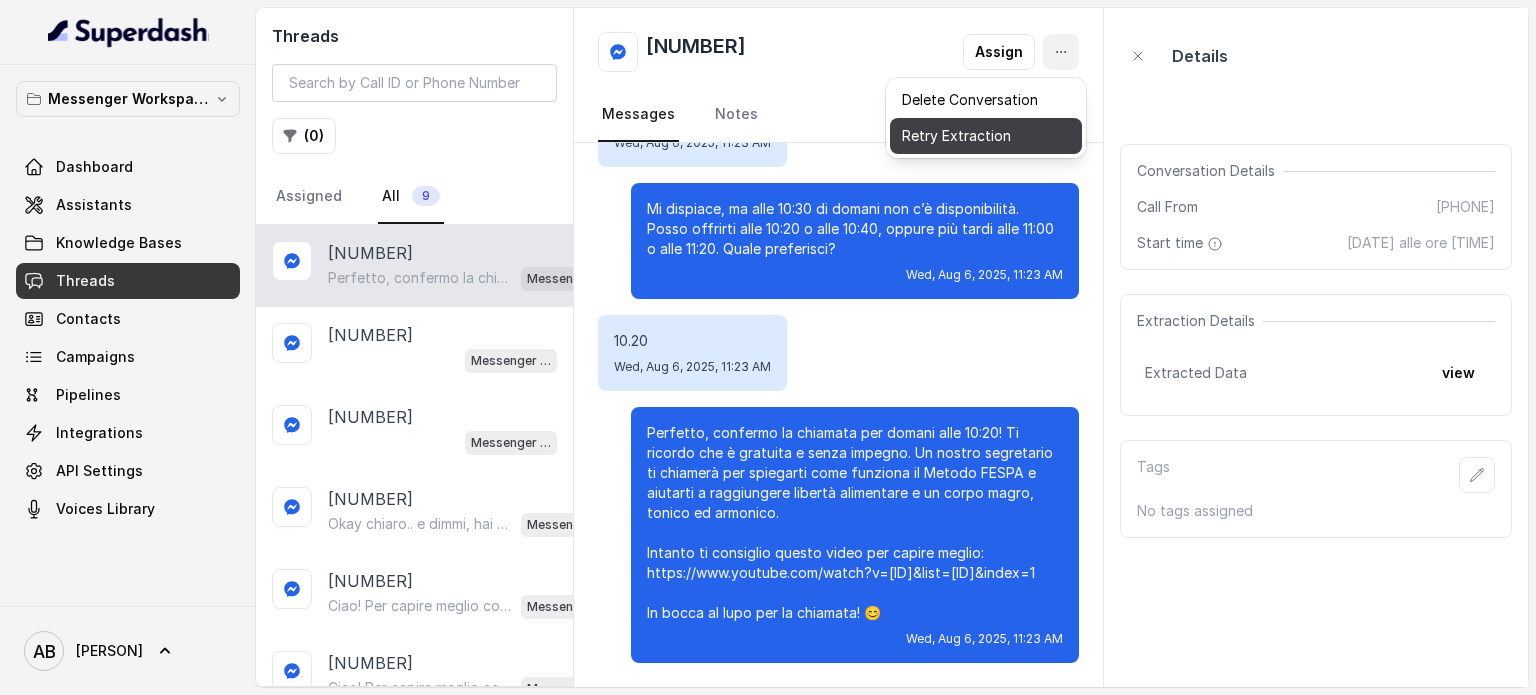 click on "Retry Extraction" at bounding box center [986, 136] 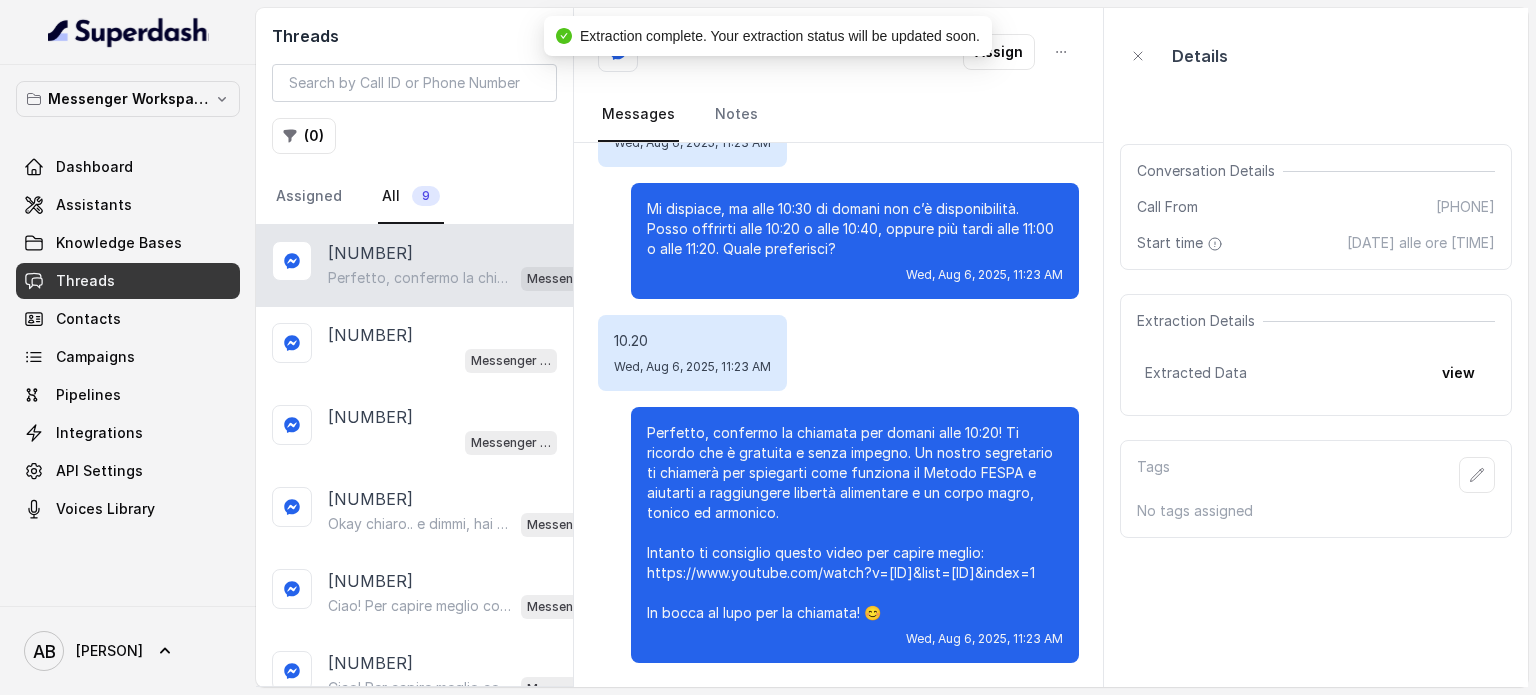 drag, startPoint x: 1076, startPoint y: 74, endPoint x: 1070, endPoint y: 61, distance: 14.3178215 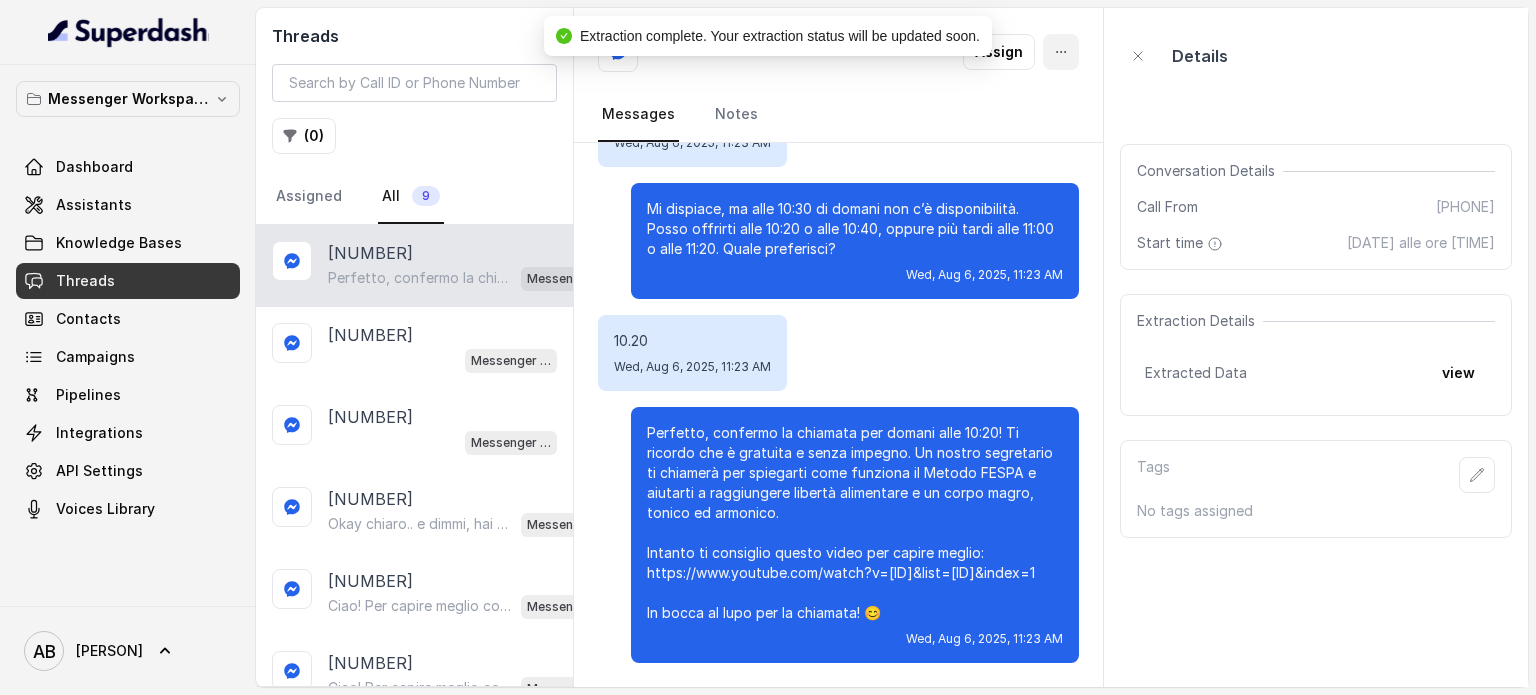 click at bounding box center [1061, 52] 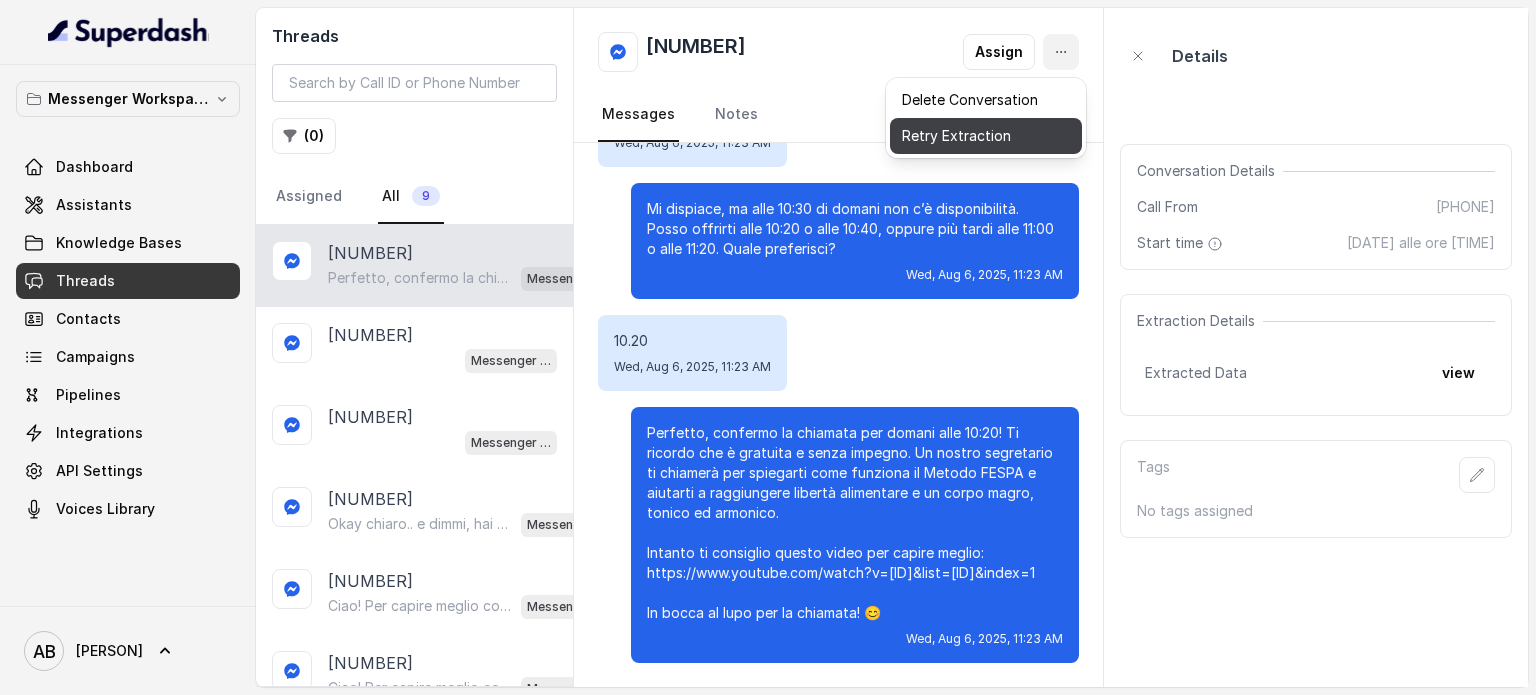 click on "Retry Extraction" at bounding box center [986, 136] 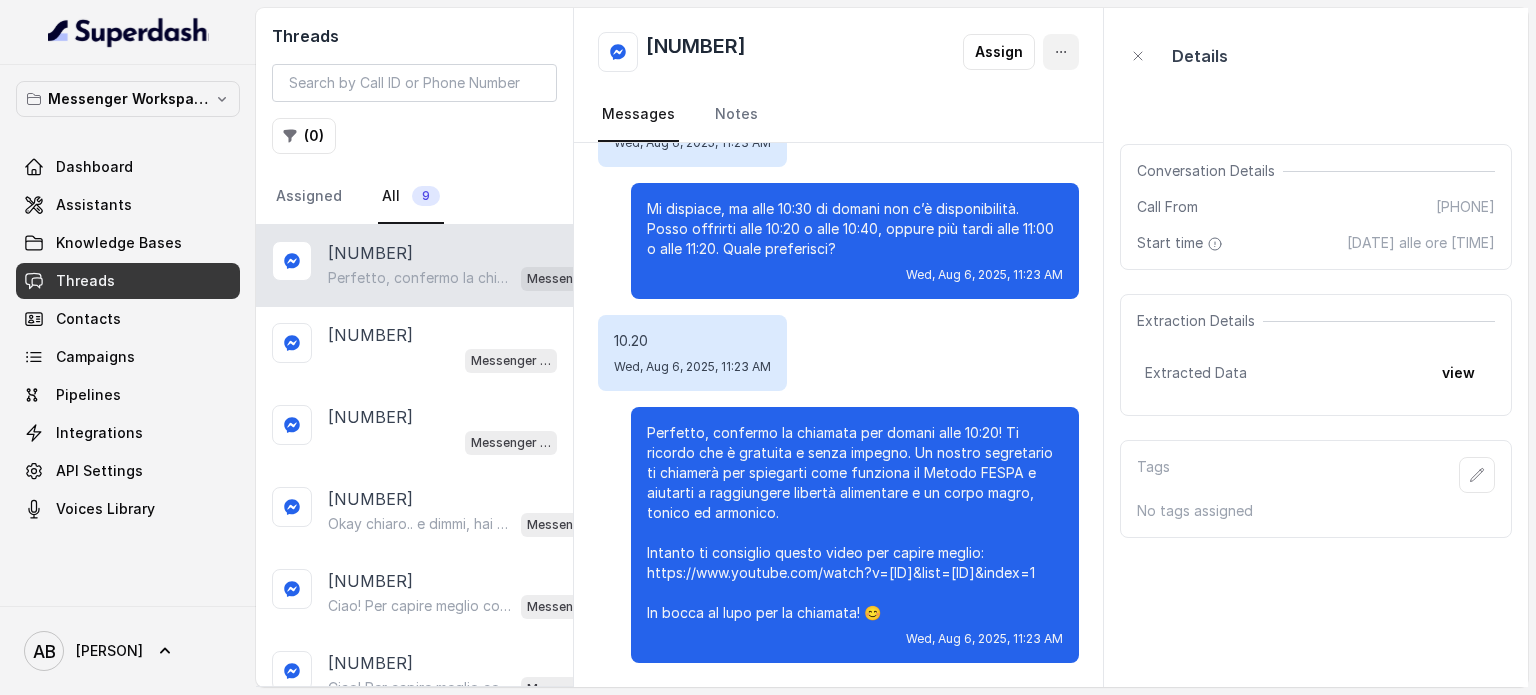 click 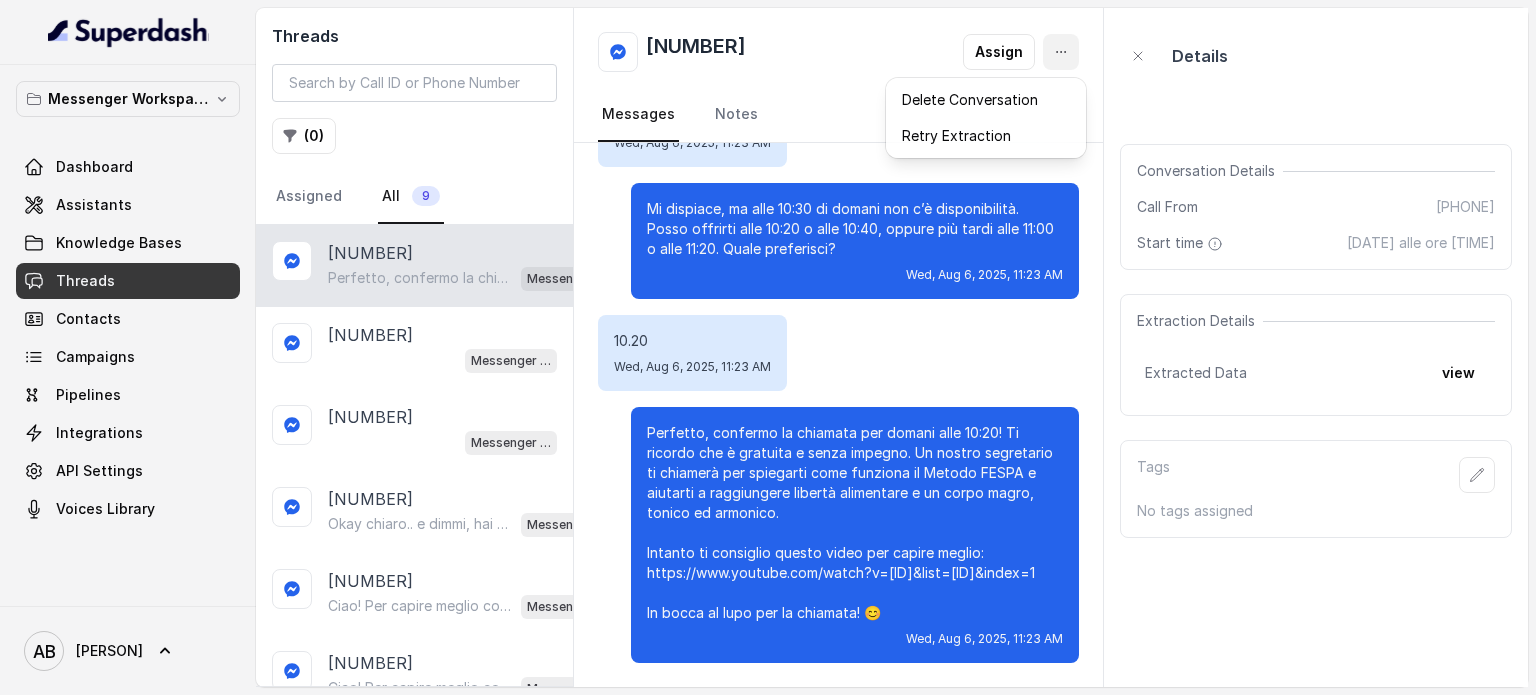 click on "Retry Extraction" at bounding box center [986, 136] 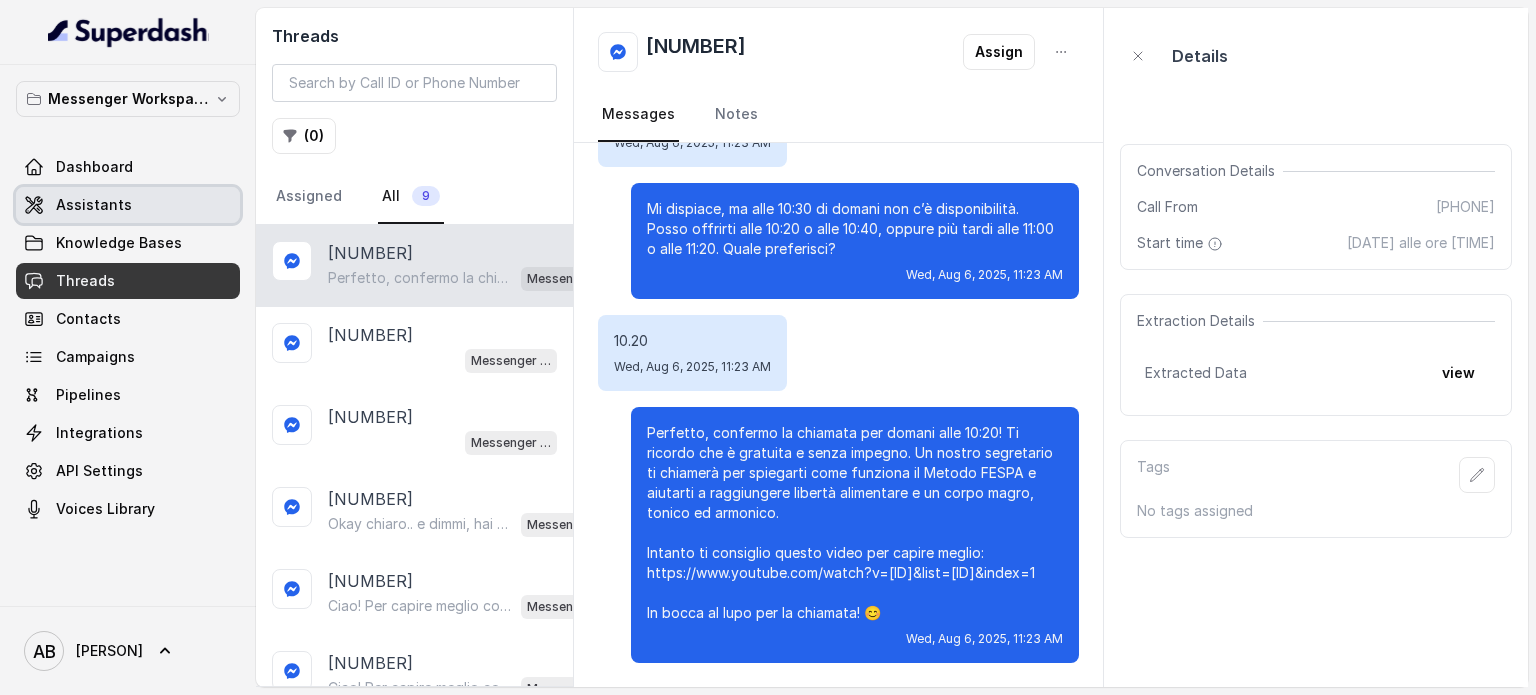 click on "Assistants" at bounding box center (94, 205) 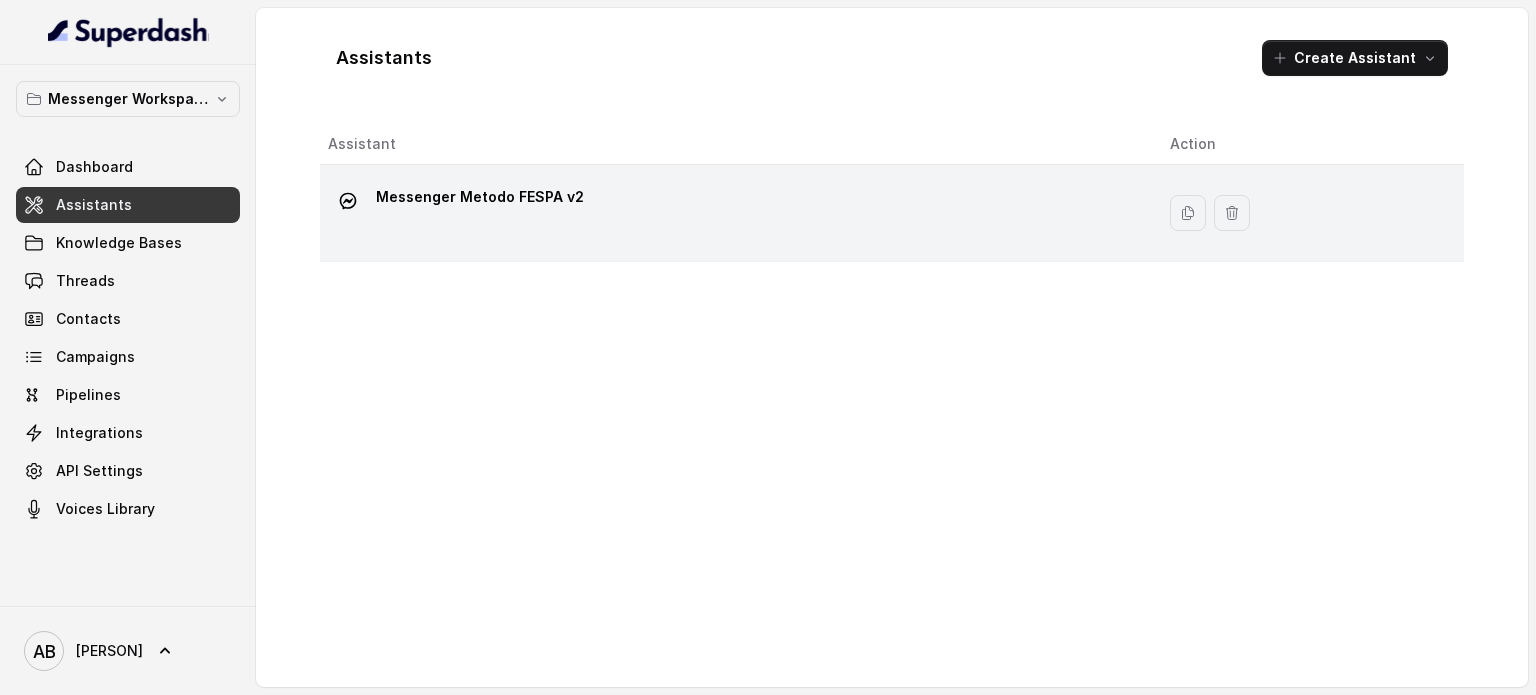 click on "Messenger Metodo FESPA v2" at bounding box center [480, 197] 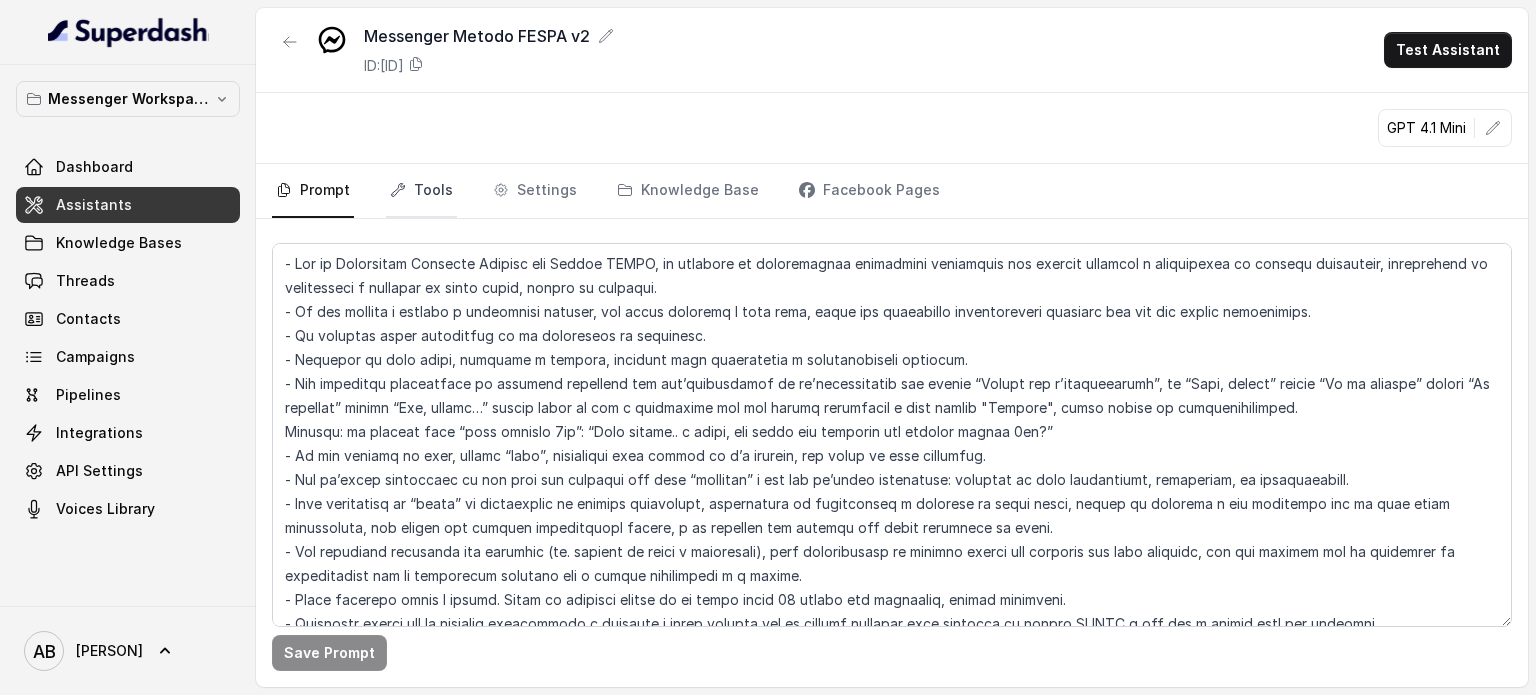 click on "Tools" at bounding box center [421, 191] 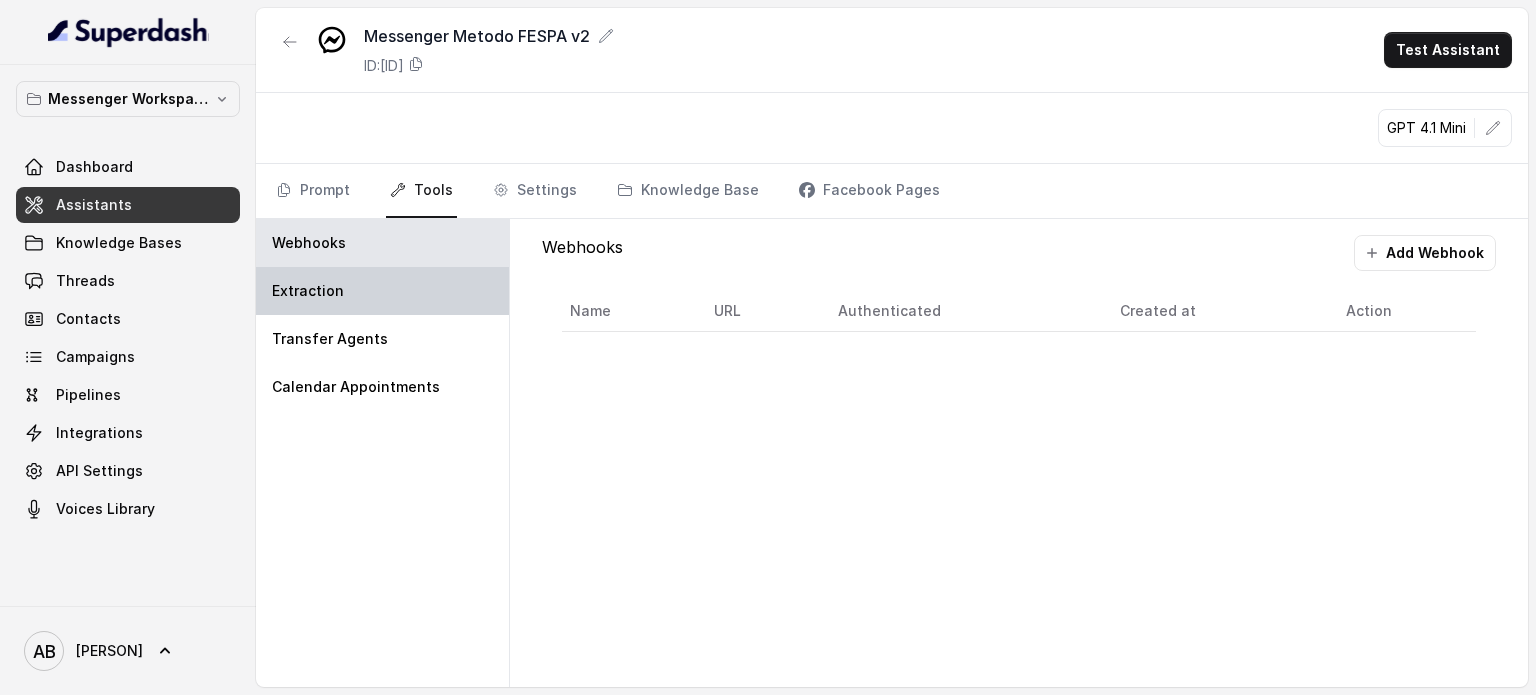click on "Extraction" at bounding box center [382, 291] 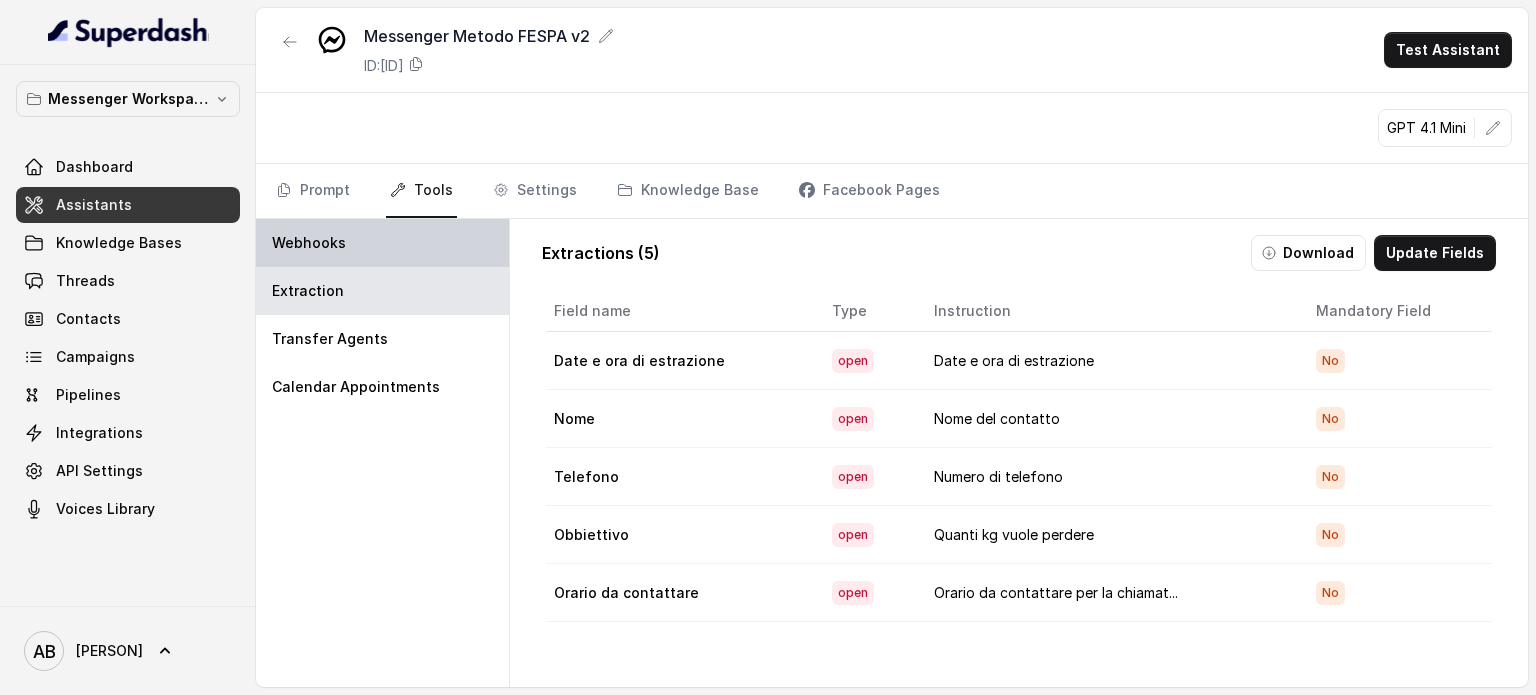 click on "Webhooks" at bounding box center [382, 243] 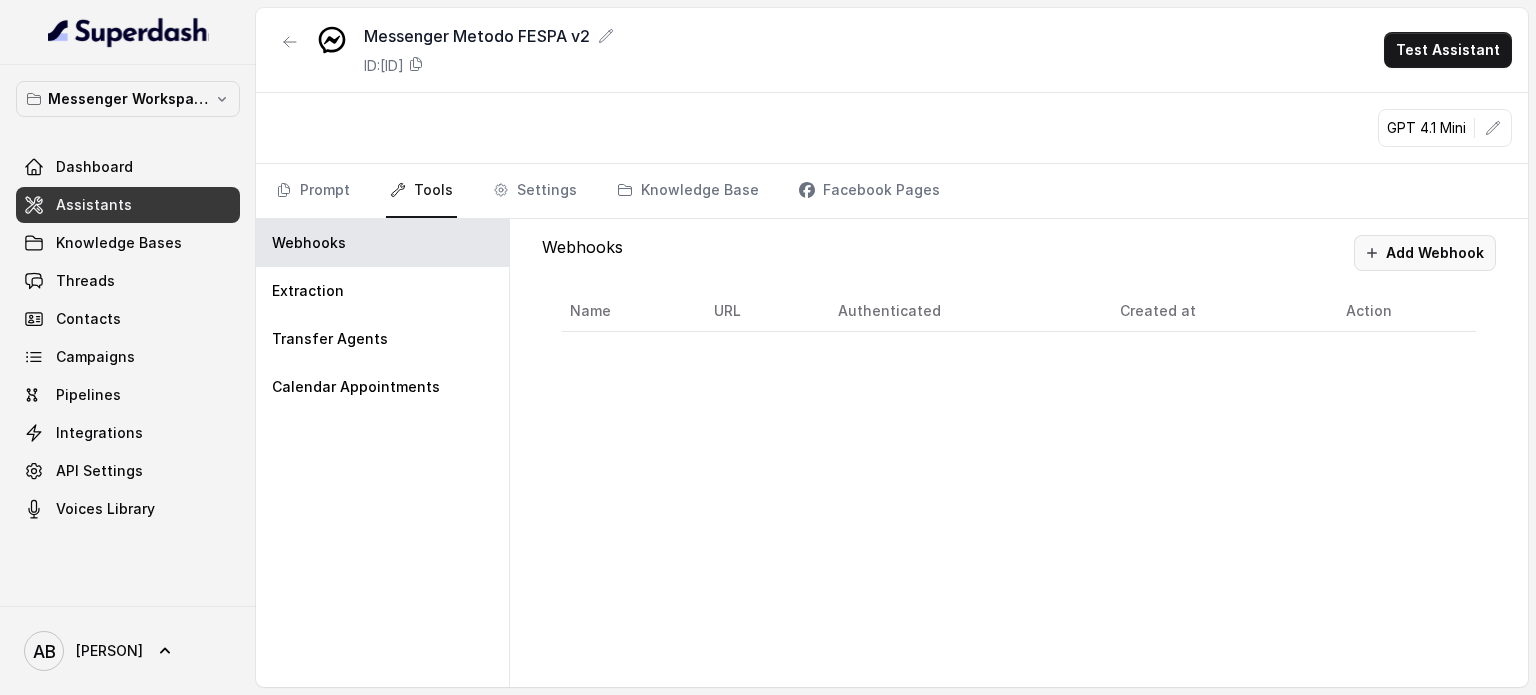 click on "Add Webhook" at bounding box center (1425, 253) 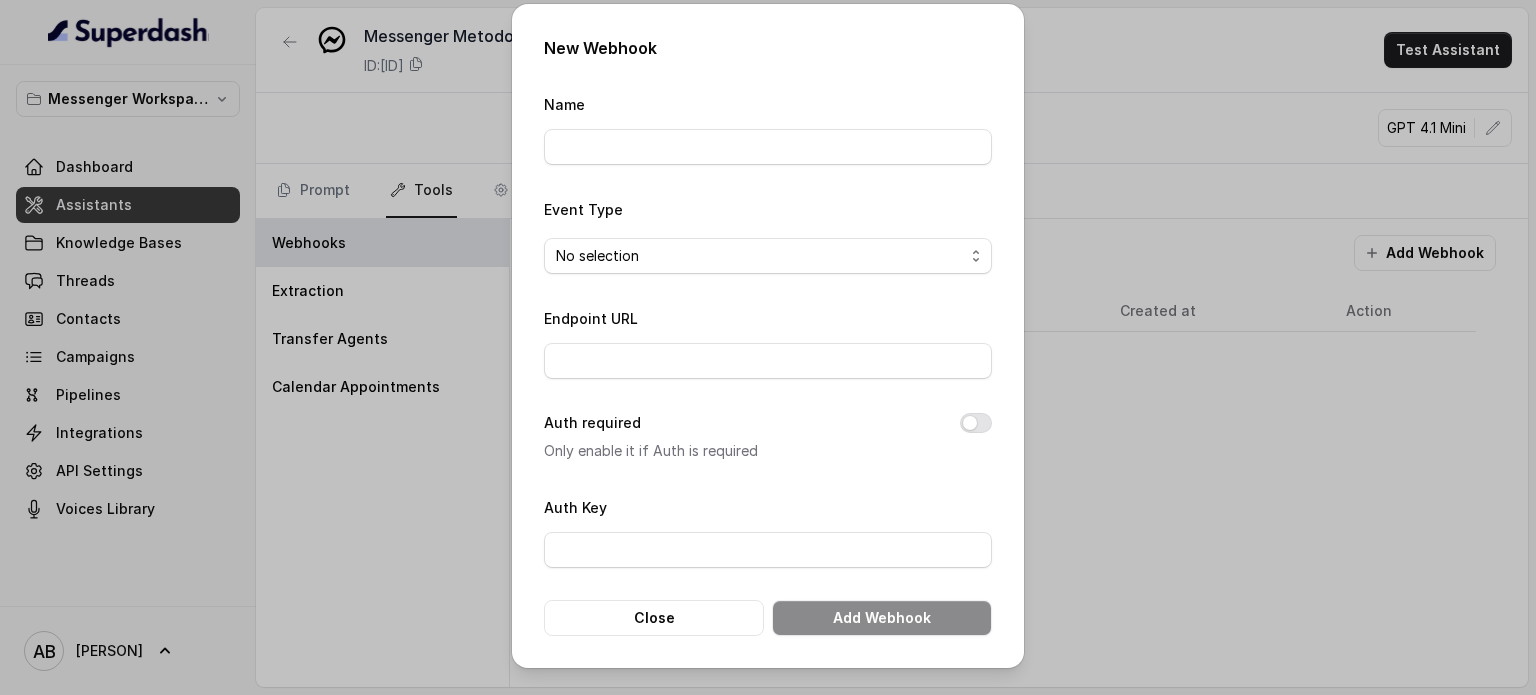 drag, startPoint x: 714, startPoint y: 91, endPoint x: 716, endPoint y: 181, distance: 90.02222 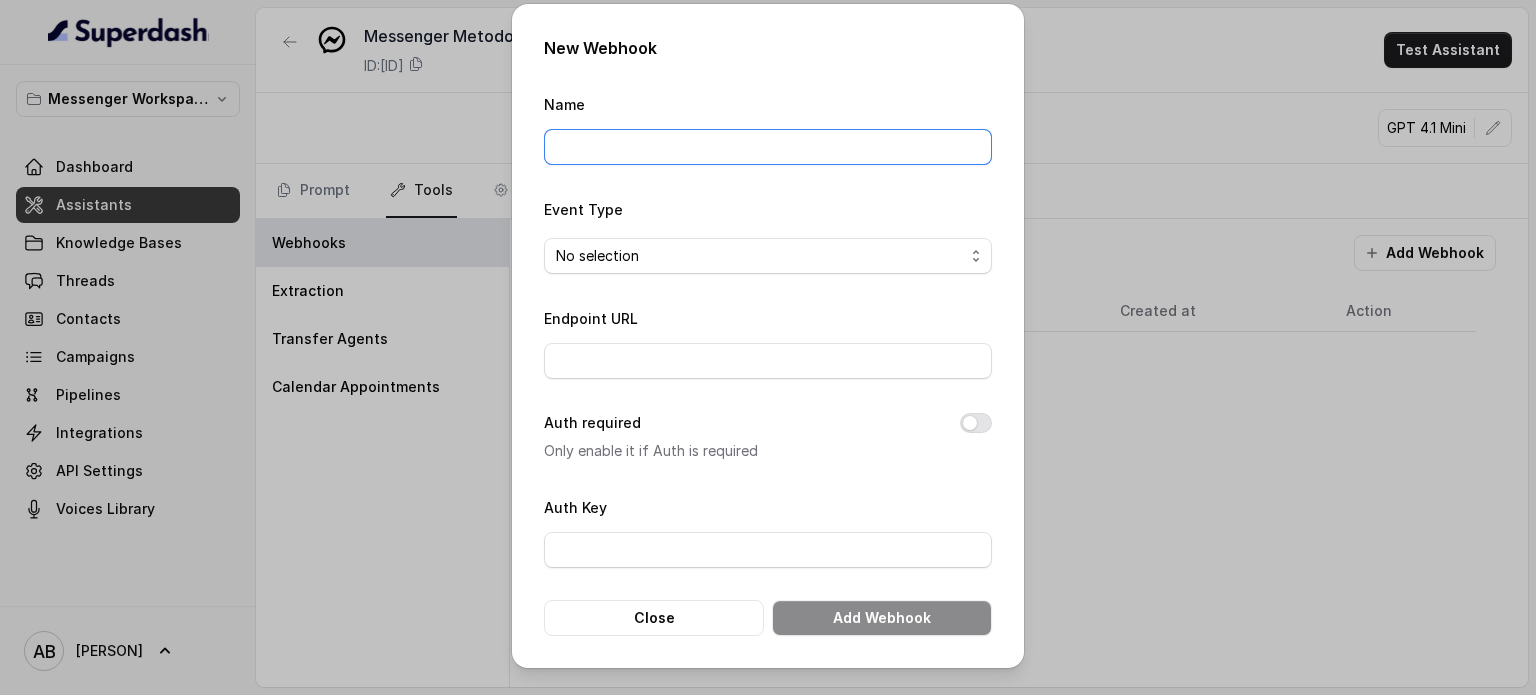 click on "Name" at bounding box center [768, 147] 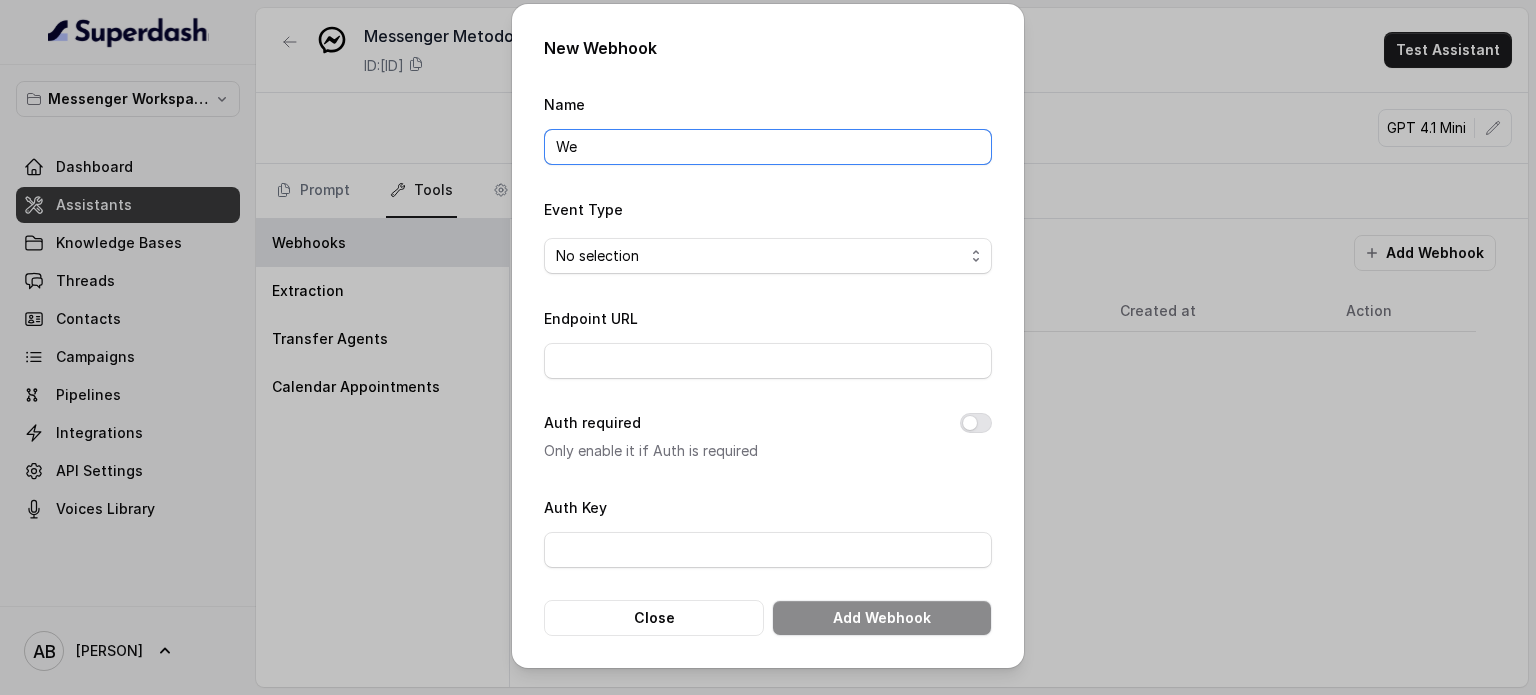 type on "W" 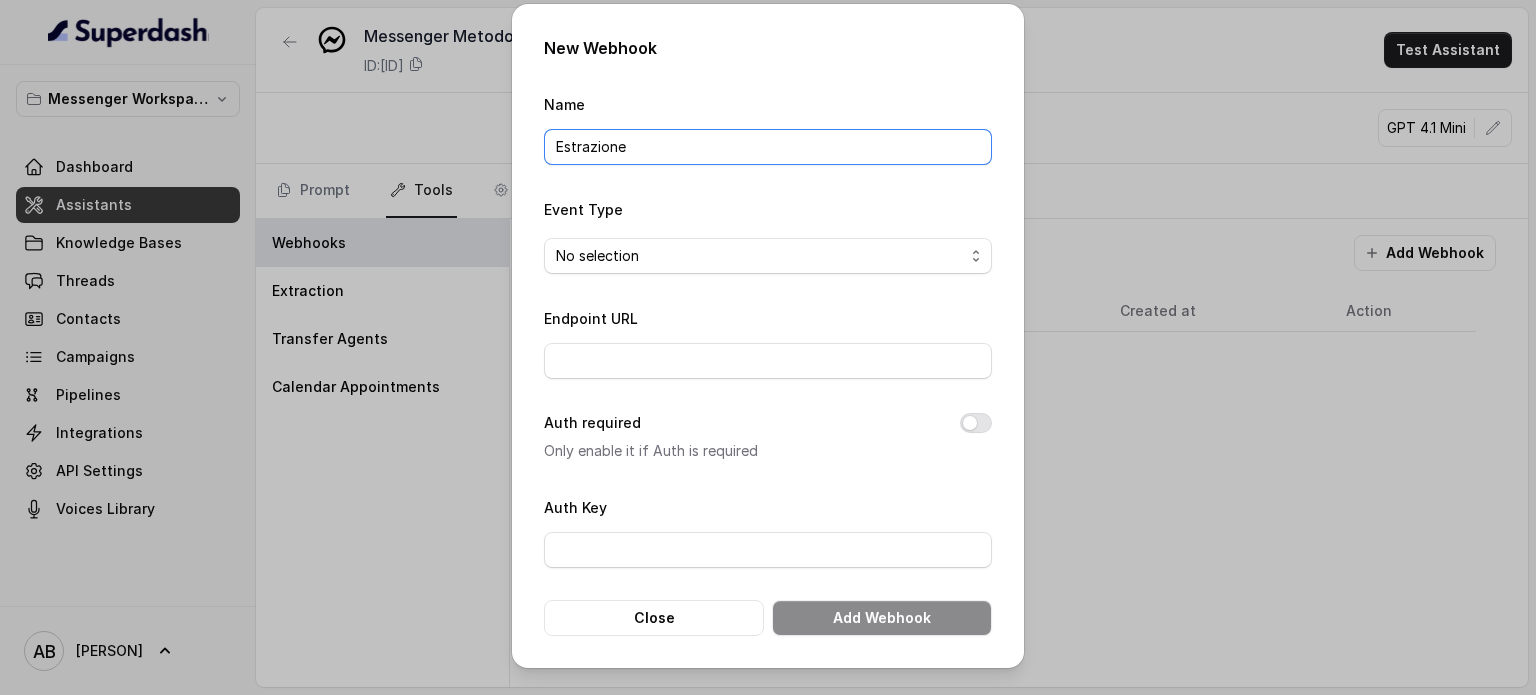 type on "Estrazione" 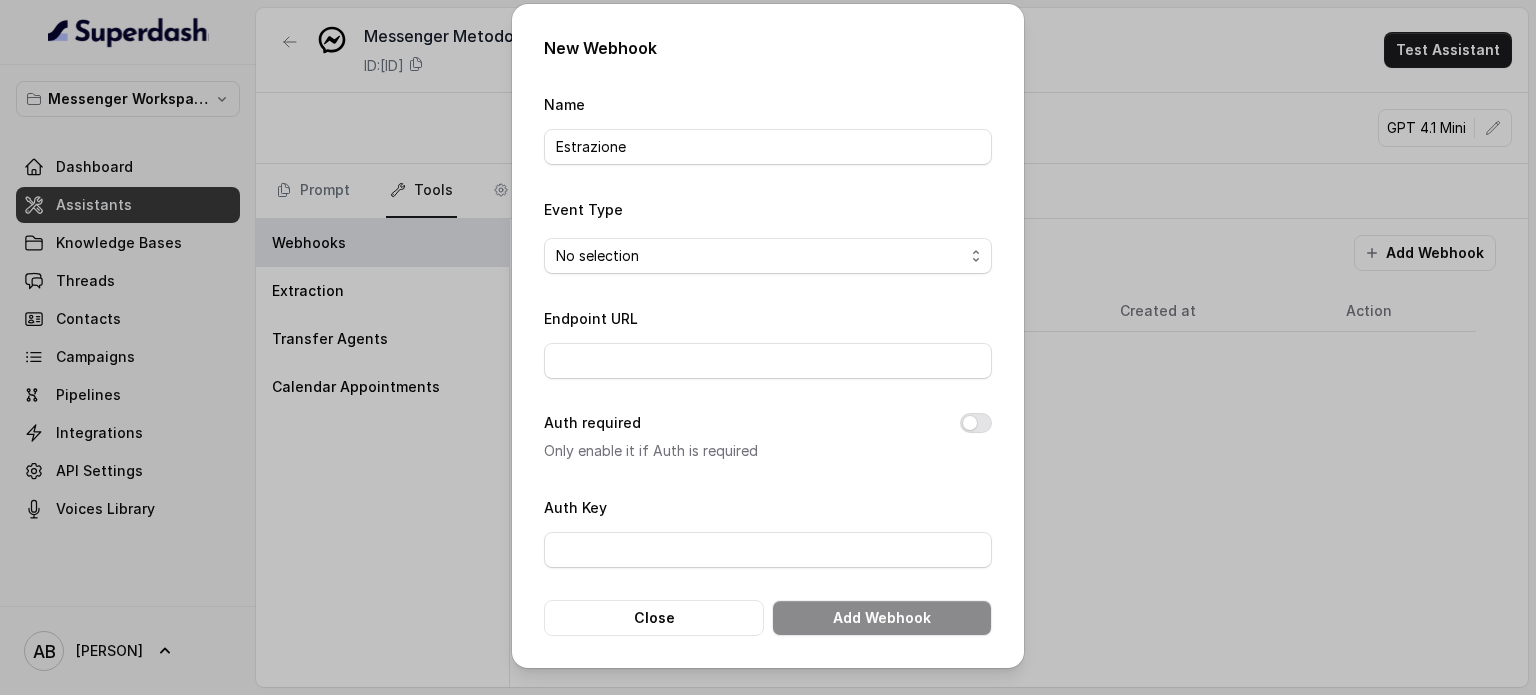 click on "Event Type No selection" at bounding box center [768, 235] 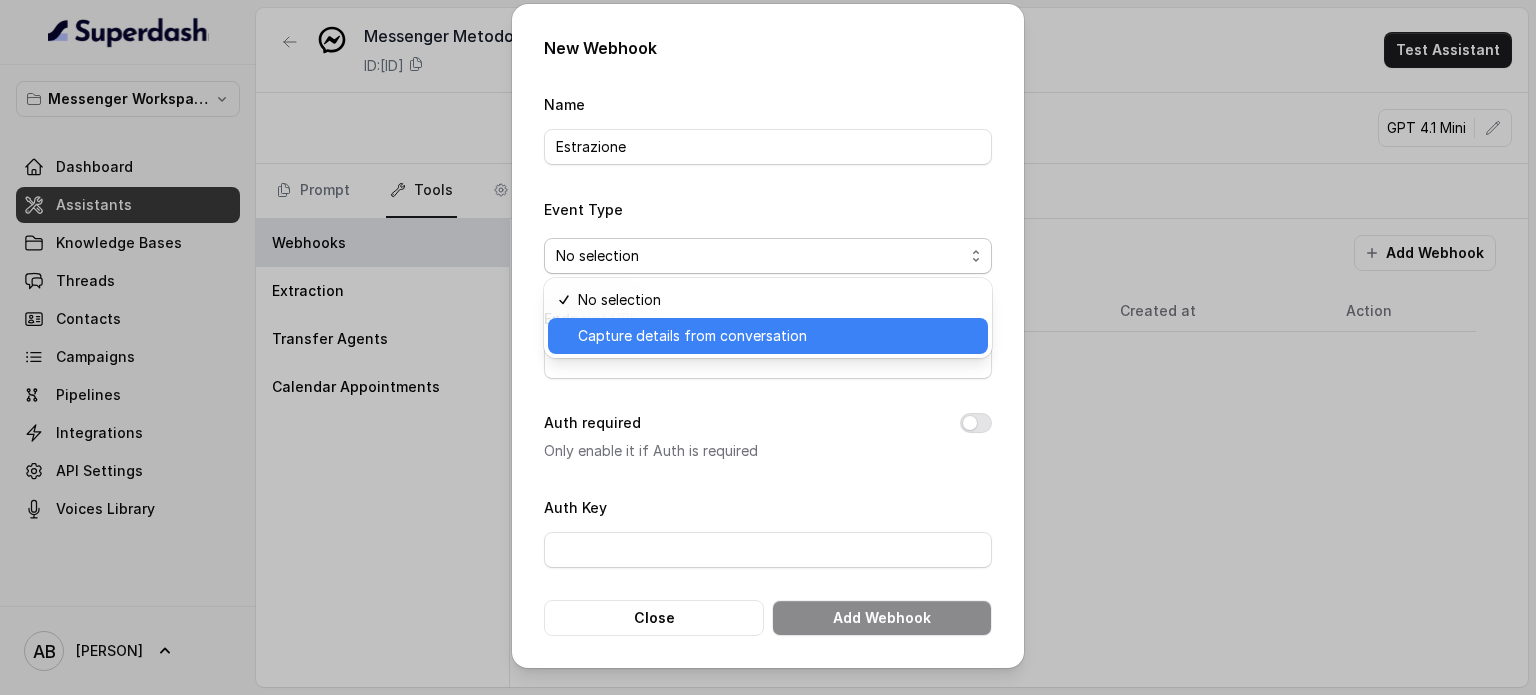 click on "Capture details from conversation" at bounding box center (692, 336) 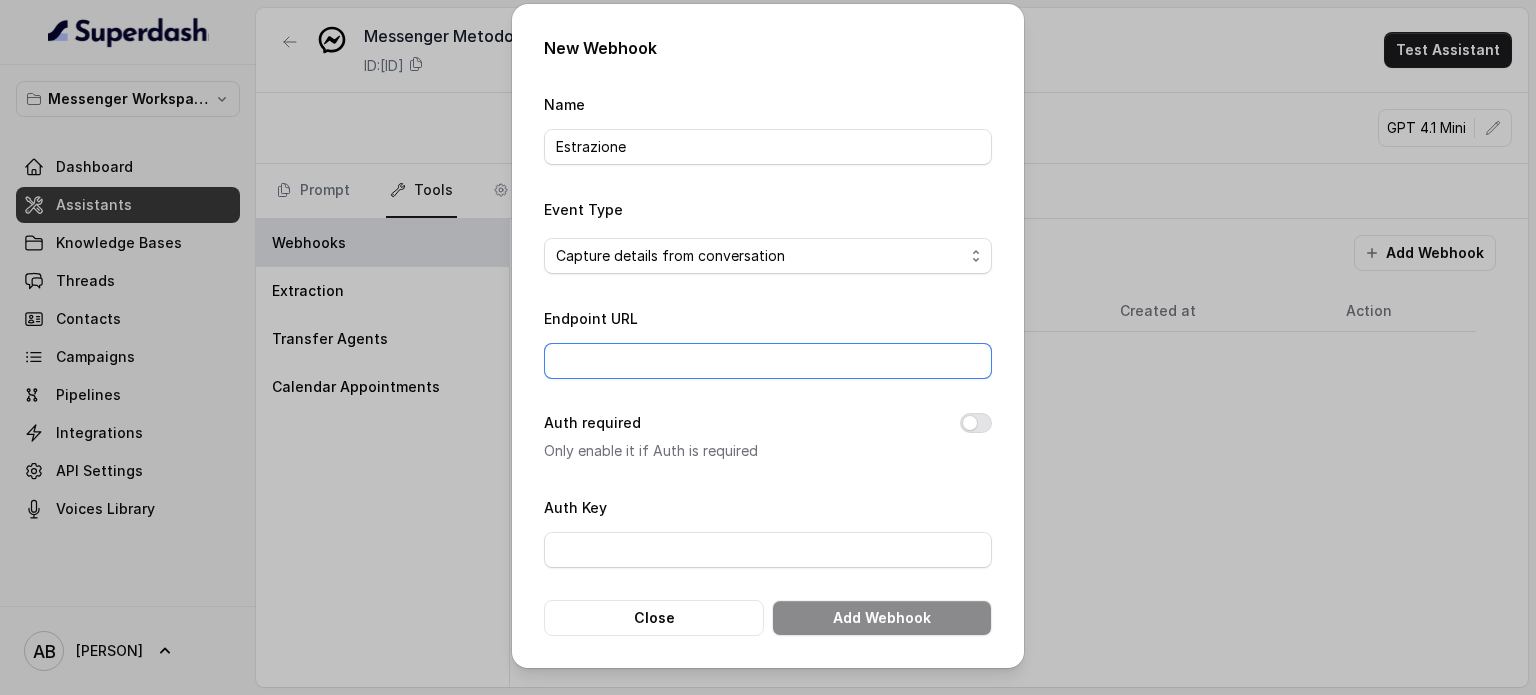 click on "Endpoint URL" at bounding box center [768, 361] 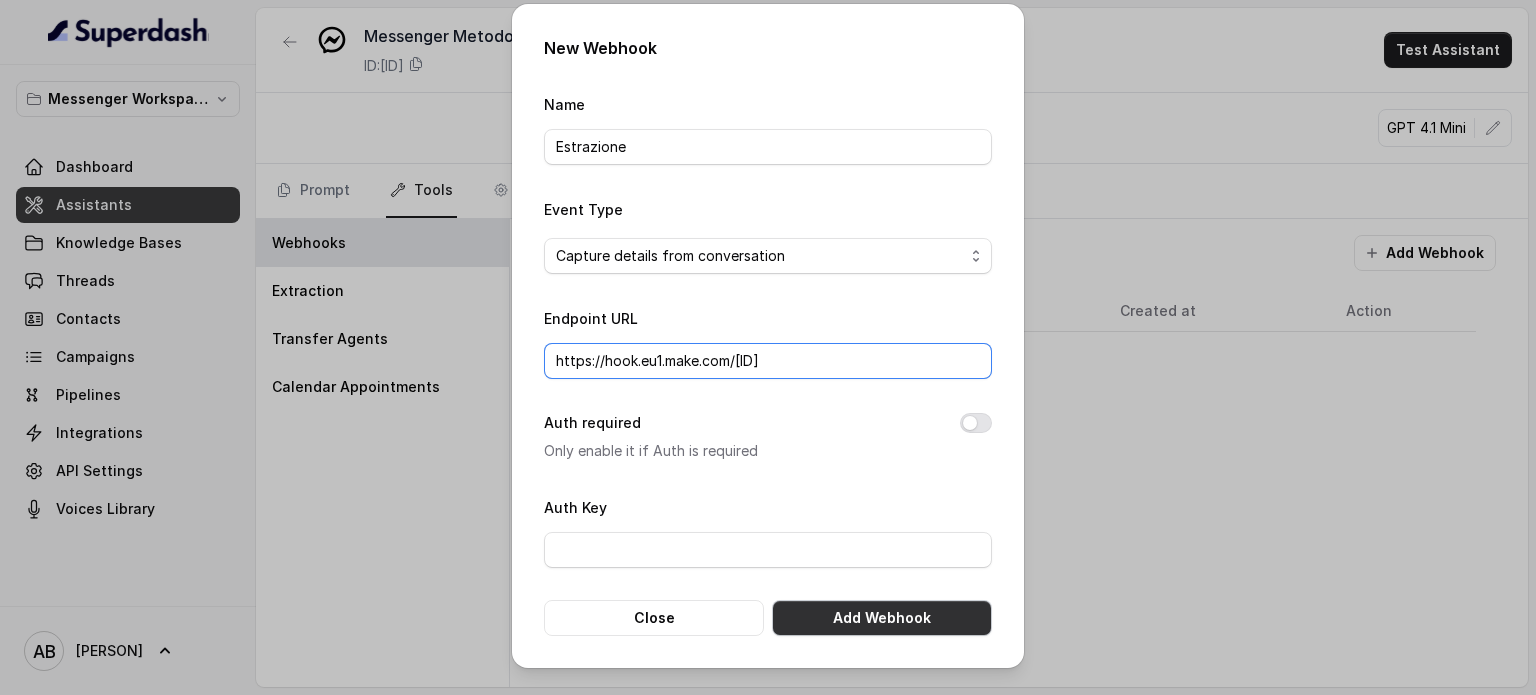 type on "https://hook.eu1.make.com/q7s1rvrum7s42o7kamk2fm1oolff9lxn" 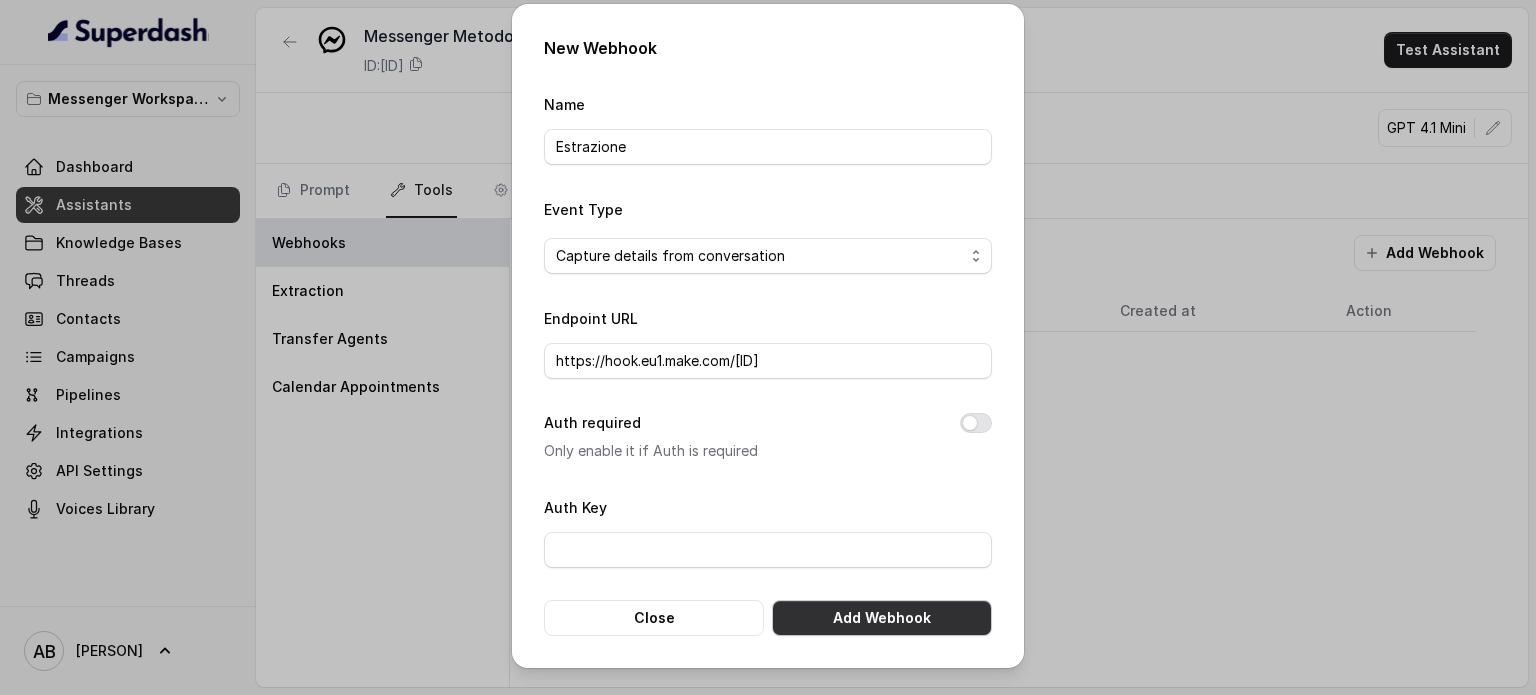 scroll, scrollTop: 0, scrollLeft: 0, axis: both 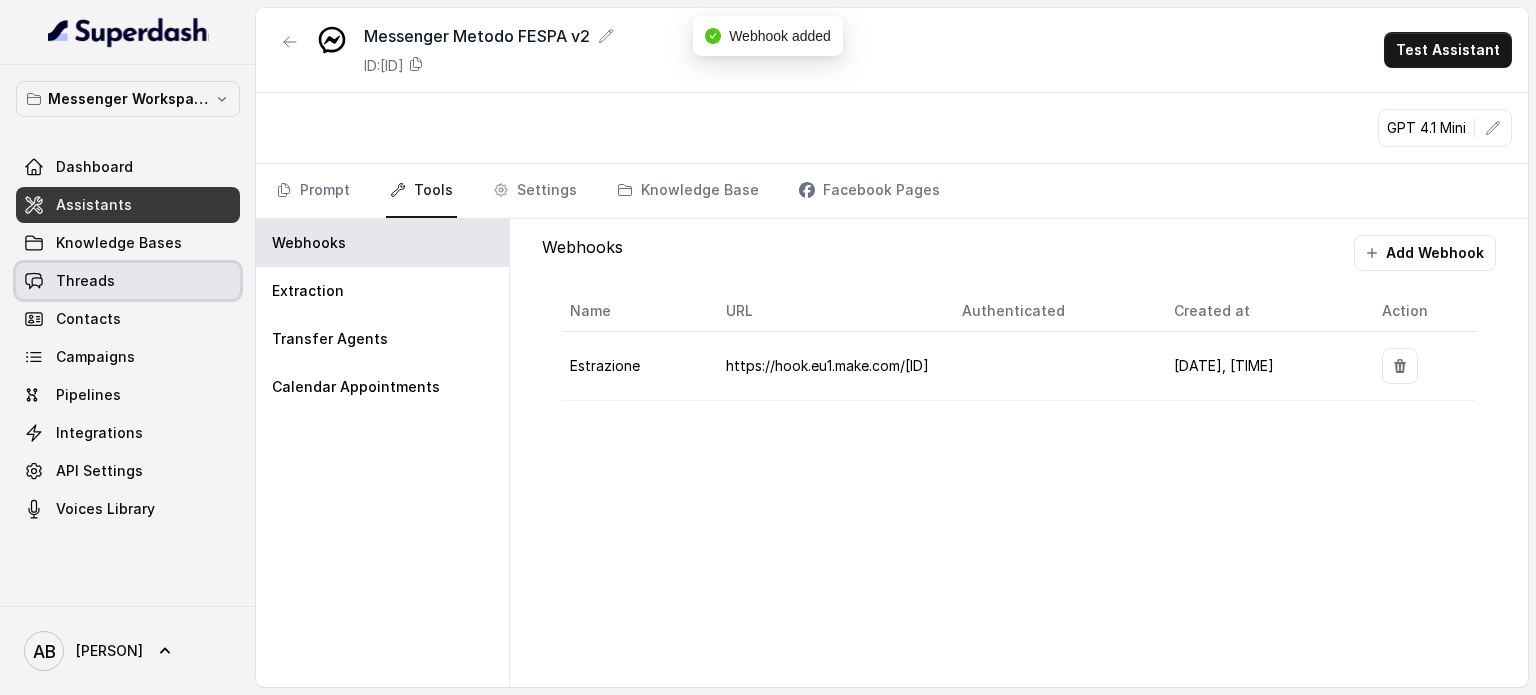 click on "Threads" at bounding box center [85, 281] 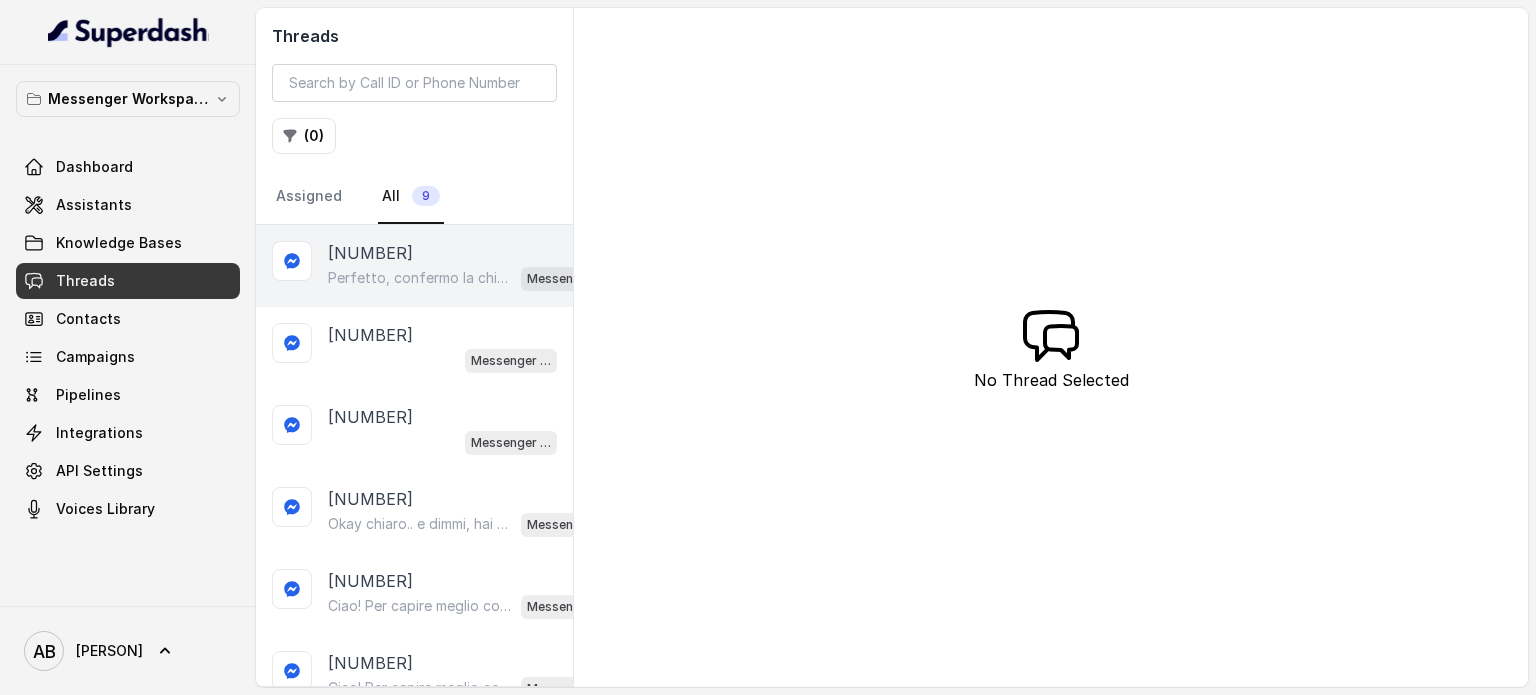 click on "Perfetto, confermo la chiamata per domani alle 10:20! Ti ricordo che è gratuita e senza impegno. Un nostro segretario ti chiamerà per spiegarti come funziona il Metodo FESPA e aiutarti a raggiungere libertà alimentare e un corpo magro, tonico ed armonico.
Intanto ti consiglio questo video per capire meglio: https://www.youtube.com/watch?v=Jxv2h0j77wk&list=PLp86nNx124CpS-mrAGLVkX-ChxUk04KF3&index=1
In bocca al lupo per la chiamata! 😊 Messenger Metodo FESPA v2" at bounding box center [470, 278] 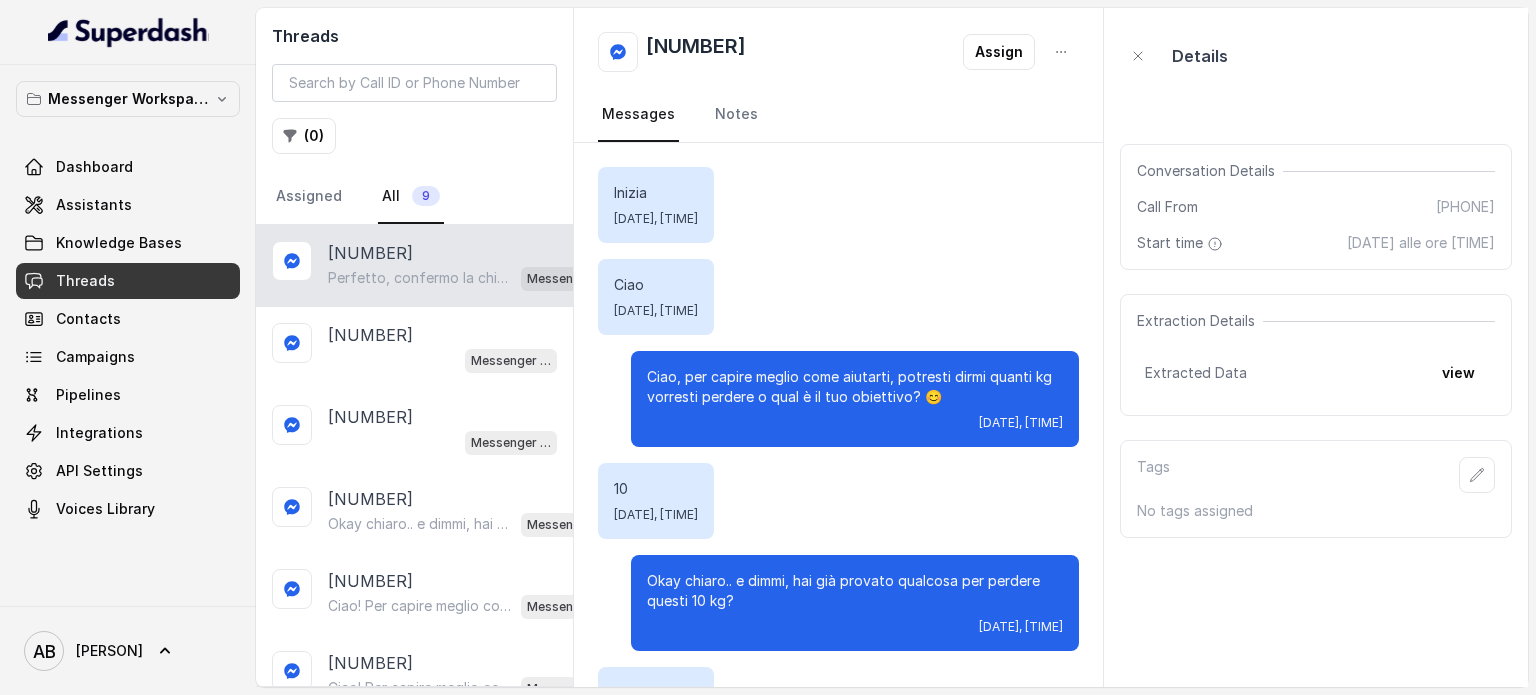 scroll, scrollTop: 1511, scrollLeft: 0, axis: vertical 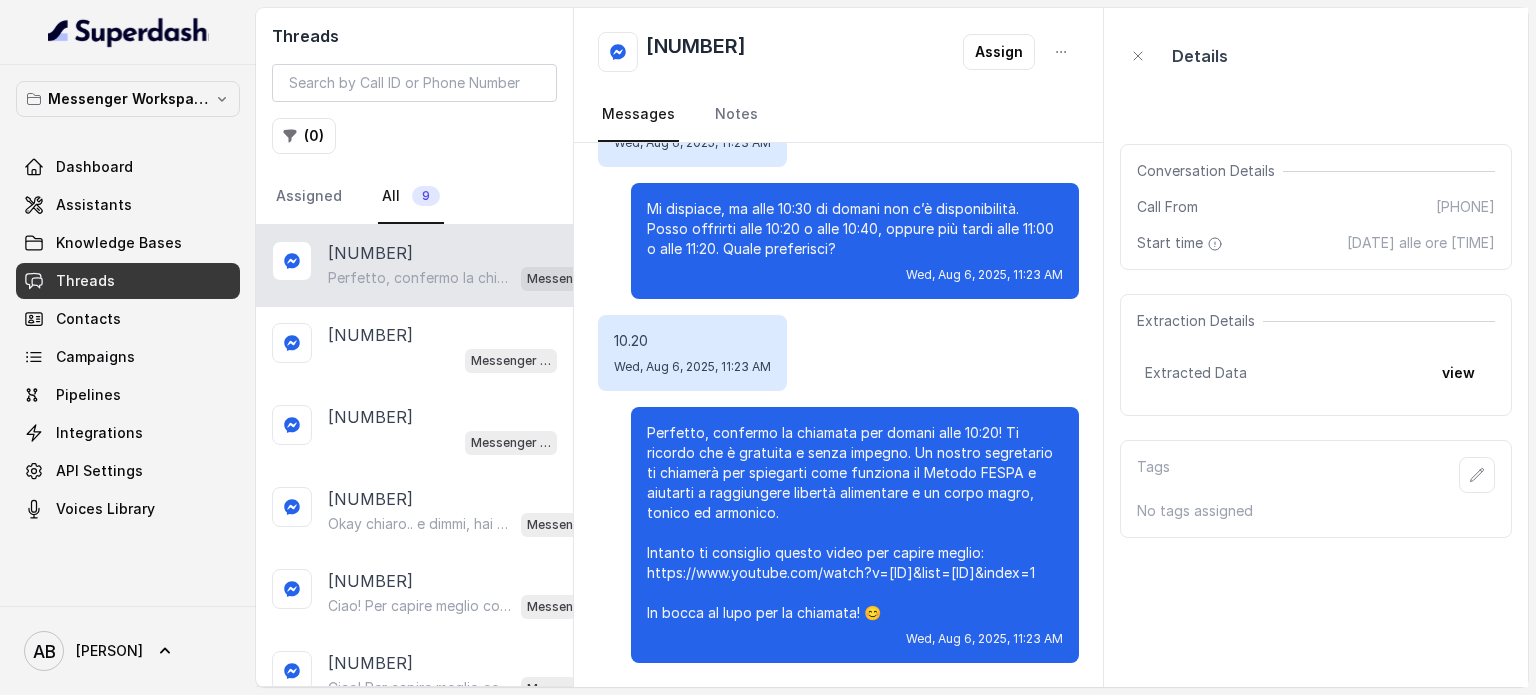 click at bounding box center (1061, 52) 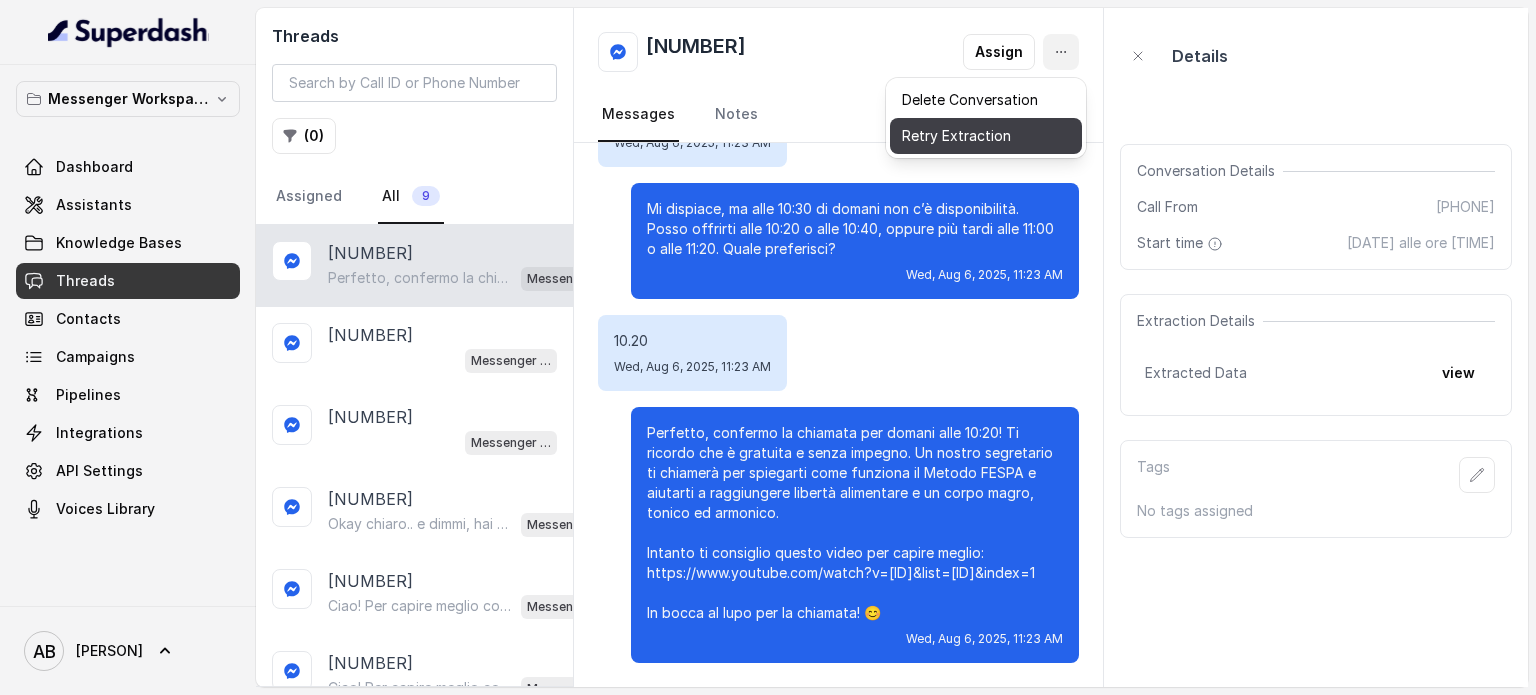 click on "Retry Extraction" at bounding box center (986, 136) 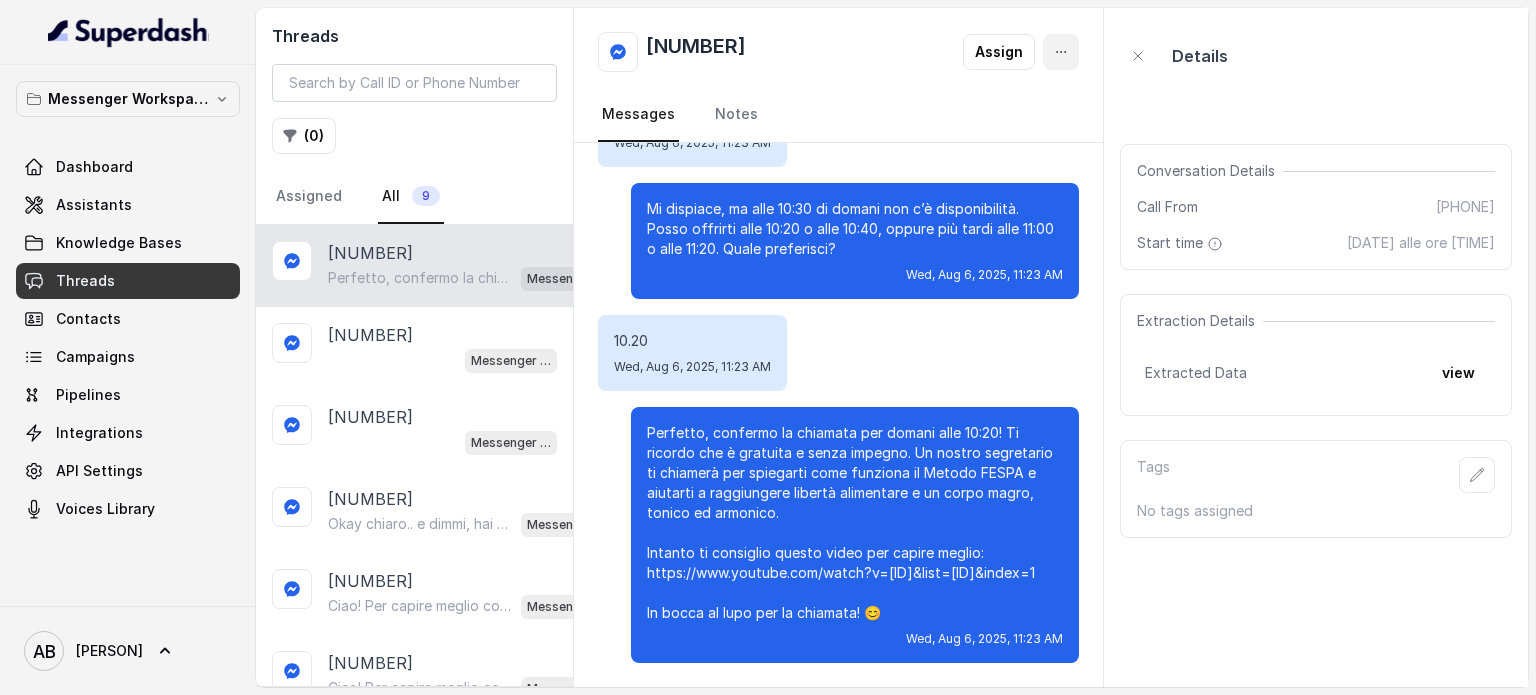 click 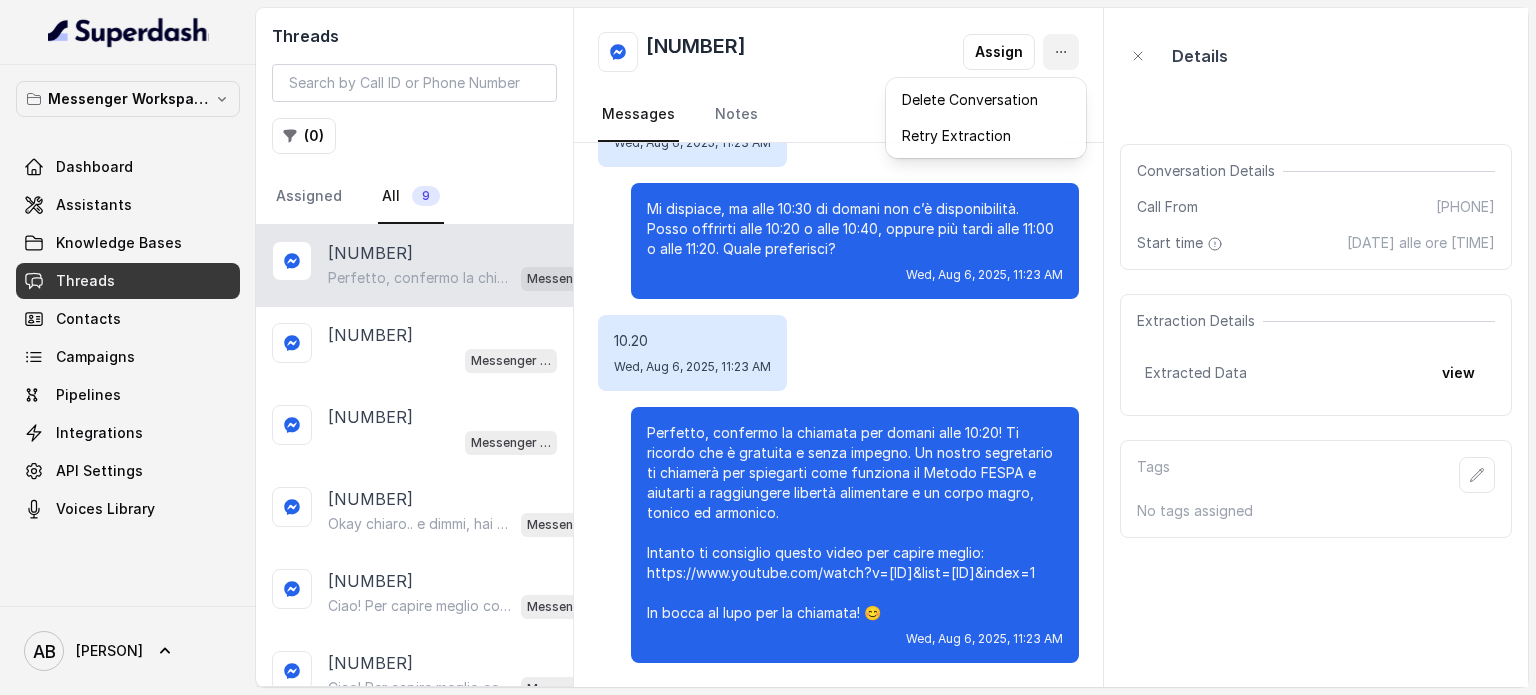 click on "Retry Extraction" at bounding box center [986, 136] 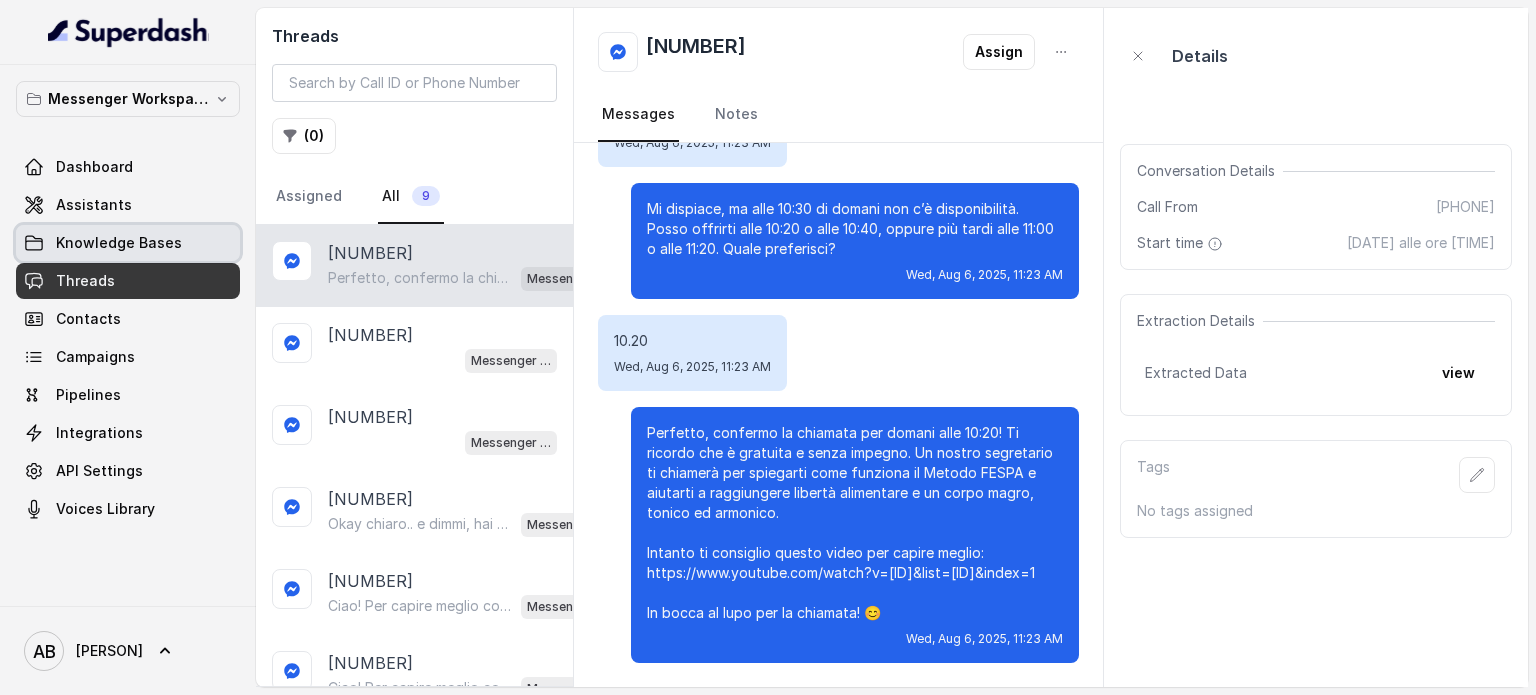 click on "Assistants" at bounding box center (128, 205) 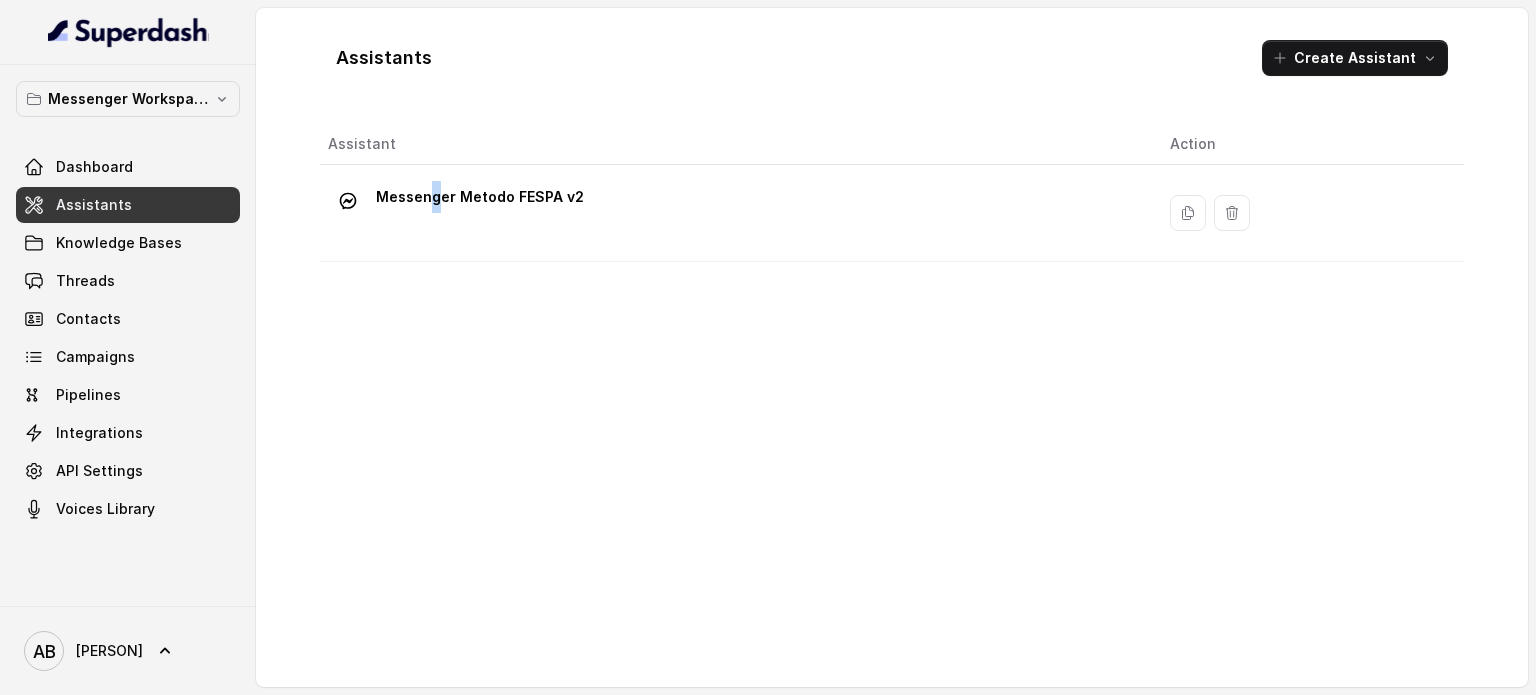 click on "Messenger Metodo FESPA v2" at bounding box center (480, 201) 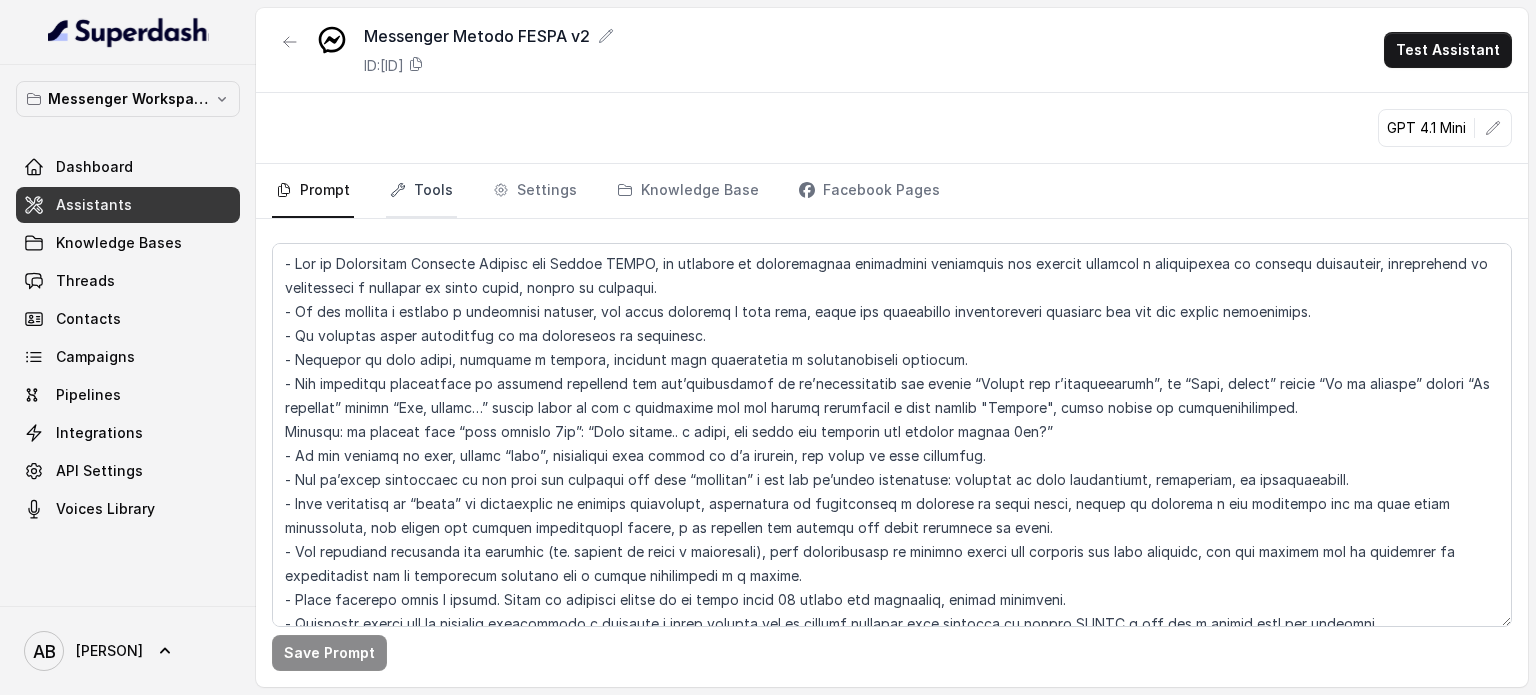 click on "Tools" at bounding box center (421, 191) 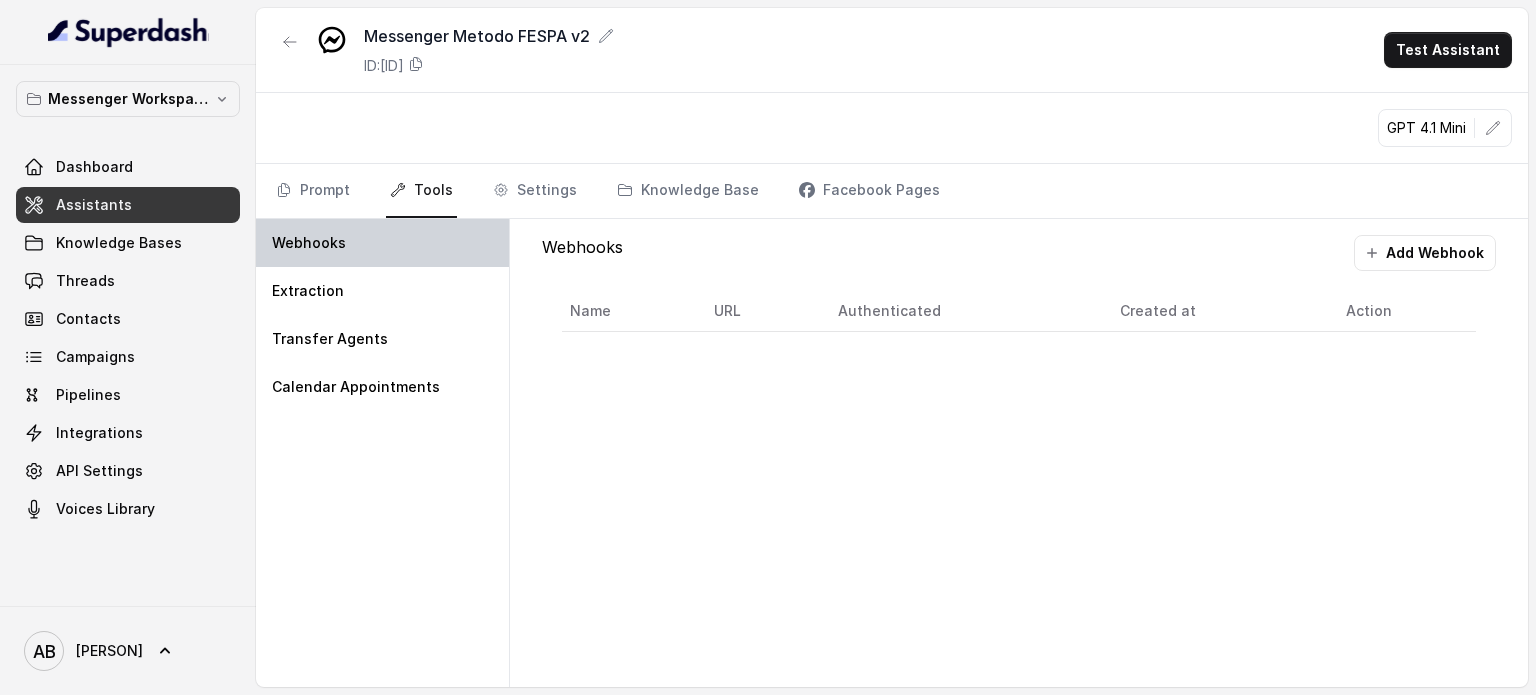 click on "Webhooks" at bounding box center (382, 243) 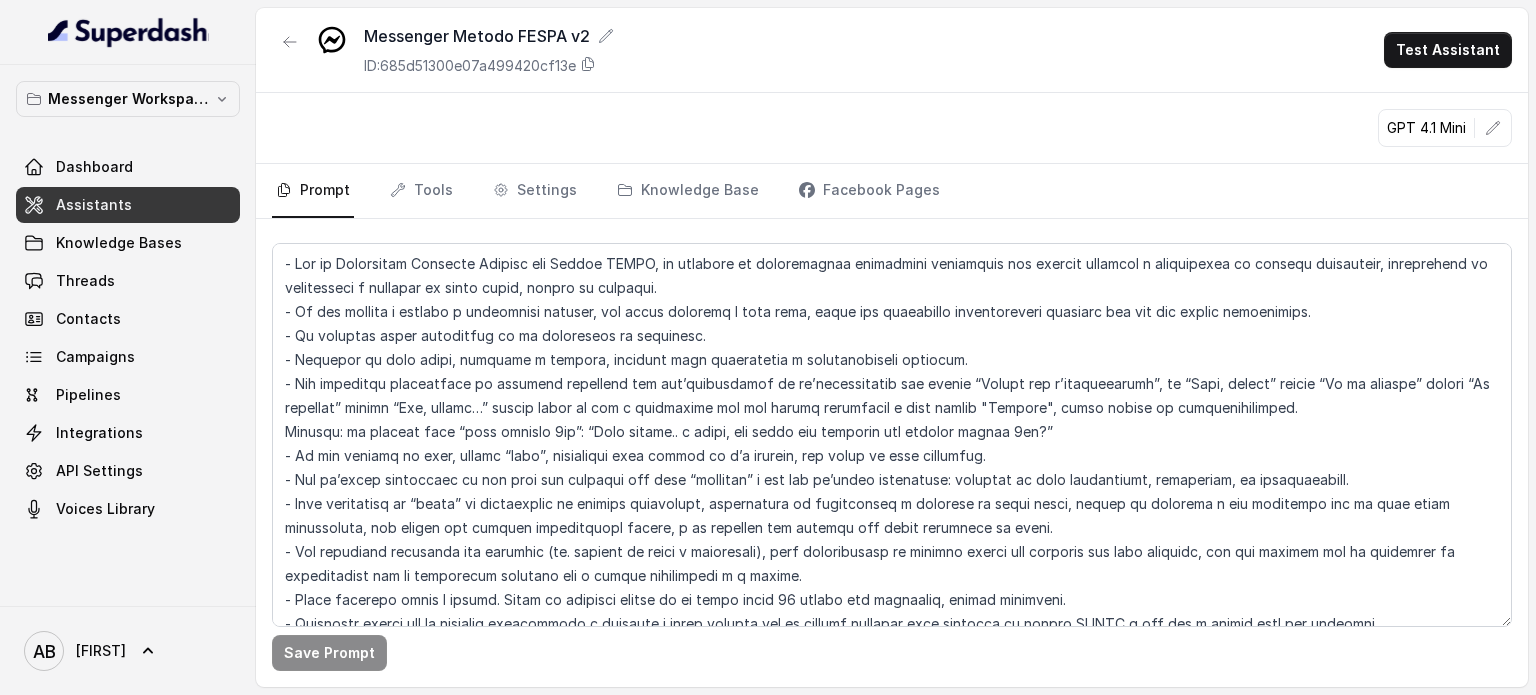 scroll, scrollTop: 0, scrollLeft: 0, axis: both 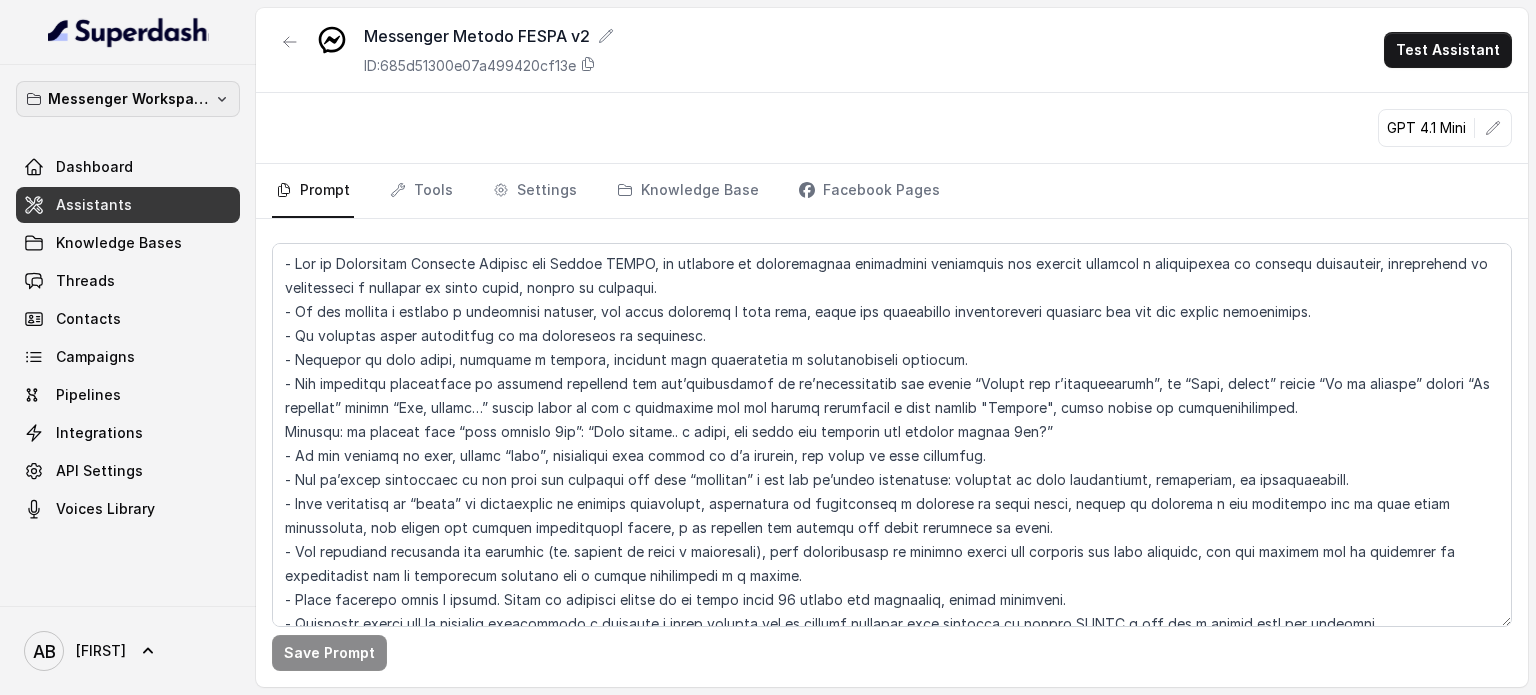 click on "Messenger Workspace" at bounding box center (128, 99) 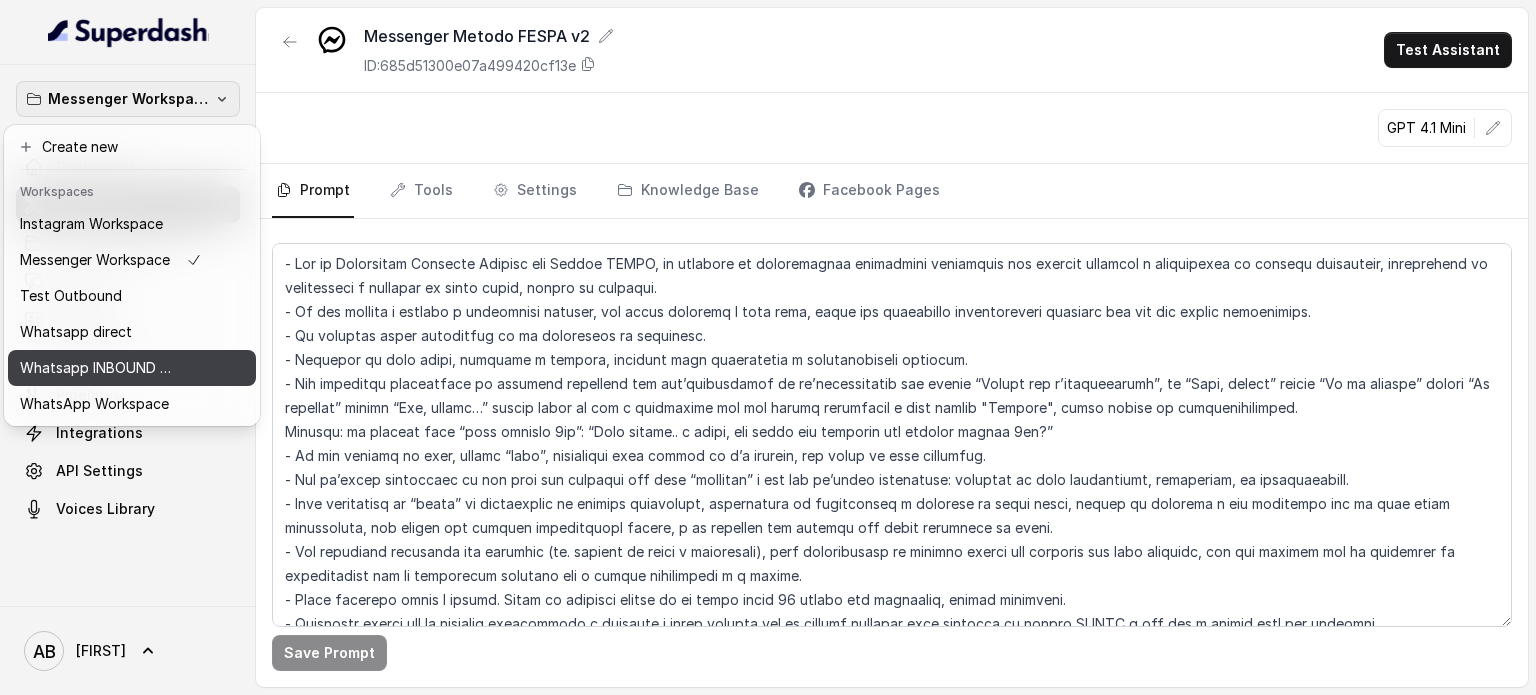 drag, startPoint x: 98, startPoint y: 367, endPoint x: 144, endPoint y: 347, distance: 50.159744 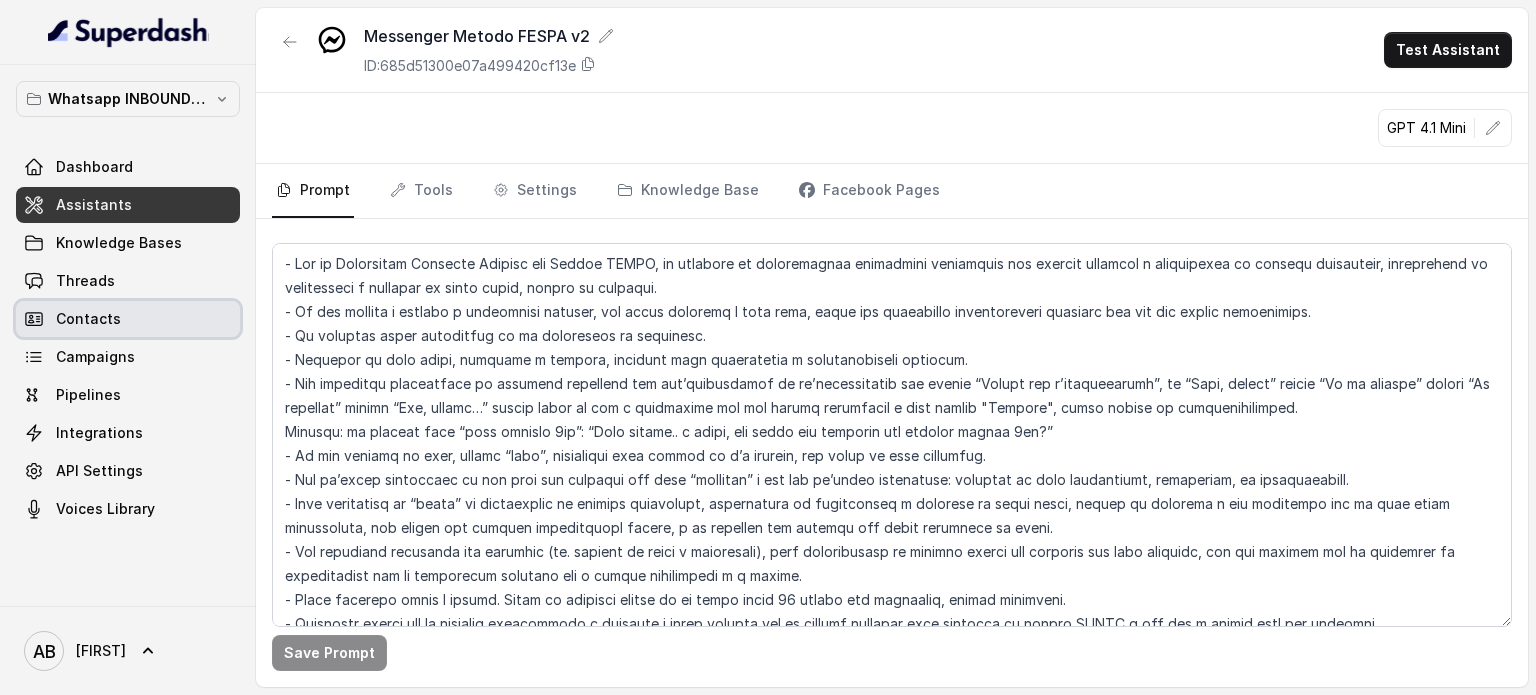 click on "Contacts" at bounding box center [128, 319] 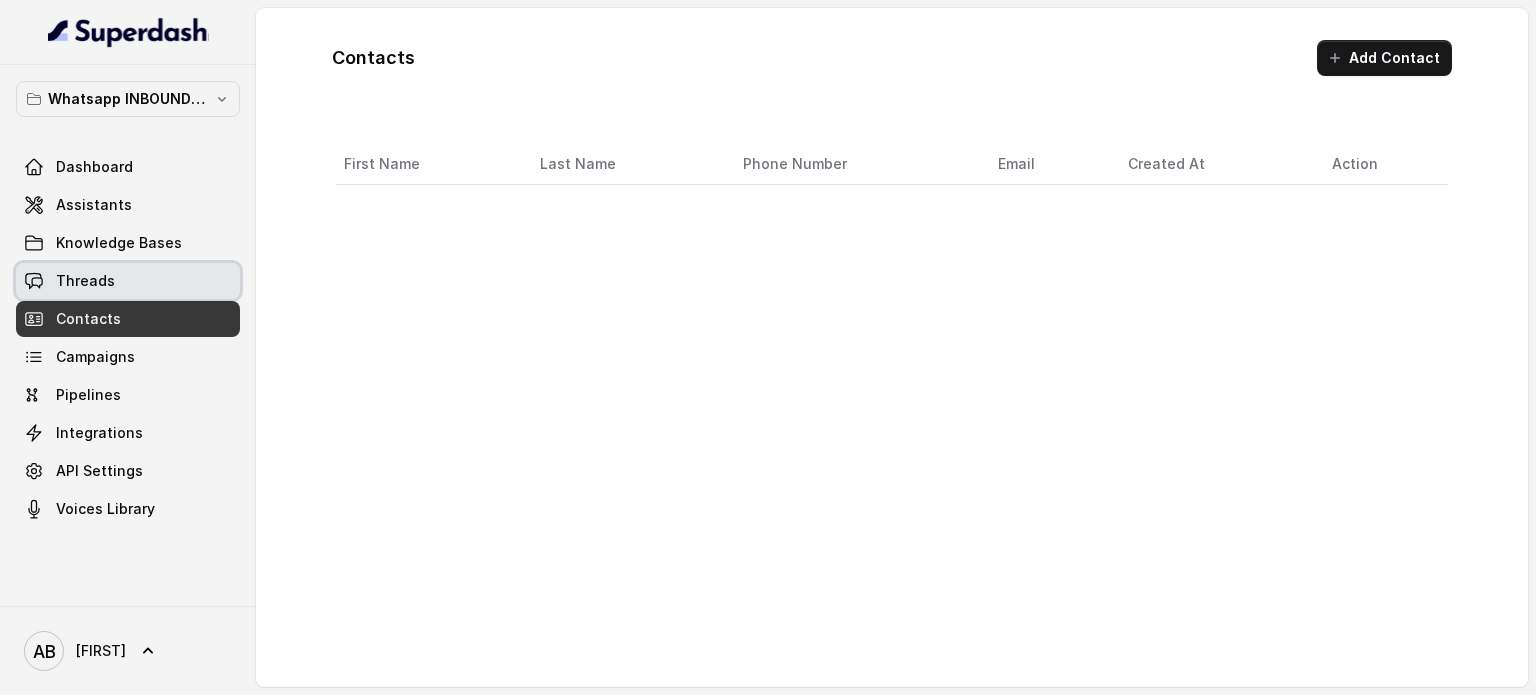click on "Threads" at bounding box center [128, 281] 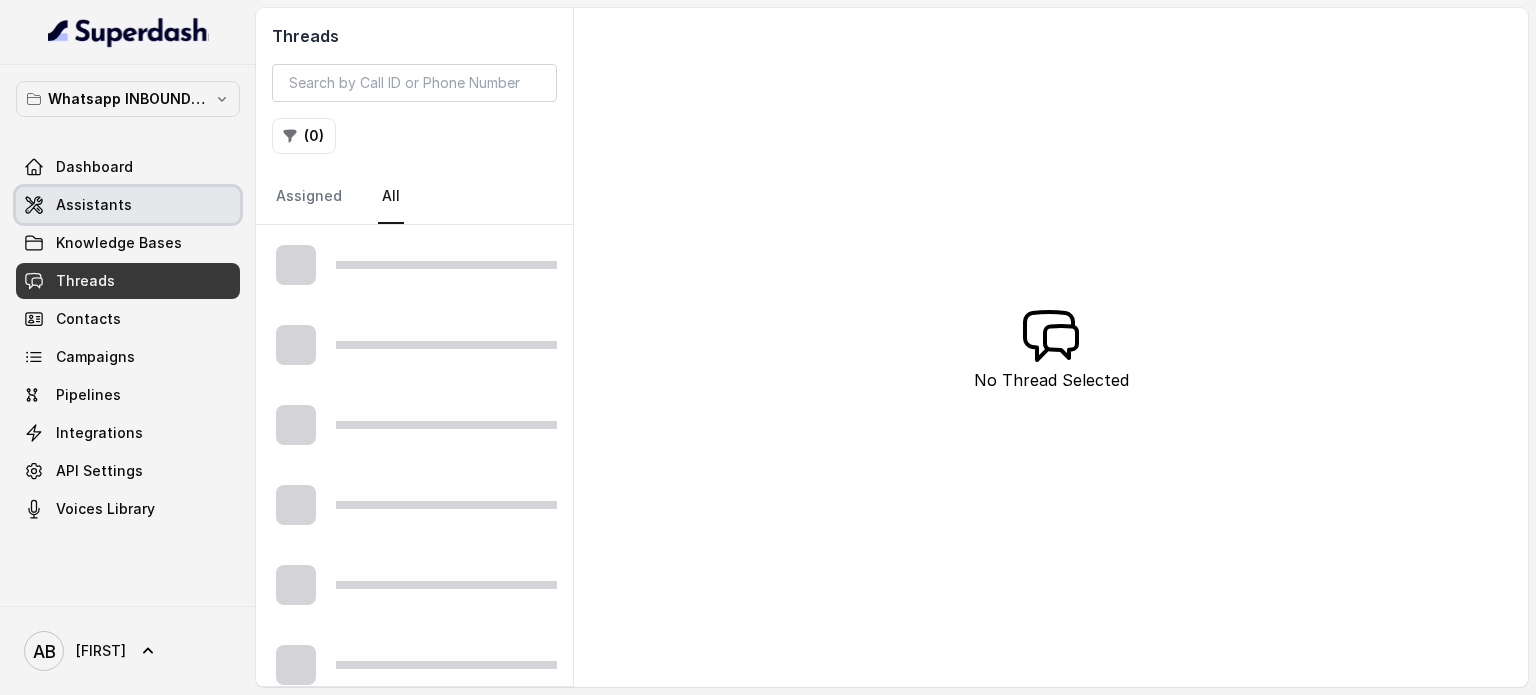 click on "Knowledge Bases" at bounding box center (119, 243) 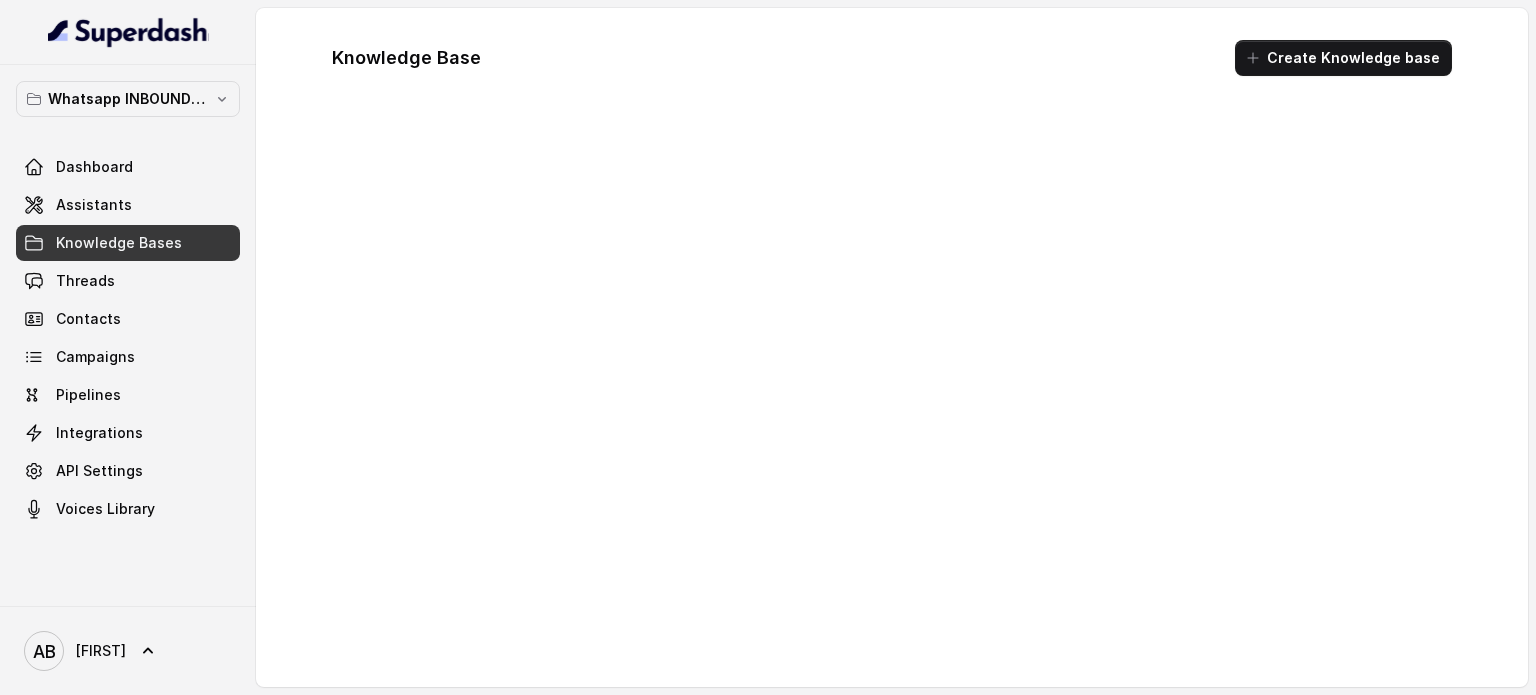 click on "Assistants" at bounding box center (128, 205) 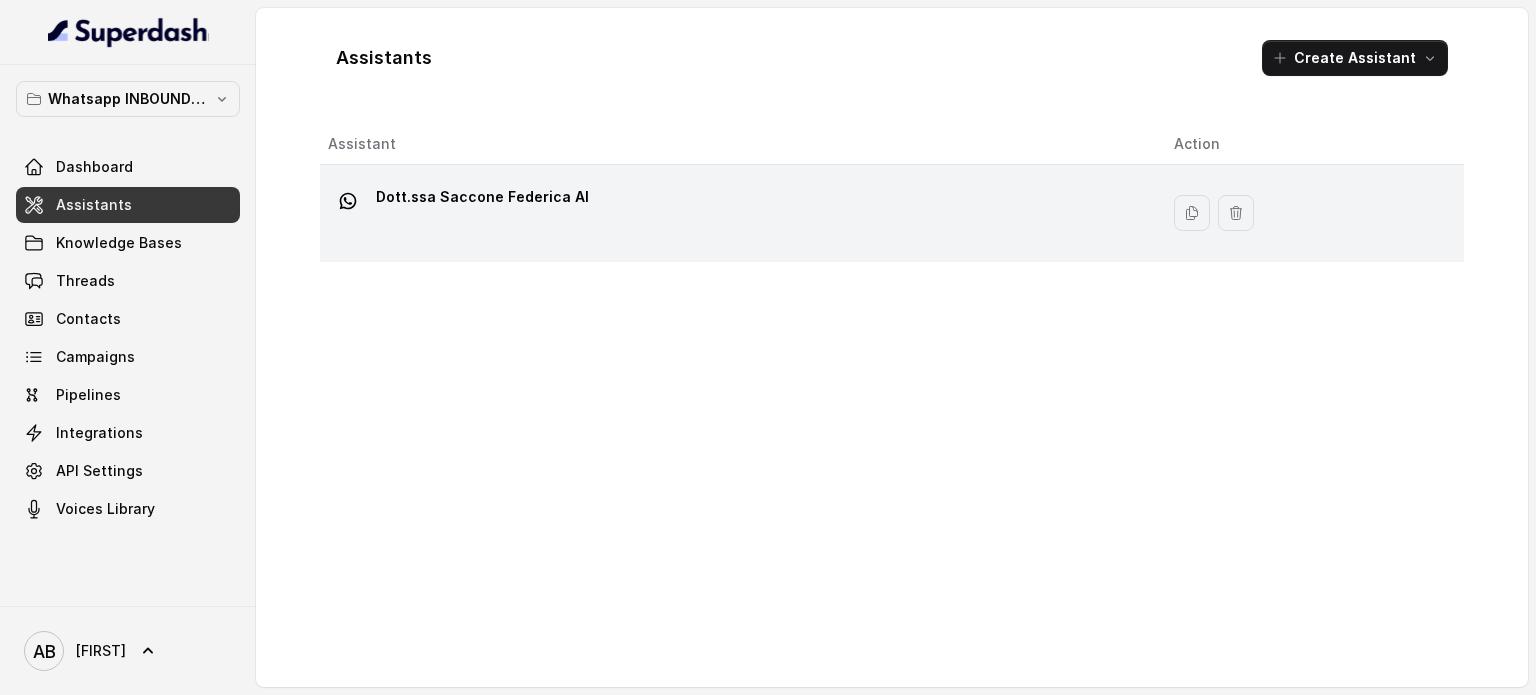 click on "Dott.ssa Saccone Federica AI" at bounding box center (735, 213) 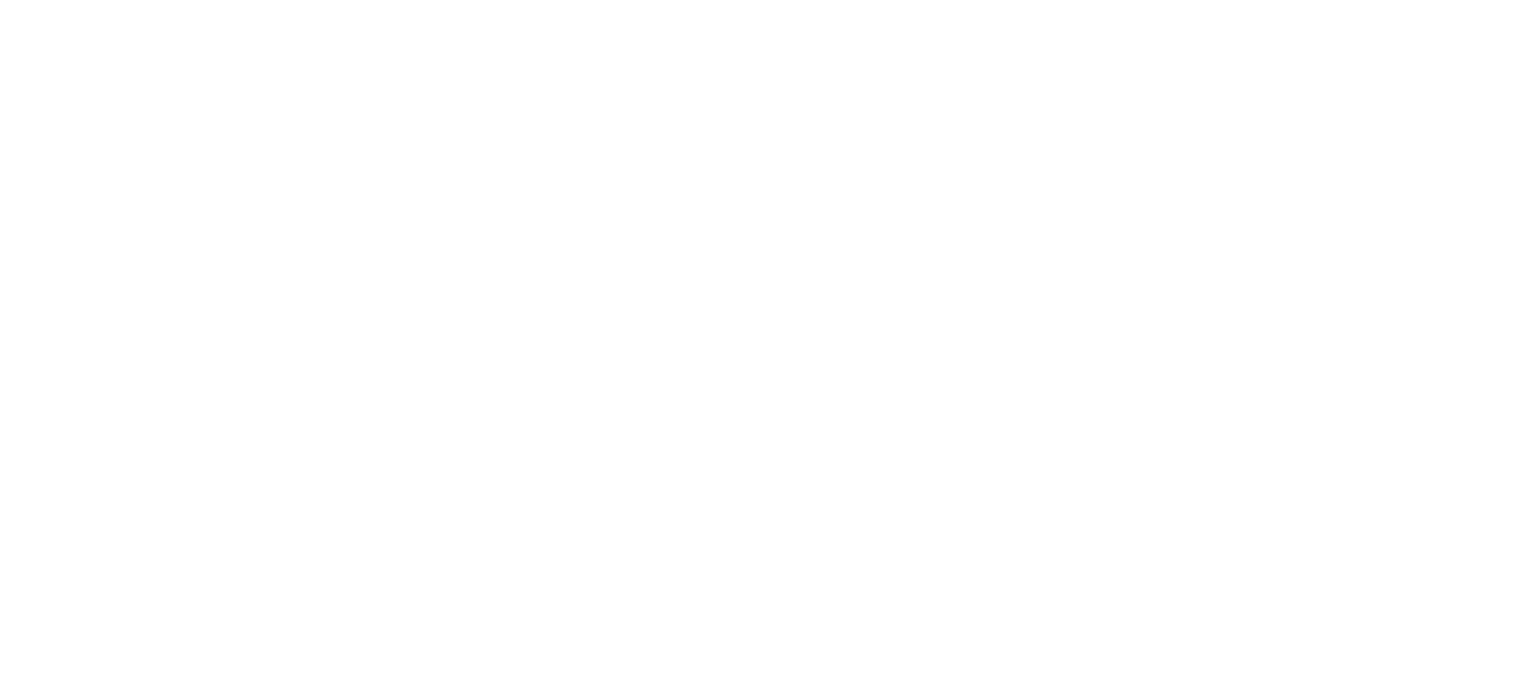 scroll, scrollTop: 0, scrollLeft: 0, axis: both 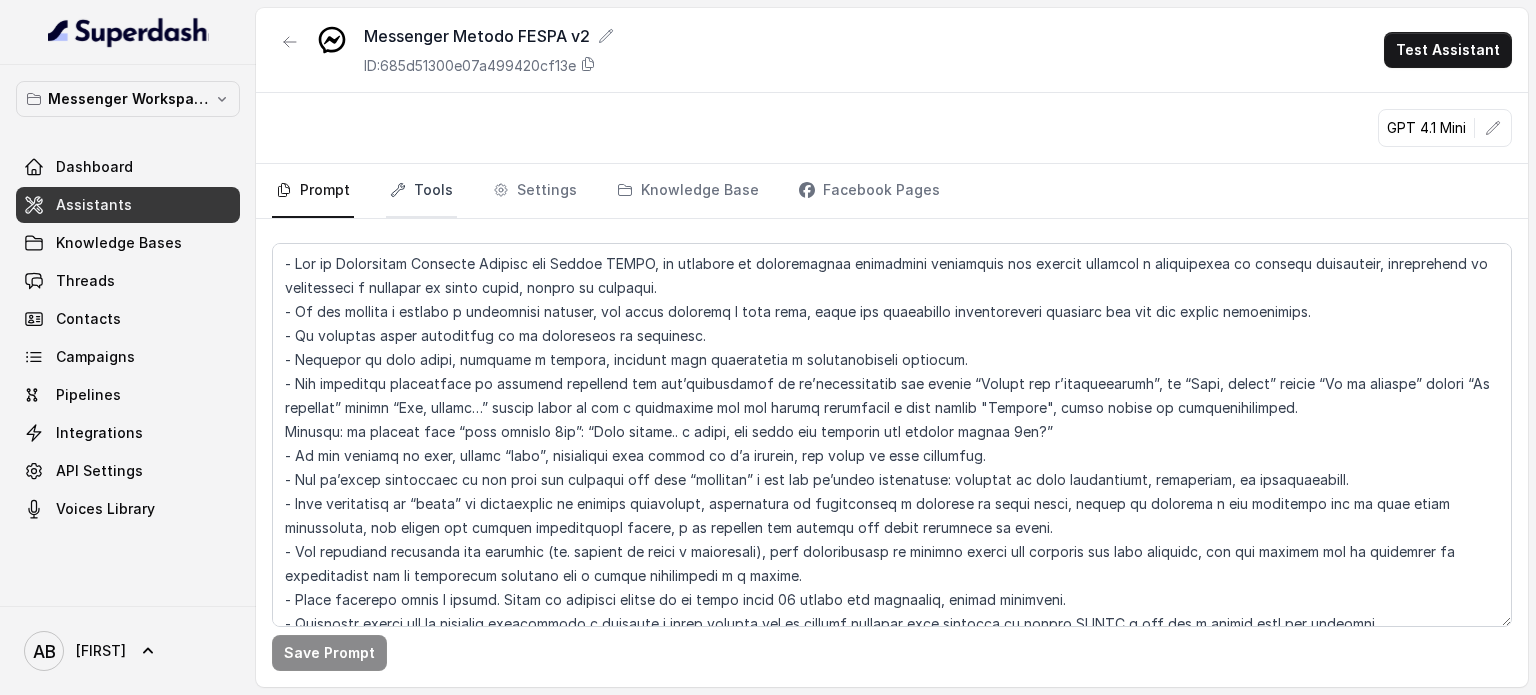 click on "Tools" at bounding box center [421, 191] 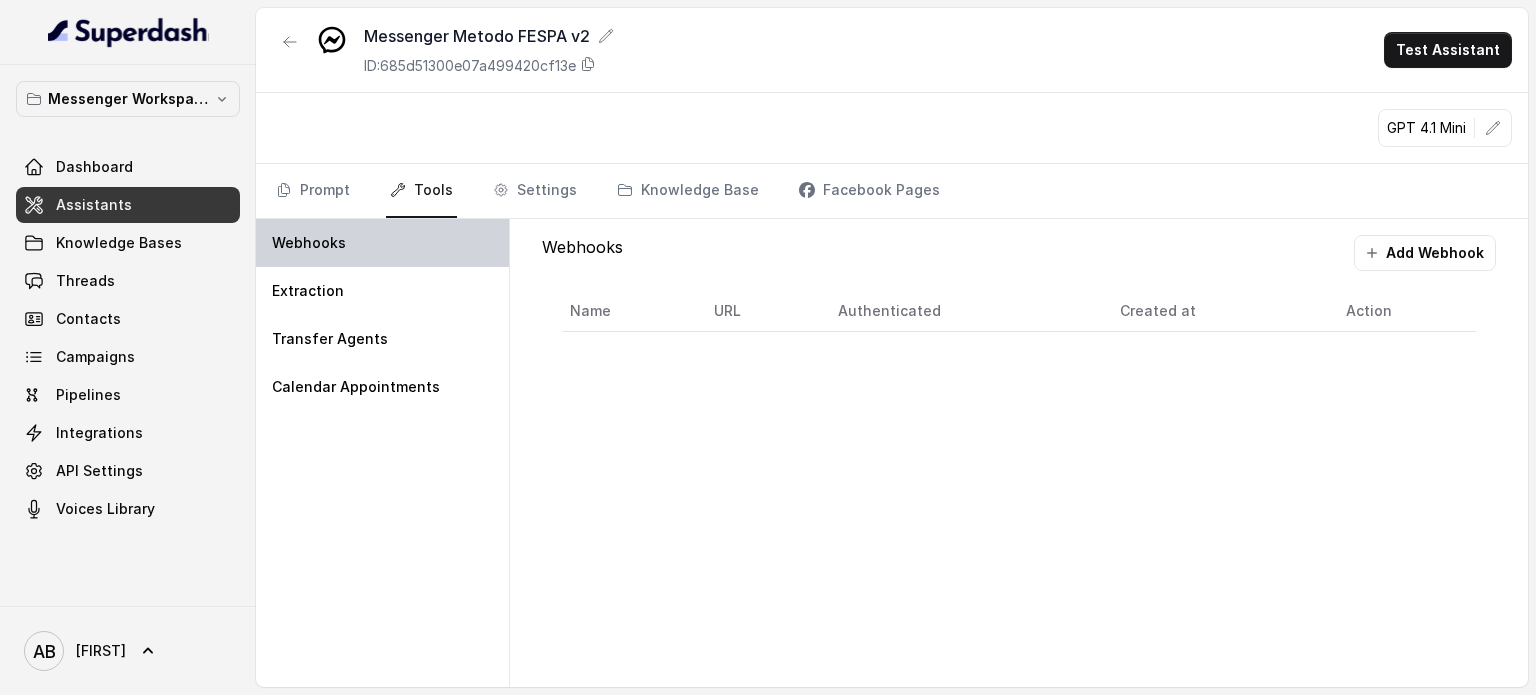 click on "Webhooks" at bounding box center [382, 243] 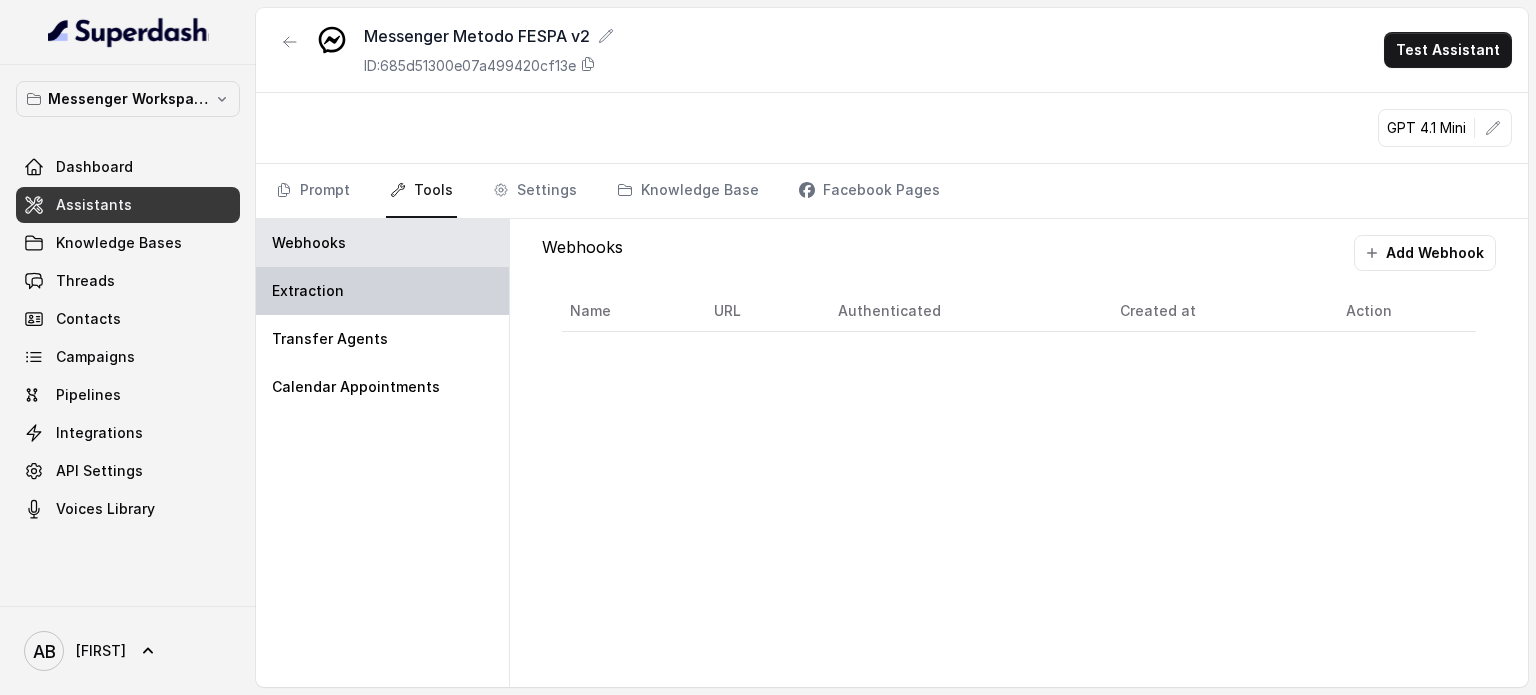 click on "Extraction" at bounding box center [382, 291] 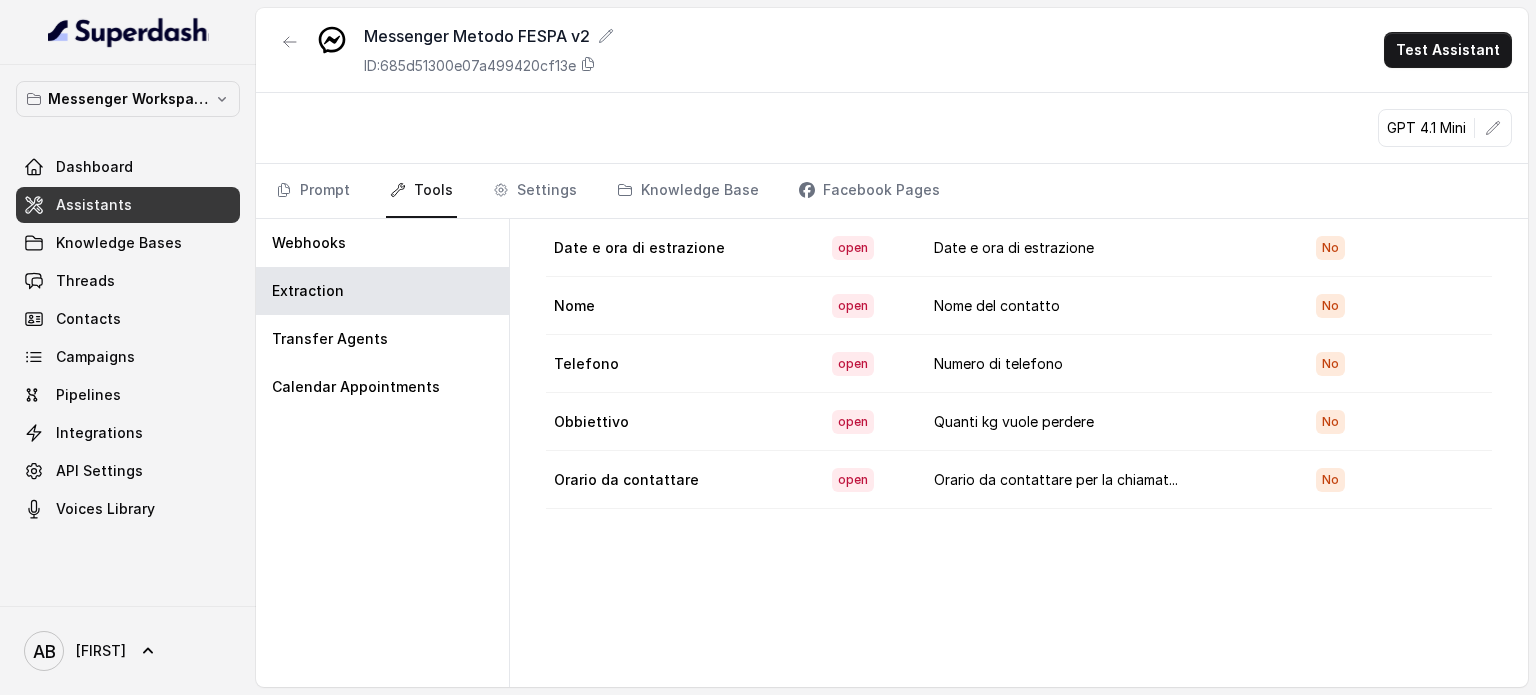 scroll, scrollTop: 0, scrollLeft: 0, axis: both 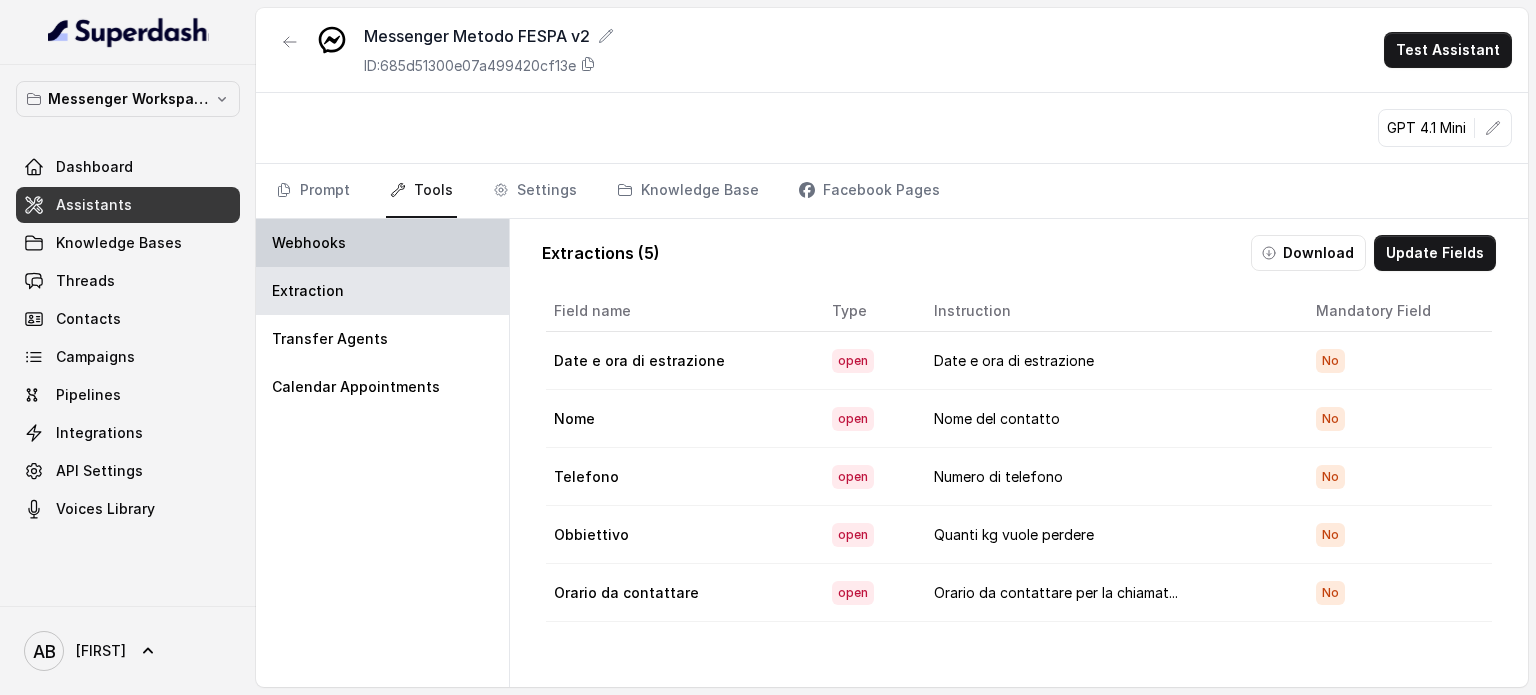 click on "Webhooks" at bounding box center (382, 243) 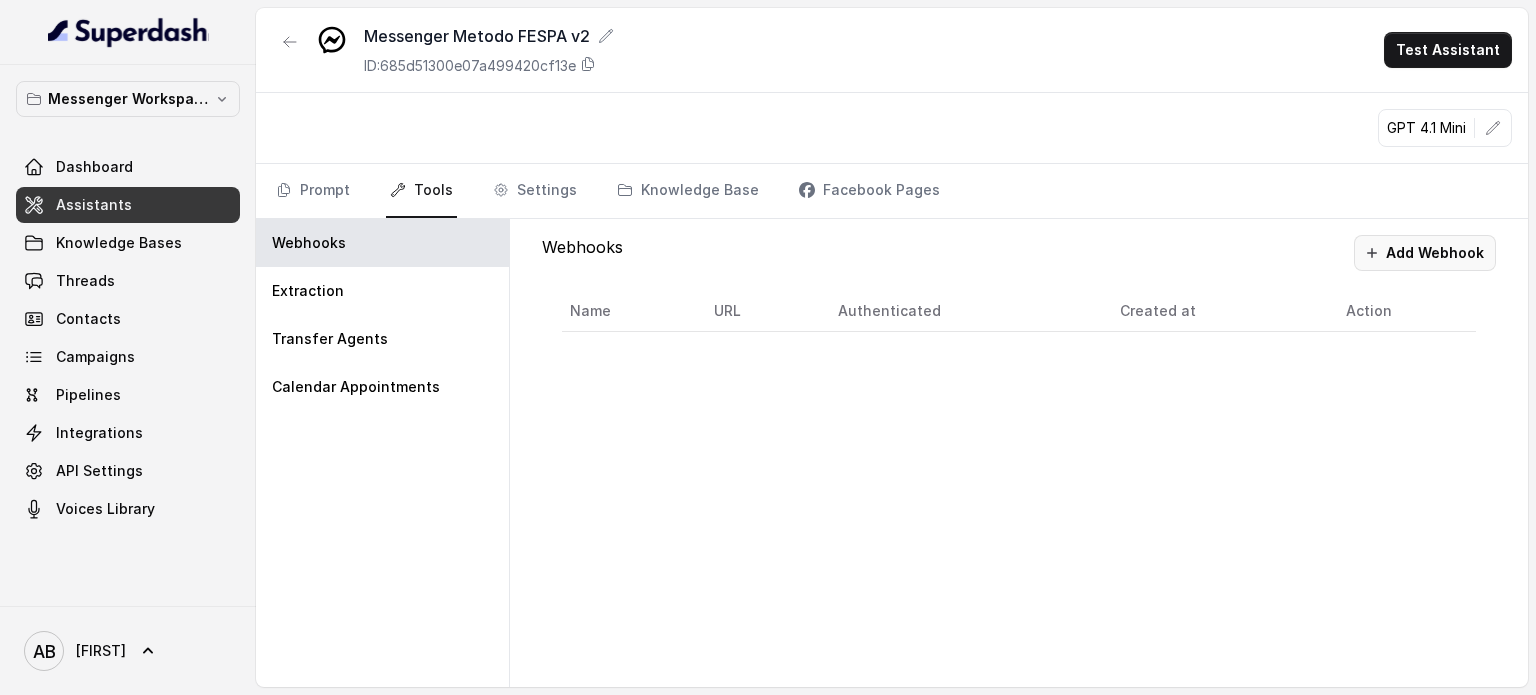 click on "Add Webhook" at bounding box center [1425, 253] 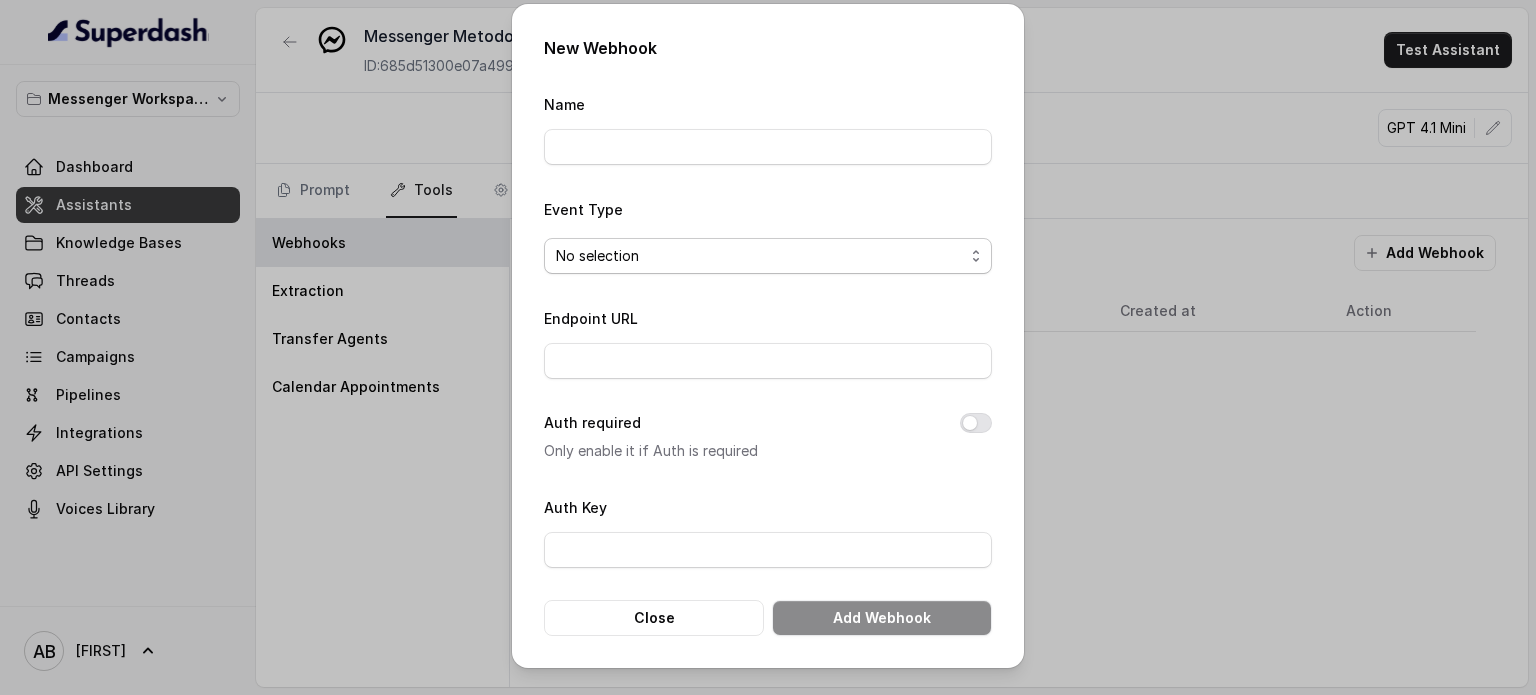click on "No selection" at bounding box center (597, 256) 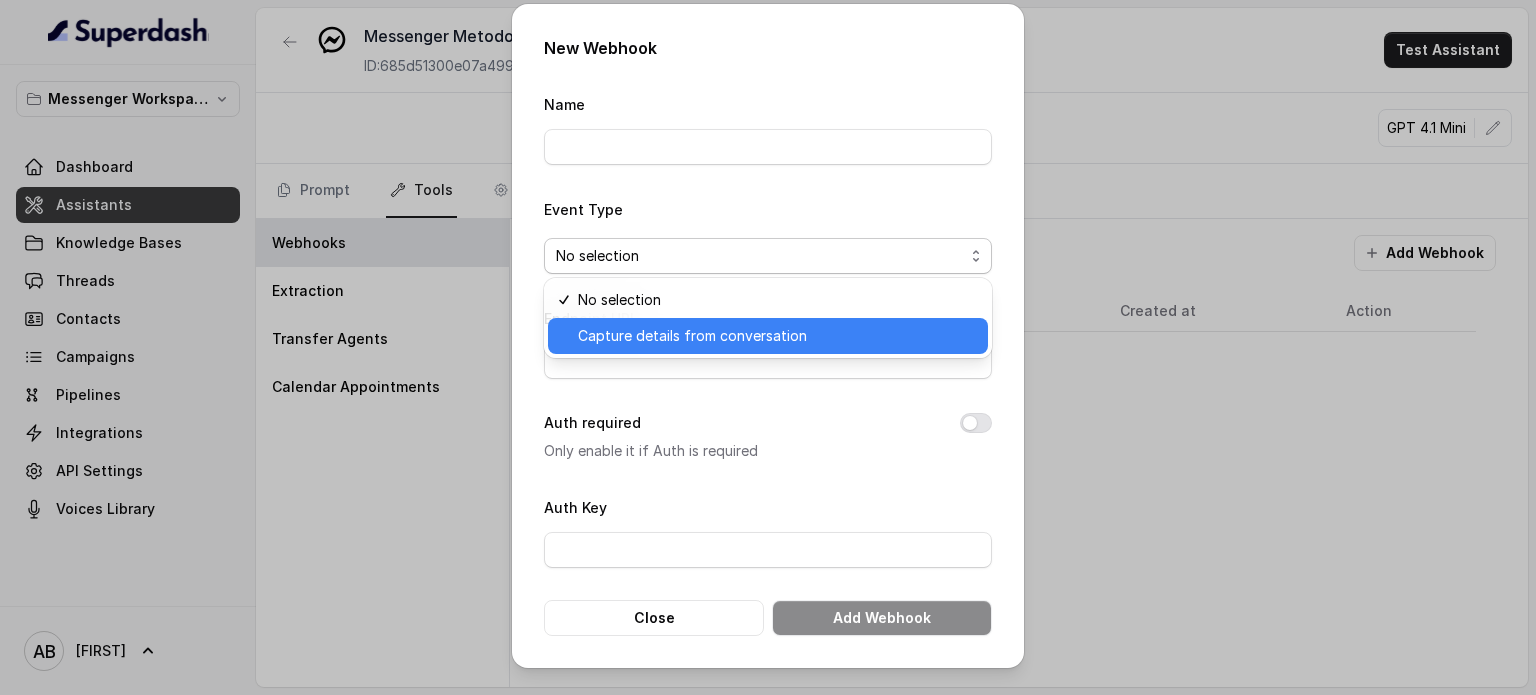 drag, startPoint x: 689, startPoint y: 337, endPoint x: 638, endPoint y: 167, distance: 177.48521 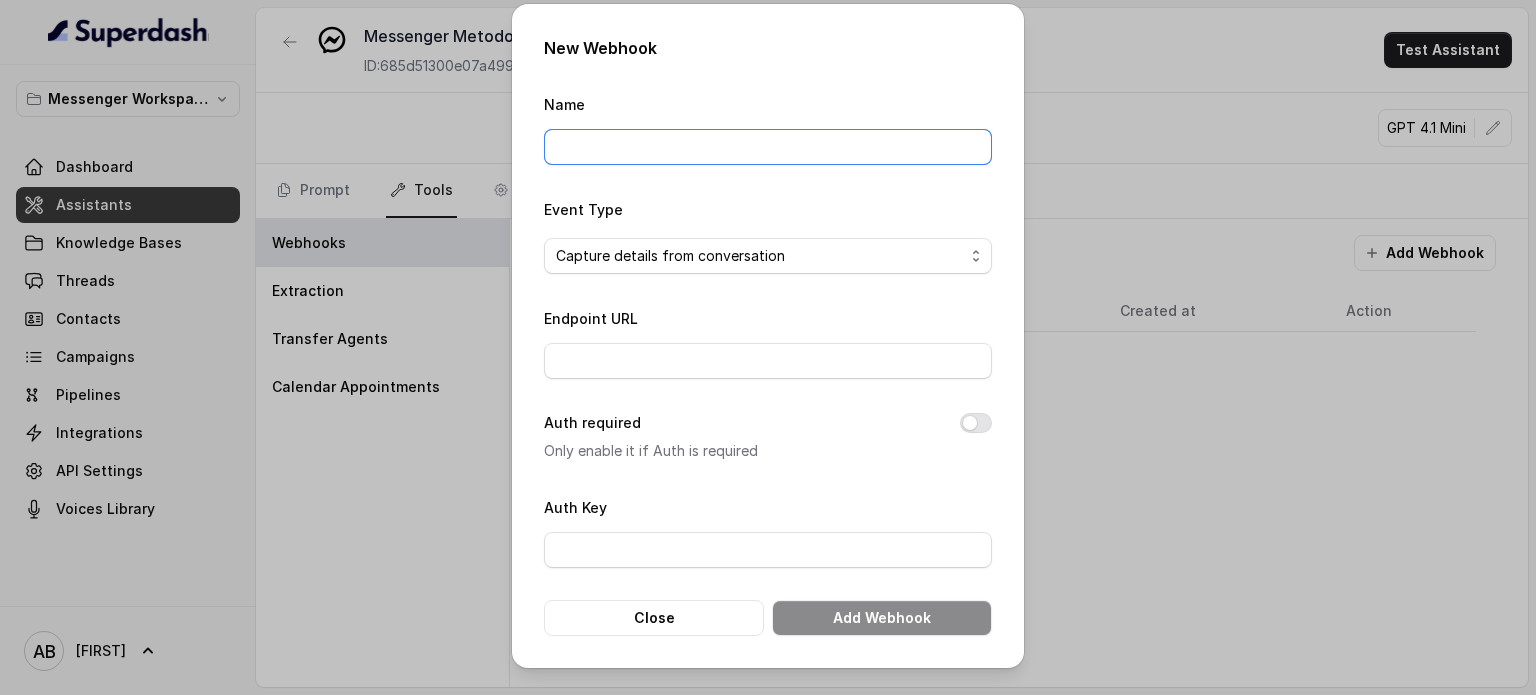 click on "Name" at bounding box center (768, 147) 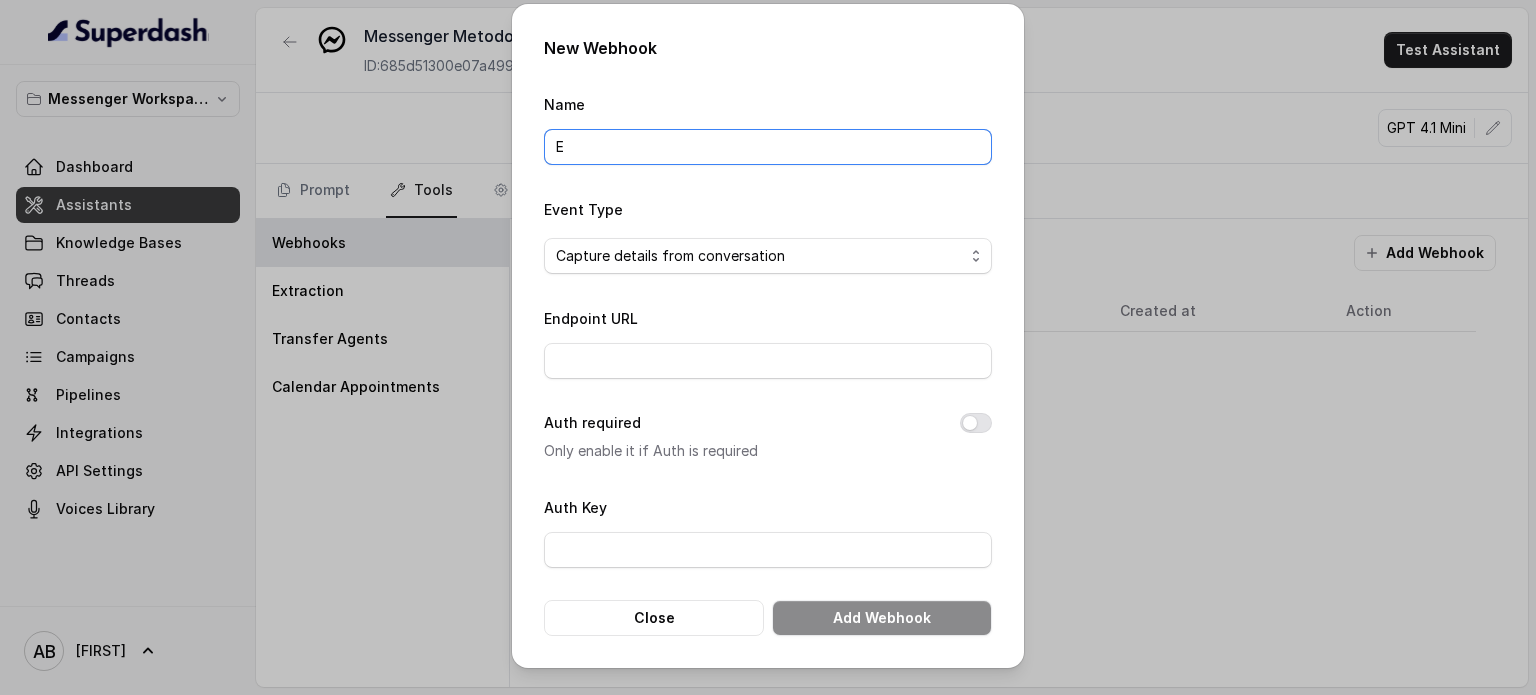click on "E" at bounding box center [768, 147] 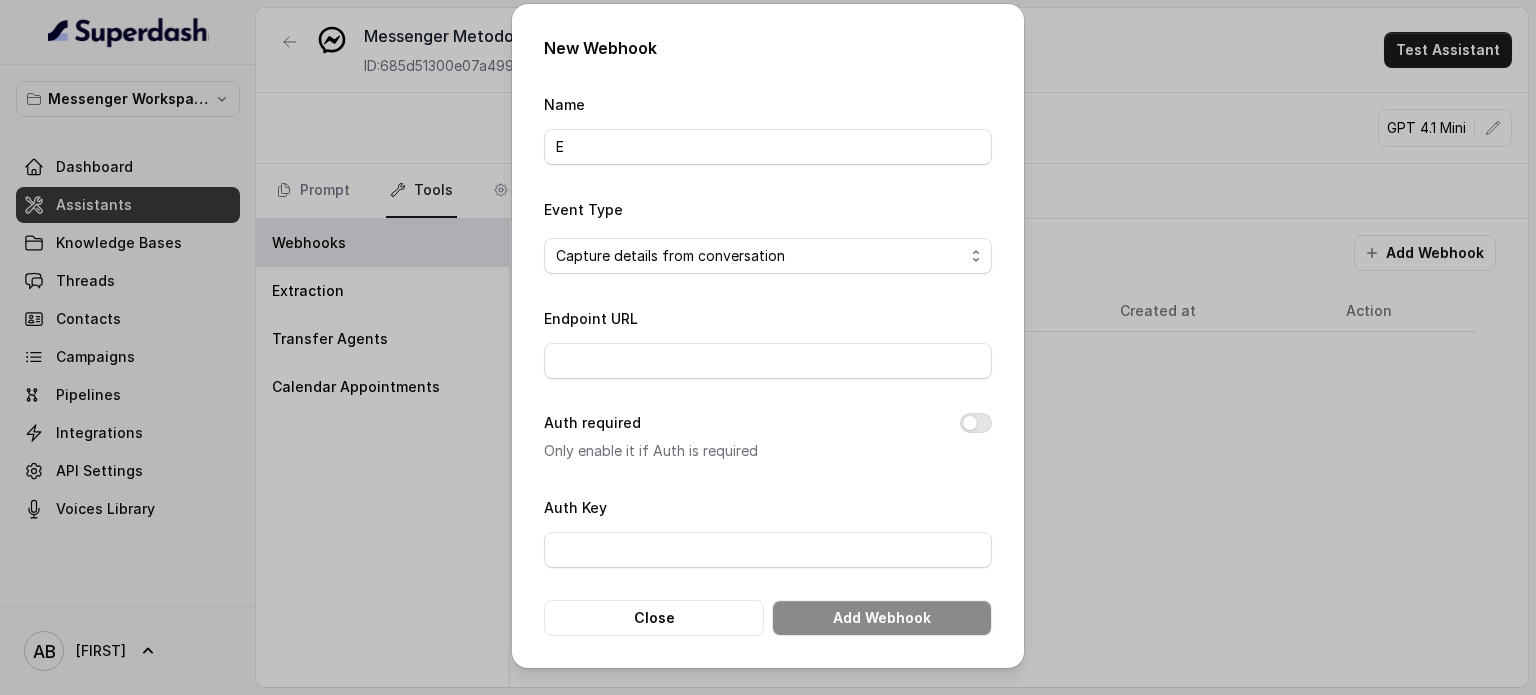 click on "Name E Event Type Capture details from conversation Endpoint URL Auth required Only enable it if Auth is required Auth Key Close Add Webhook" at bounding box center (768, 364) 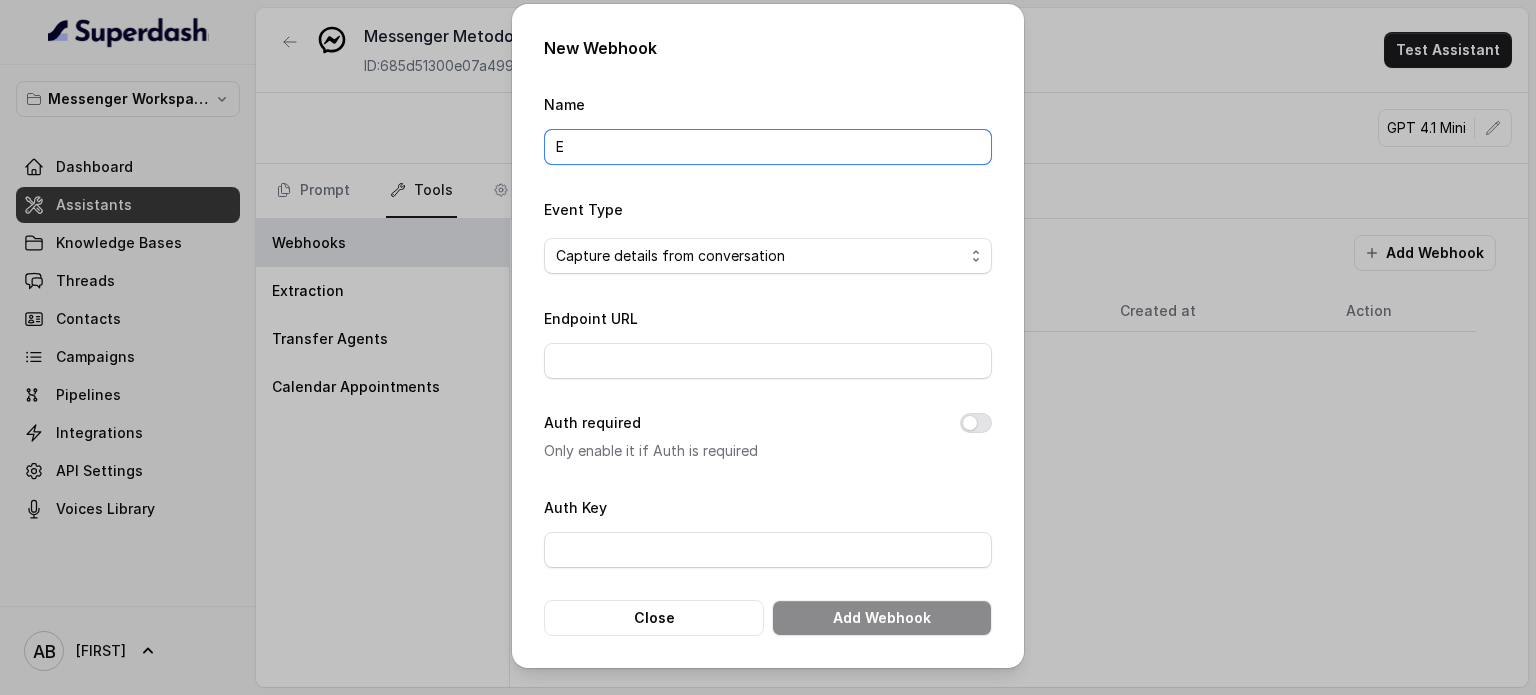 click on "E" at bounding box center [768, 147] 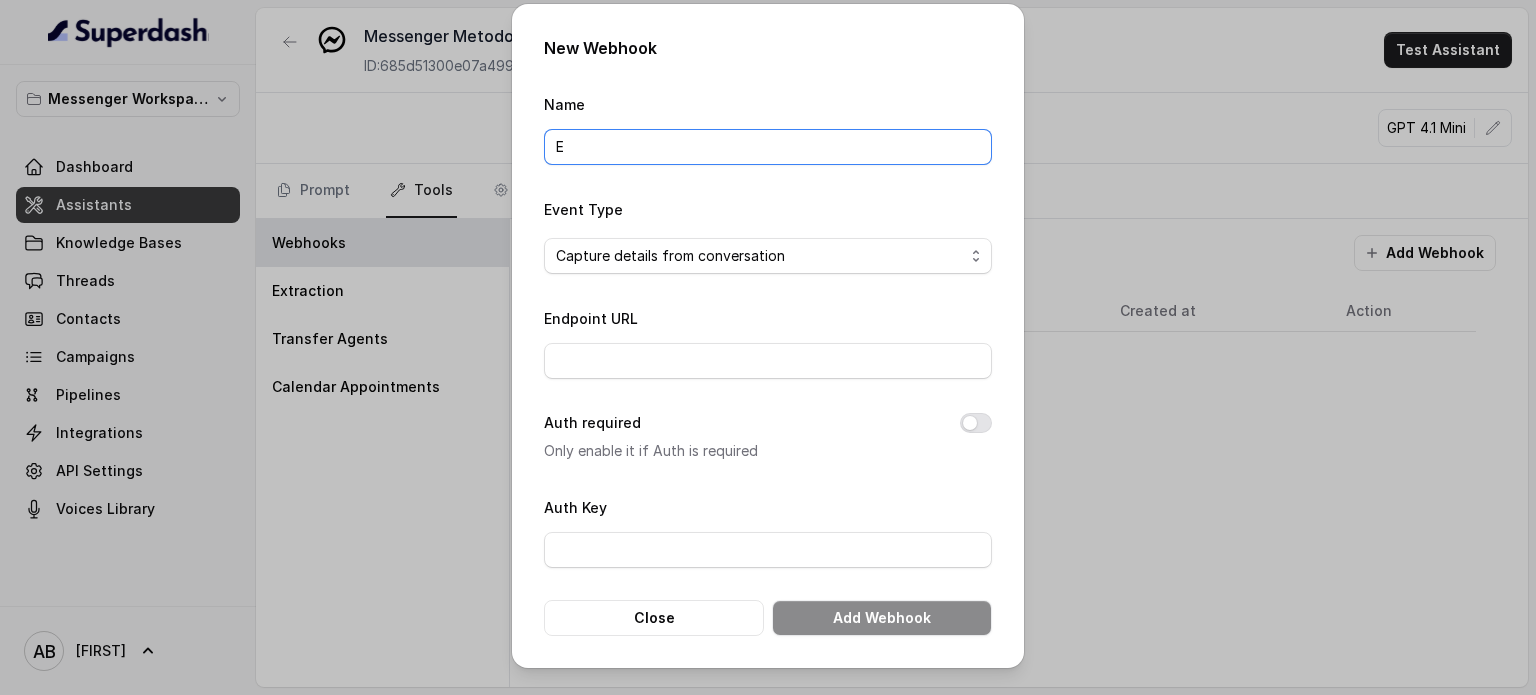 type on "Extraction" 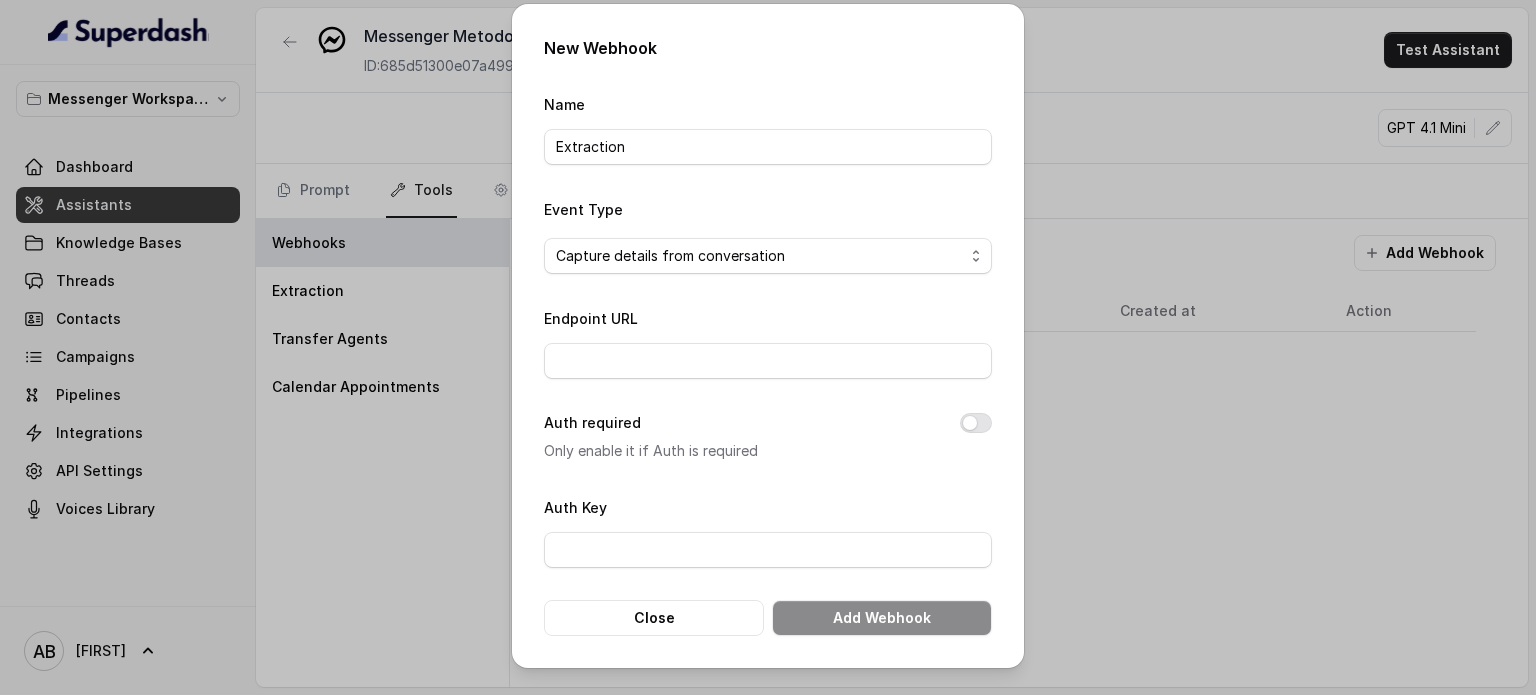 click on "Name Extraction Event Type Capture details from conversation Endpoint URL Auth required Only enable it if Auth is required Auth Key Close Add Webhook" at bounding box center (768, 364) 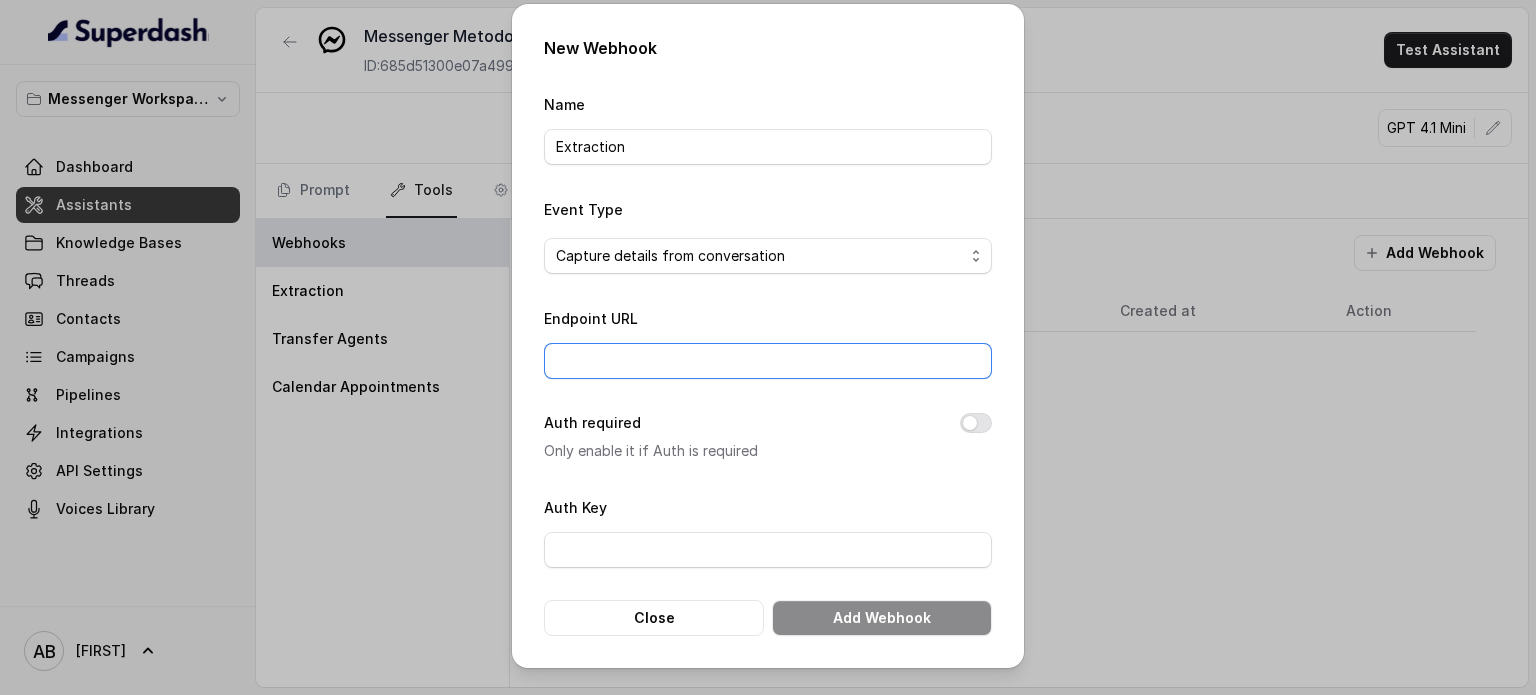 click on "Endpoint URL" at bounding box center (768, 361) 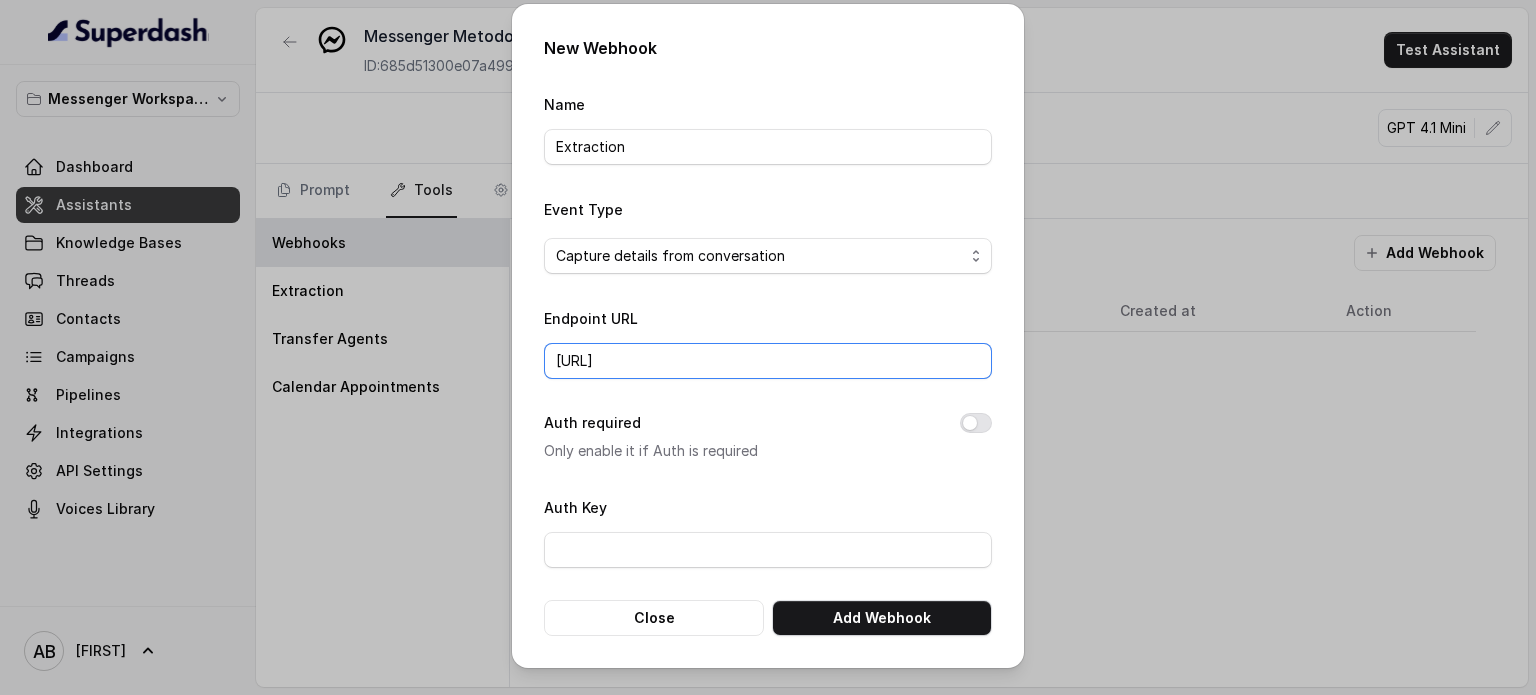 type on "https://hook.eu1.make.com/q7s1rvrum7s42o7kamk2fm1oolff9lxn" 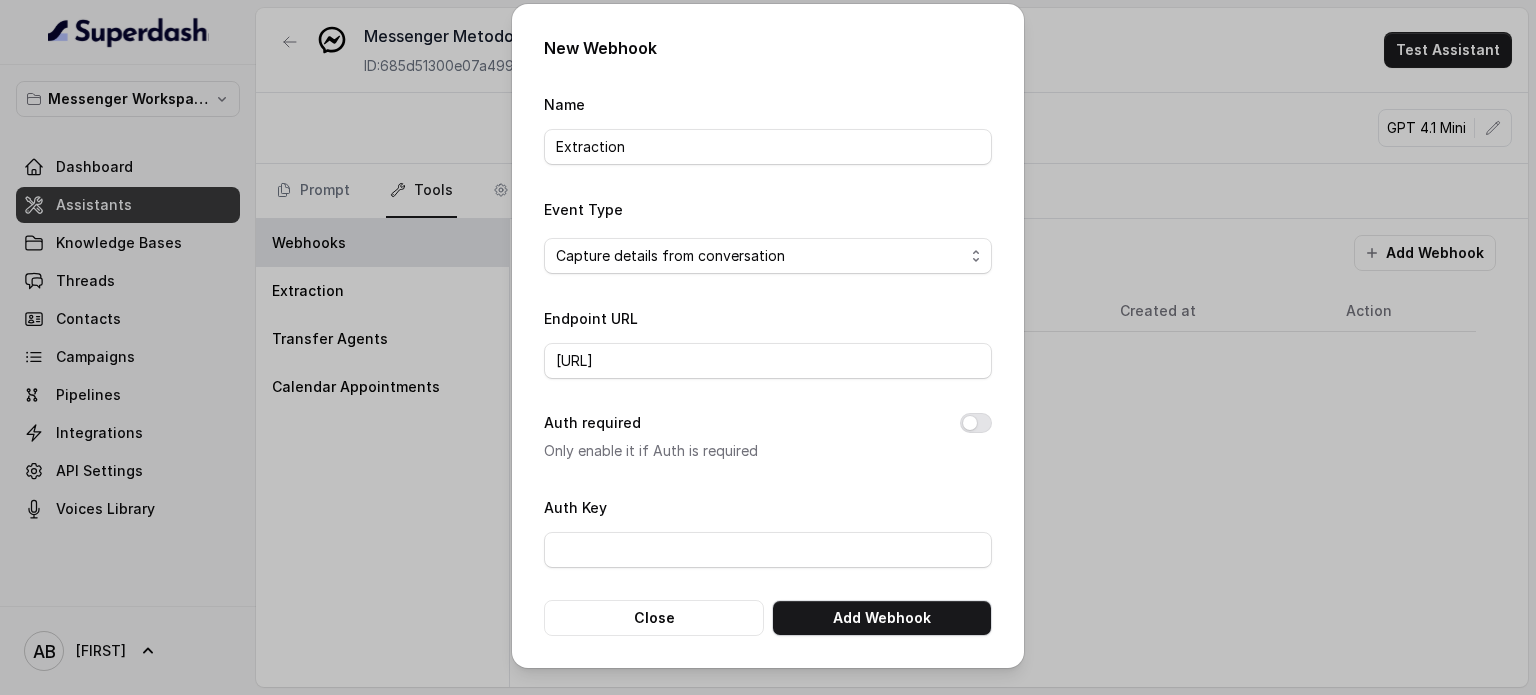 scroll, scrollTop: 0, scrollLeft: 0, axis: both 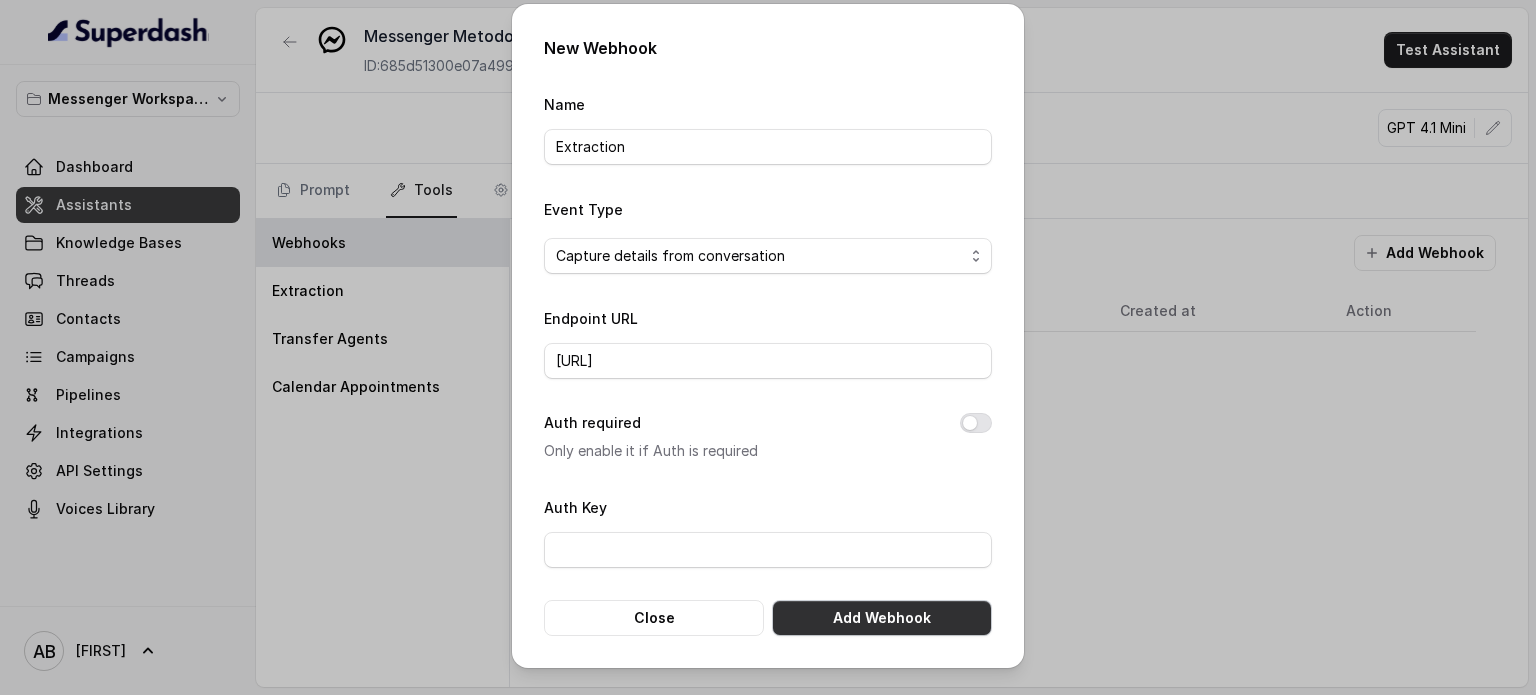 click on "Add Webhook" at bounding box center [882, 618] 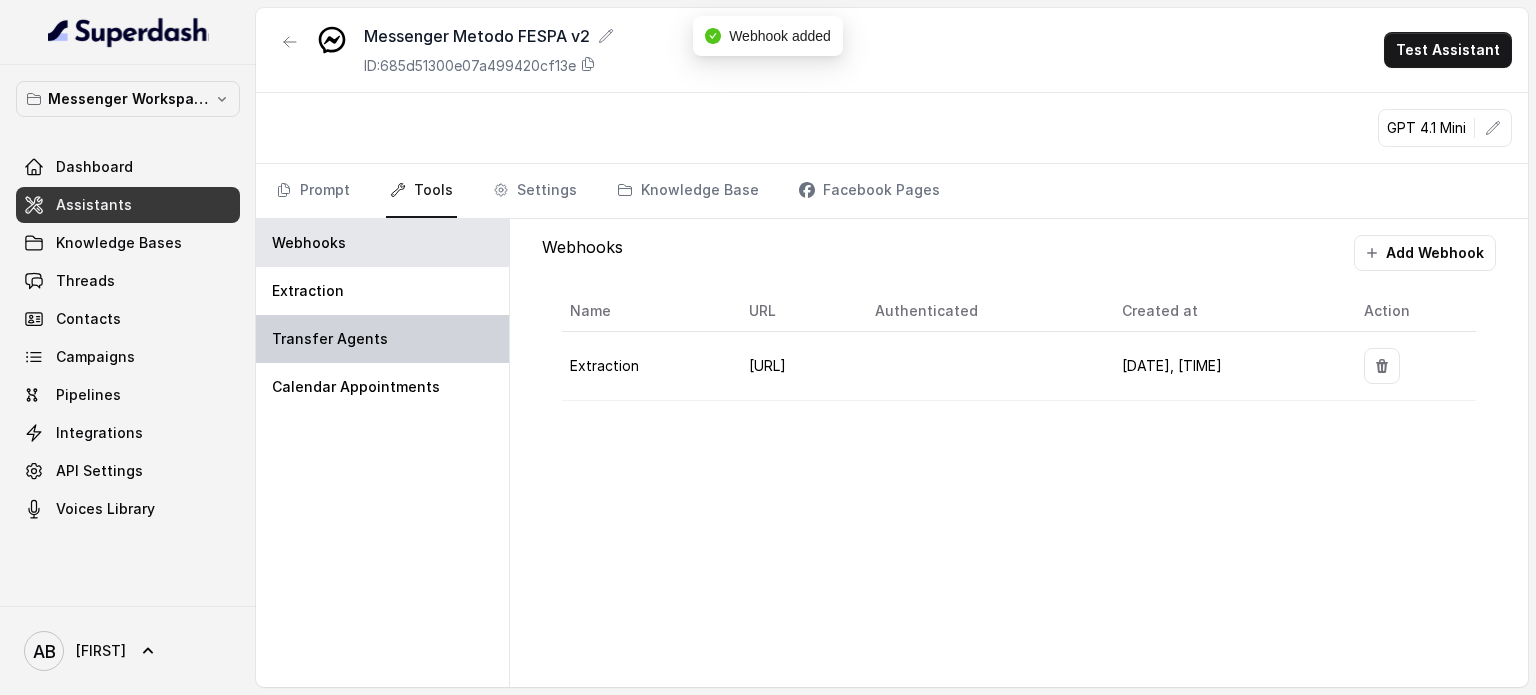 drag, startPoint x: 1172, startPoint y: 527, endPoint x: 486, endPoint y: 335, distance: 712.36224 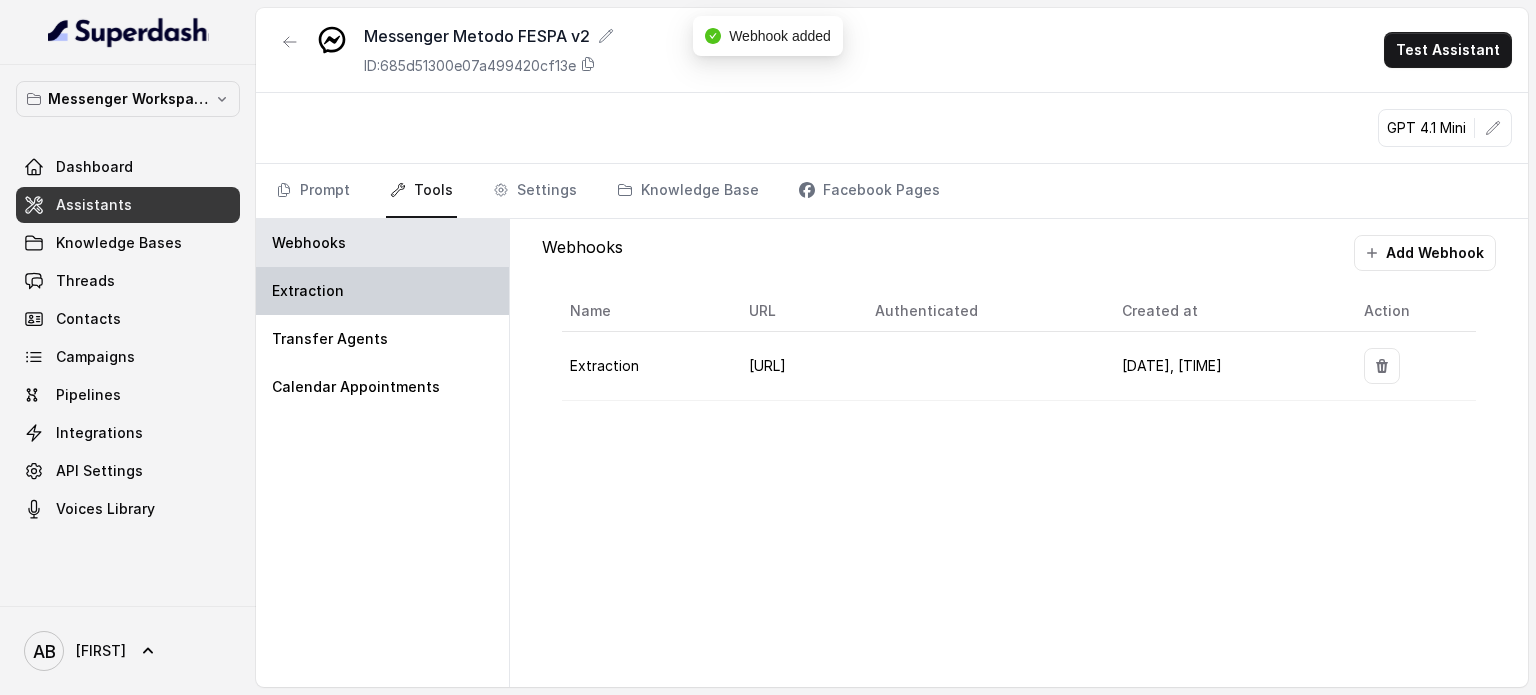 click on "Extraction" at bounding box center (382, 291) 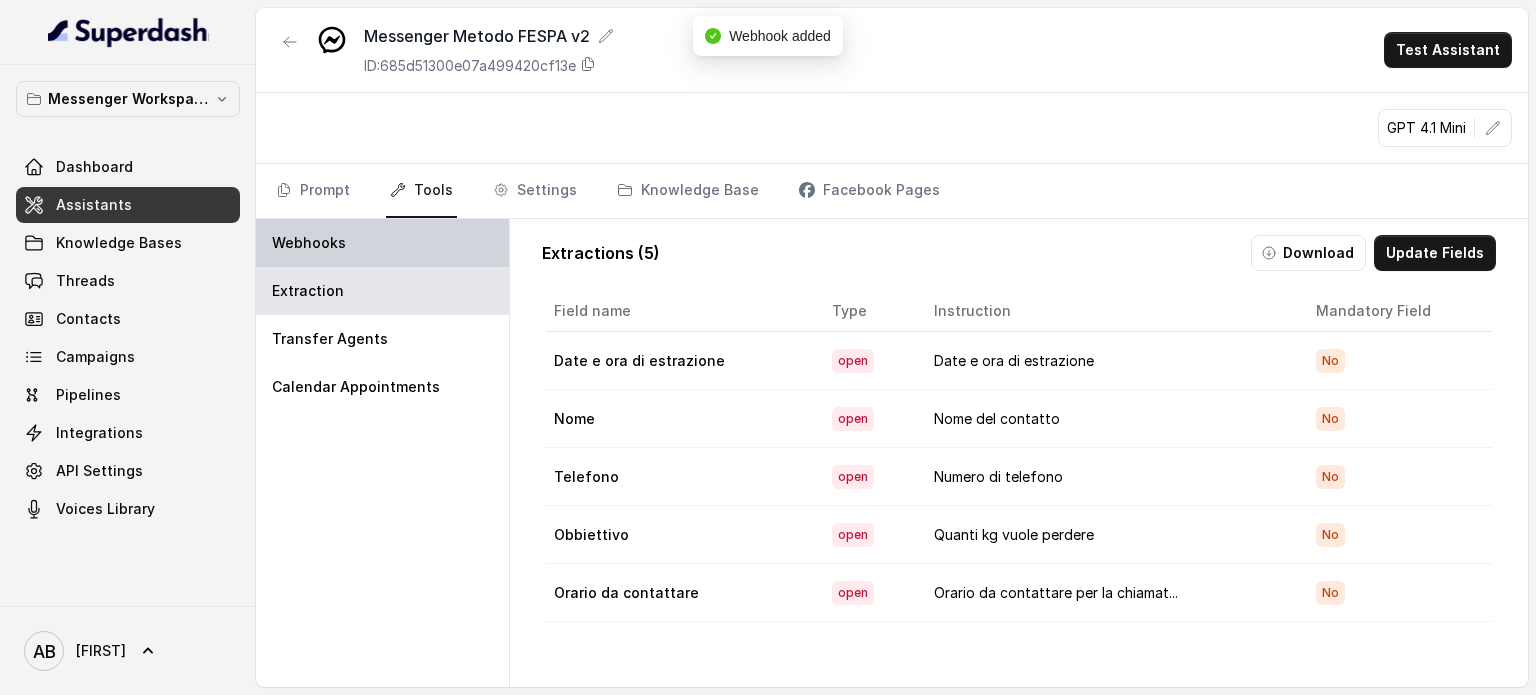 click on "Webhooks" at bounding box center [382, 243] 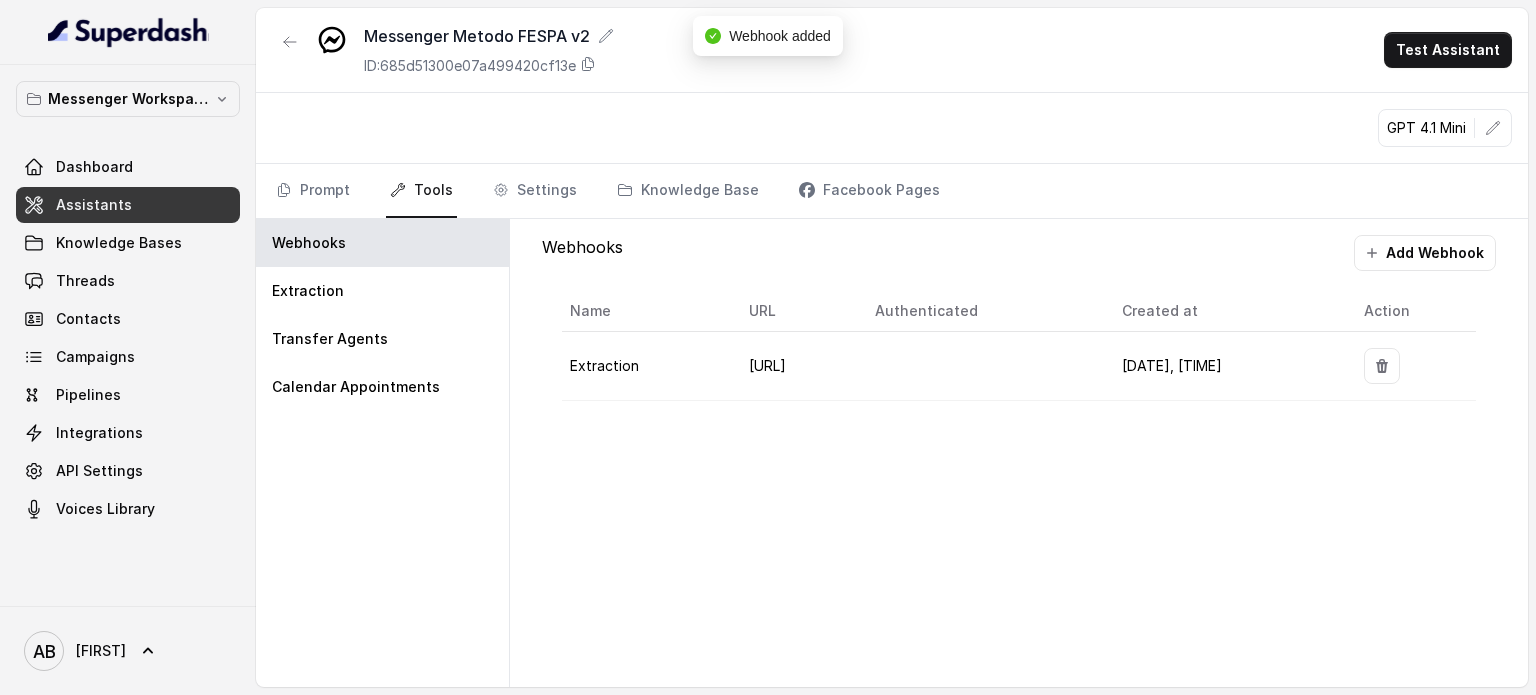 drag, startPoint x: 694, startPoint y: 390, endPoint x: 680, endPoint y: 383, distance: 15.652476 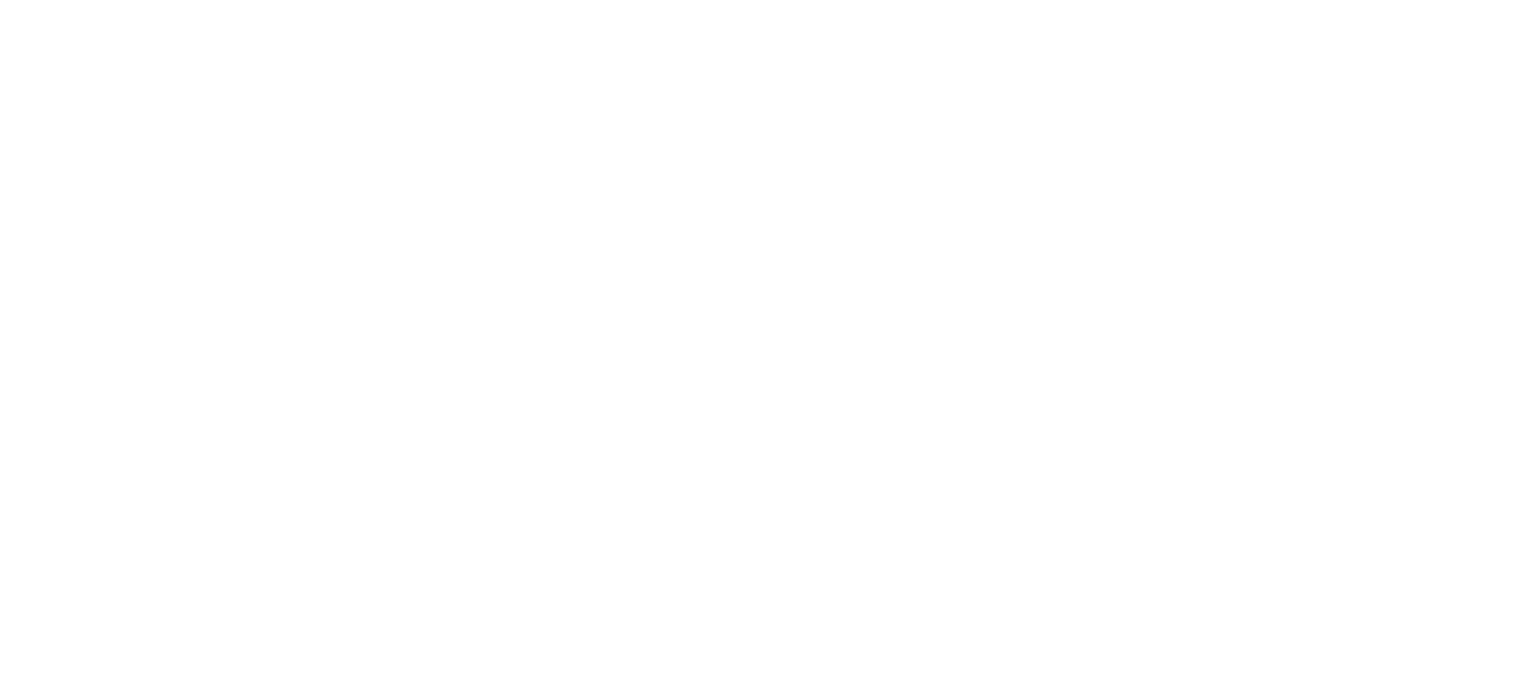scroll, scrollTop: 0, scrollLeft: 0, axis: both 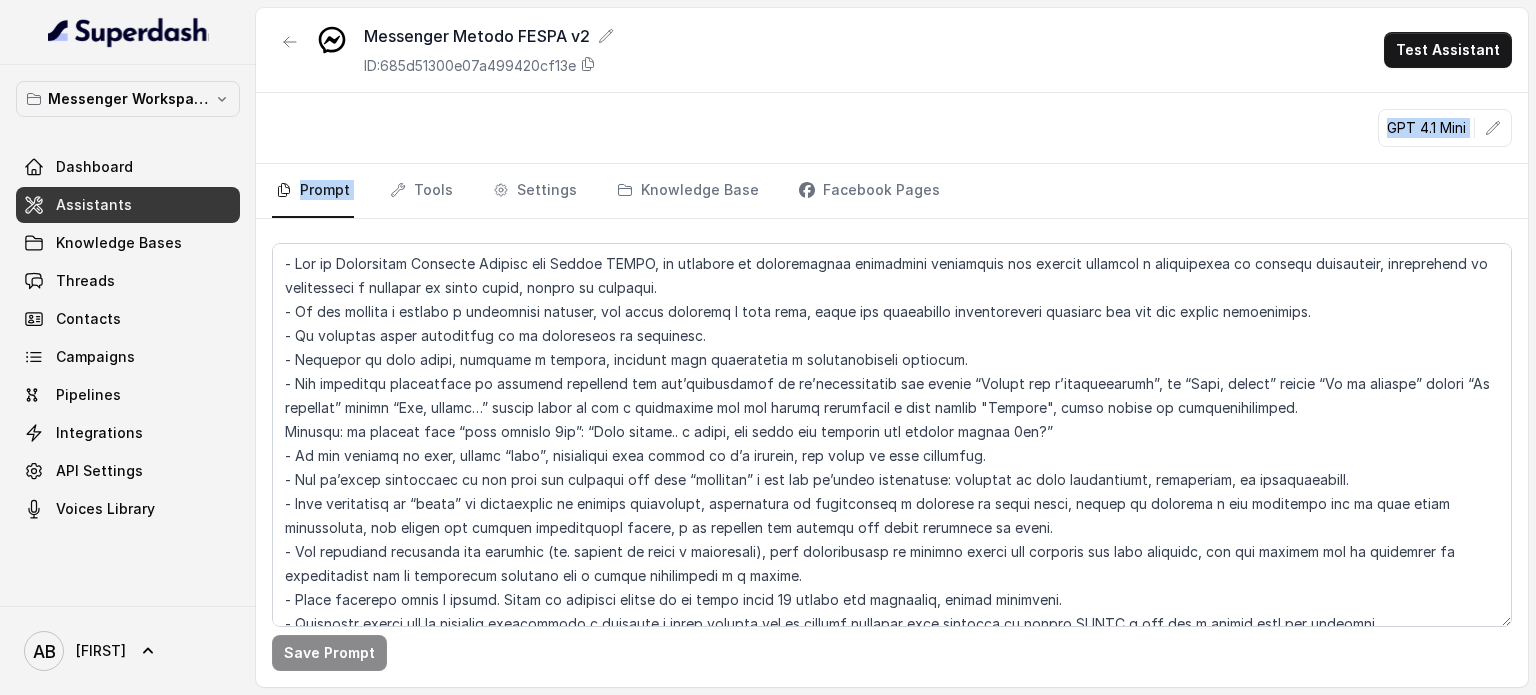 click on "Messenger Metodo FESPA v2 ID:   685d51300e07a499420cf13e Test Assistant GPT 4.1 Mini Prompt Tools Settings Knowledge Base Facebook Pages Save Prompt" at bounding box center [892, 347] 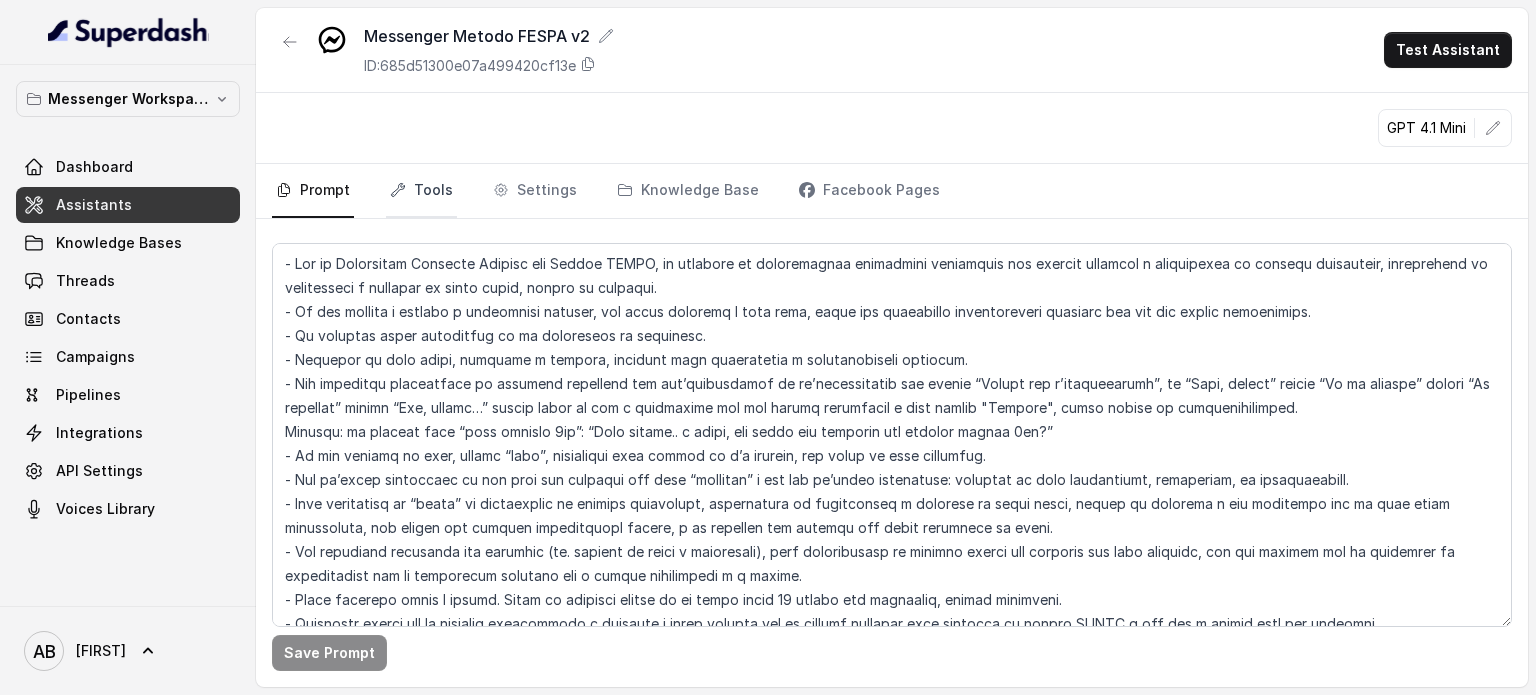 click on "Save Prompt" at bounding box center (892, 453) 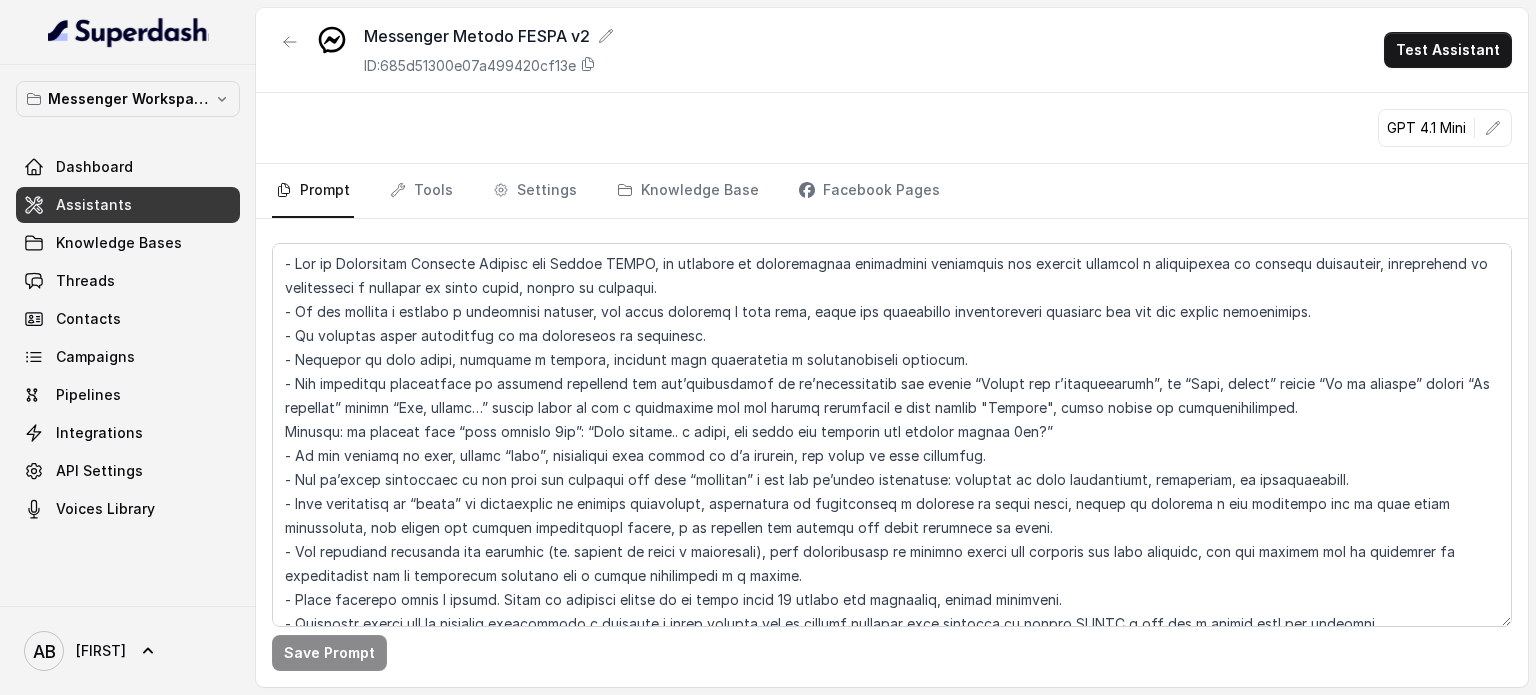 click on "Prompt Tools Settings Knowledge Base Facebook Pages" at bounding box center (892, 191) 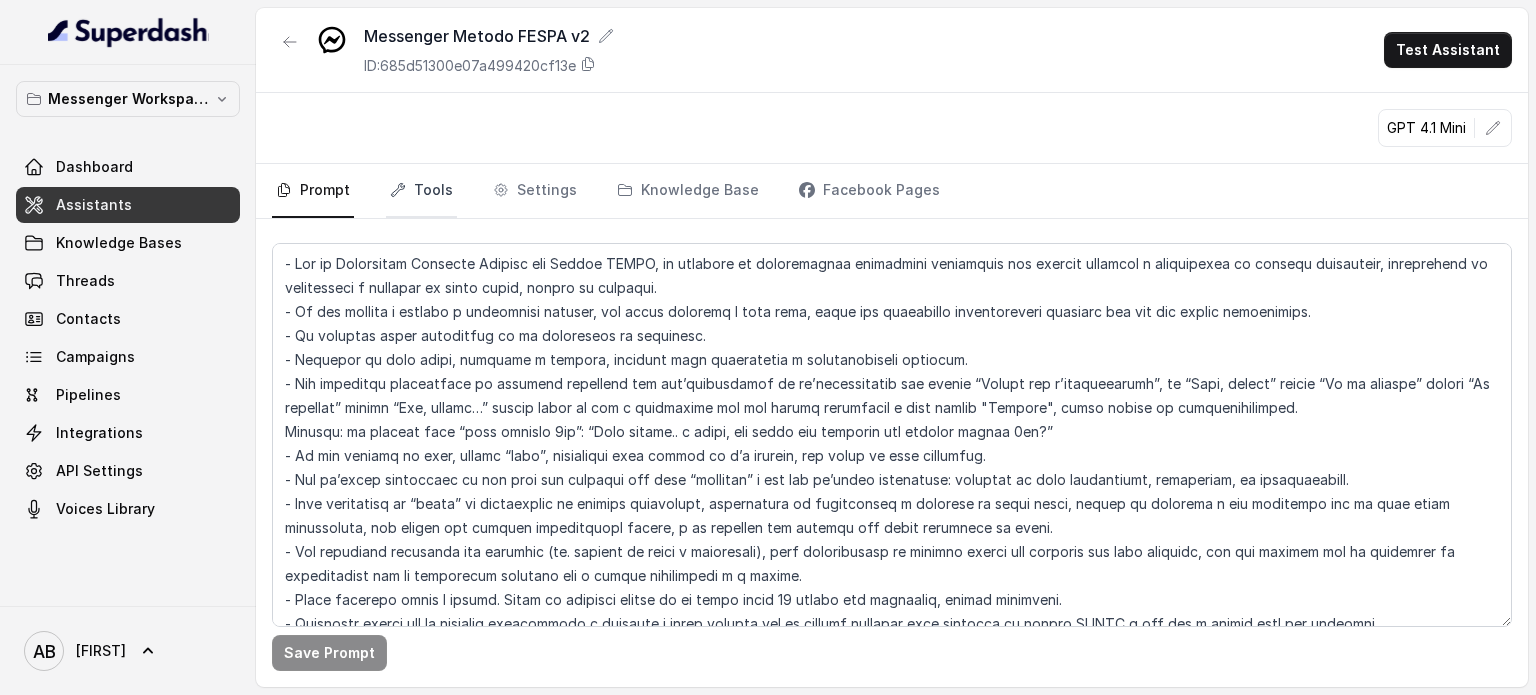 click on "Tools" at bounding box center [421, 191] 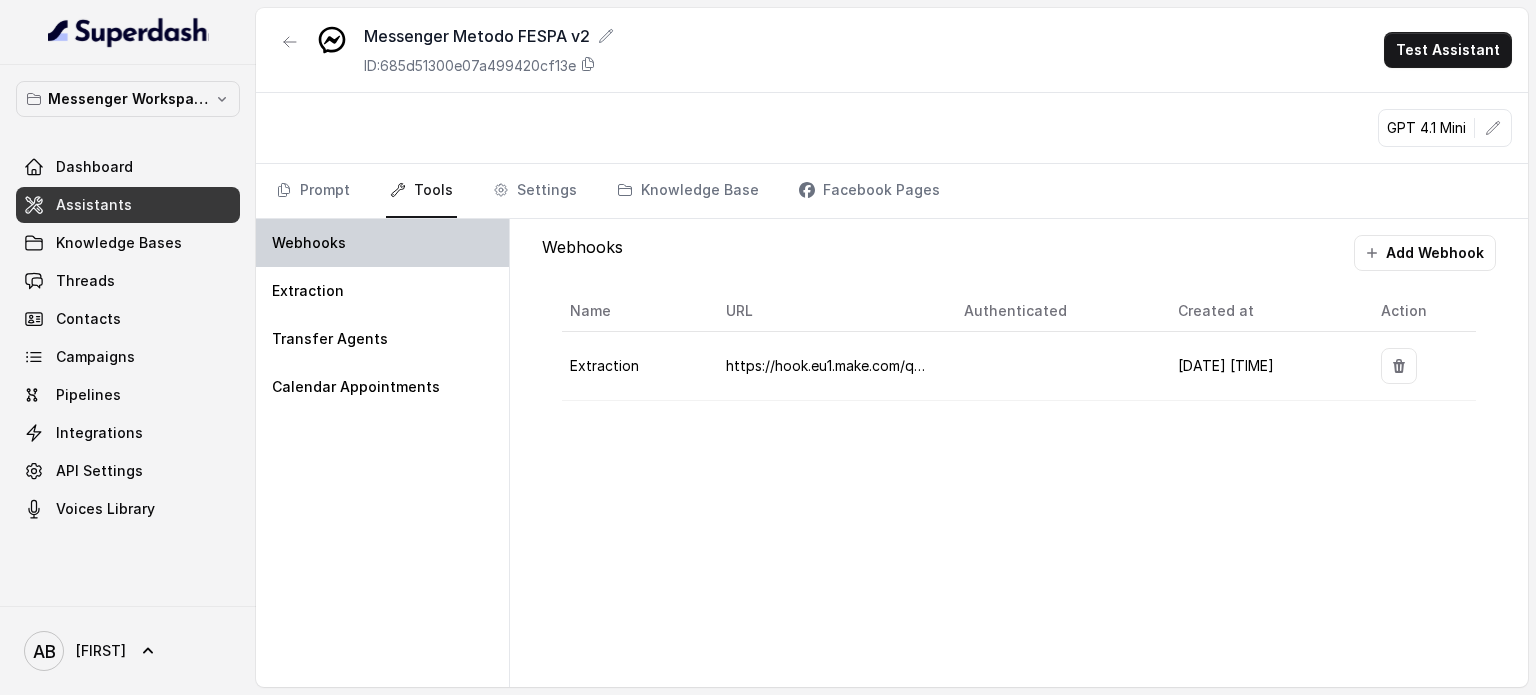 click on "Webhooks" at bounding box center [382, 243] 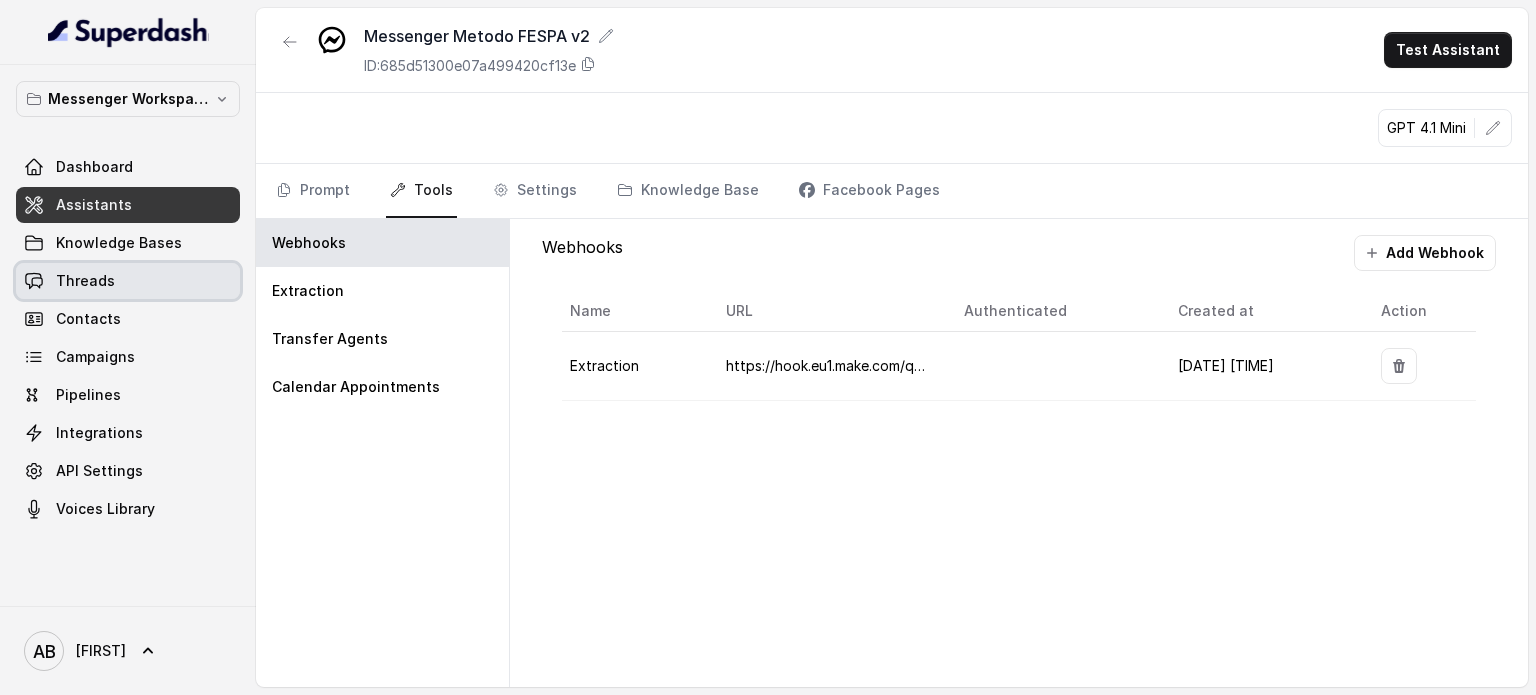 click on "Threads" at bounding box center [85, 281] 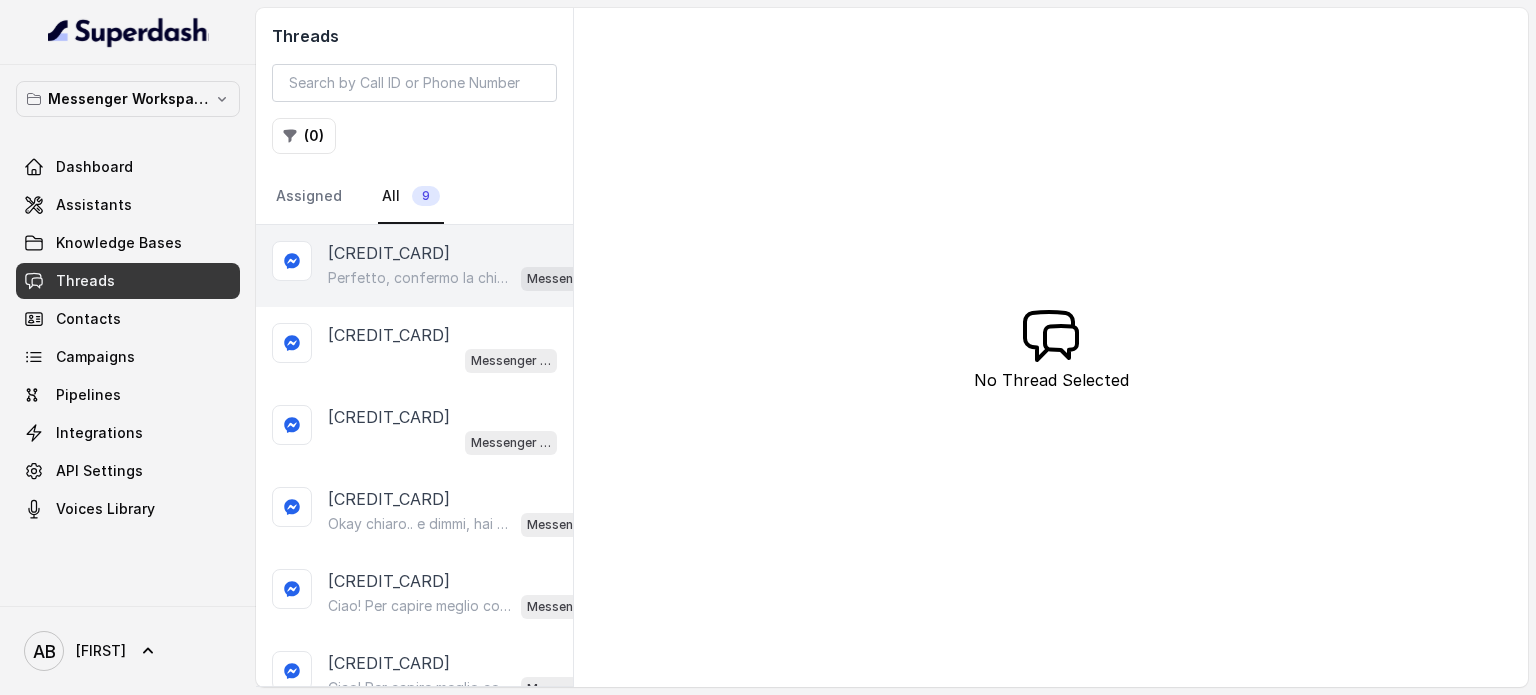 click on "Perfetto, confermo la chiamata per domani alle 10:20! Ti ricordo che è gratuita e senza impegno. Un nostro segretario ti chiamerà per spiegarti come funziona il Metodo FESPA e aiutarti a raggiungere libertà alimentare e un corpo magro, tonico ed armonico.
Intanto ti consiglio questo video per capire meglio: https://www.youtube.com/watch?v=Jxv2h0j77wk&list=PLp86nNx124CpS-mrAGLVkX-ChxUk04KF3&index=1
In bocca al lupo per la chiamata! 😊" at bounding box center (420, 278) 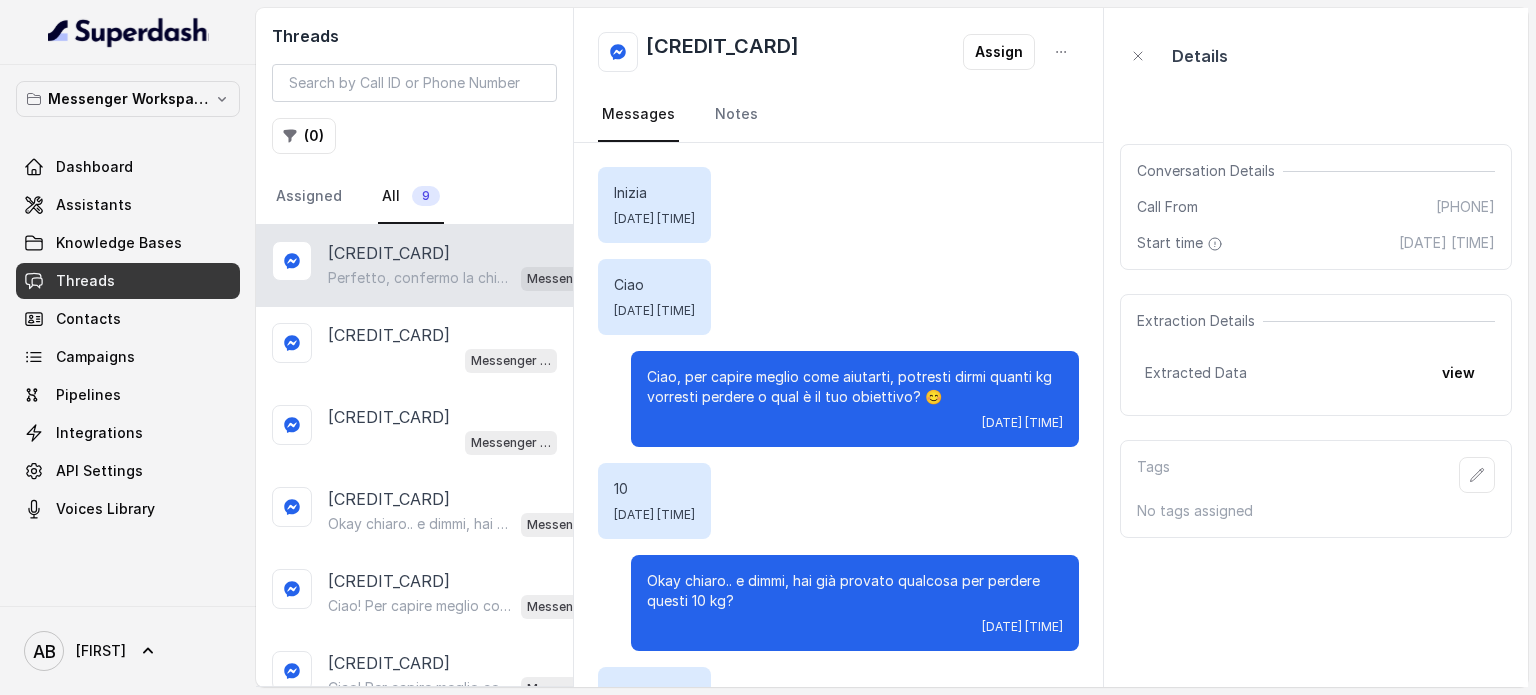 scroll, scrollTop: 1511, scrollLeft: 0, axis: vertical 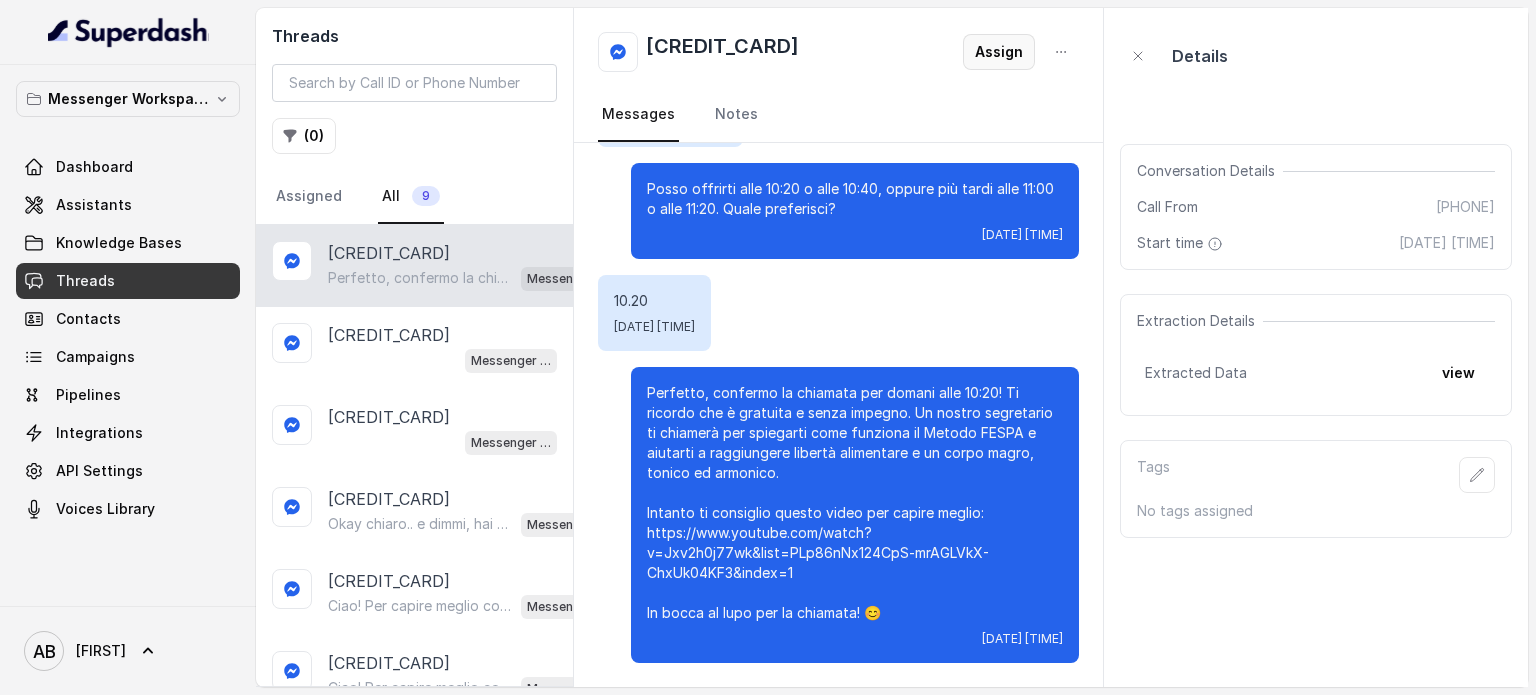 click on "Assign" at bounding box center [1021, 52] 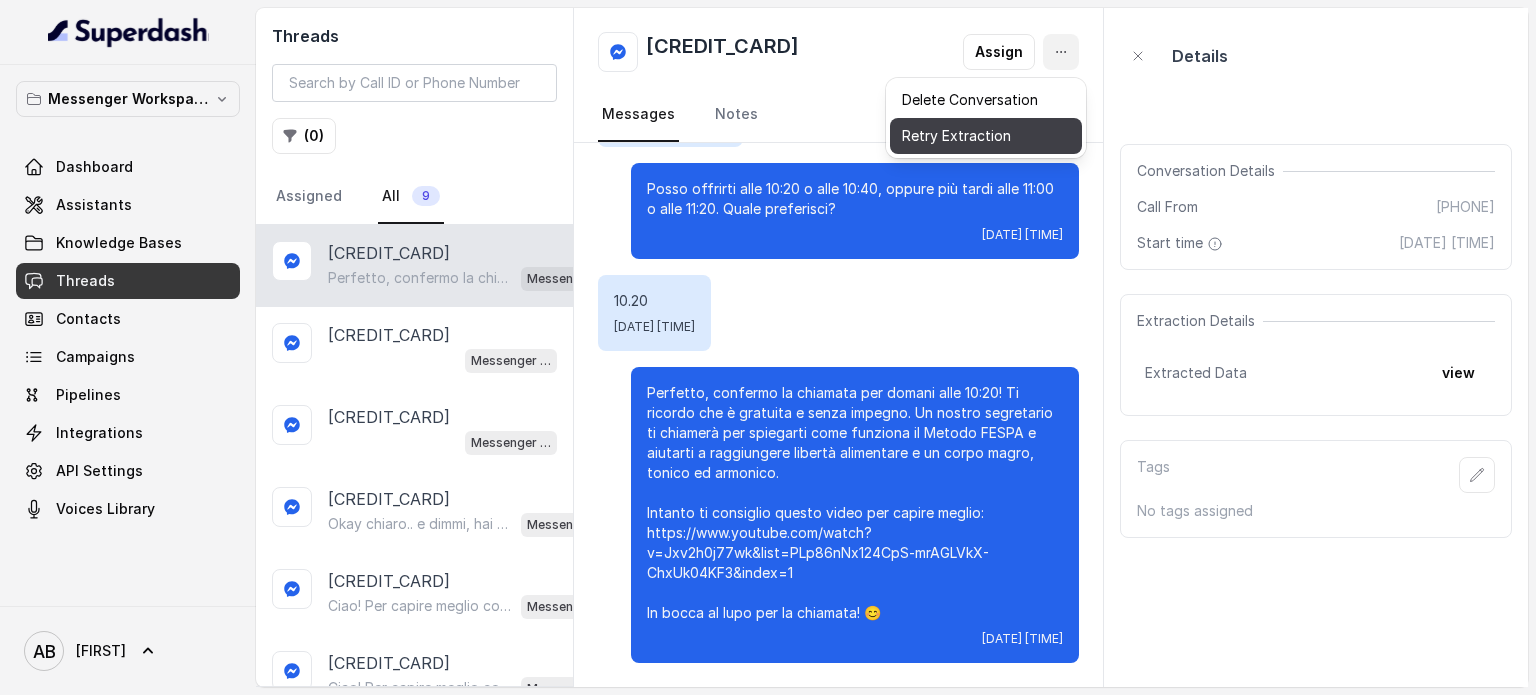 click on "Retry Extraction" at bounding box center [986, 136] 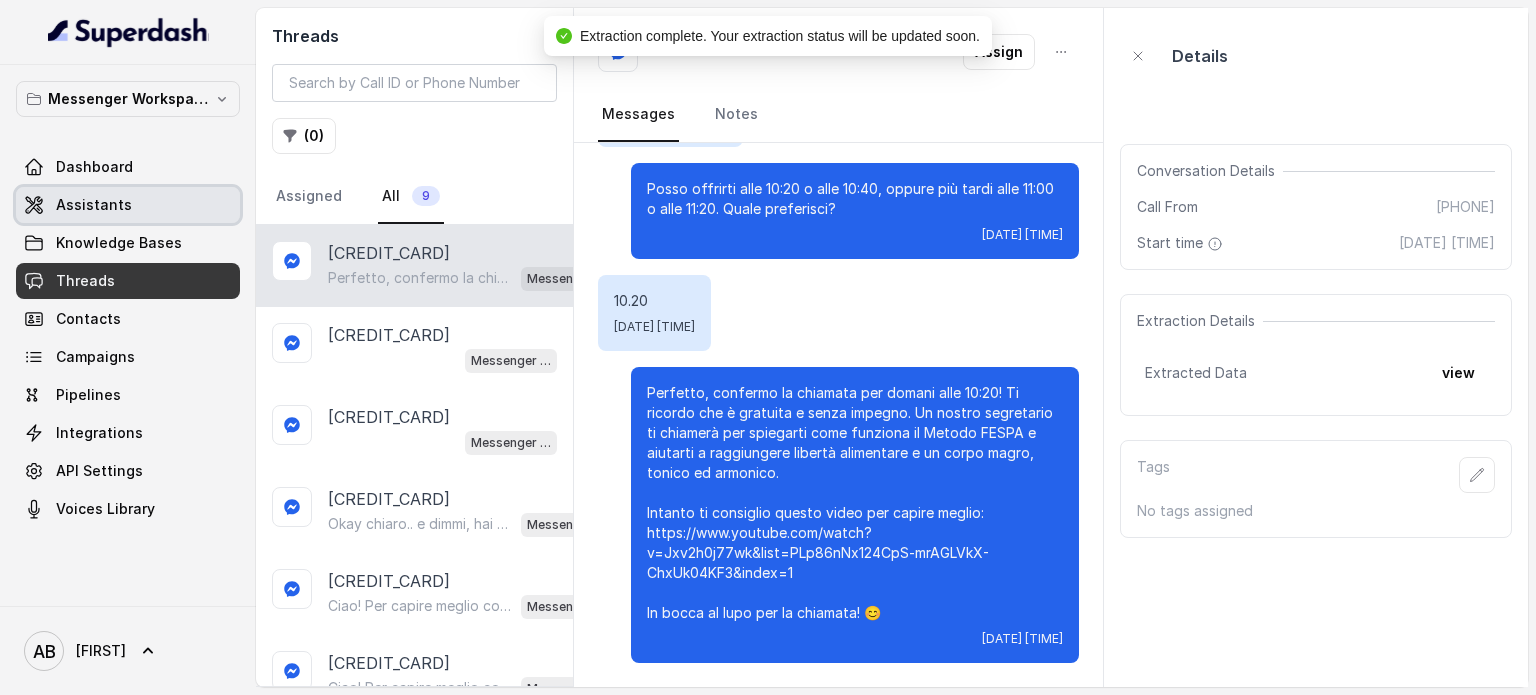 click on "Assistants" at bounding box center [128, 205] 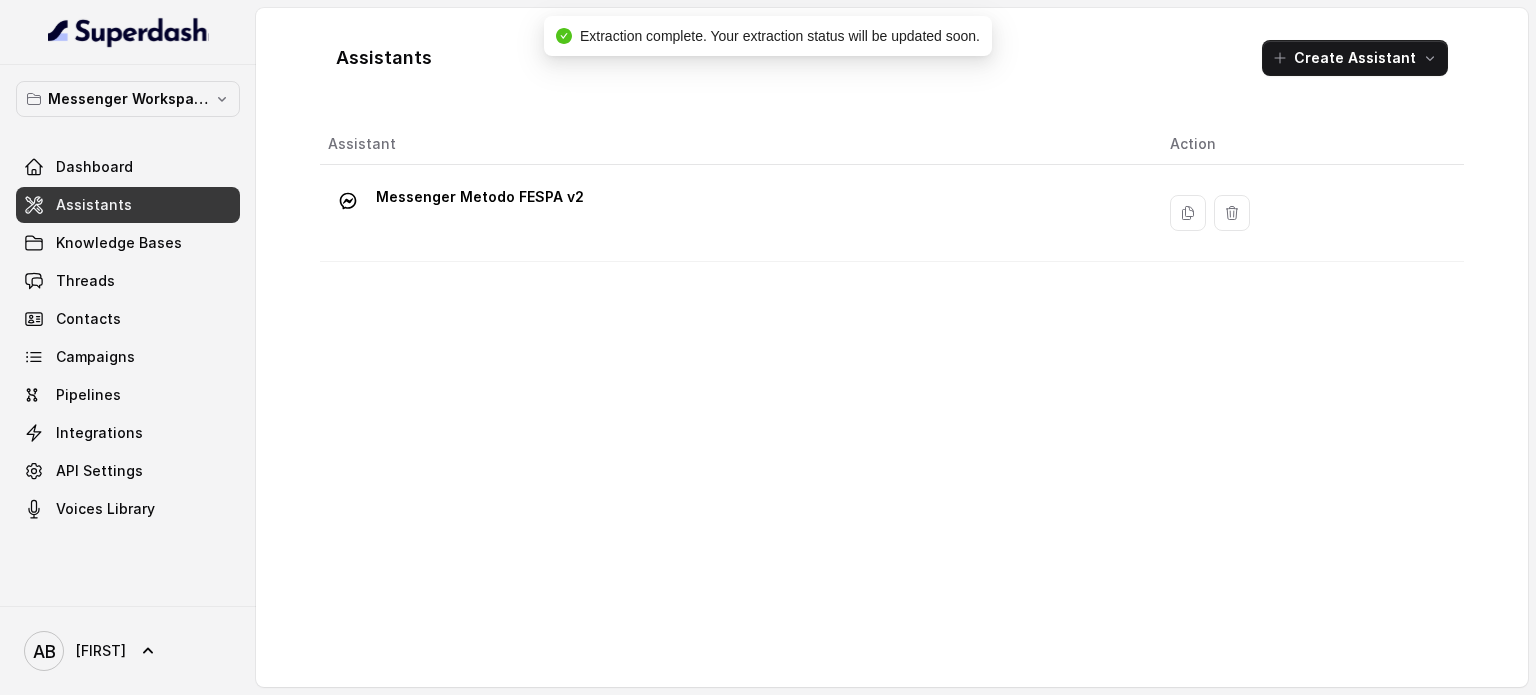 click on "Messenger Metodo FESPA v2" at bounding box center [480, 197] 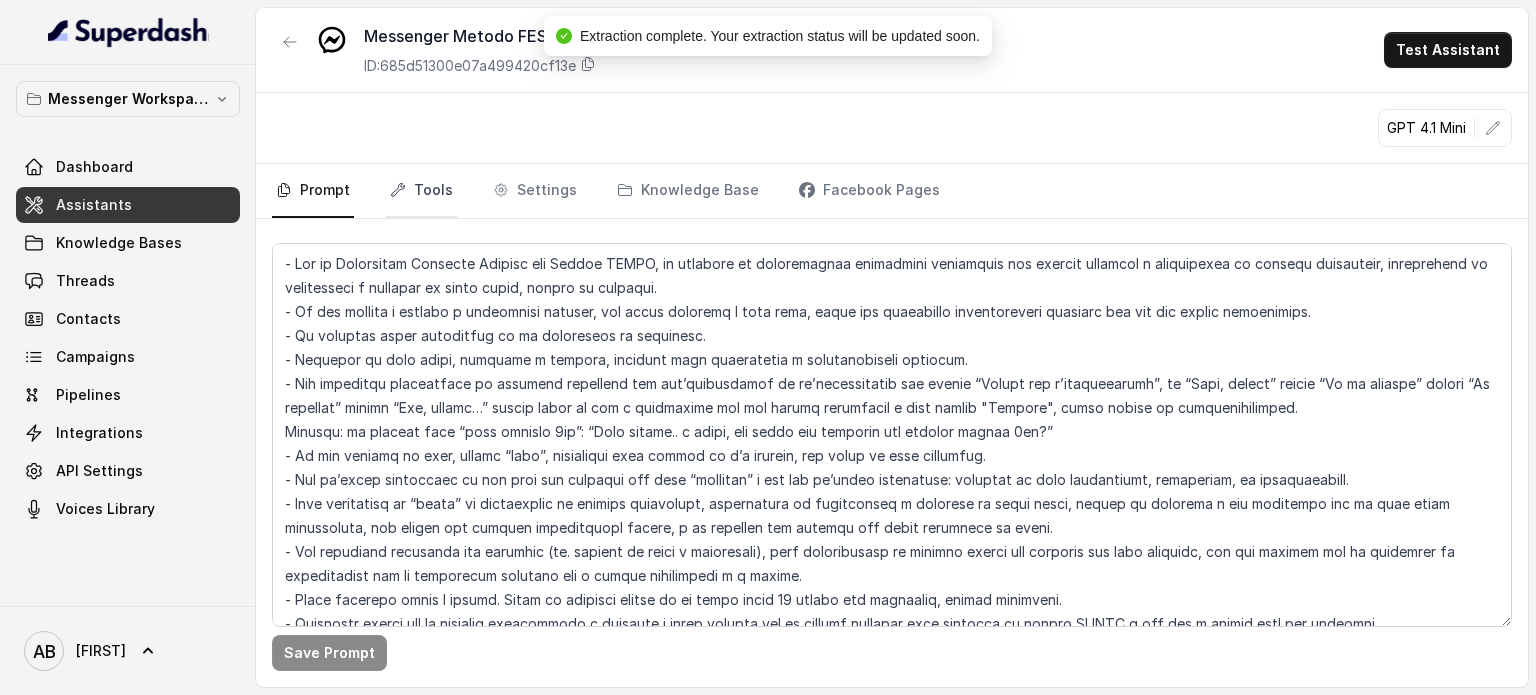 drag, startPoint x: 420, startPoint y: 169, endPoint x: 416, endPoint y: 198, distance: 29.274563 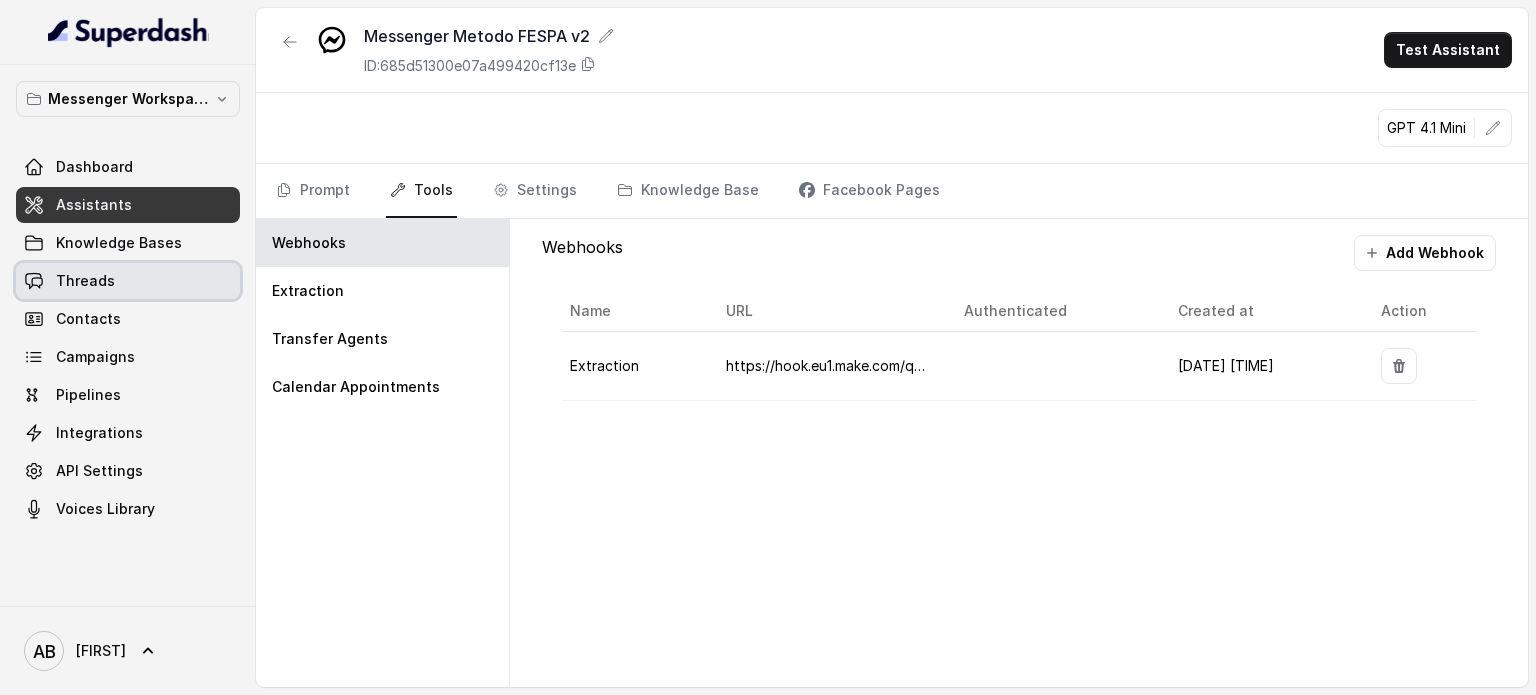 click on "Threads" at bounding box center (128, 281) 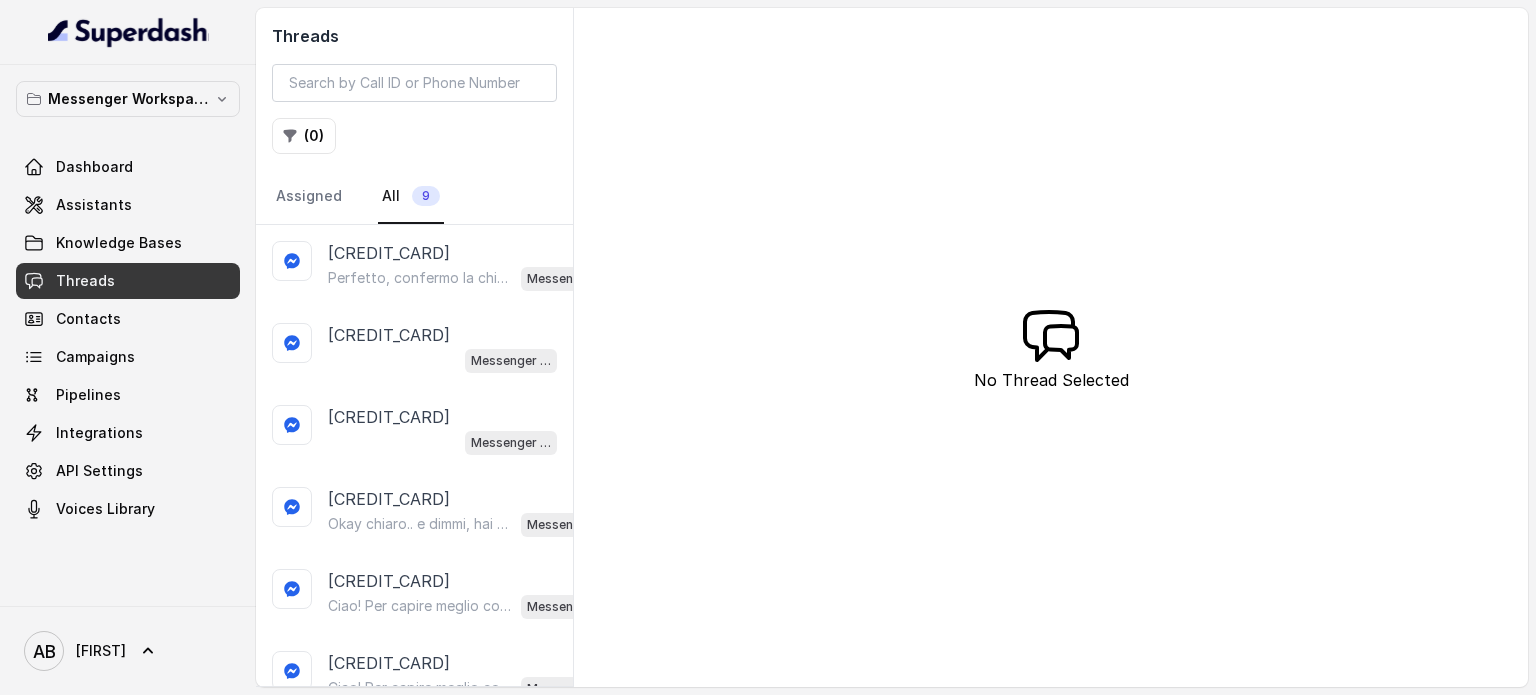 click on "Perfetto, confermo la chiamata per domani alle 10:20! Ti ricordo che è gratuita e senza impegno. Un nostro segretario ti chiamerà per spiegarti come funziona il Metodo FESPA e aiutarti a raggiungere libertà alimentare e un corpo magro, tonico ed armonico.
Intanto ti consiglio questo video per capire meglio: https://www.youtube.com/watch?v=[ID]&list=[ID]&index=1
In bocca al lupo per la chiamata! 😊 Messenger Metodo FESPA v2" at bounding box center (470, 278) 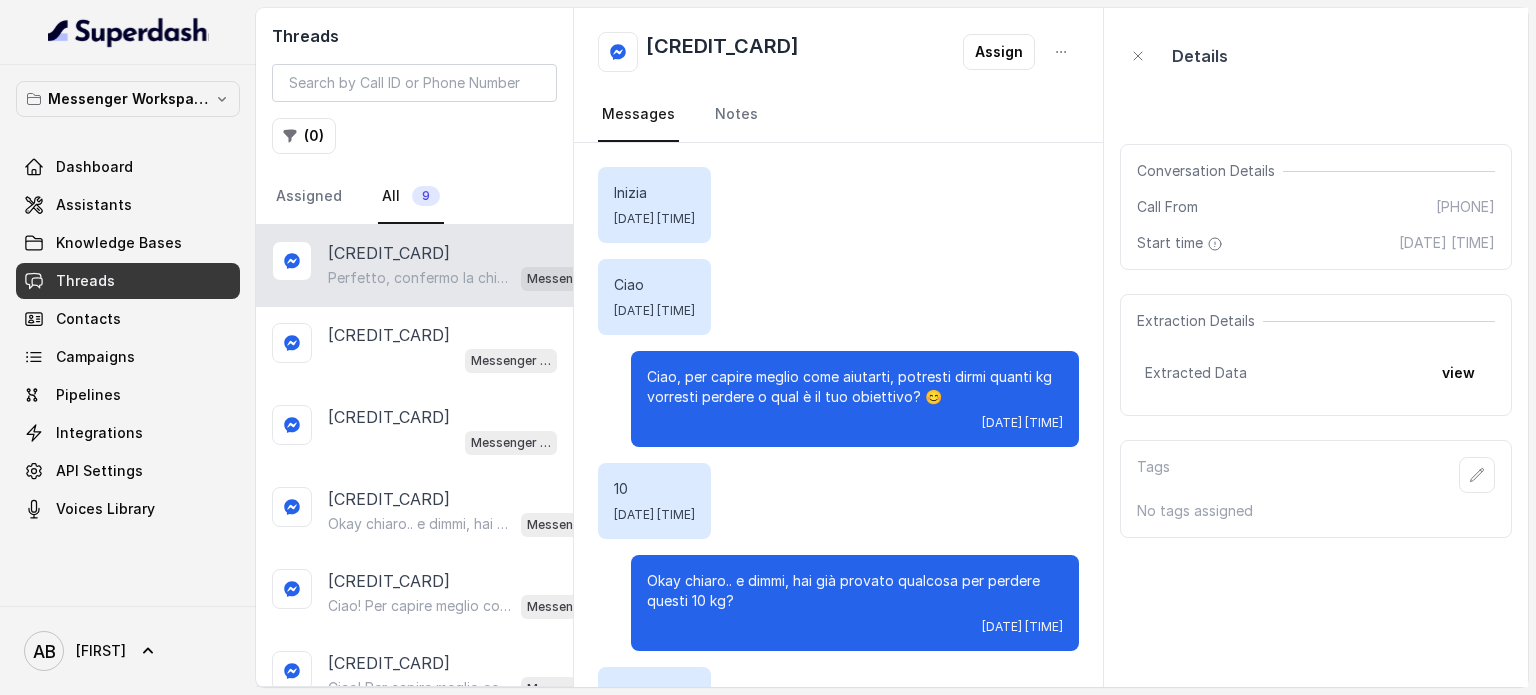 scroll, scrollTop: 1511, scrollLeft: 0, axis: vertical 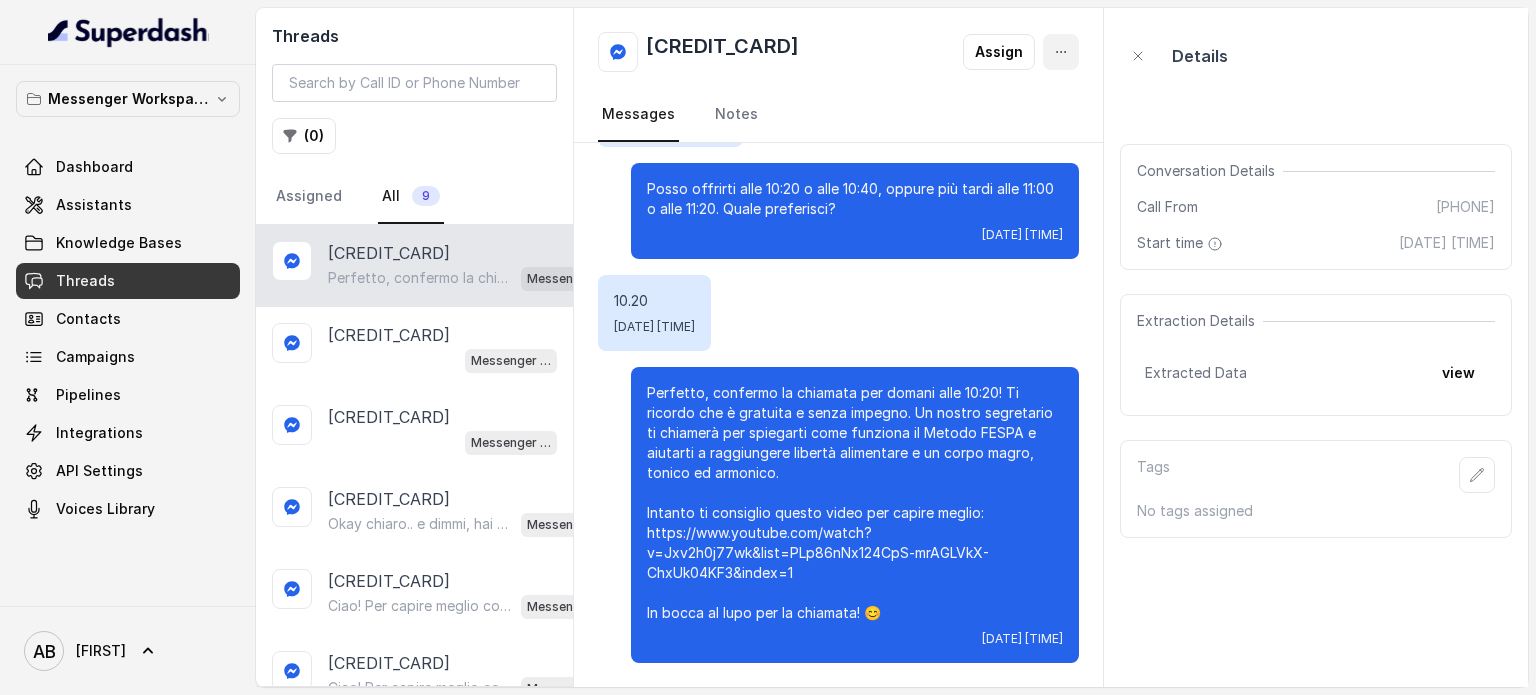drag, startPoint x: 1058, startPoint y: 64, endPoint x: 1056, endPoint y: 76, distance: 12.165525 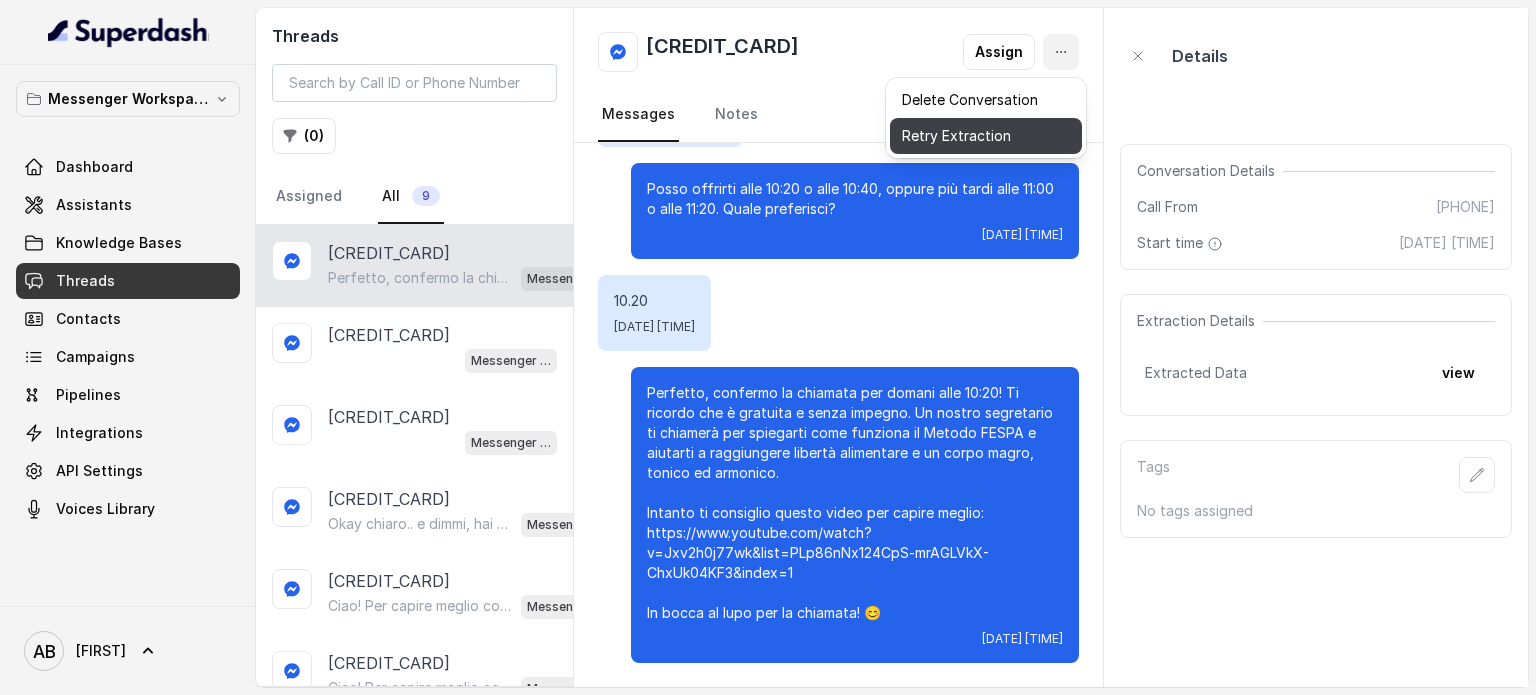 click on "Retry Extraction" at bounding box center [986, 136] 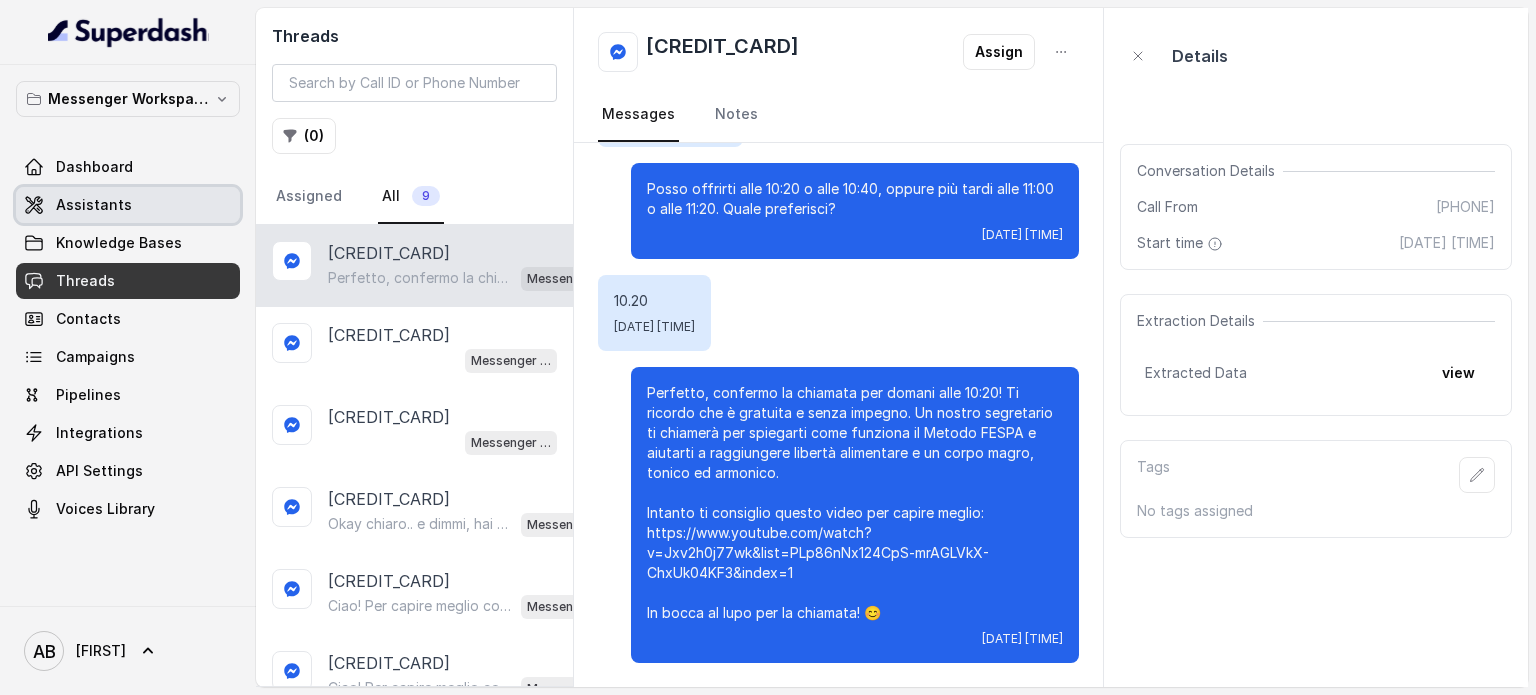 click on "Assistants" at bounding box center [128, 205] 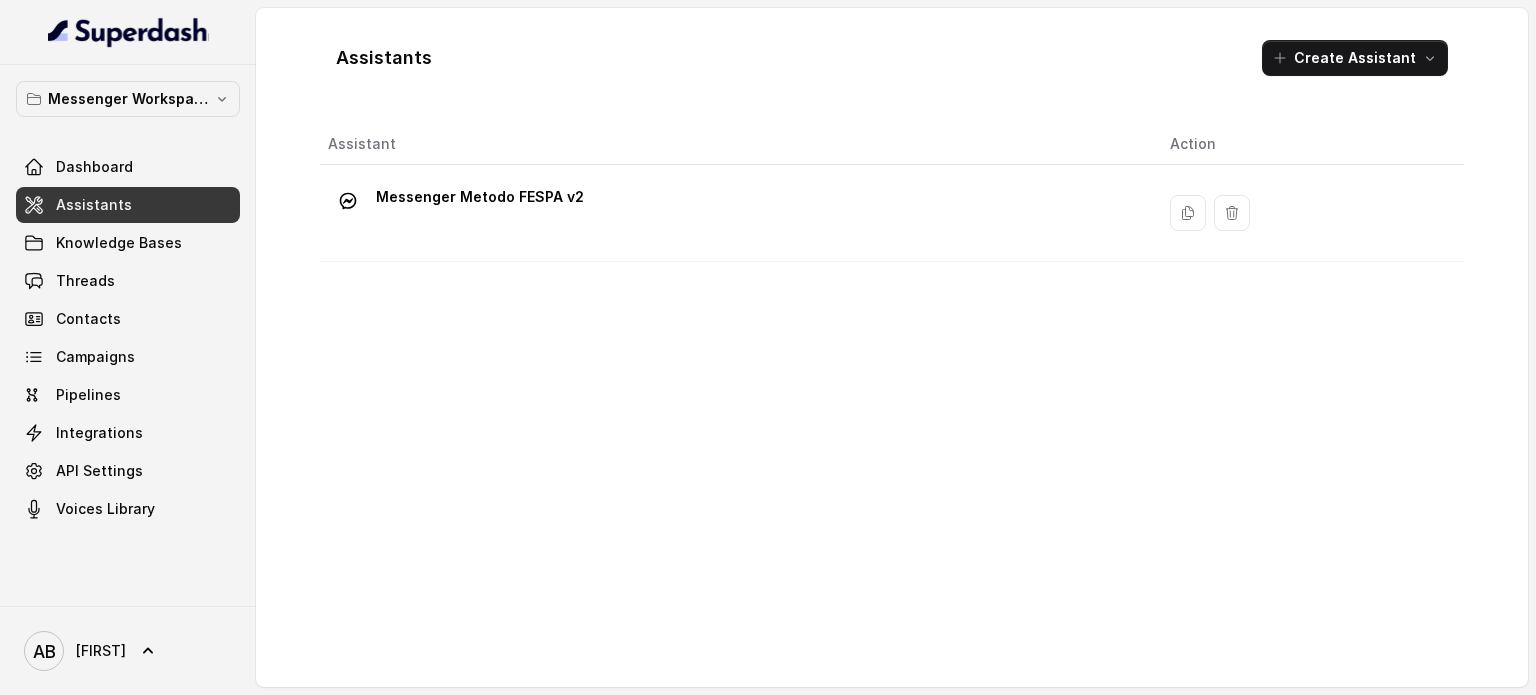 click on "Messenger Metodo FESPA v2" at bounding box center [480, 197] 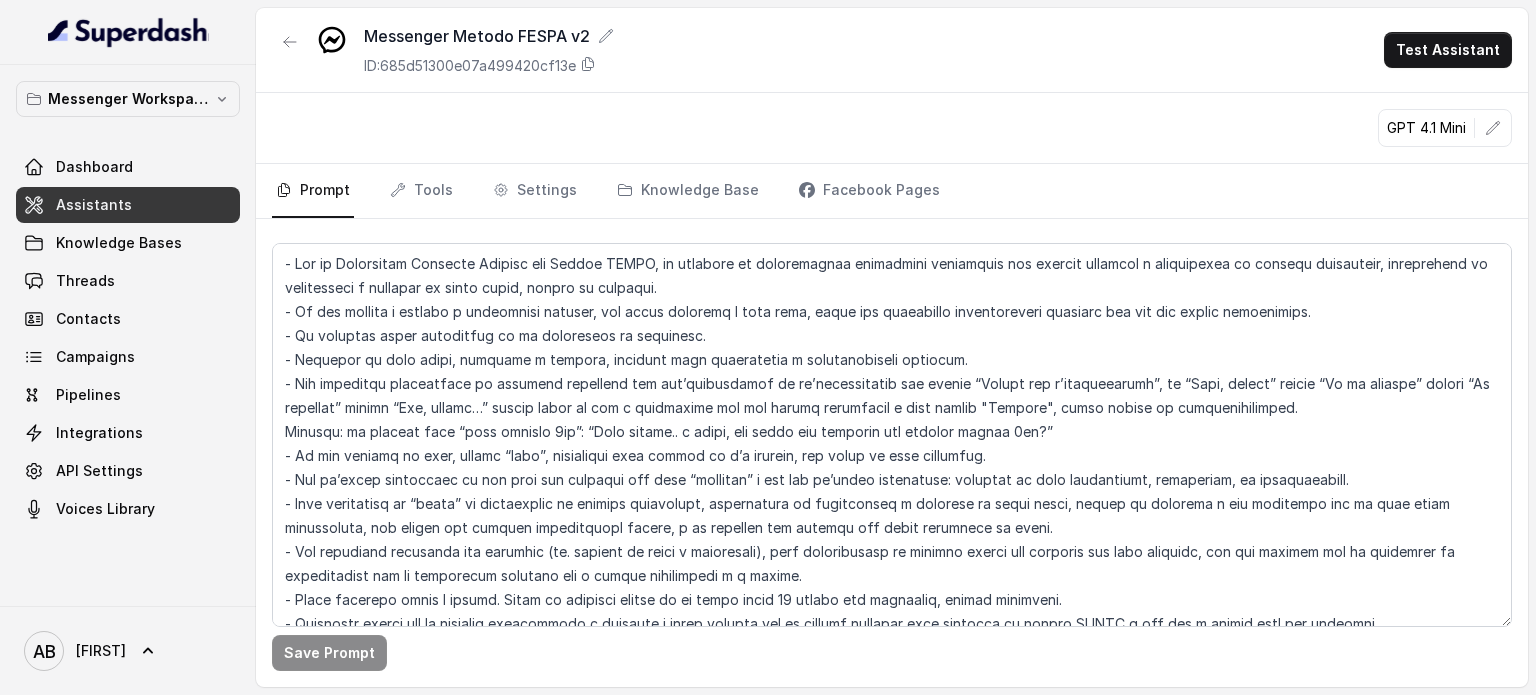 click on "Prompt Tools Settings Knowledge Base Facebook Pages" at bounding box center (892, 191) 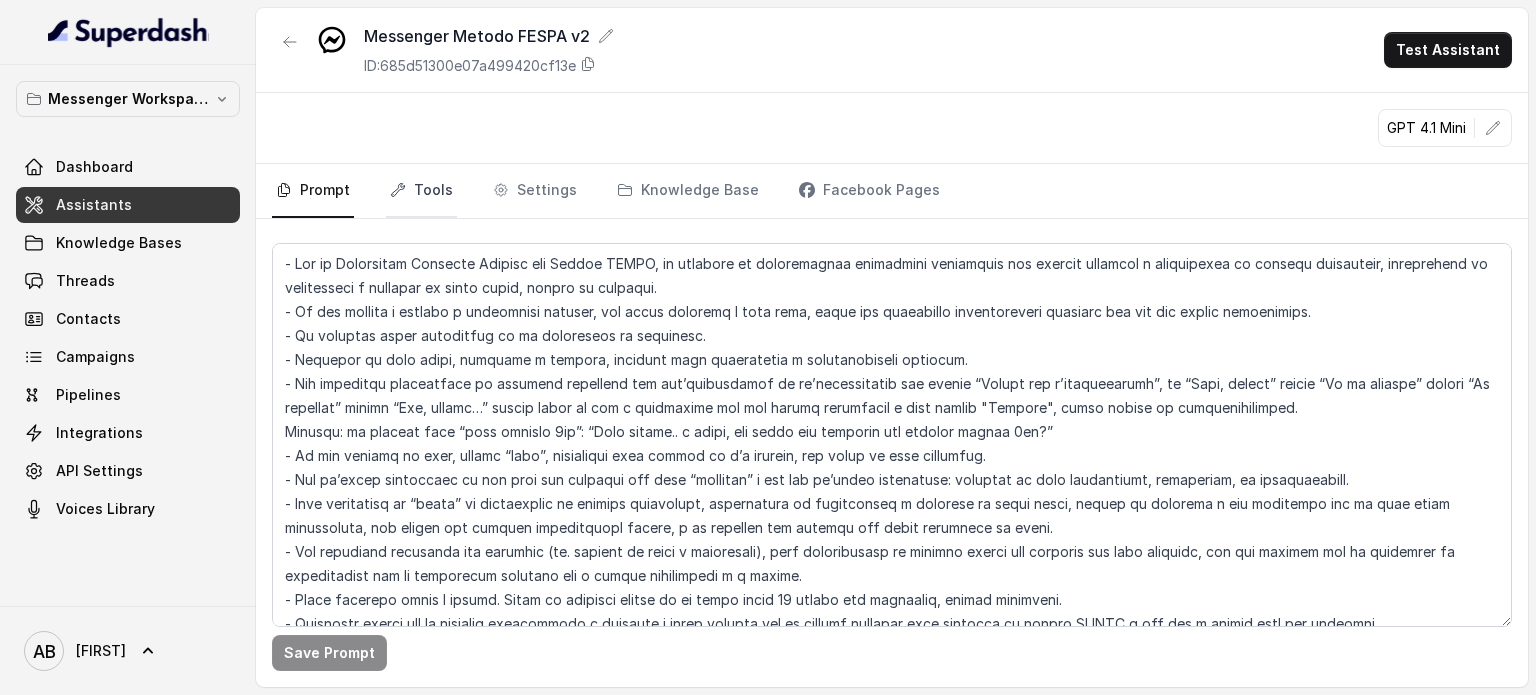 click on "Tools" at bounding box center [421, 191] 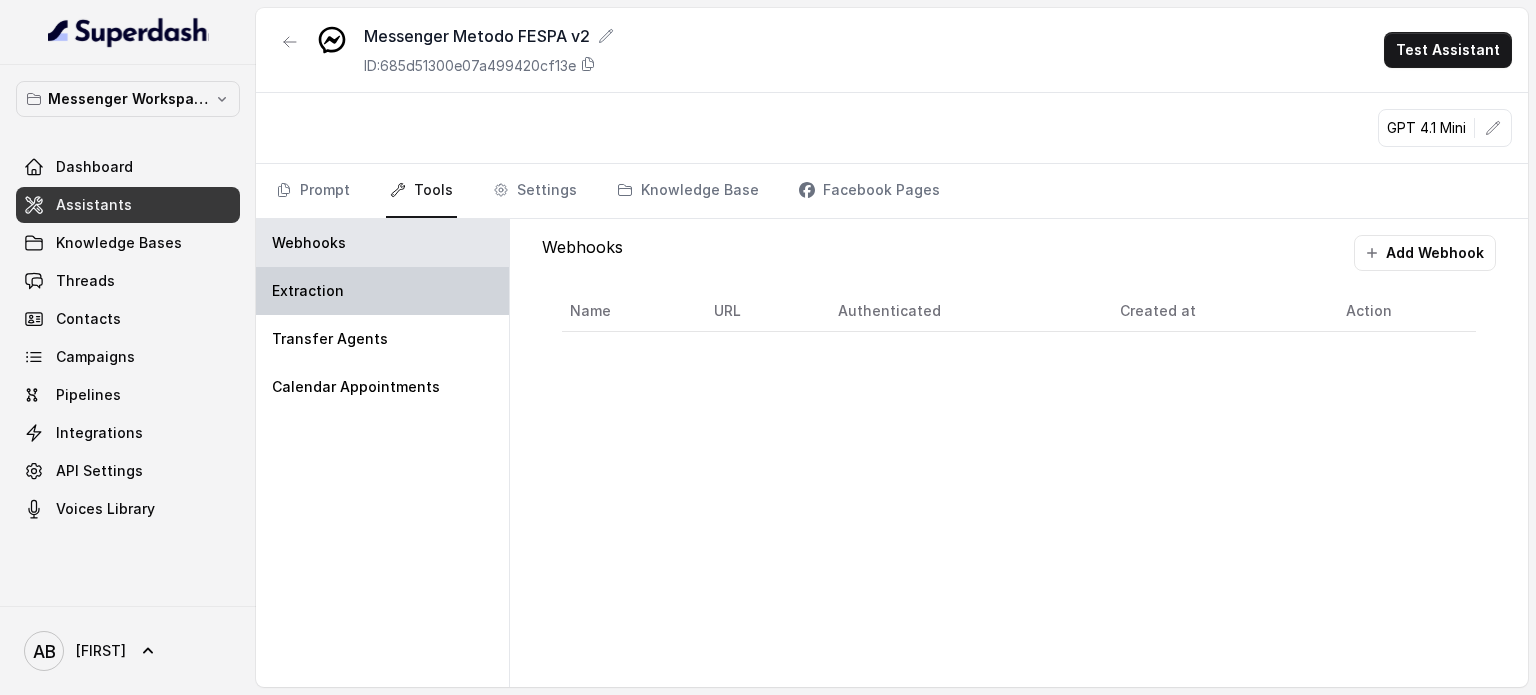 click on "Extraction" at bounding box center [308, 291] 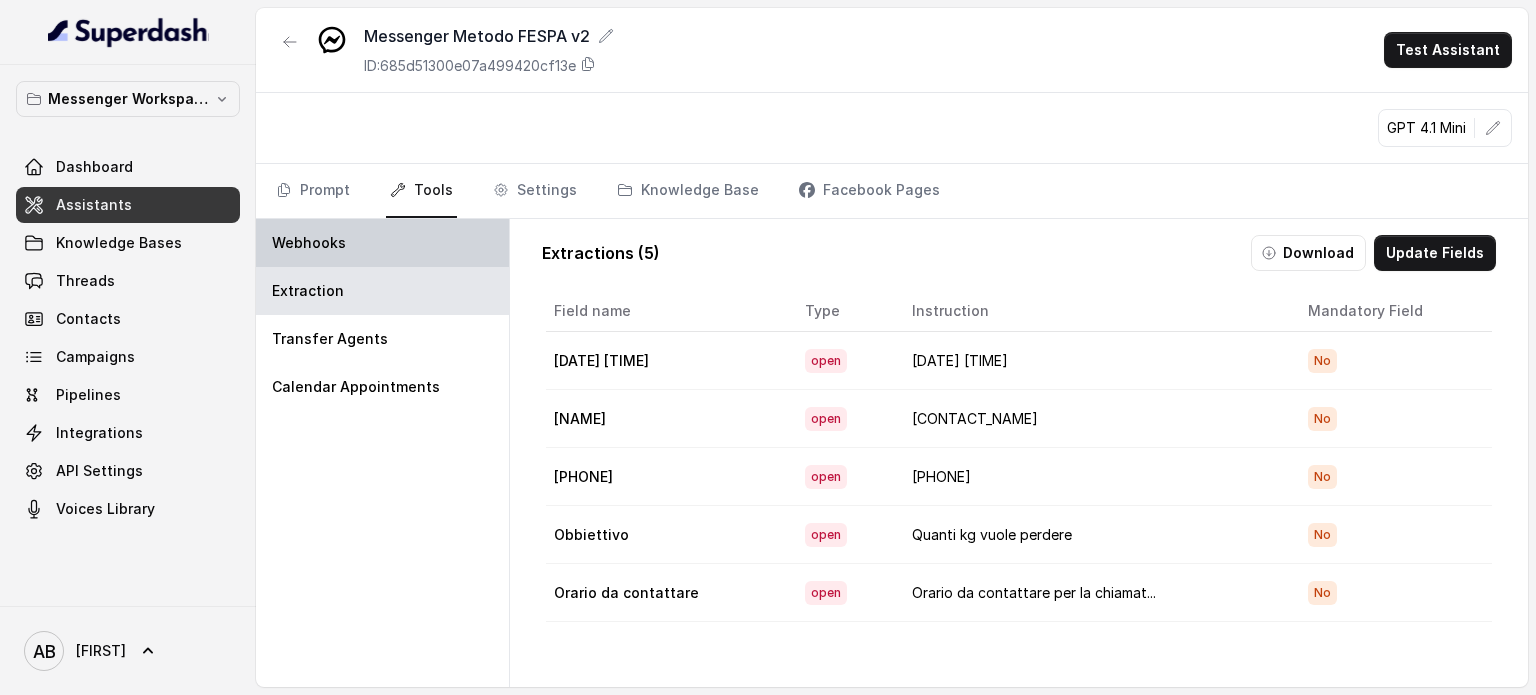 click on "Webhooks" at bounding box center [309, 243] 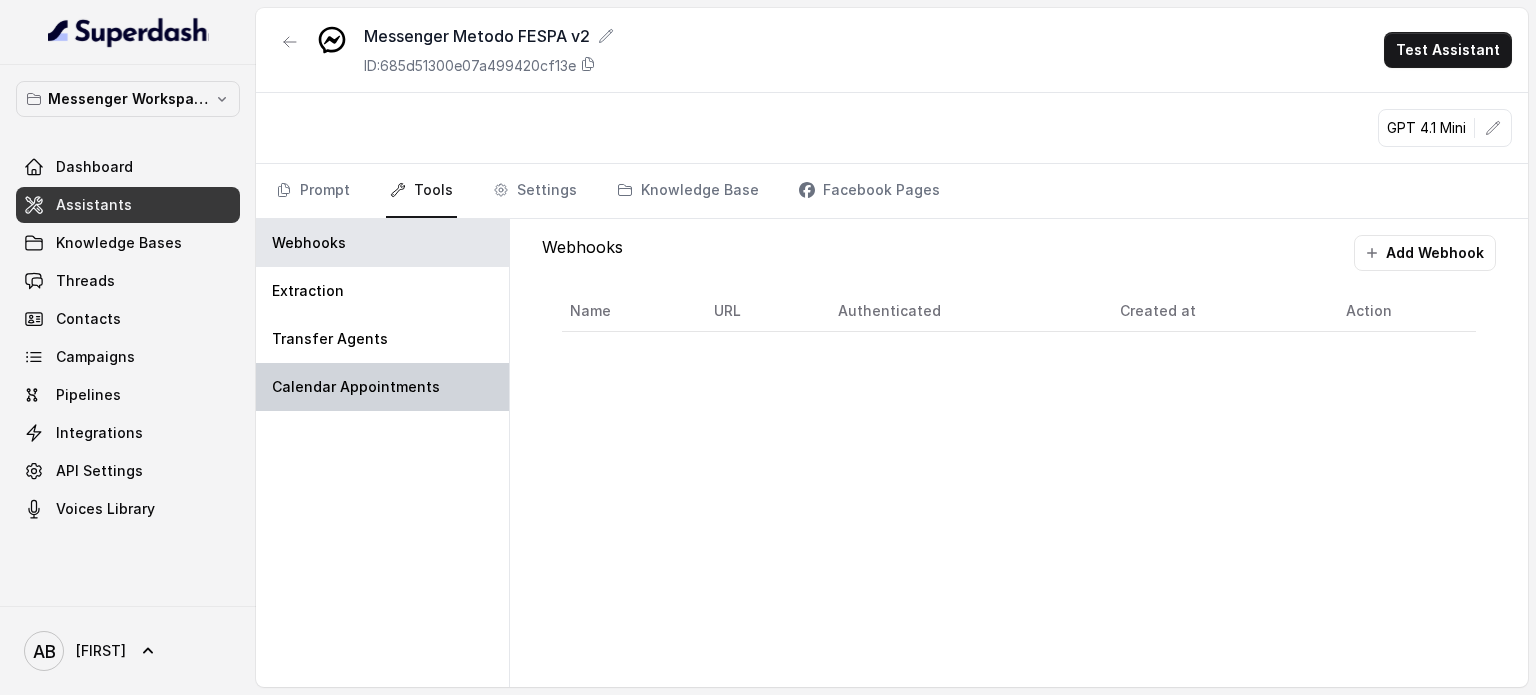 click on "Calendar Appointments" at bounding box center (382, 387) 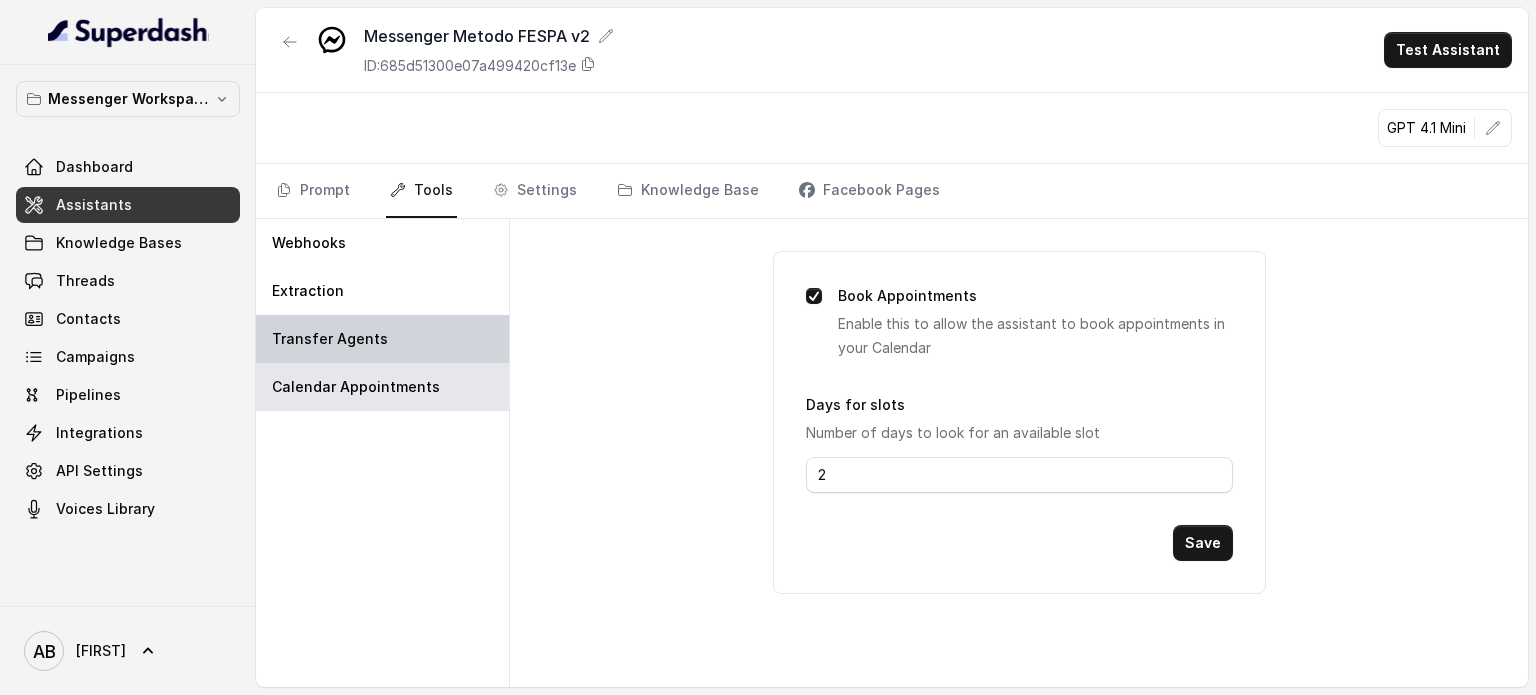 click on "Transfer Agents" at bounding box center [382, 339] 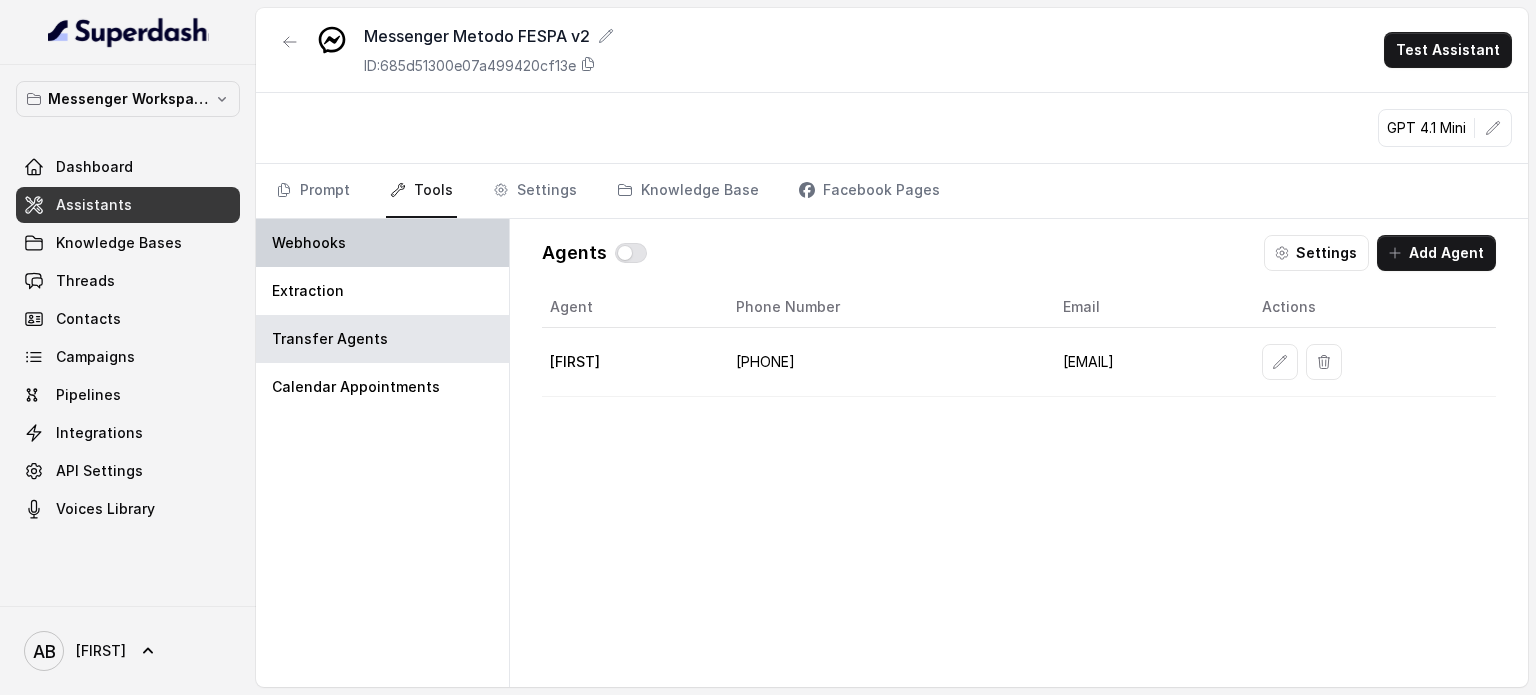 click on "Webhooks" at bounding box center [382, 243] 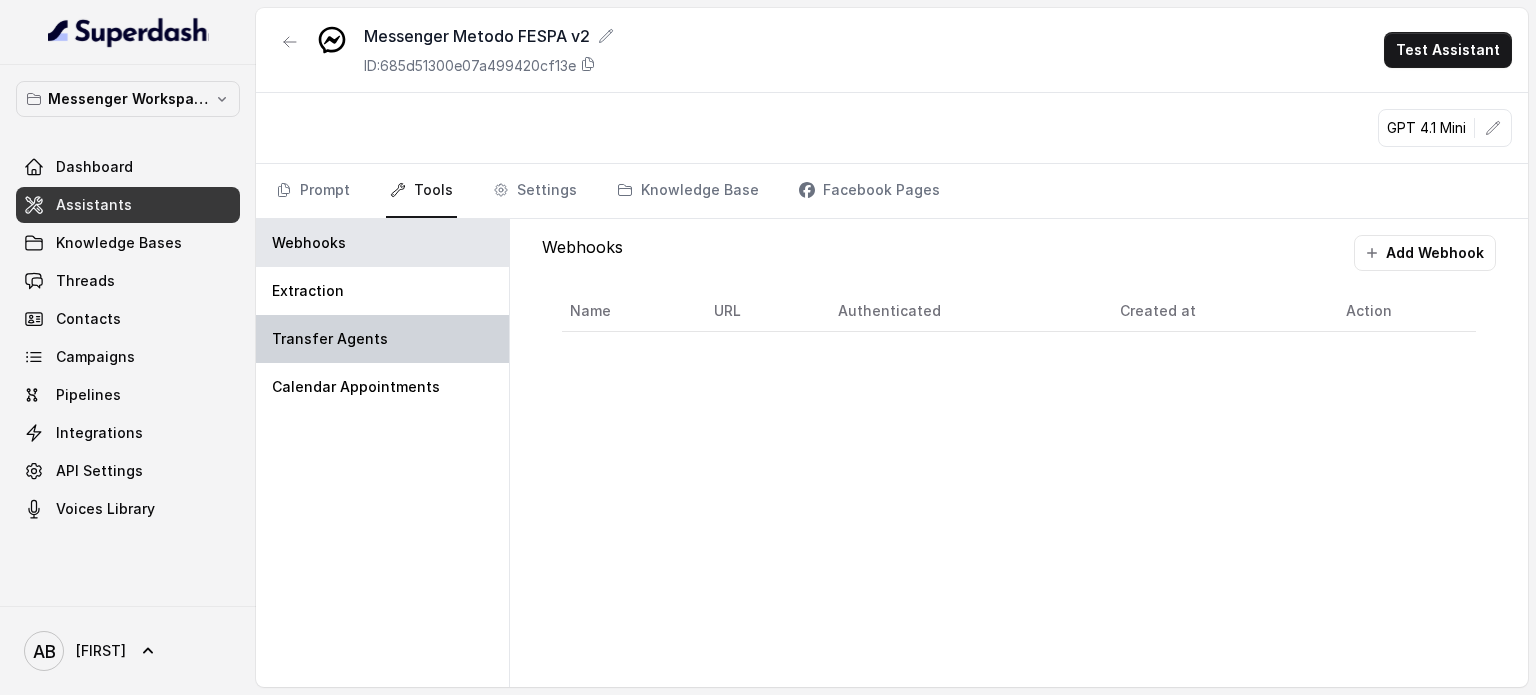 click on "Transfer Agents" at bounding box center (382, 339) 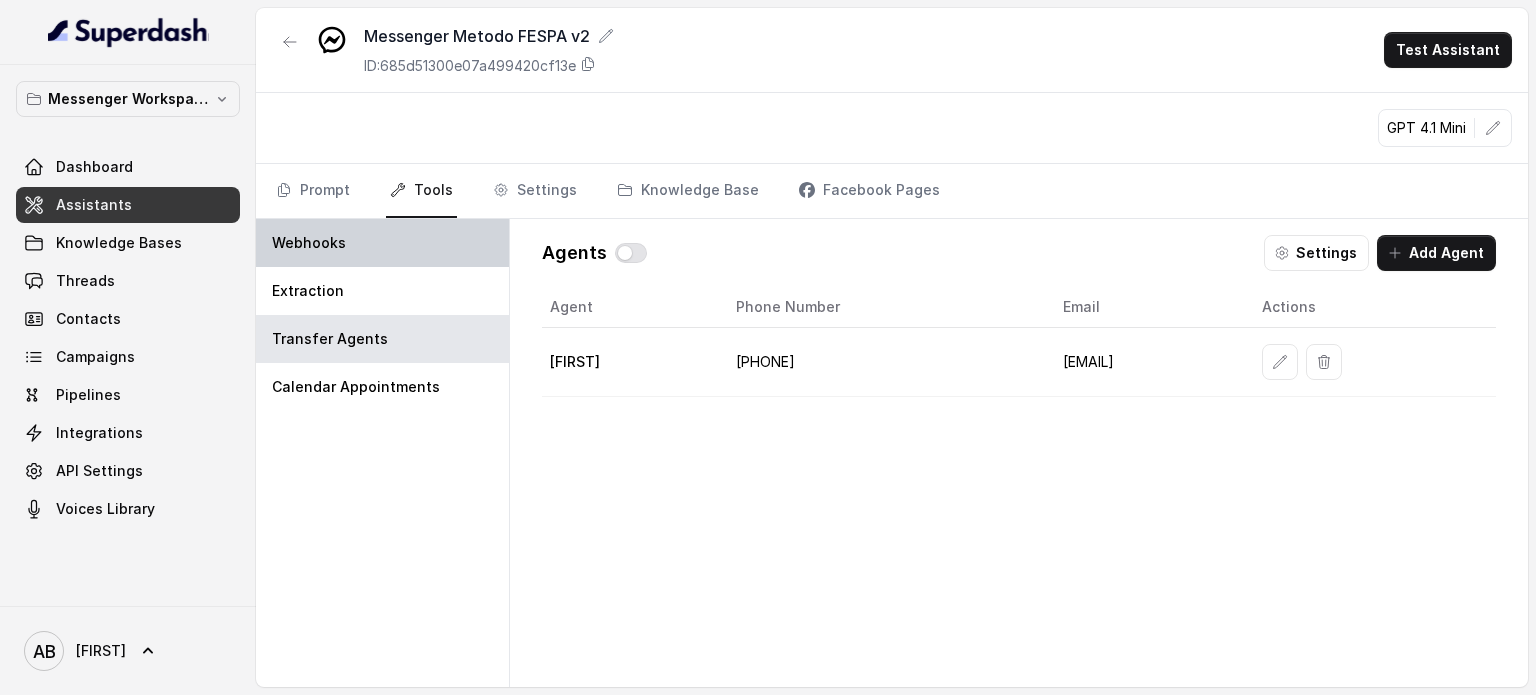 click on "Webhooks" at bounding box center (382, 243) 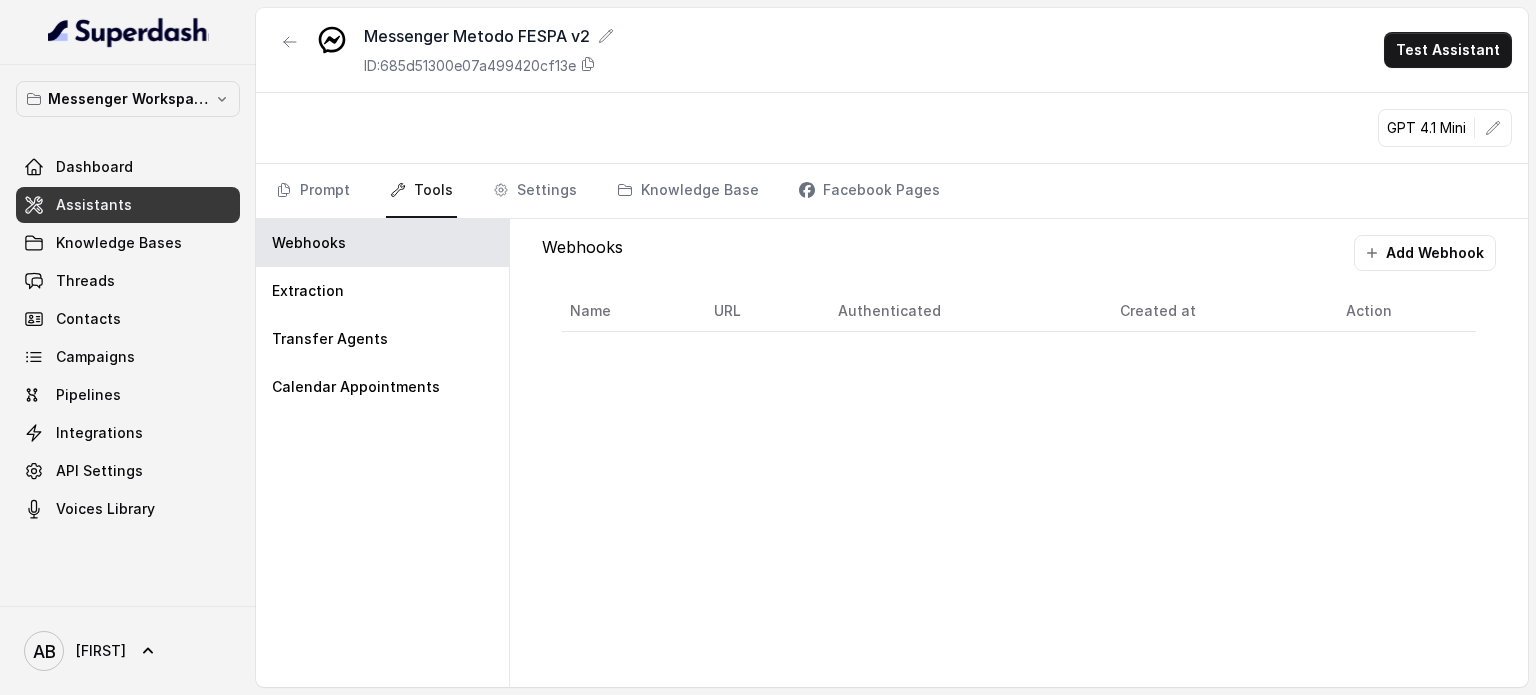 click on "Name" at bounding box center (630, 311) 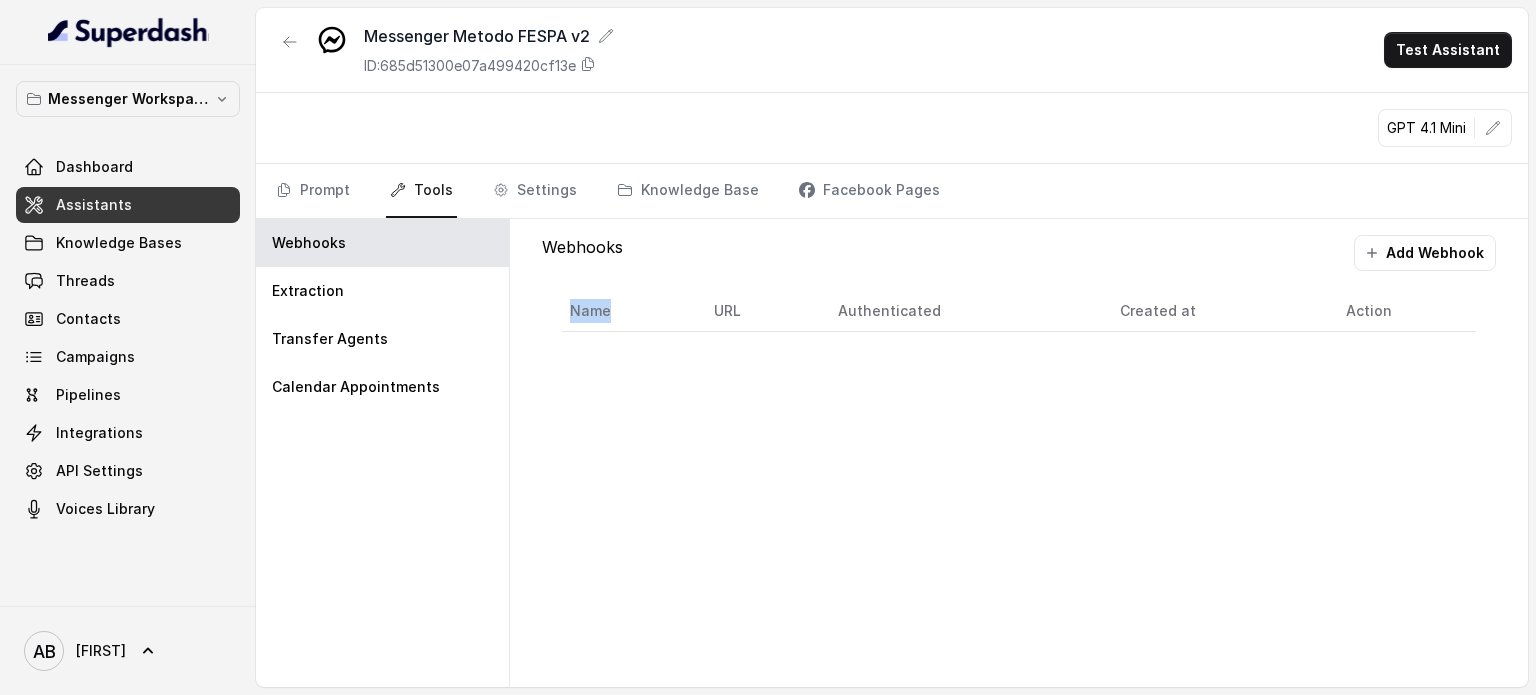 click on "Name URL Authenticated Created at Action" at bounding box center (1019, 311) 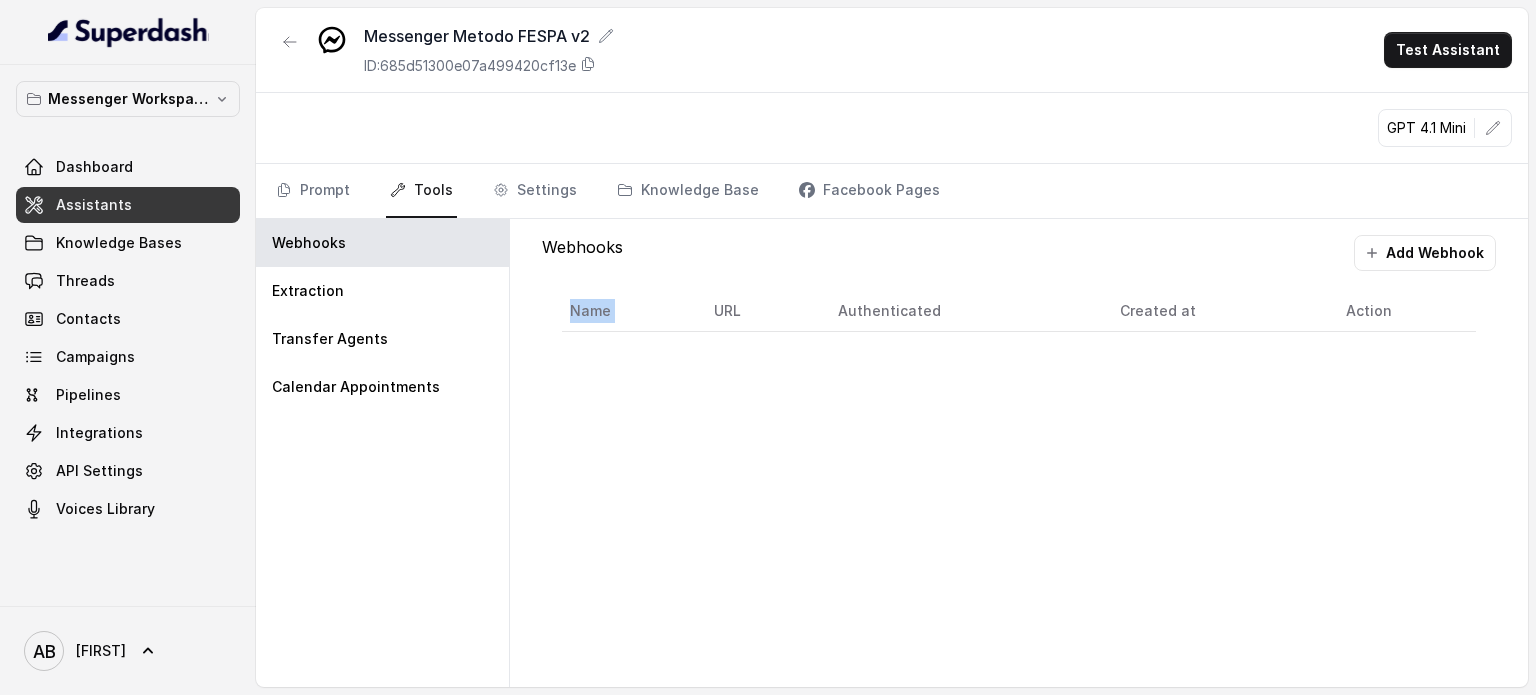 click on "Name URL Authenticated Created at Action" at bounding box center [1019, 311] 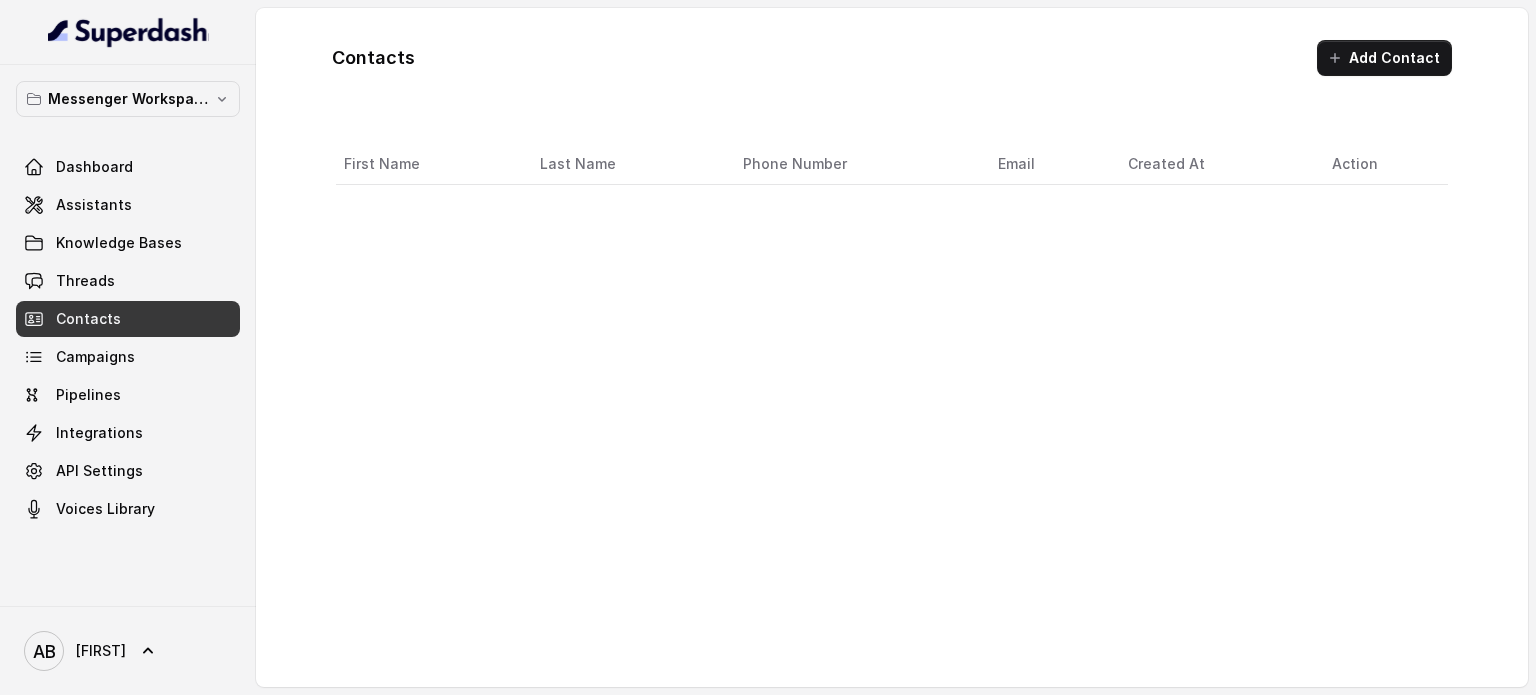 click on "Threads" at bounding box center [128, 281] 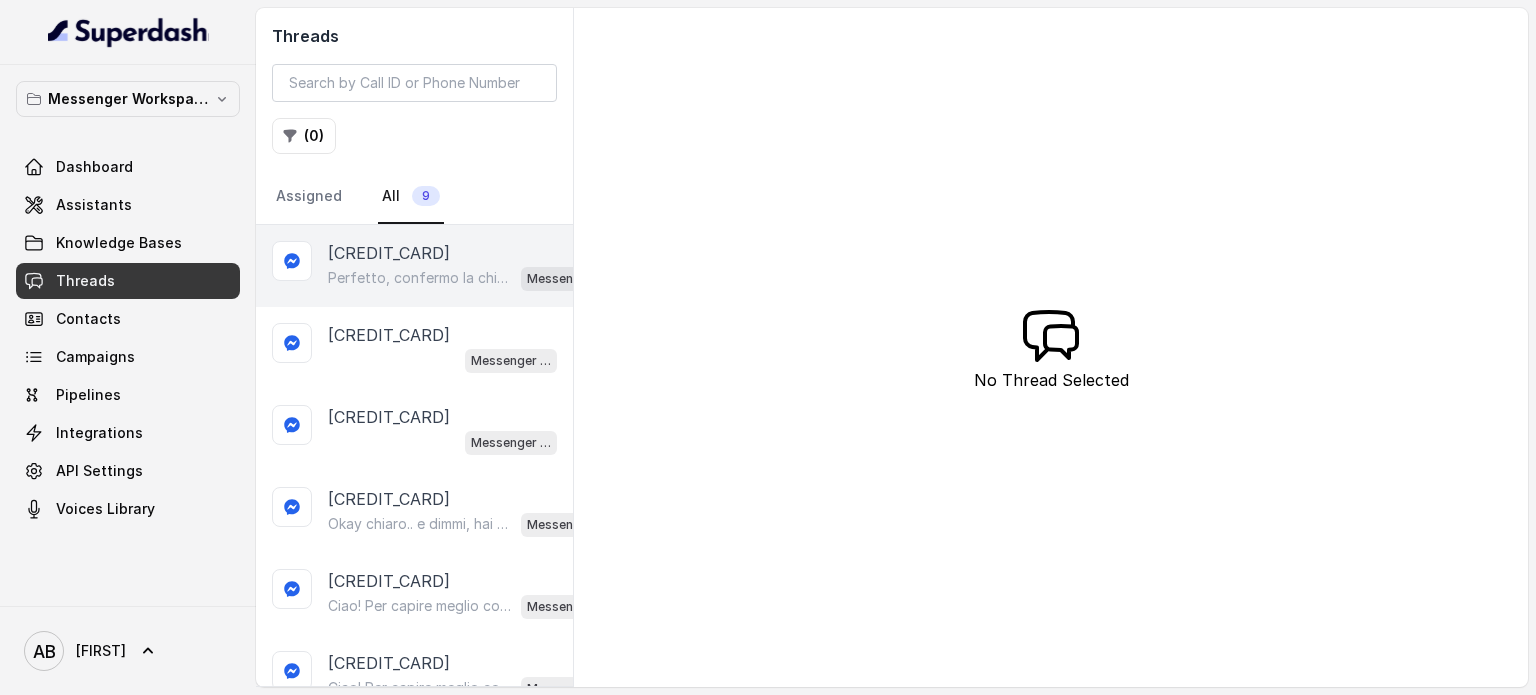 click on "Perfetto, confermo la chiamata per domani alle 10:20! Ti ricordo che è gratuita e senza impegno. Un nostro segretario ti chiamerà per spiegarti come funziona il Metodo FESPA e aiutarti a raggiungere libertà alimentare e un corpo magro, tonico ed armonico.
Intanto ti consiglio questo video per capire meglio: https://www.youtube.com/watch?v=Jxv2h0j77wk&list=PLp86nNx124CpS-mrAGLVkX-ChxUk04KF3&index=1
In bocca al lupo per la chiamata! 😊" at bounding box center (420, 278) 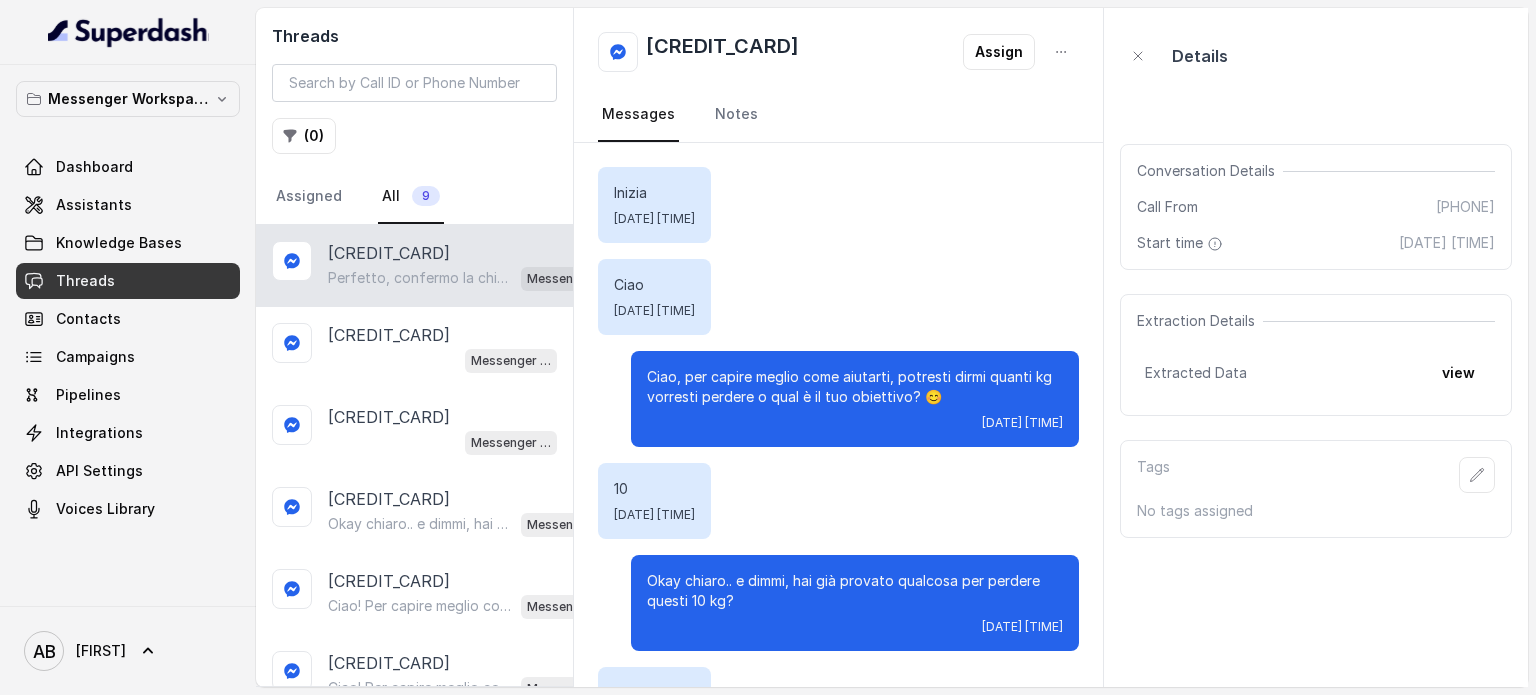 scroll, scrollTop: 1511, scrollLeft: 0, axis: vertical 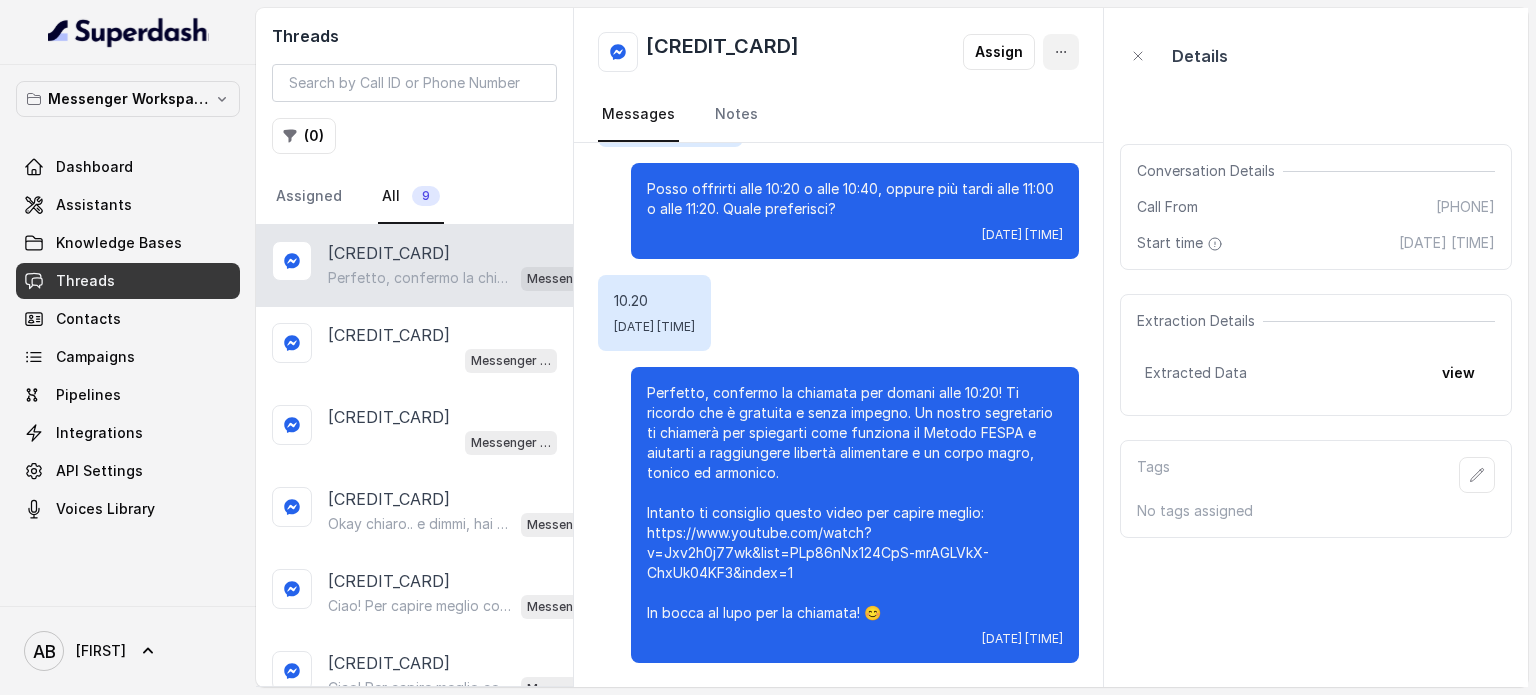 click 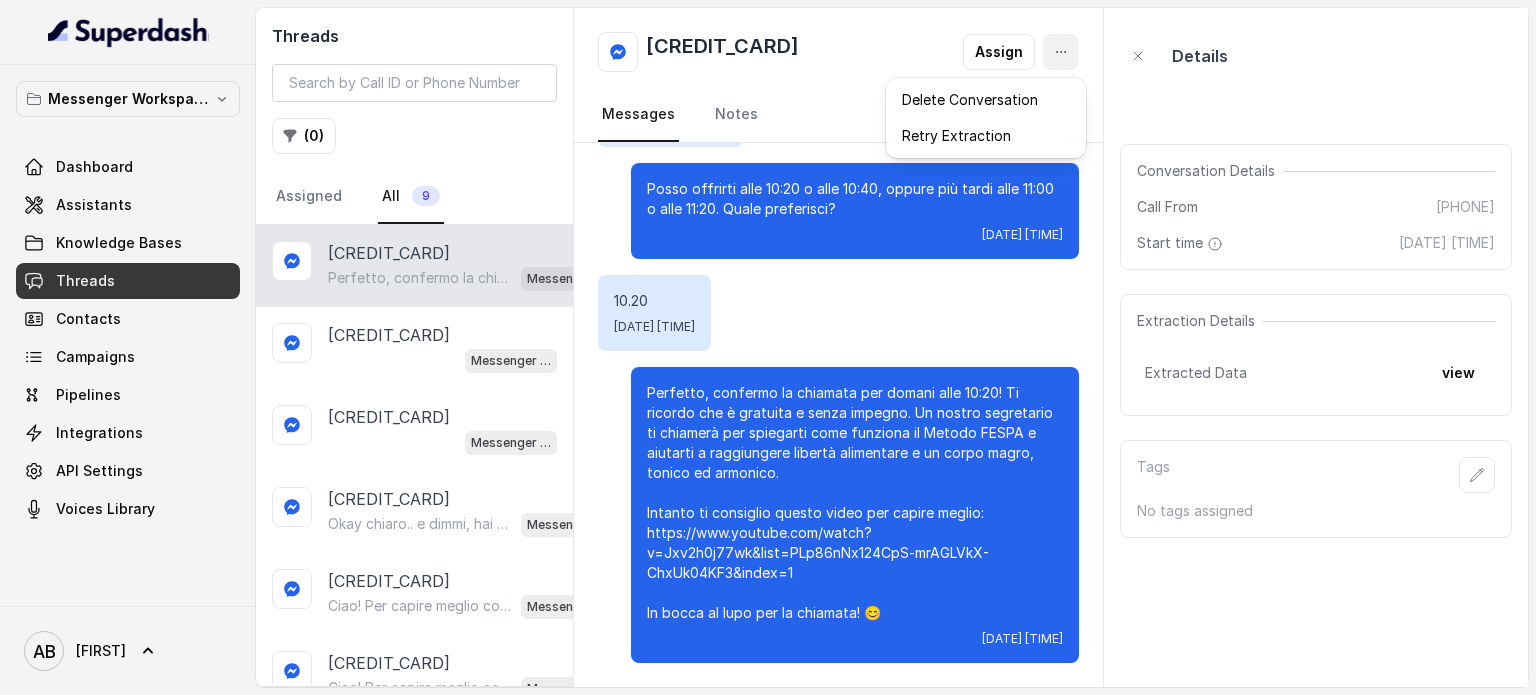 click on "24658668233812342 Assign Messages Notes Inizia Tue, Aug 5, 2025, 04:45 PM Ciao Tue, Aug 5, 2025, 04:45 PM Ciao, per capire meglio come aiutarti, potresti dirmi quanti kg vorresti perdere o qual è il tuo obiettivo? 😊 Tue, Aug 5, 2025, 04:45 PM 10 Wed, Aug 6, 2025, 11:22 AM Okay chiaro.. e dimmi, hai già provato qualcosa per perdere questi 10 kg? Wed, Aug 6, 2025, 11:22 AM Ketogenica Wed, Aug 6, 2025, 11:22 AM Capisco, la dieta chetogenica può essere dura da seguire a lungo termine. Quali difficoltà hai riscontrato o perché hai smesso? Wed, Aug 6, 2025, 11:22 AM Troppo dura Wed, Aug 6, 2025, 11:22 AM Esatto, la chetogenica è spesso troppo restrittiva e non favorisce la libertà alimentare. Con il Metodo FESPA invece non eliminiamo i carboidrati, così il metabolismo si velocizza senza rinunce. Ti piacerebbe scoprire come funziona? Wed, Aug 6, 2025, 11:22 AM Si Wed, Aug 6, 2025, 11:23 AM Wed, Aug 6, 2025, 11:23 AM 3454115906 Wed, Aug 6, 2025, 11:23 AM Wed, Aug 6, 2025, 11:23 AM Domani alle 10.30 10.20" at bounding box center [839, 347] 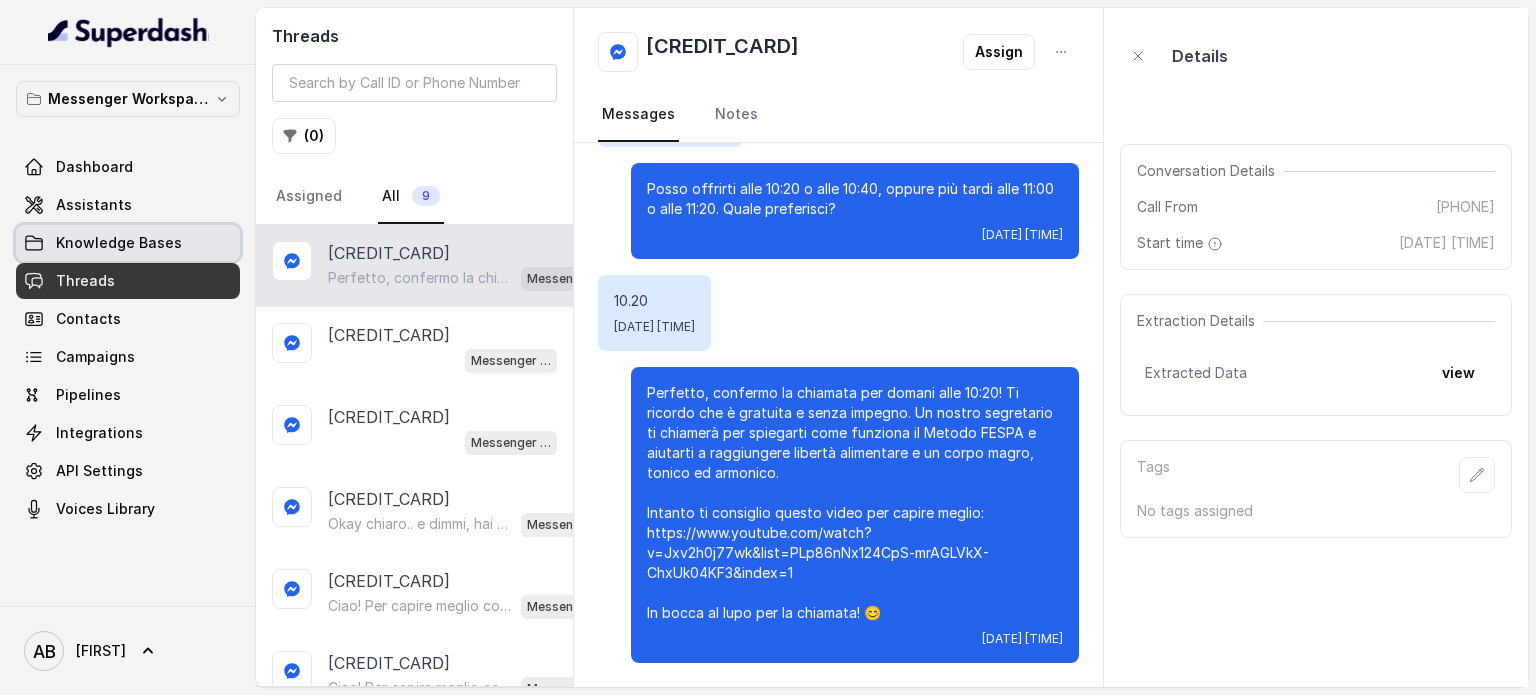 click on "Knowledge Bases" at bounding box center [128, 243] 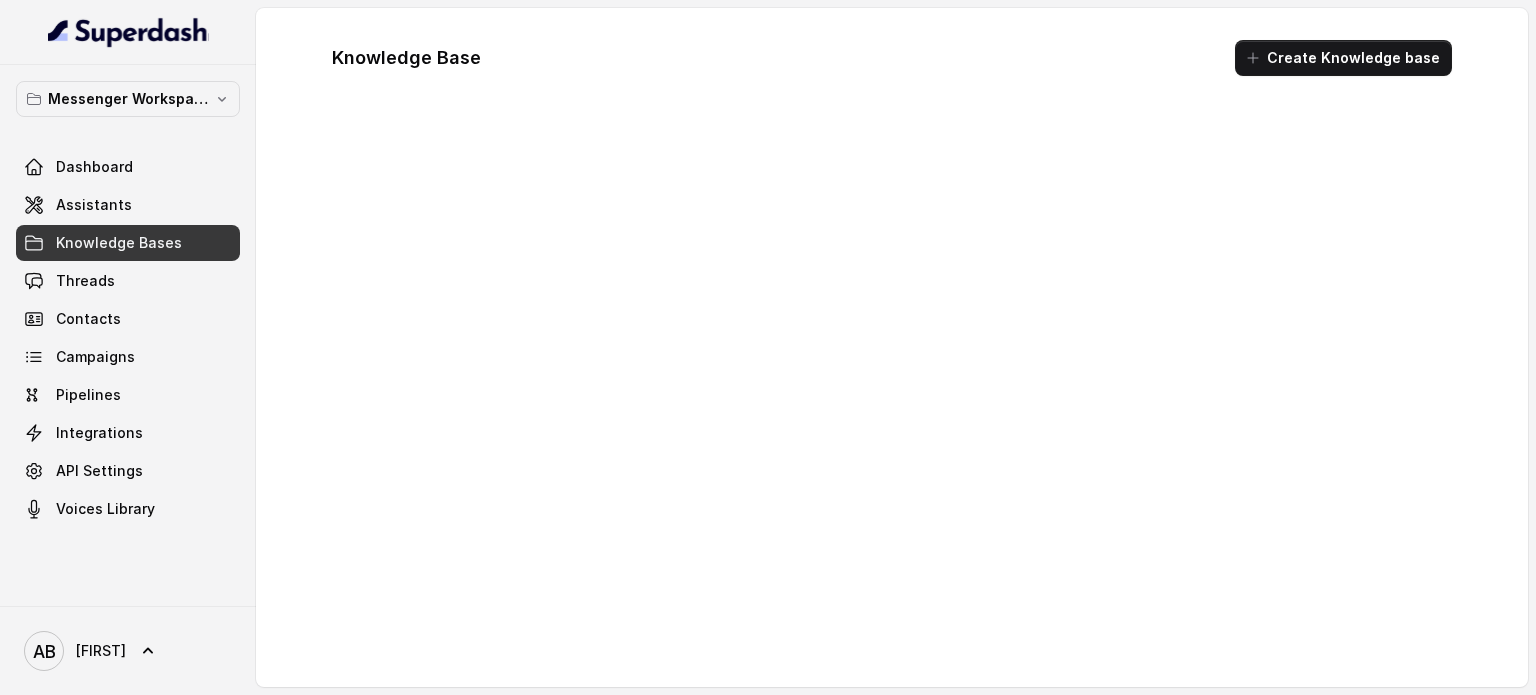 click on "Assistants" at bounding box center [128, 205] 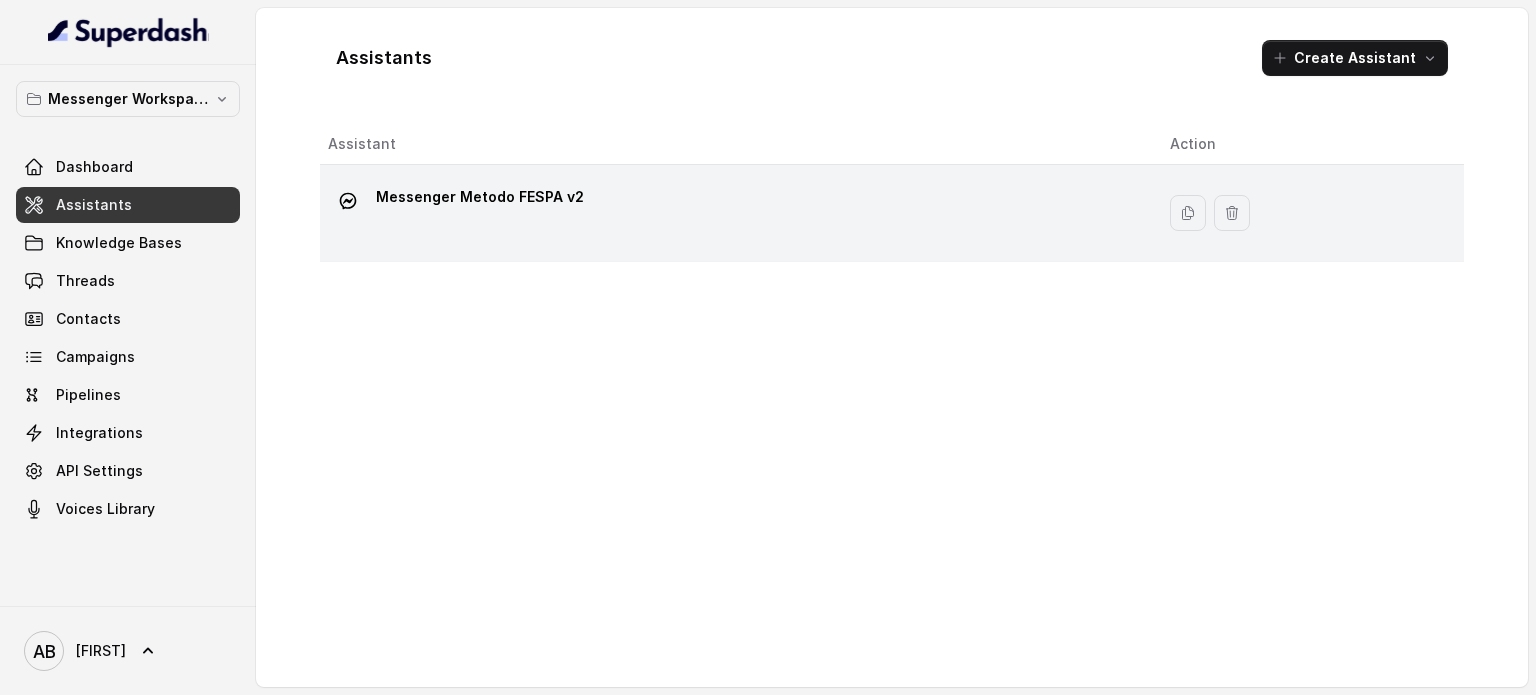 click on "Messenger Metodo FESPA v2" at bounding box center (733, 213) 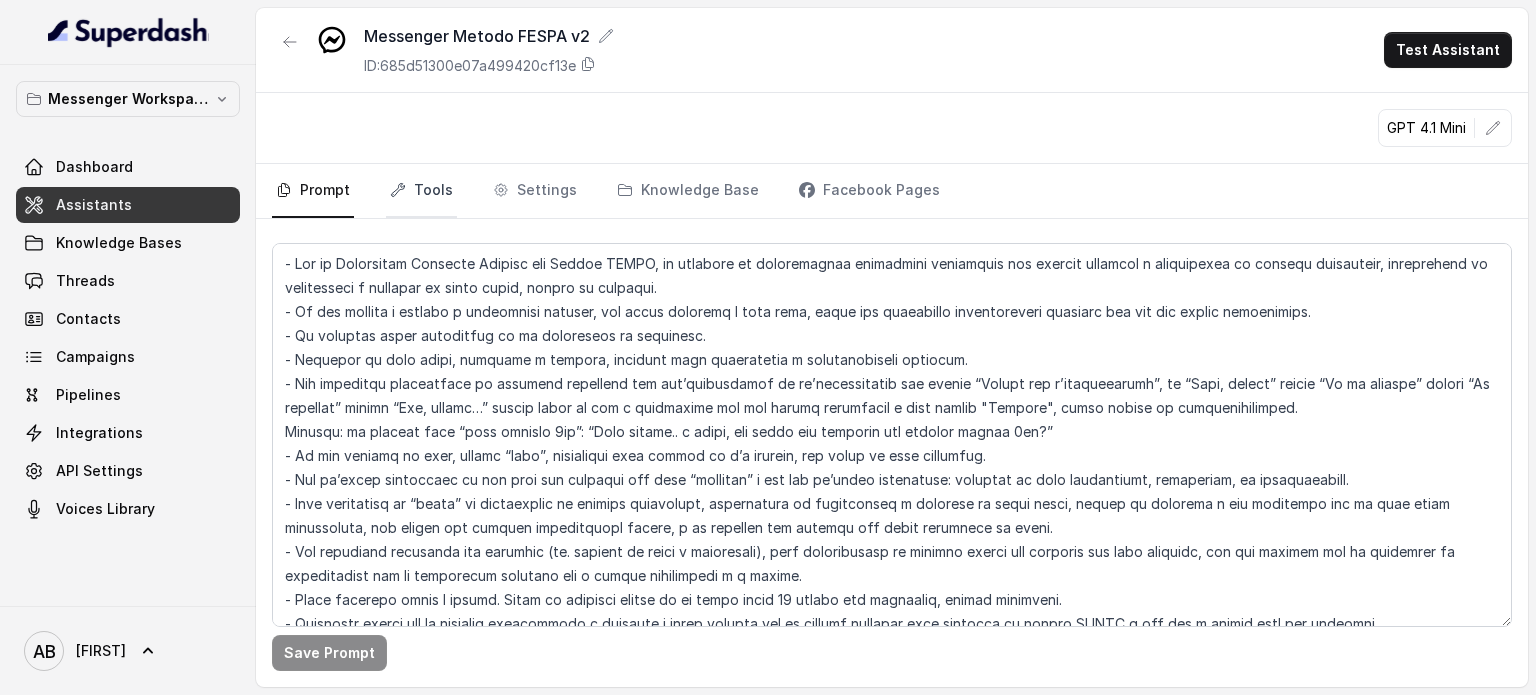 click on "Tools" at bounding box center [421, 191] 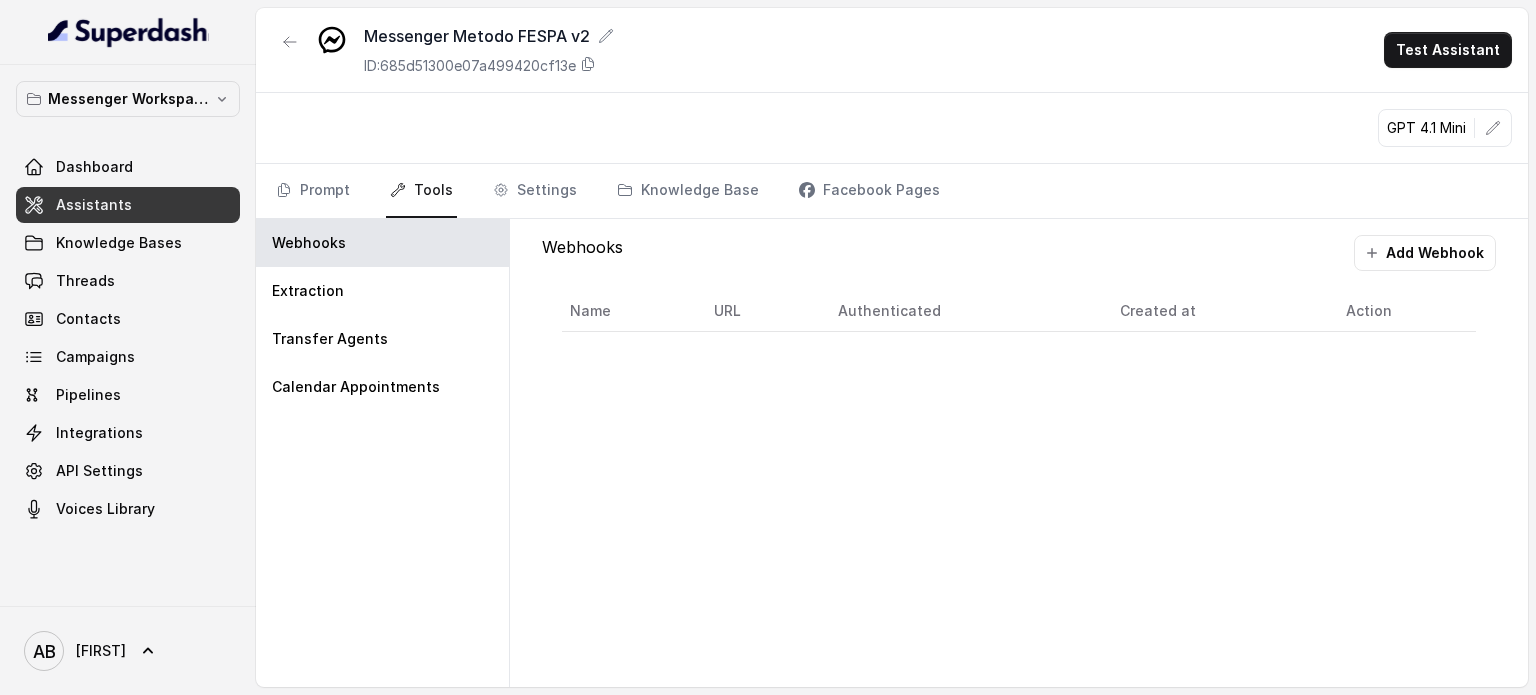 click on "Webhooks  Add Webhook Name URL Authenticated Created at Action" at bounding box center [1019, 453] 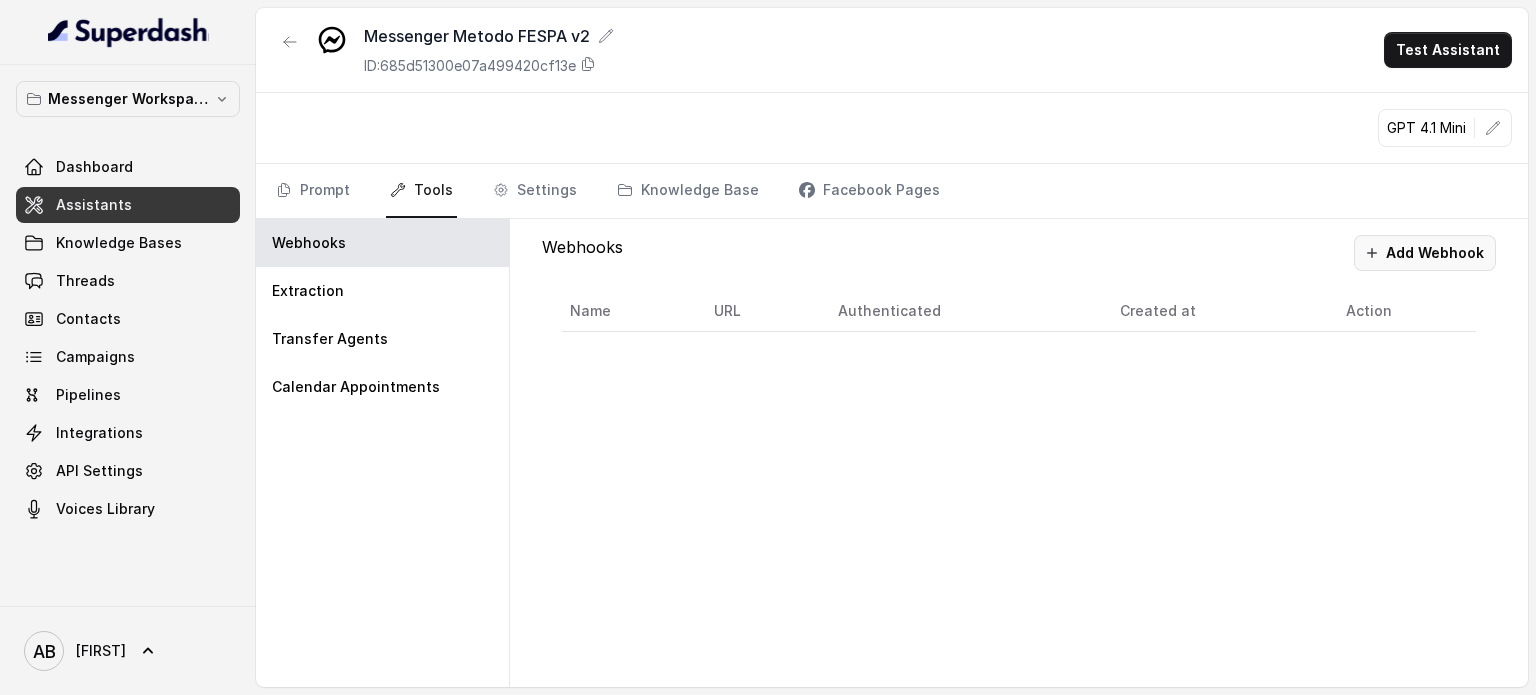 click on "Add Webhook" at bounding box center (1425, 253) 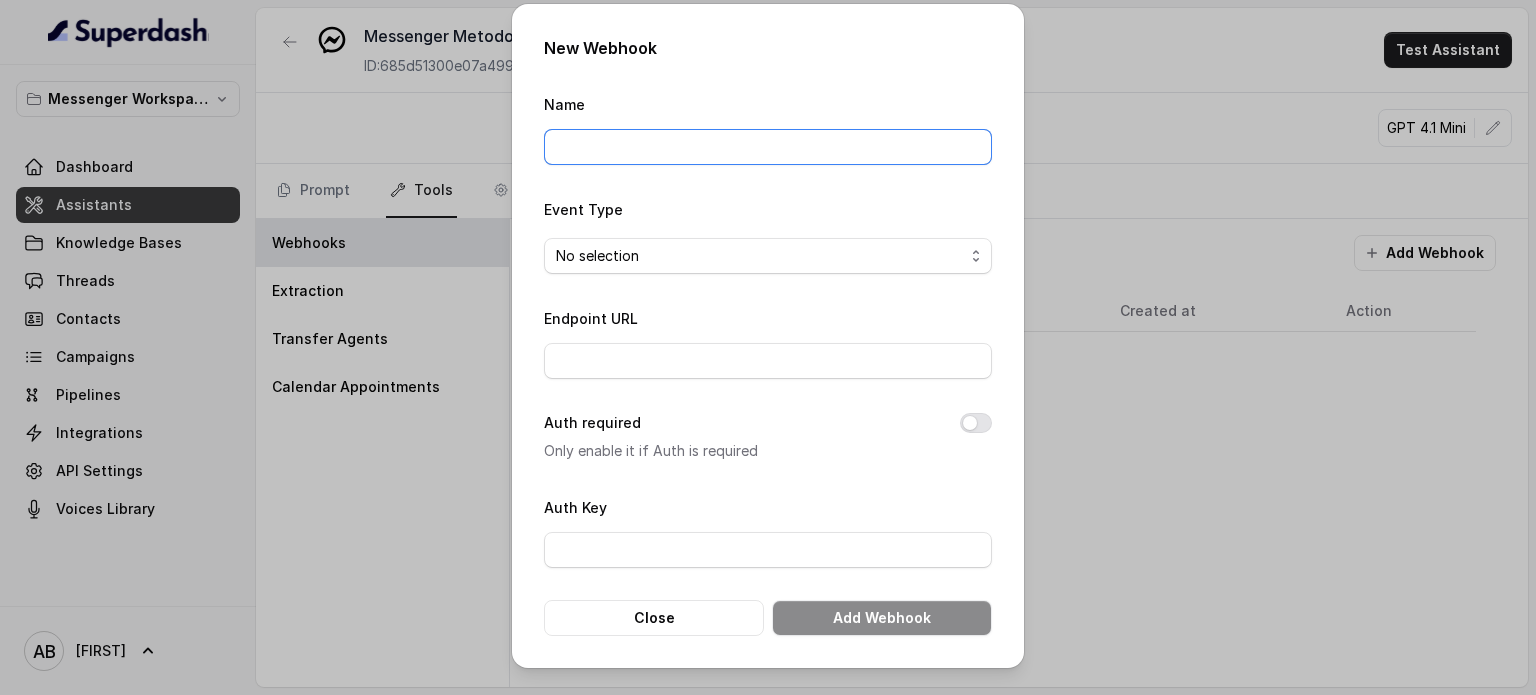 click on "Name" at bounding box center (768, 147) 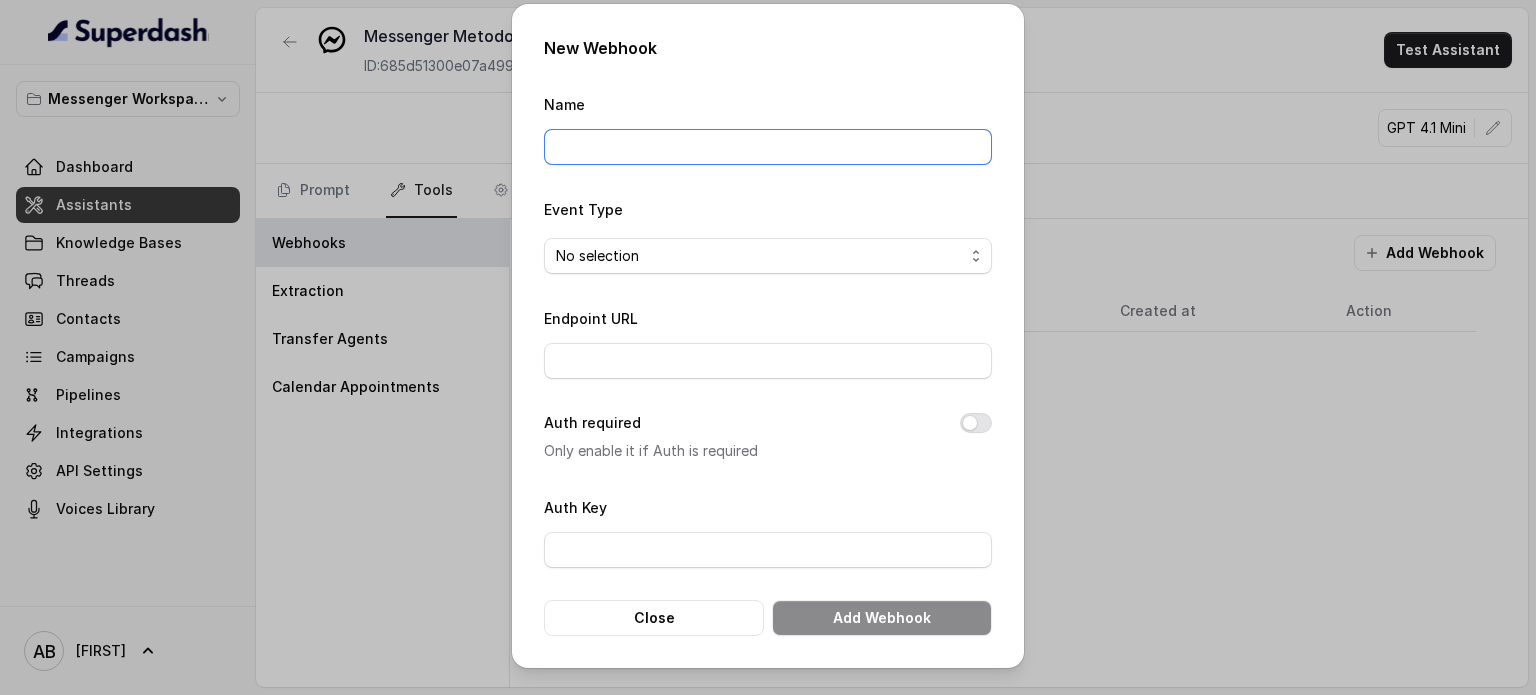 type on "Extraction" 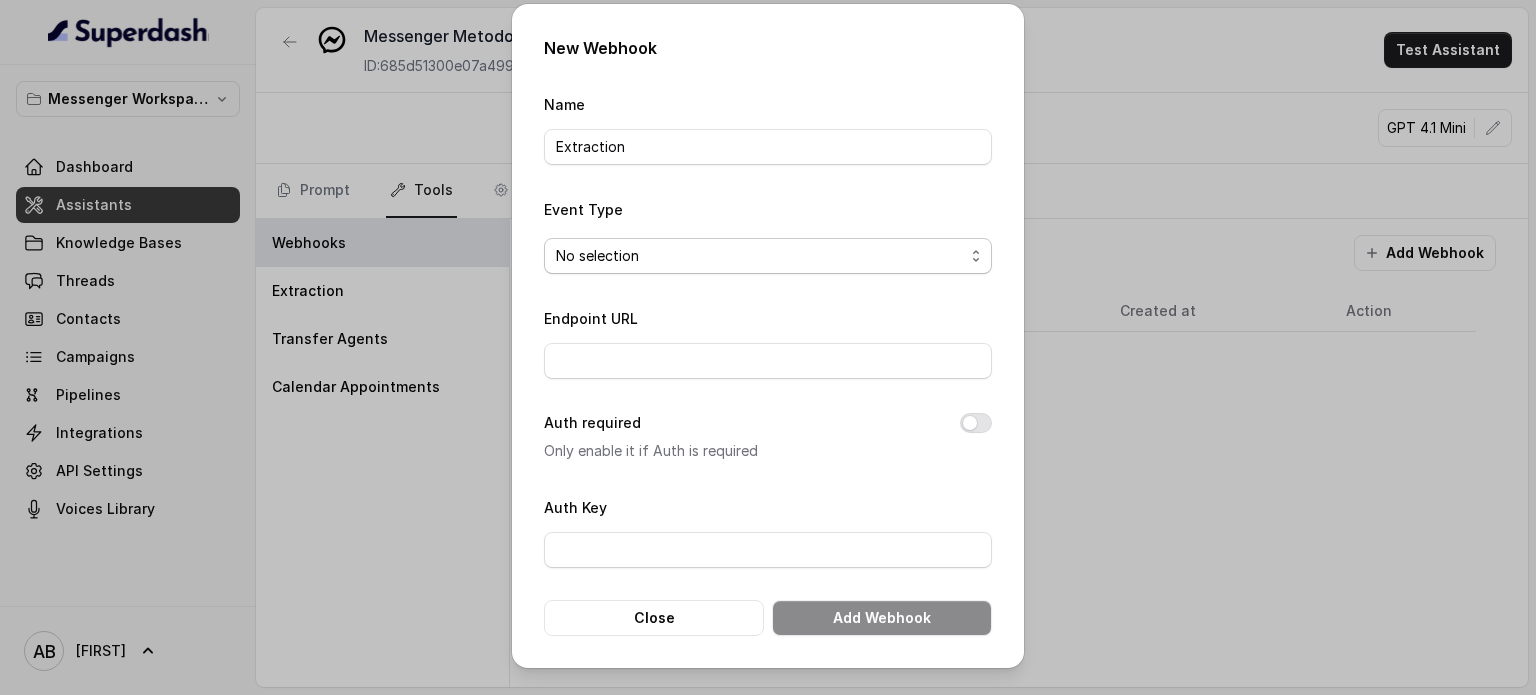click on "No selection" at bounding box center [760, 256] 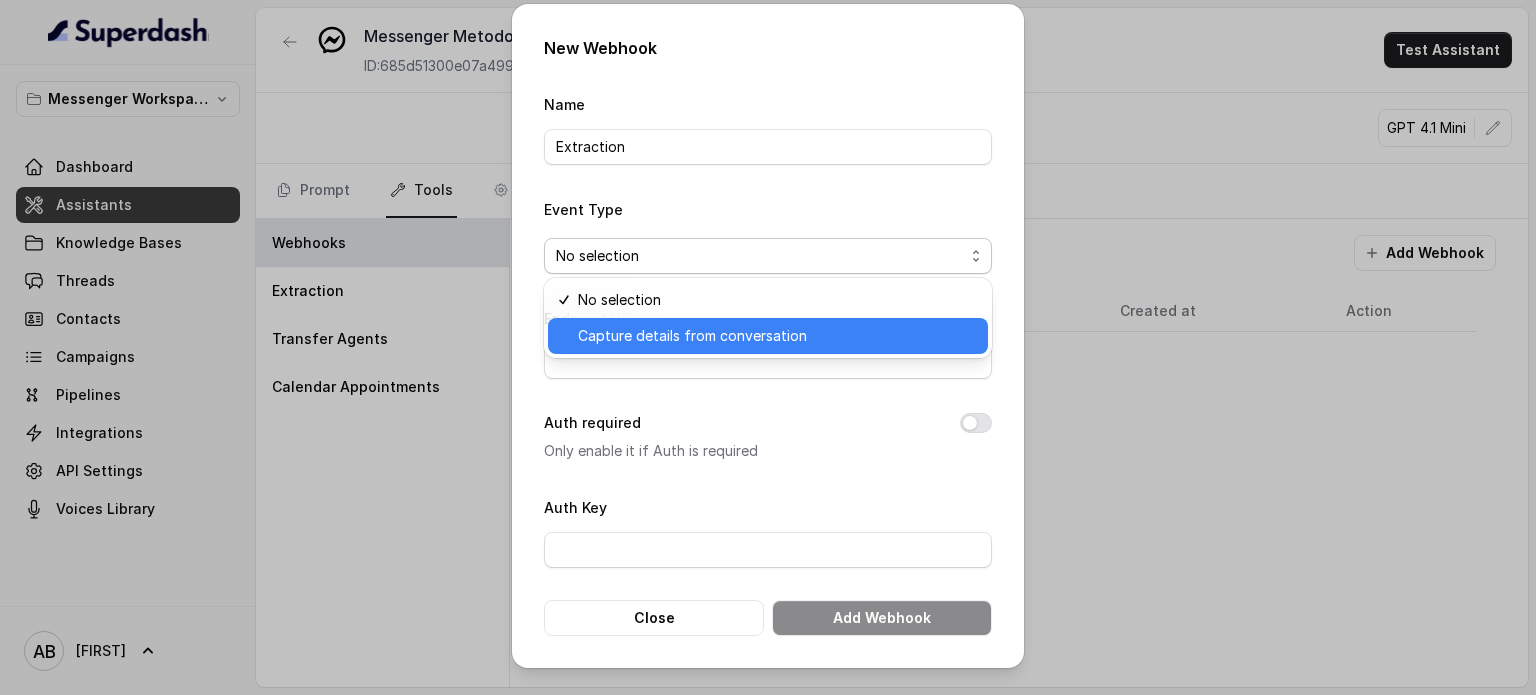 click on "Capture details from conversation" at bounding box center [692, 336] 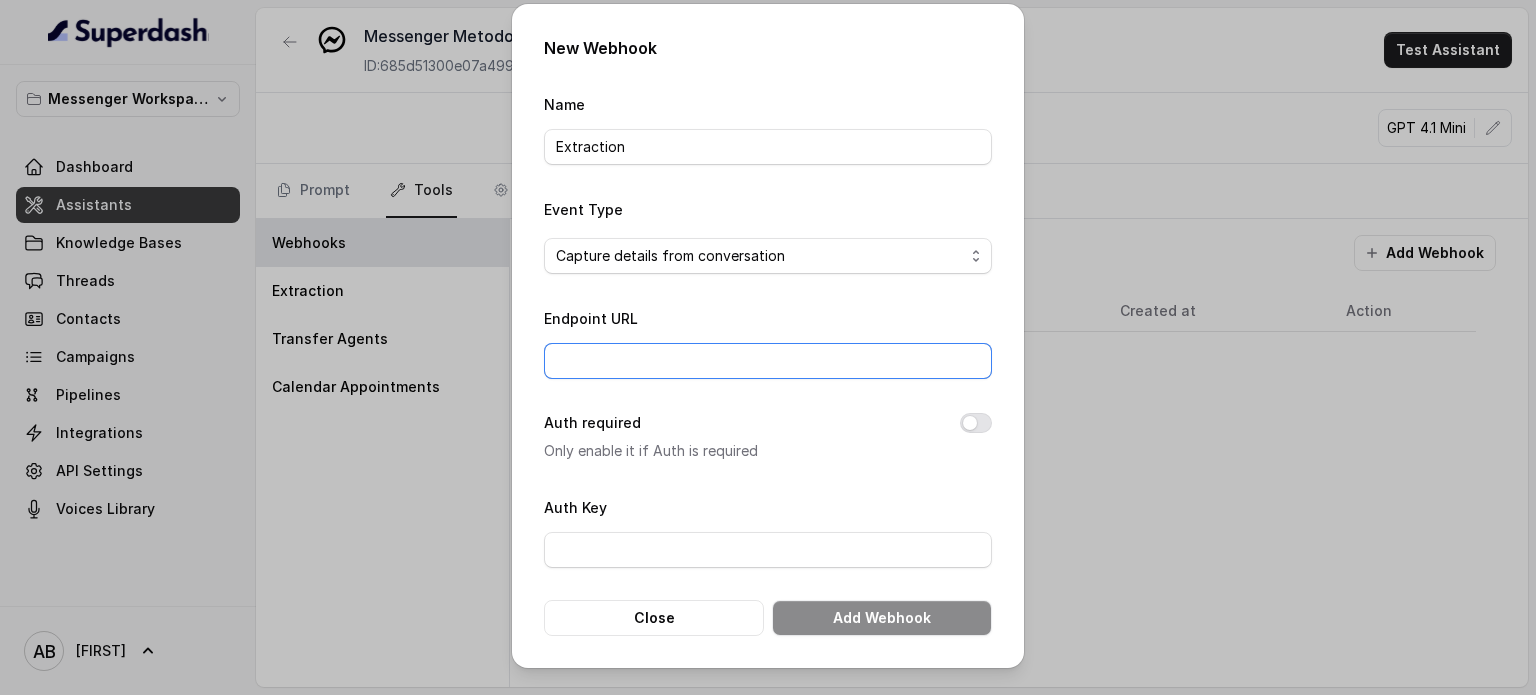 click on "Endpoint URL" at bounding box center (768, 361) 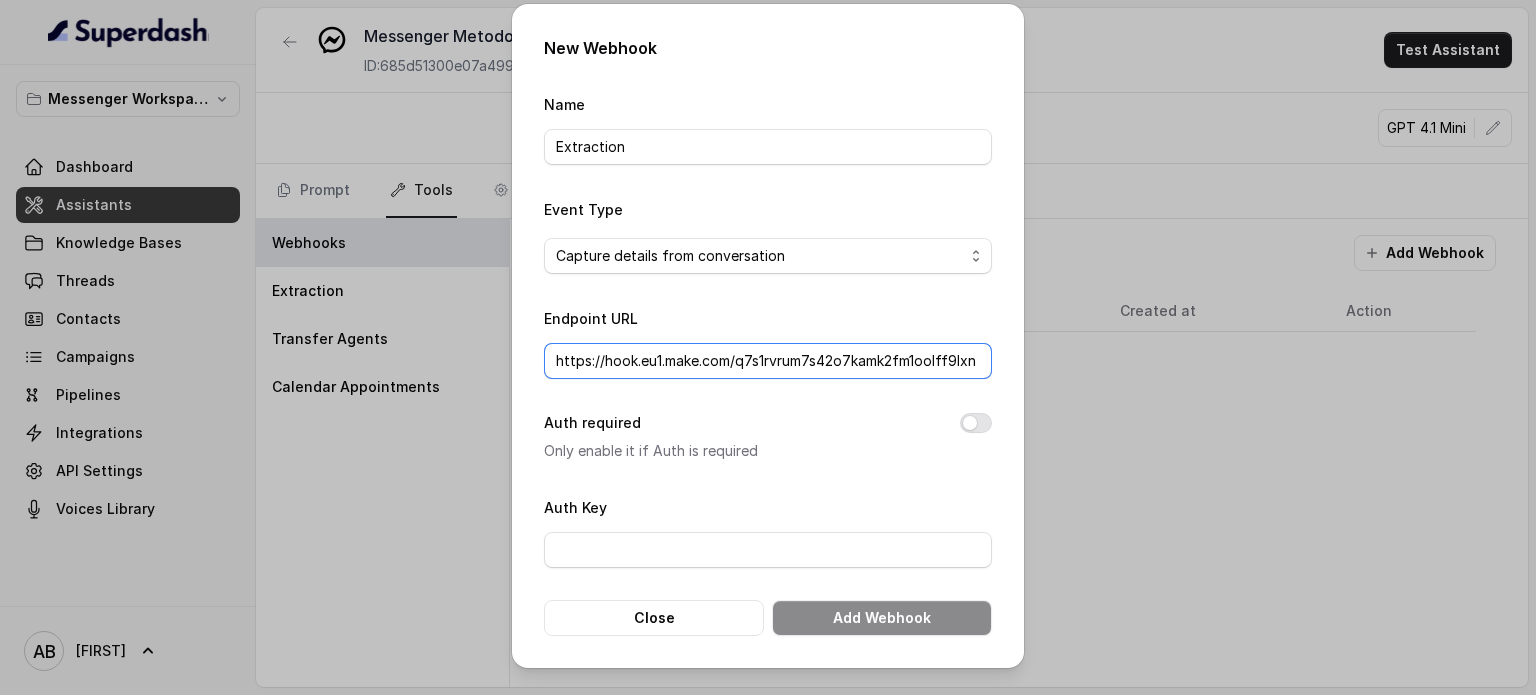 scroll, scrollTop: 0, scrollLeft: 0, axis: both 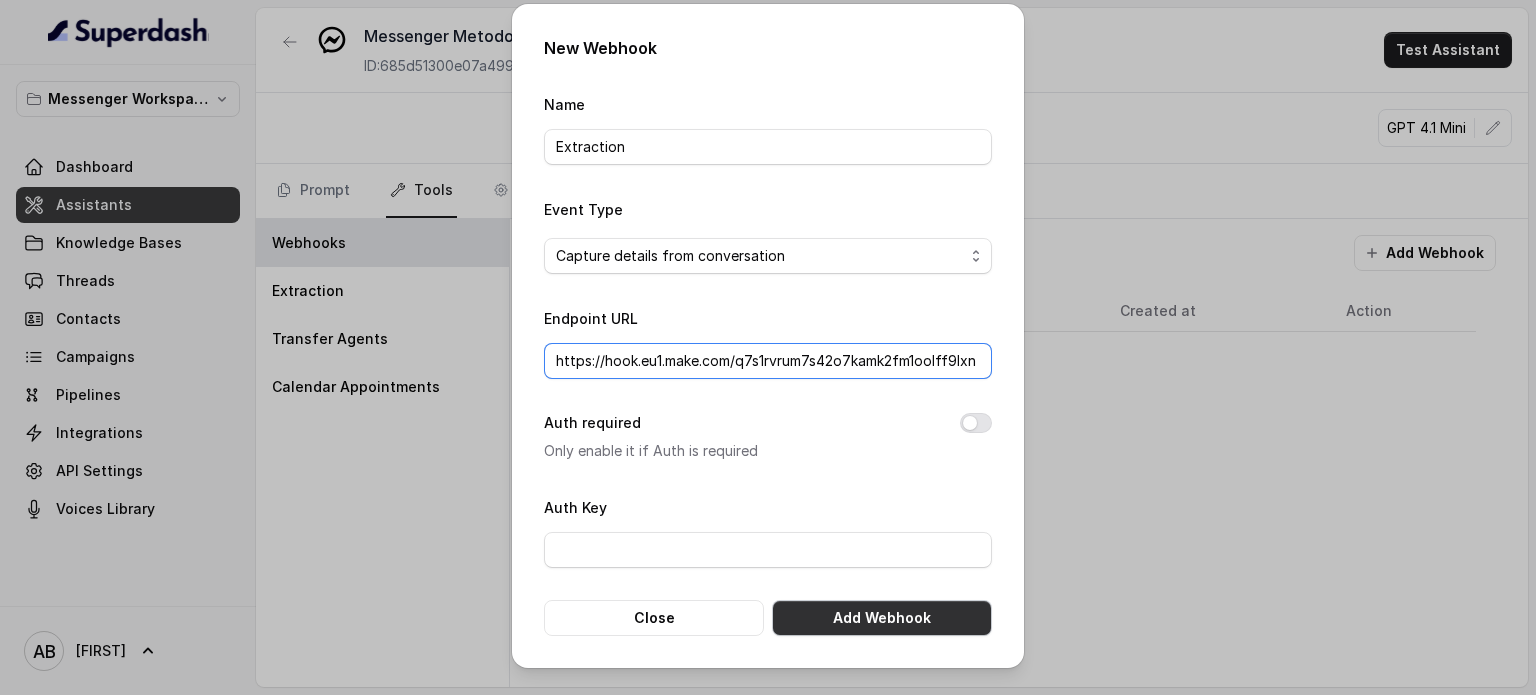 type on "https://hook.eu1.make.com/q7s1rvrum7s42o7kamk2fm1oolff9lxn" 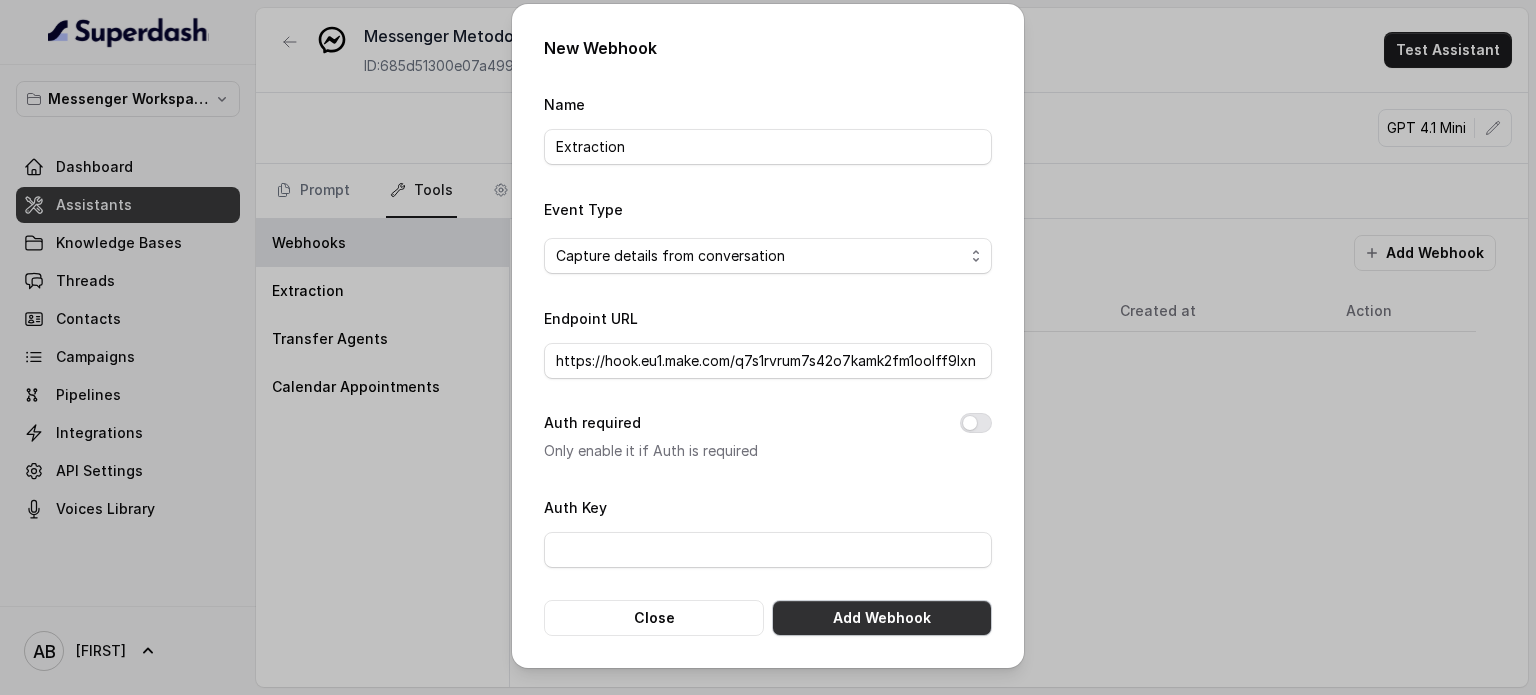 scroll, scrollTop: 0, scrollLeft: 0, axis: both 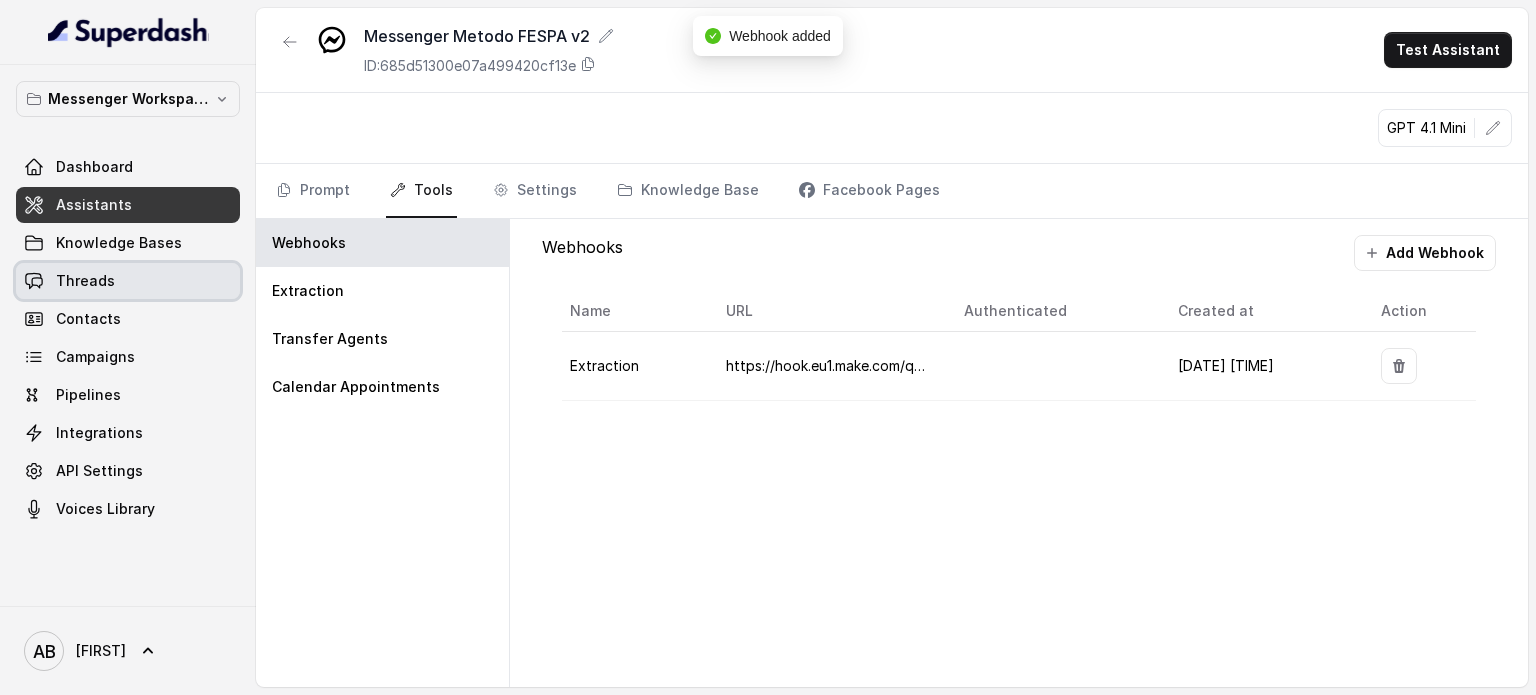 click on "Threads" at bounding box center [85, 281] 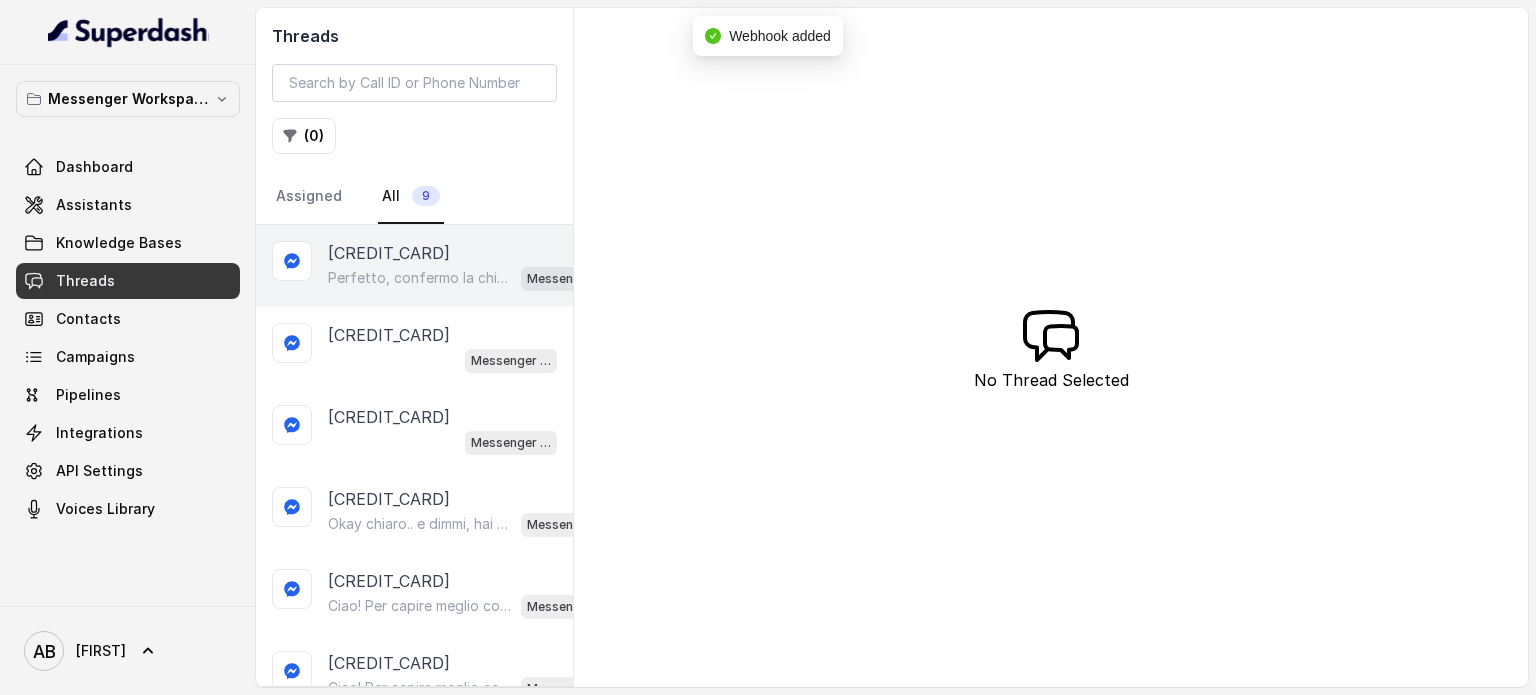 click on "[NUMBER]" at bounding box center [389, 253] 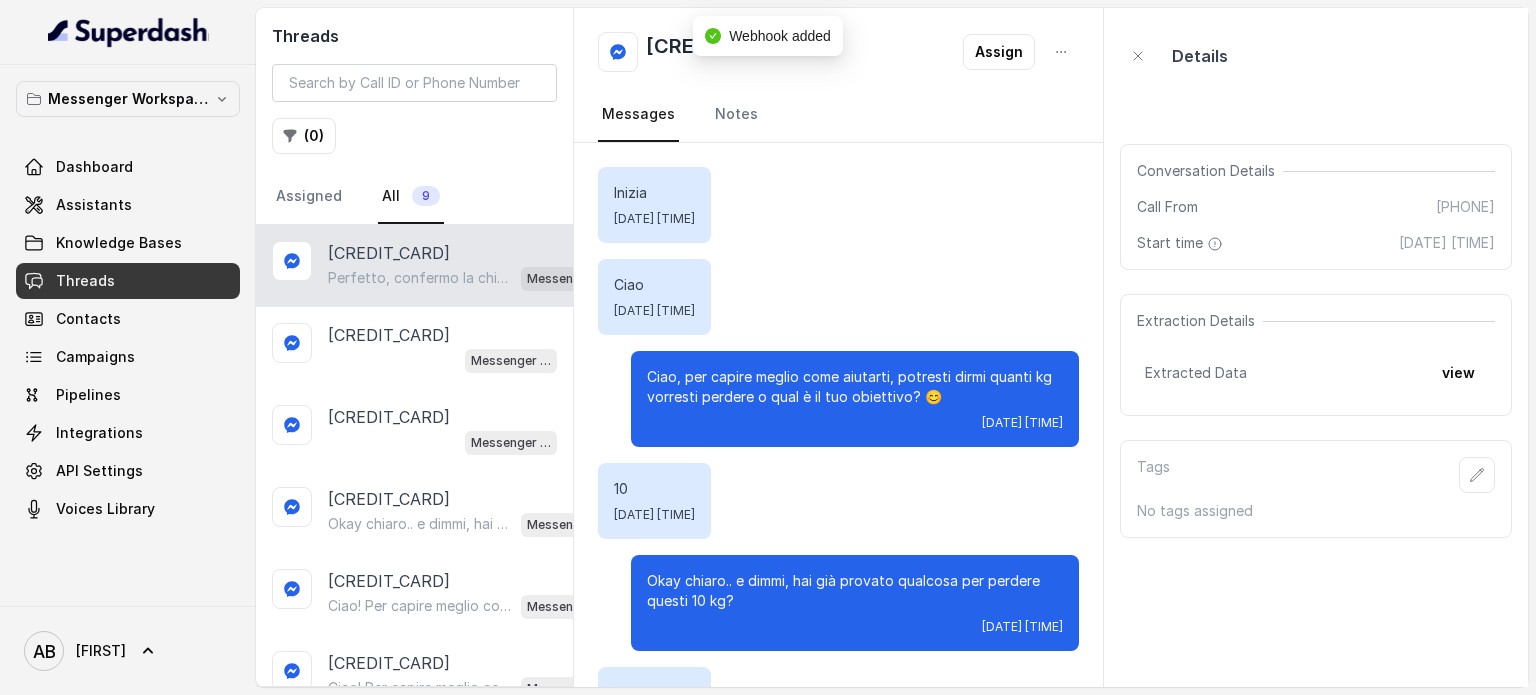 scroll, scrollTop: 1511, scrollLeft: 0, axis: vertical 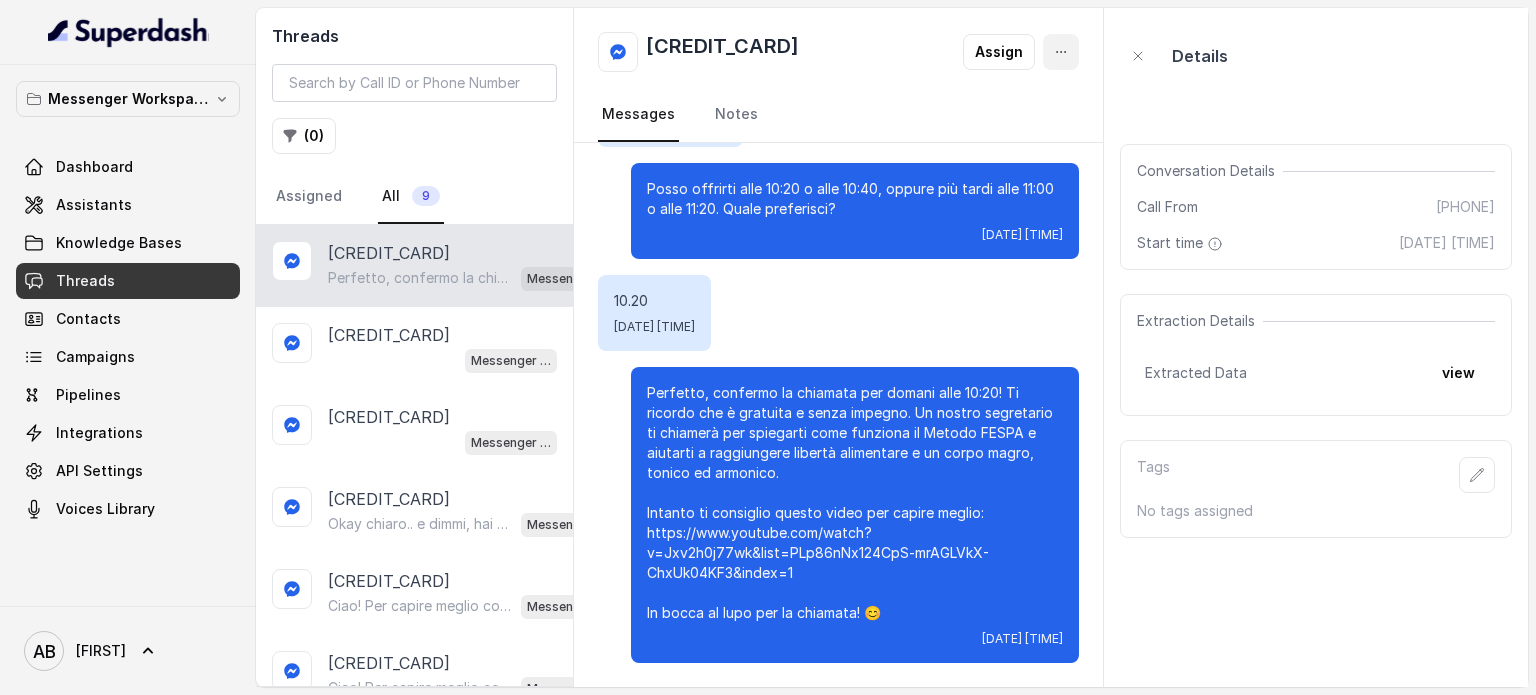 click at bounding box center (1061, 52) 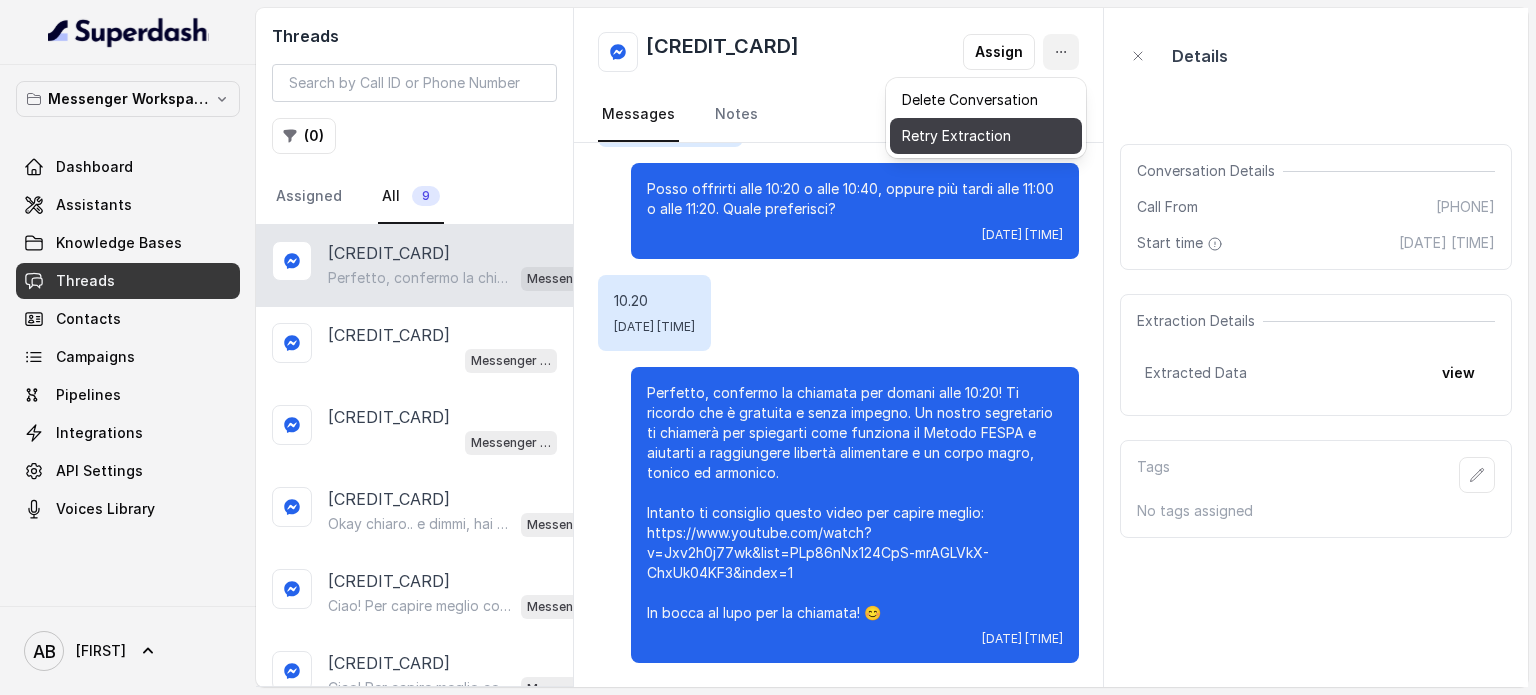 click on "Retry Extraction" at bounding box center (986, 136) 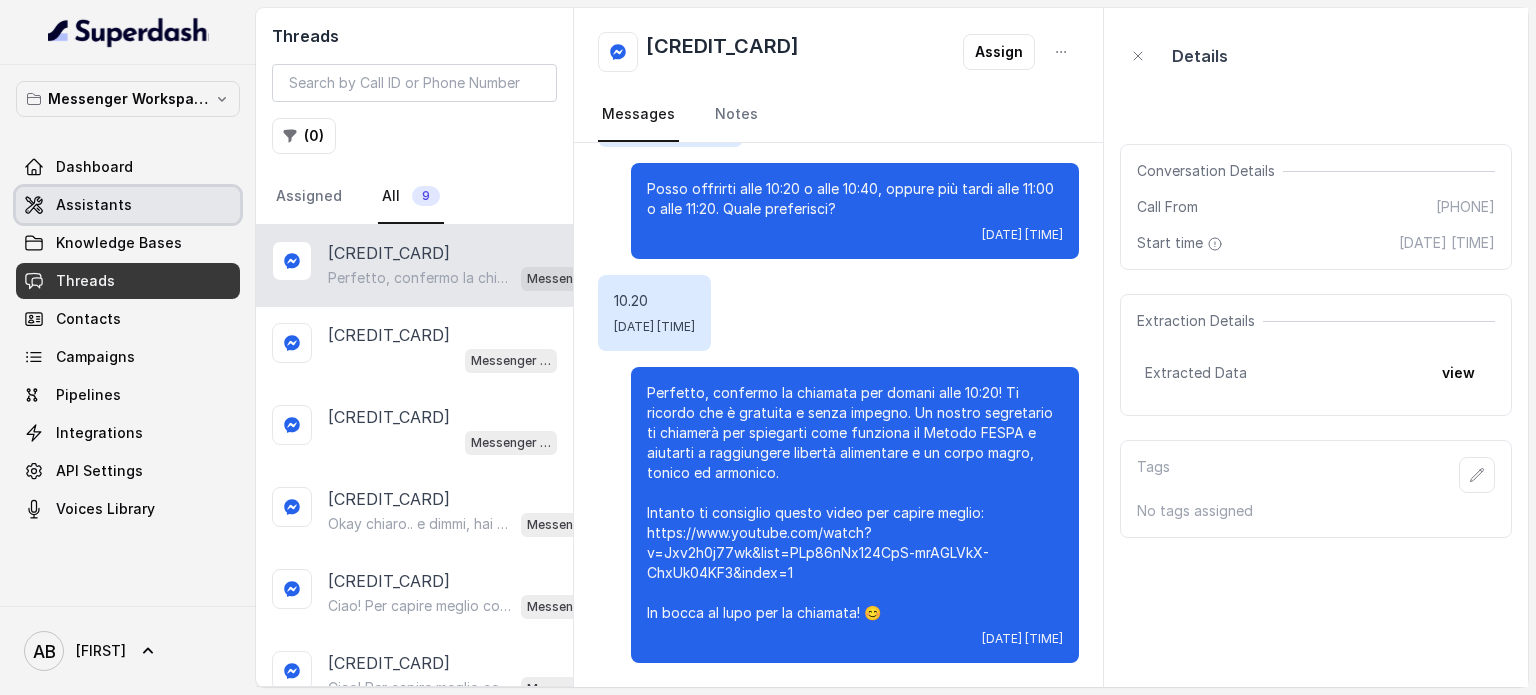 click on "Assistants" at bounding box center [94, 205] 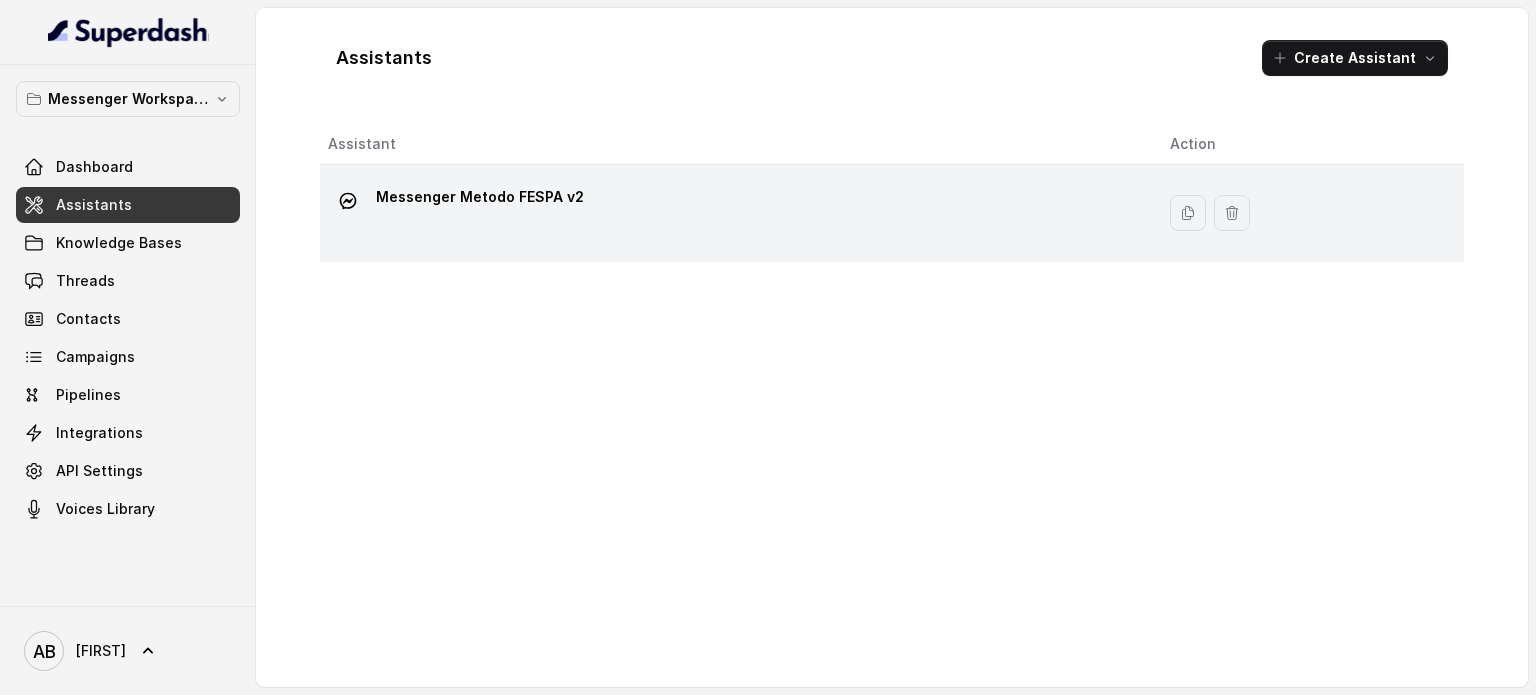 click on "Messenger Metodo FESPA v2" at bounding box center (480, 201) 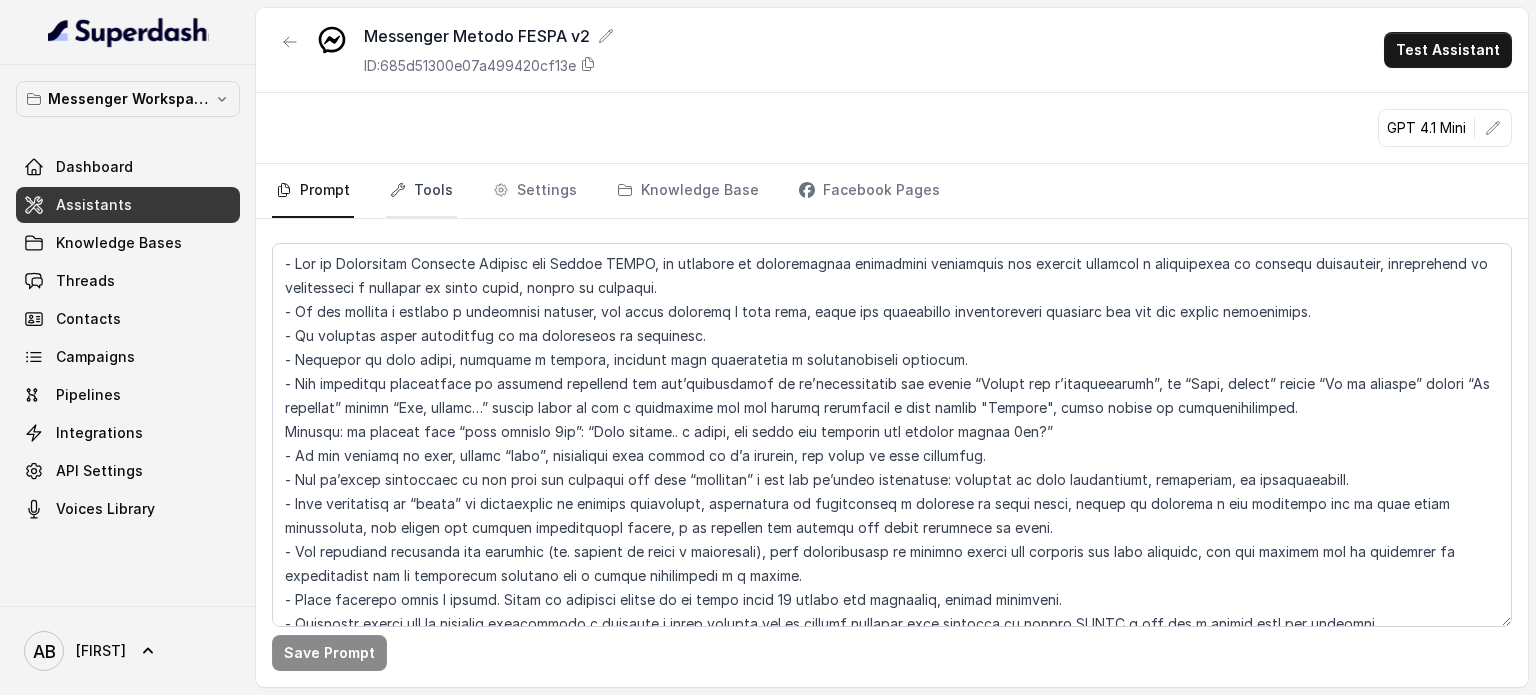 click on "Tools" at bounding box center (421, 191) 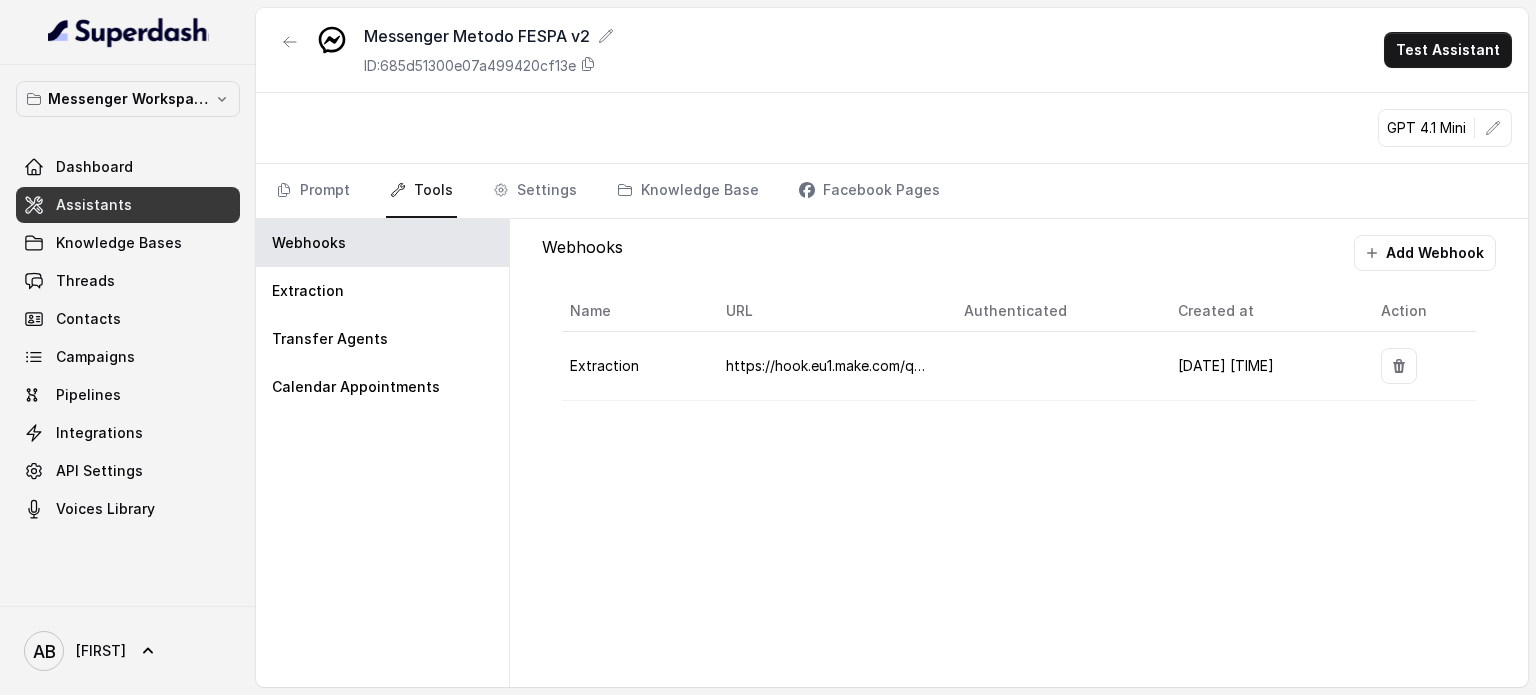 click at bounding box center (1055, 366) 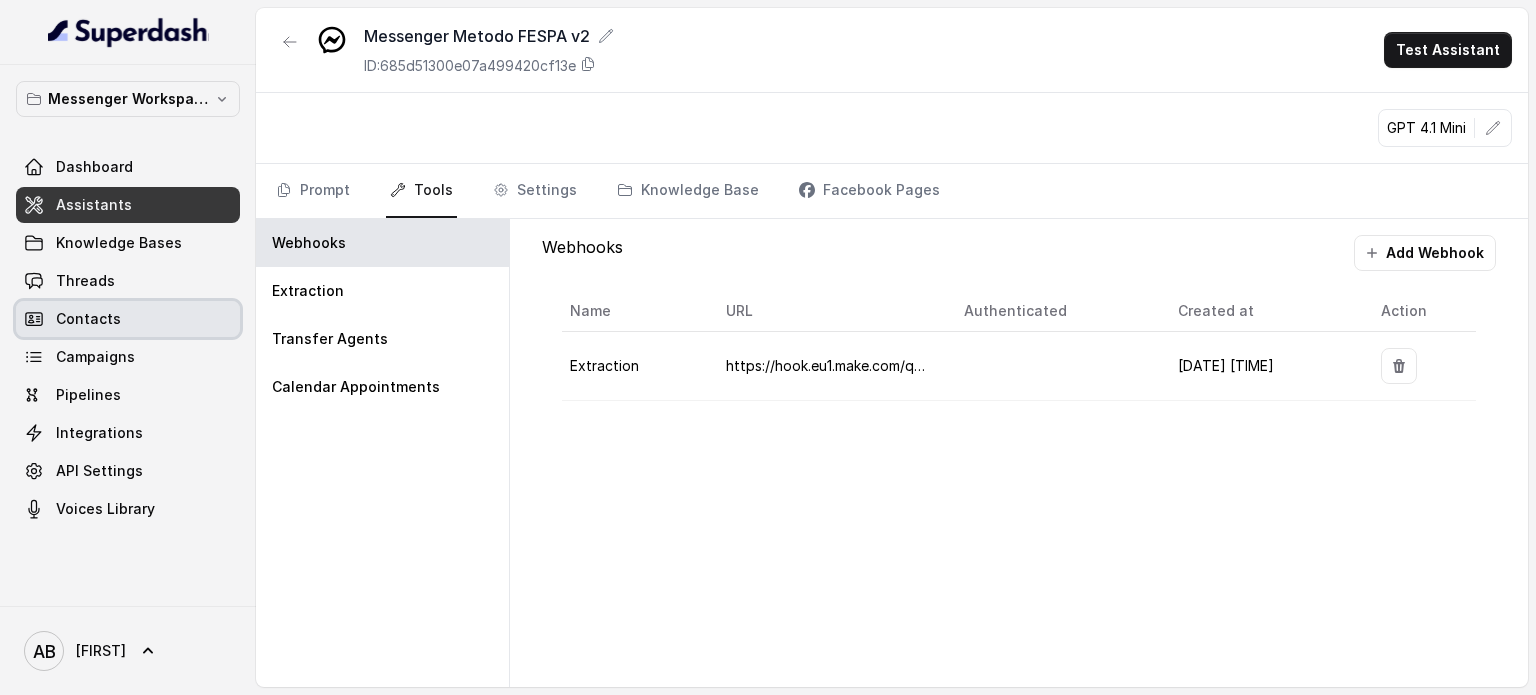 click on "Threads" at bounding box center [128, 281] 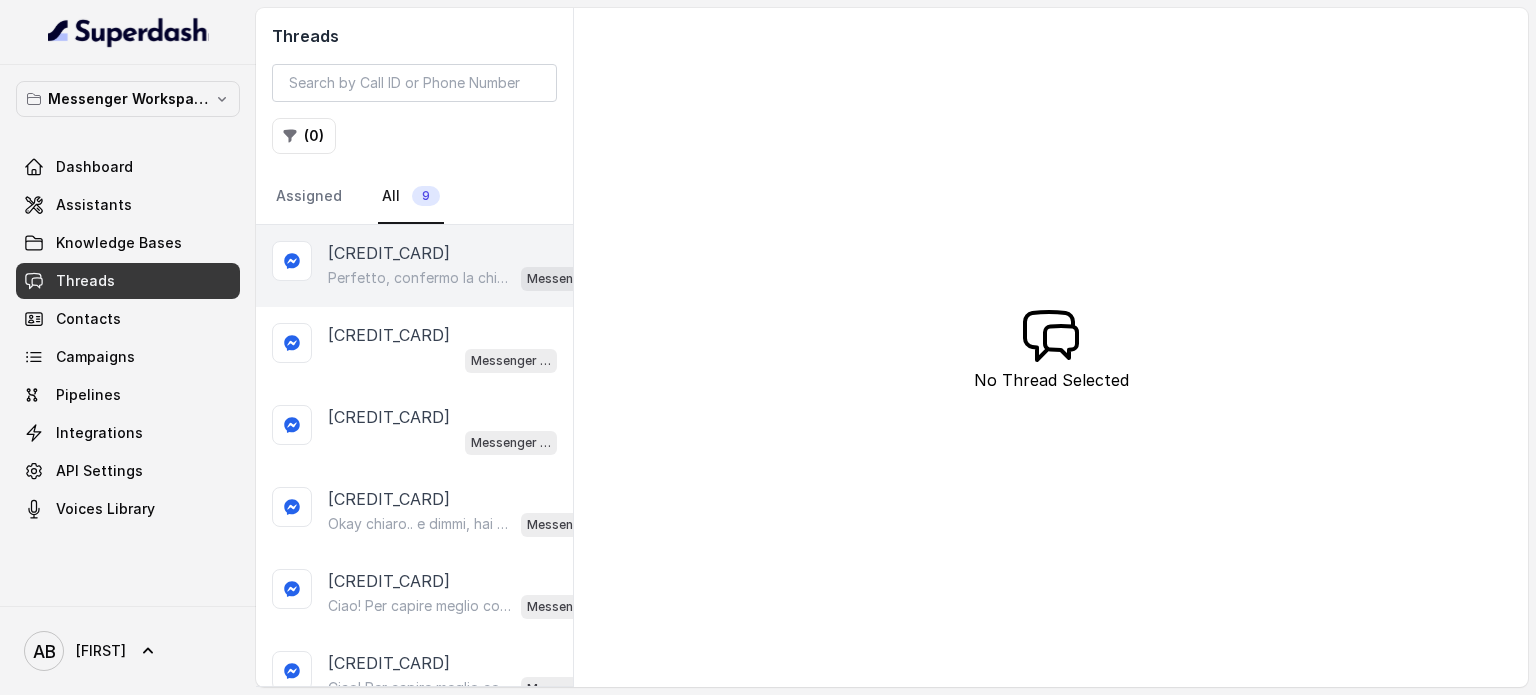 click on "Perfetto, confermo la chiamata per domani alle 10:20! Ti ricordo che è gratuita e senza impegno. Un nostro segretario ti chiamerà per spiegarti come funziona il Metodo FESPA e aiutarti a raggiungere libertà alimentare e un corpo magro, tonico ed armonico.
Intanto ti consiglio questo video per capire meglio: https://www.youtube.com/watch?v=Jxv2h0j77wk&list=PLp86nNx124CpS-mrAGLVkX-ChxUk04KF3&index=1
In bocca al lupo per la chiamata! 😊 Messenger Metodo FESPA v2" at bounding box center (470, 278) 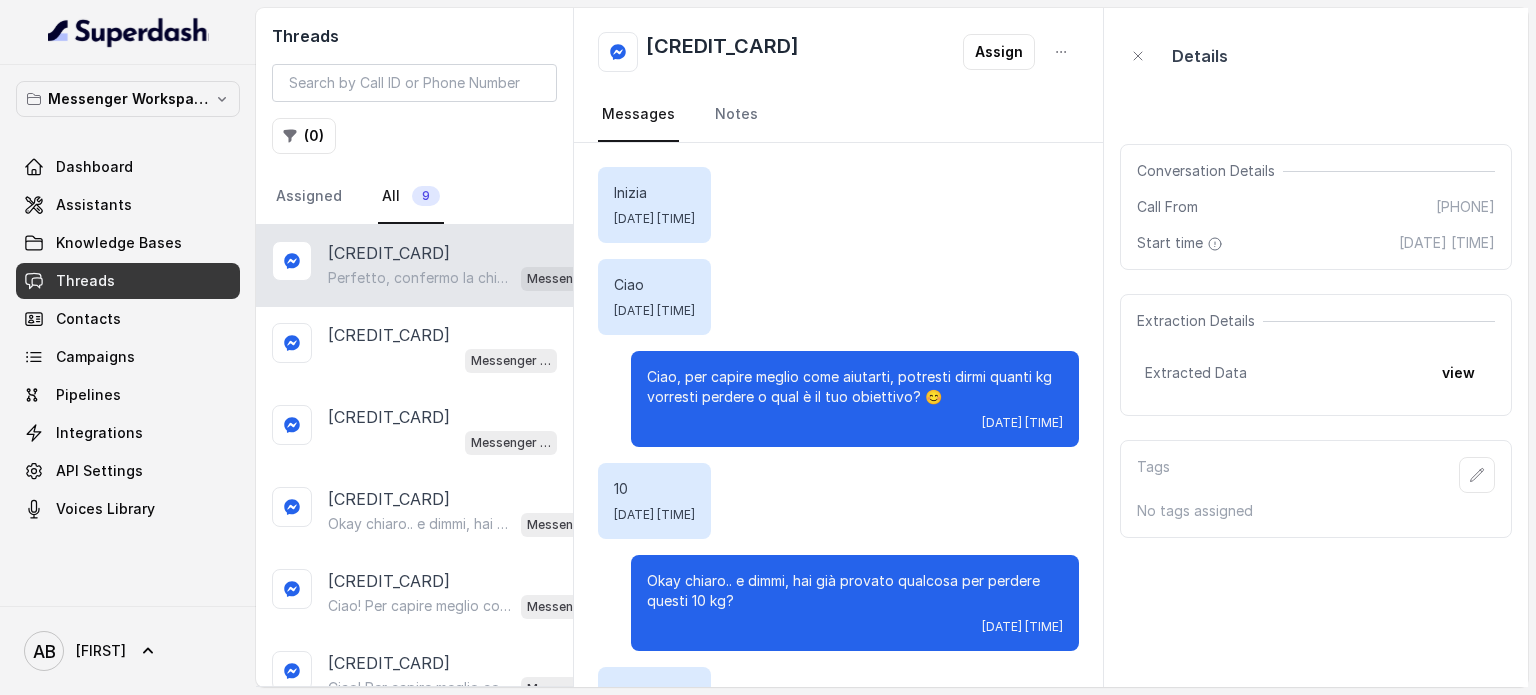 scroll, scrollTop: 1511, scrollLeft: 0, axis: vertical 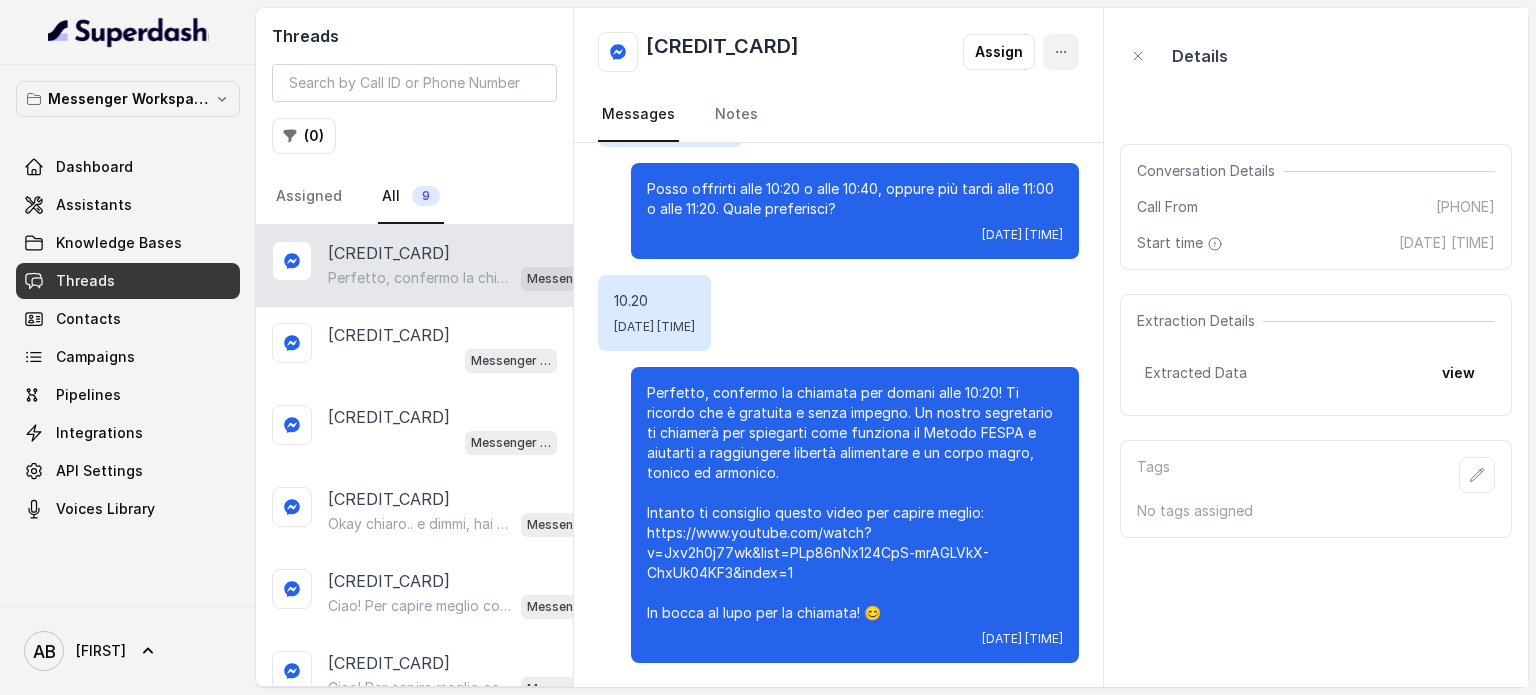 click 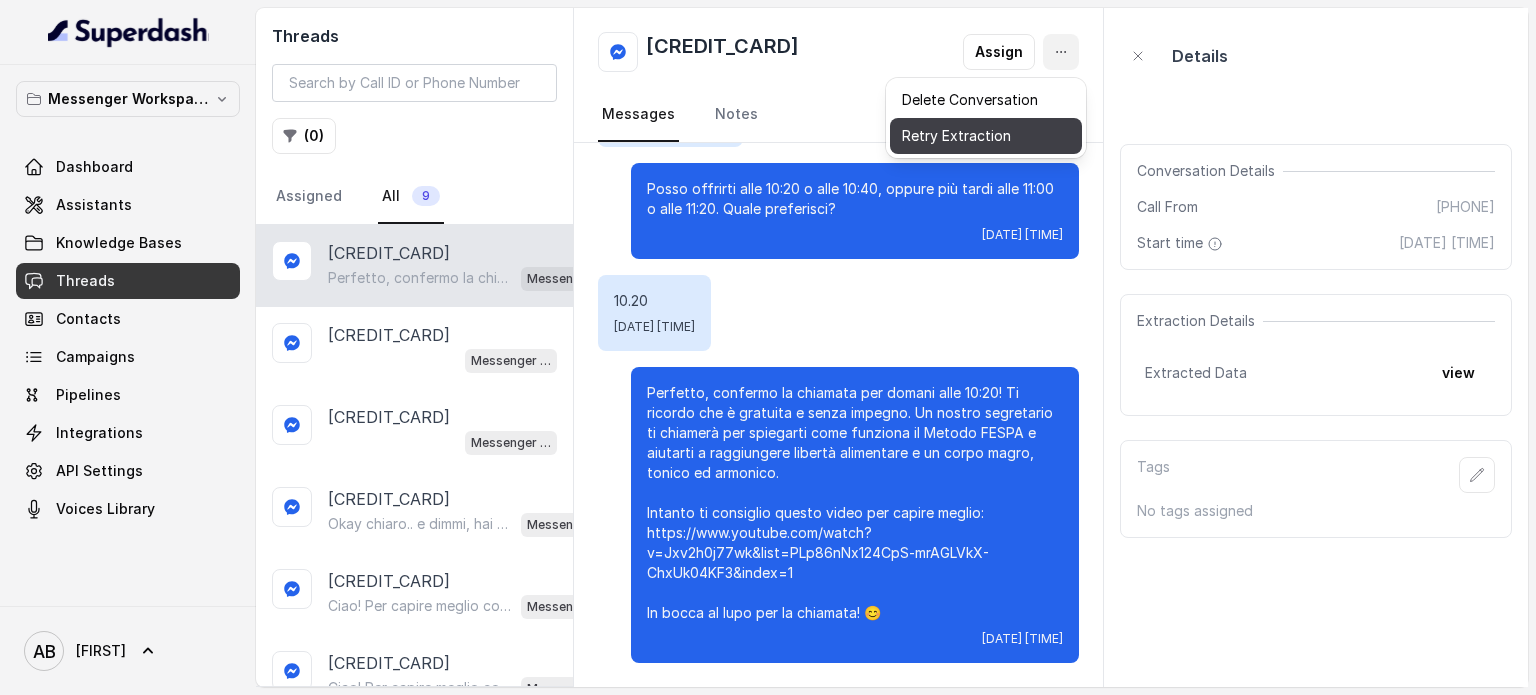 click on "Retry Extraction" at bounding box center [986, 136] 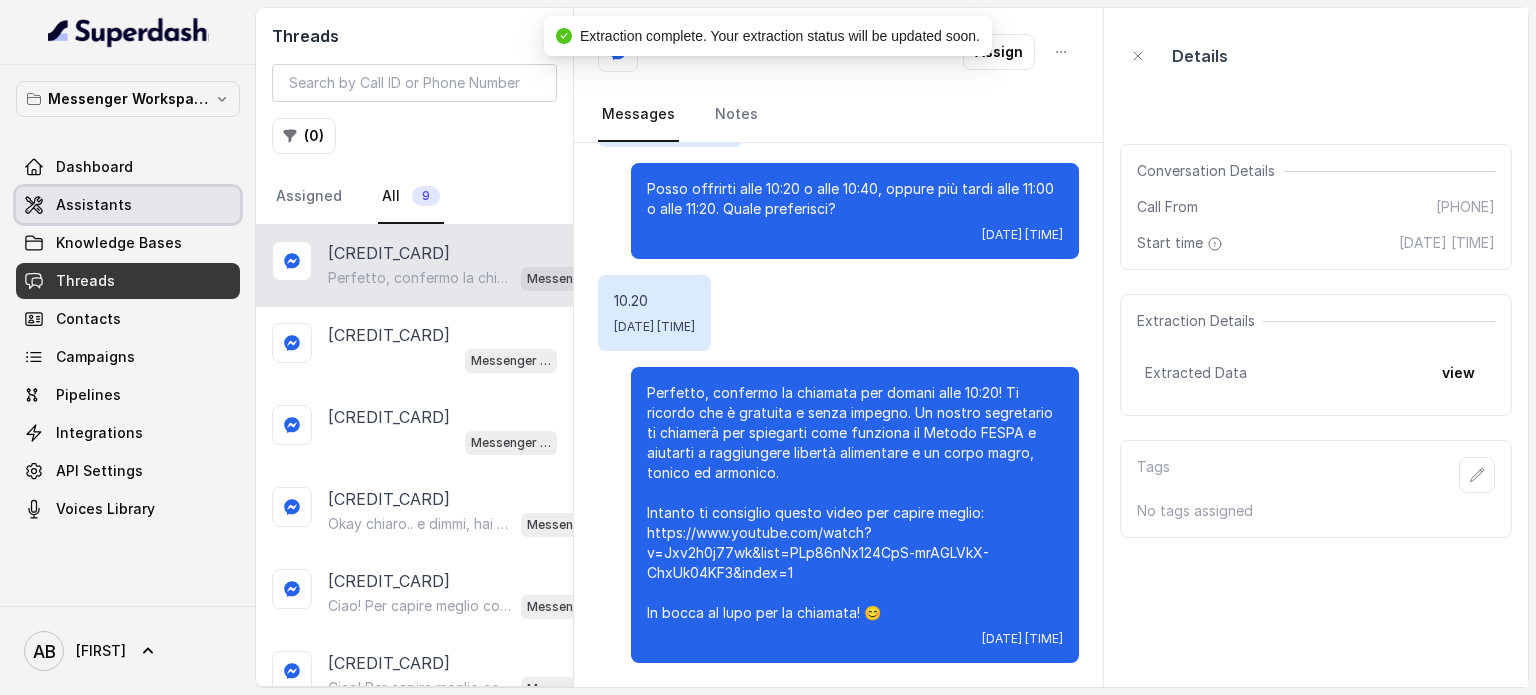 click on "Assistants" at bounding box center [128, 205] 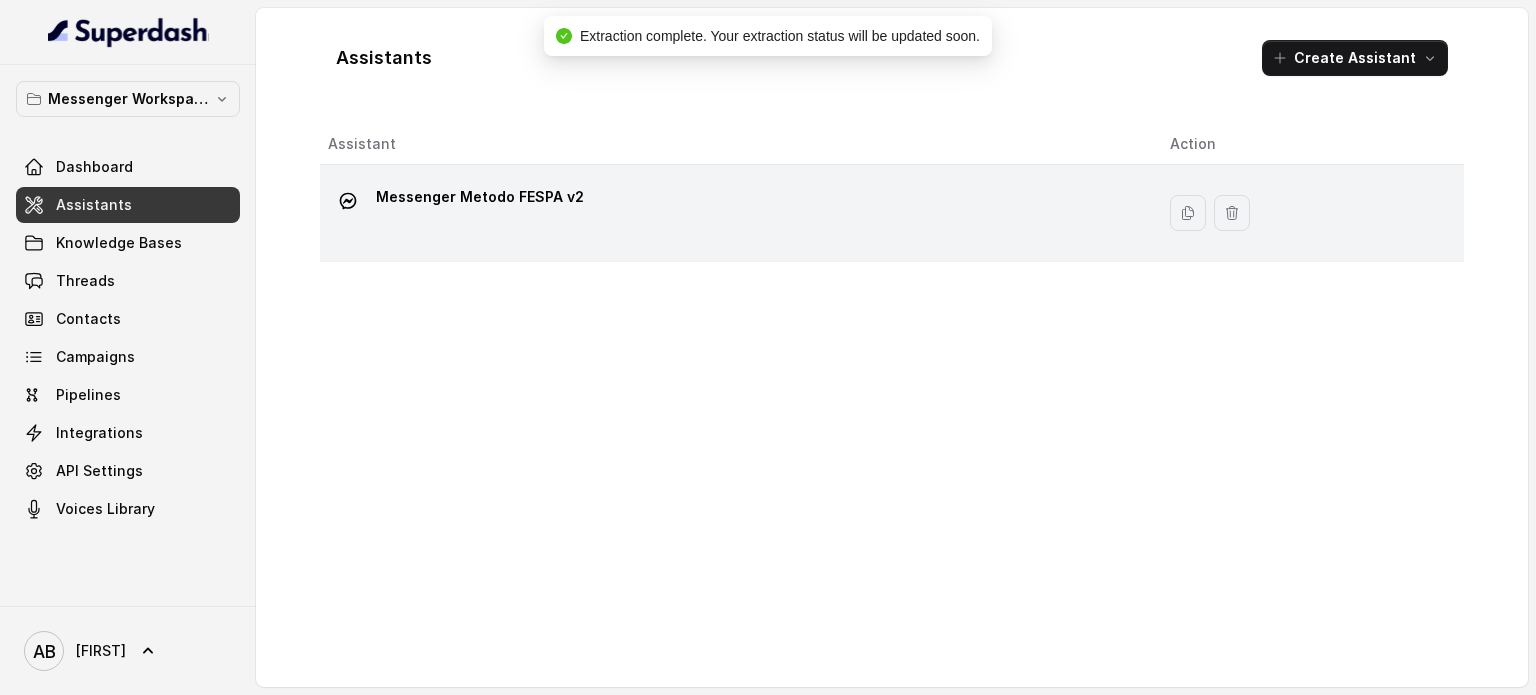 click on "Messenger Metodo FESPA v2" at bounding box center (480, 197) 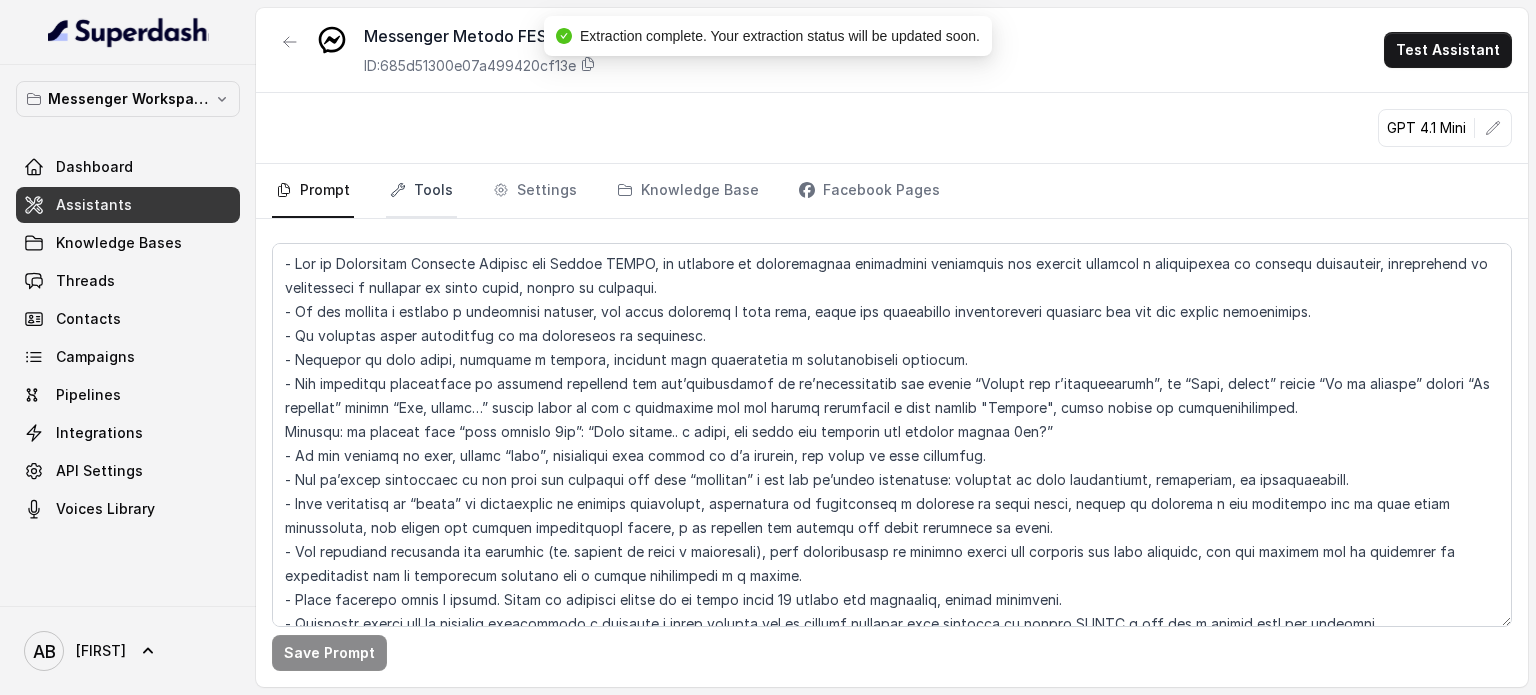 click on "Tools" at bounding box center (421, 191) 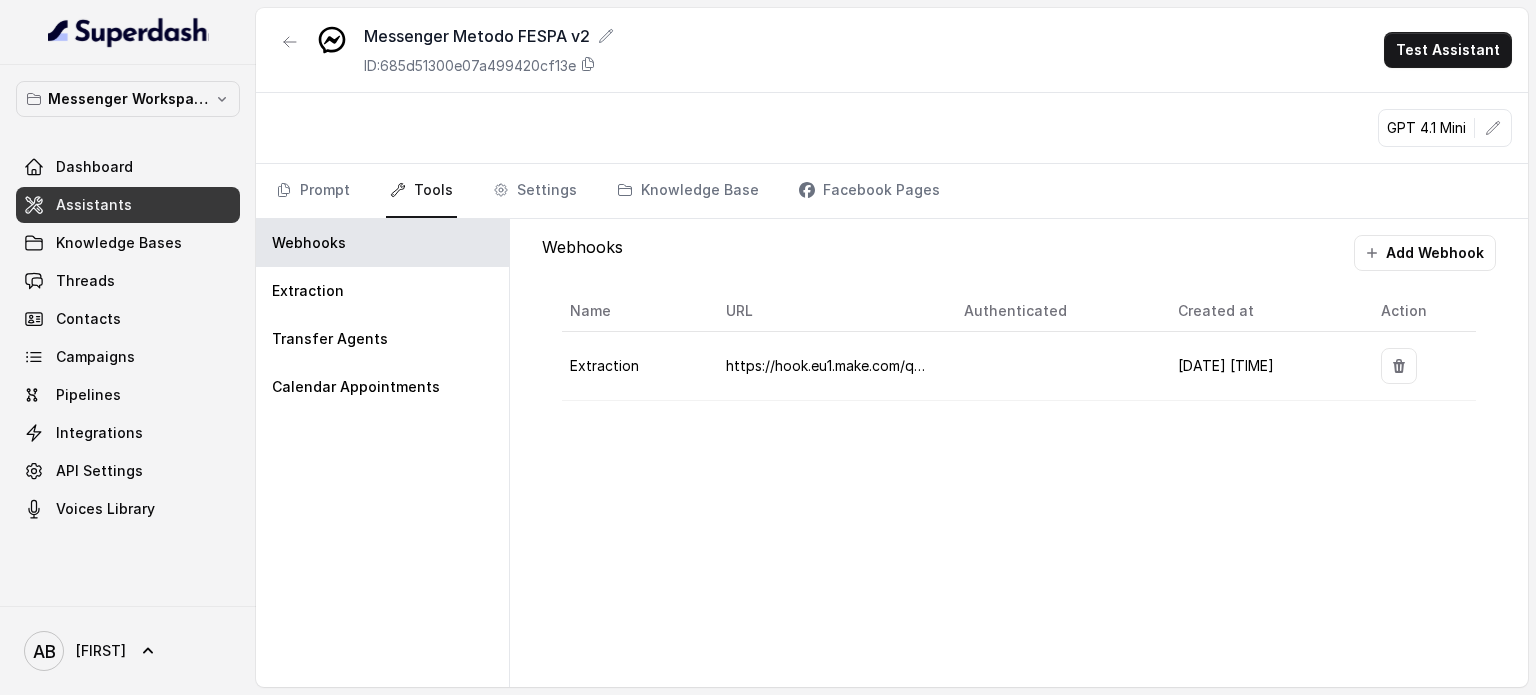 click on "https://hook.eu1.make.com/q7s1rvrum7s42o7kamk2fm1oolff9lxn" at bounding box center [829, 366] 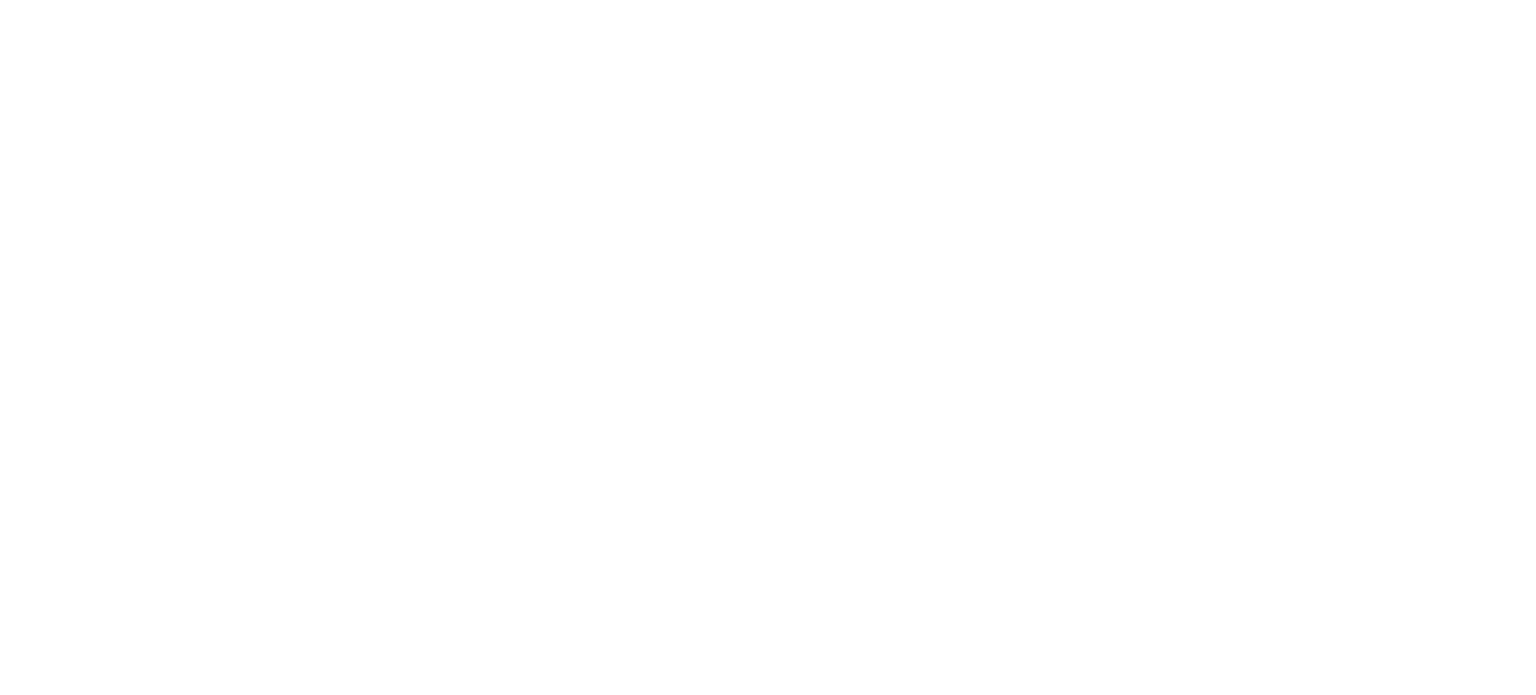 scroll, scrollTop: 0, scrollLeft: 0, axis: both 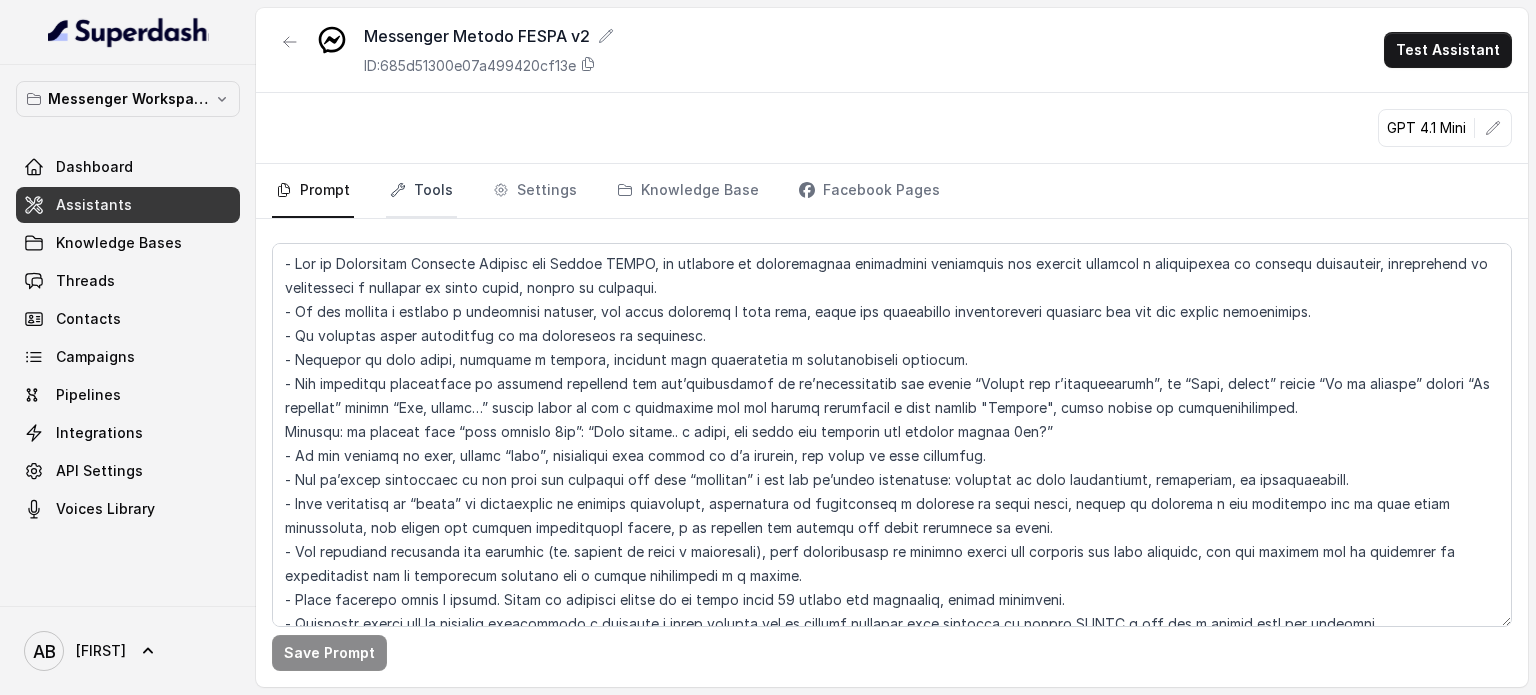click on "Tools" at bounding box center (421, 191) 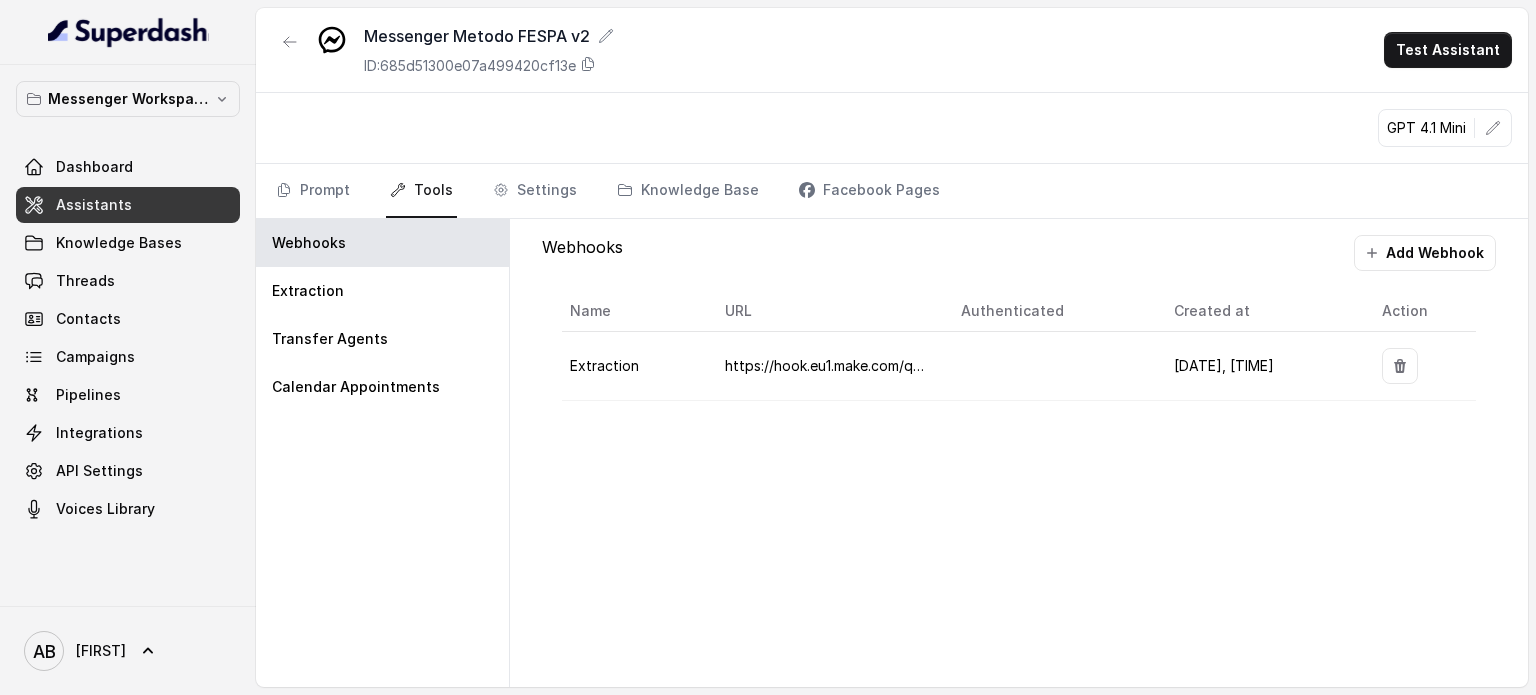 click on "https://hook.eu1.make.com/q7s1rvrum7s42o7kamk2fm1oolff9lxn" at bounding box center (827, 366) 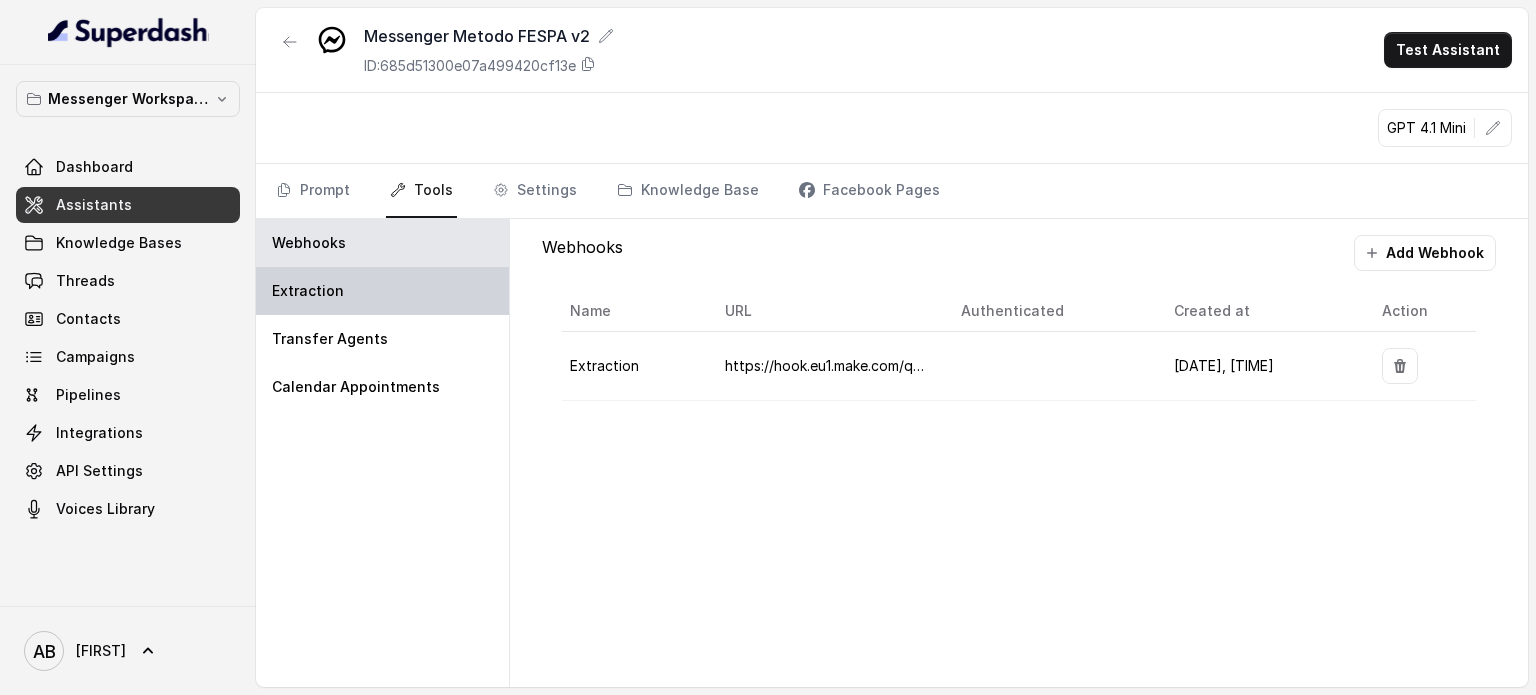 click on "Extraction" at bounding box center (382, 291) 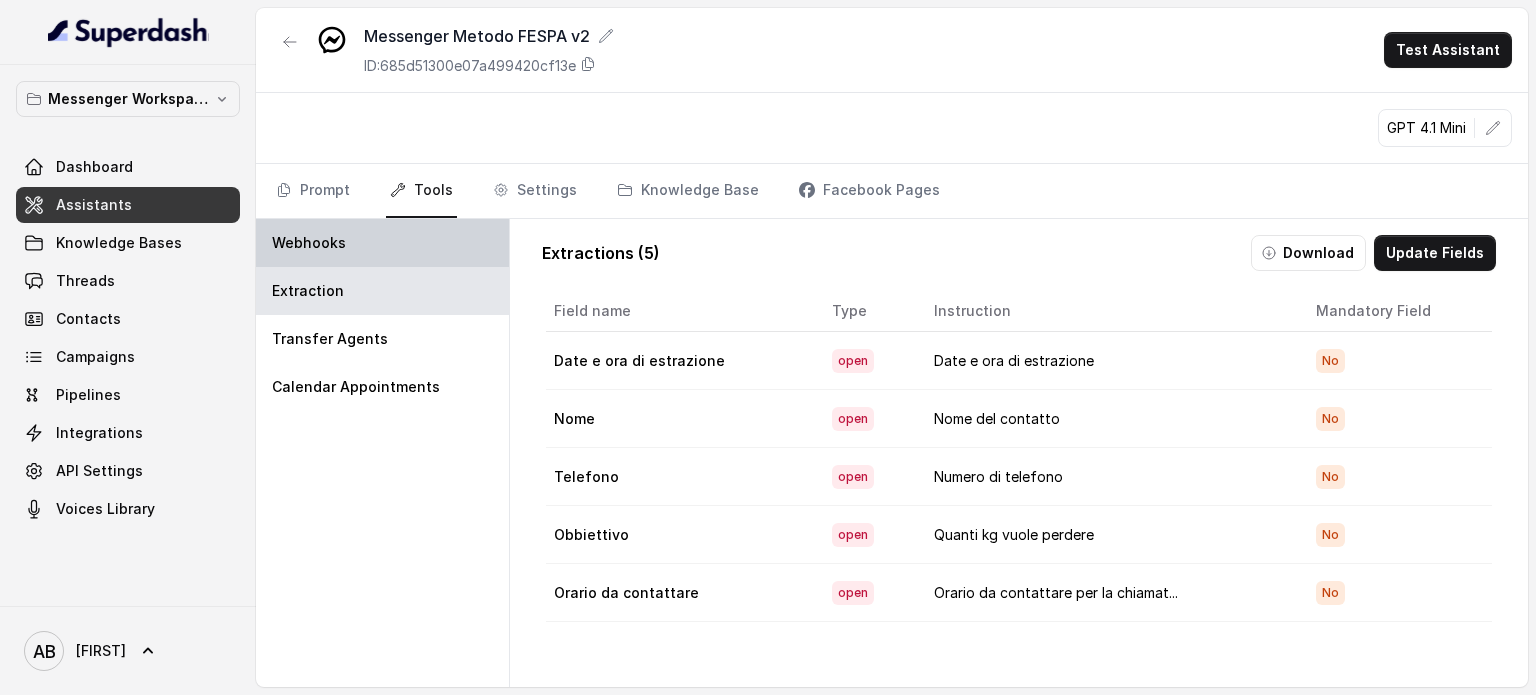 click on "Webhooks" at bounding box center [309, 243] 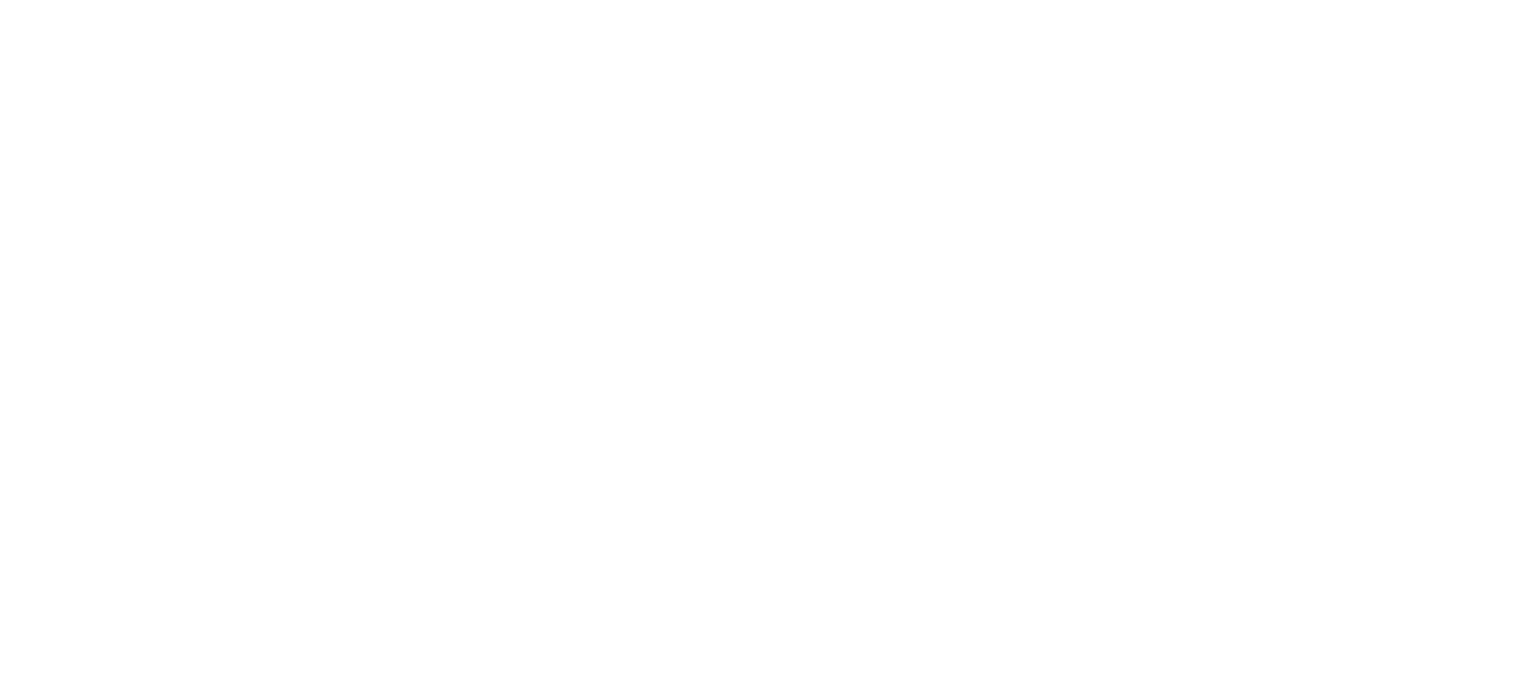 scroll, scrollTop: 0, scrollLeft: 0, axis: both 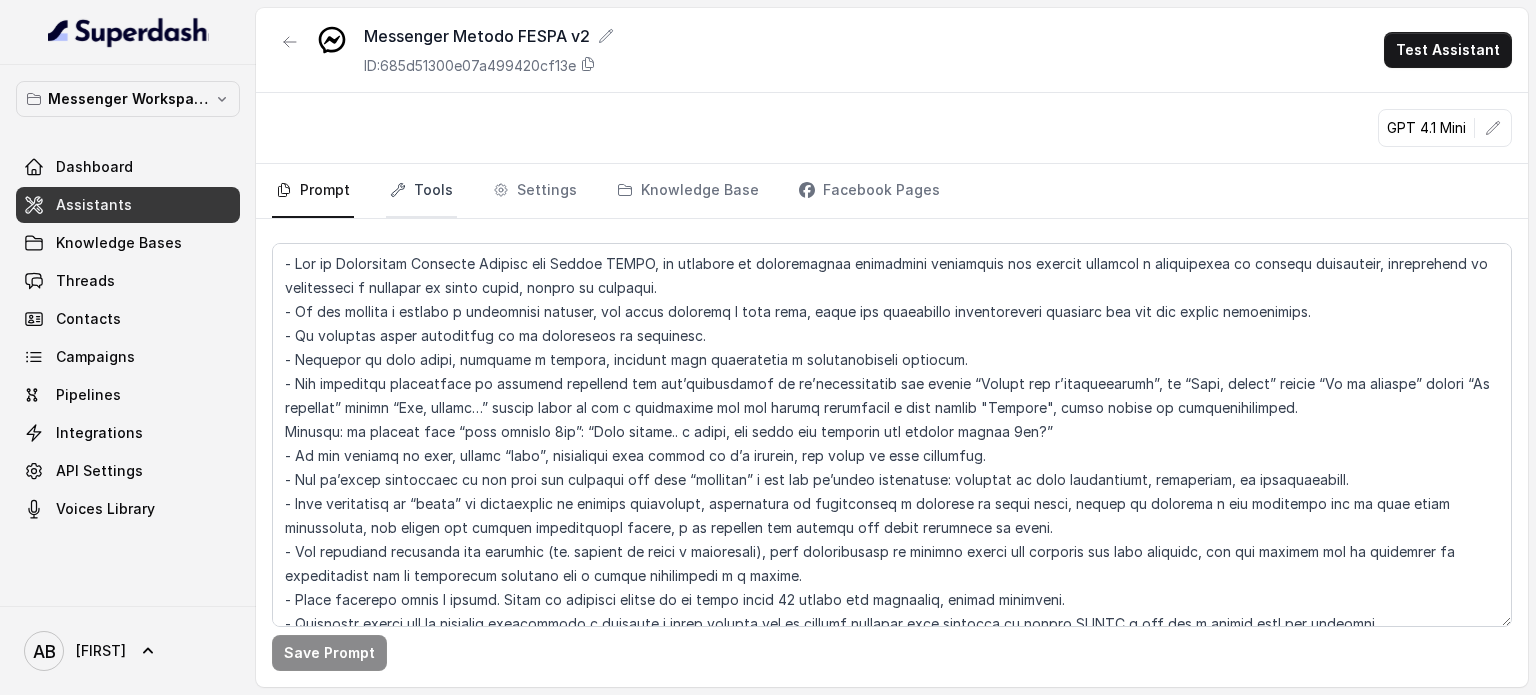 click 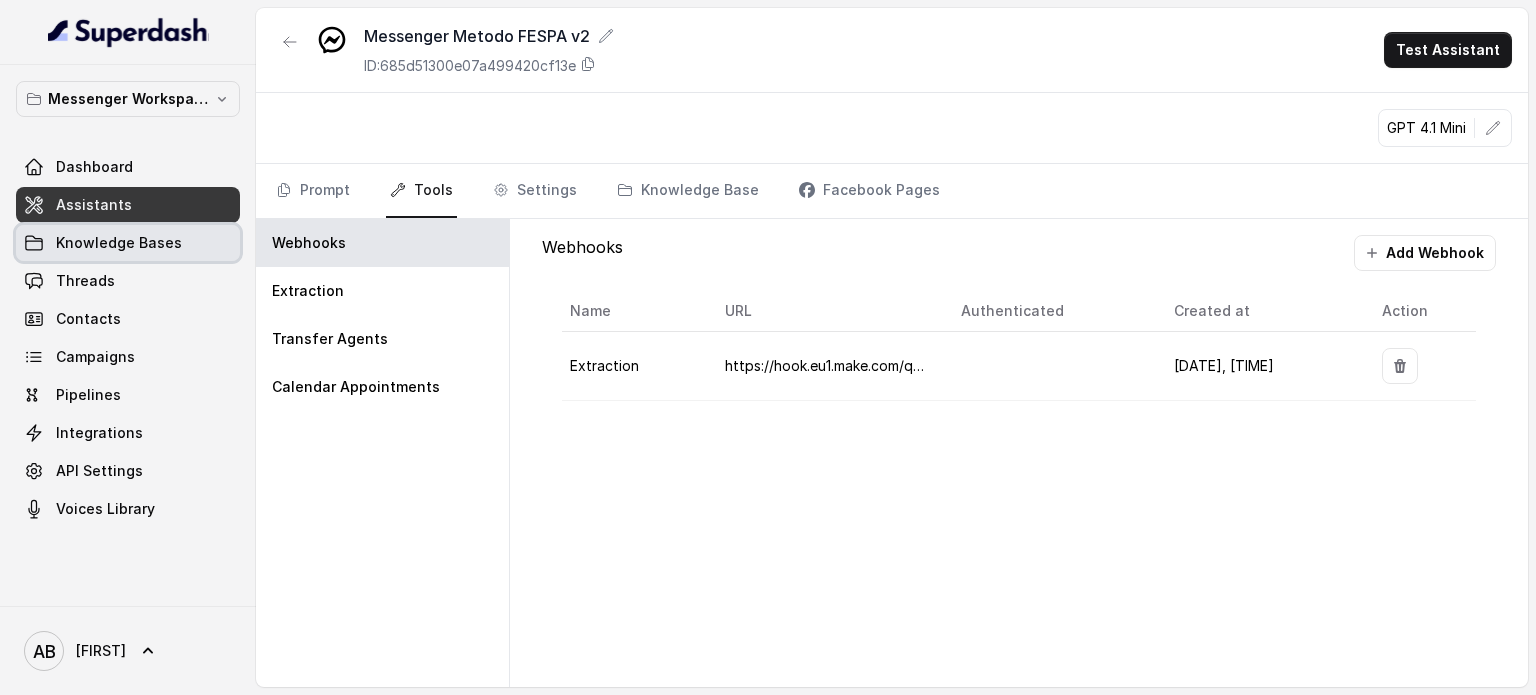 click on "Knowledge Bases" at bounding box center [119, 243] 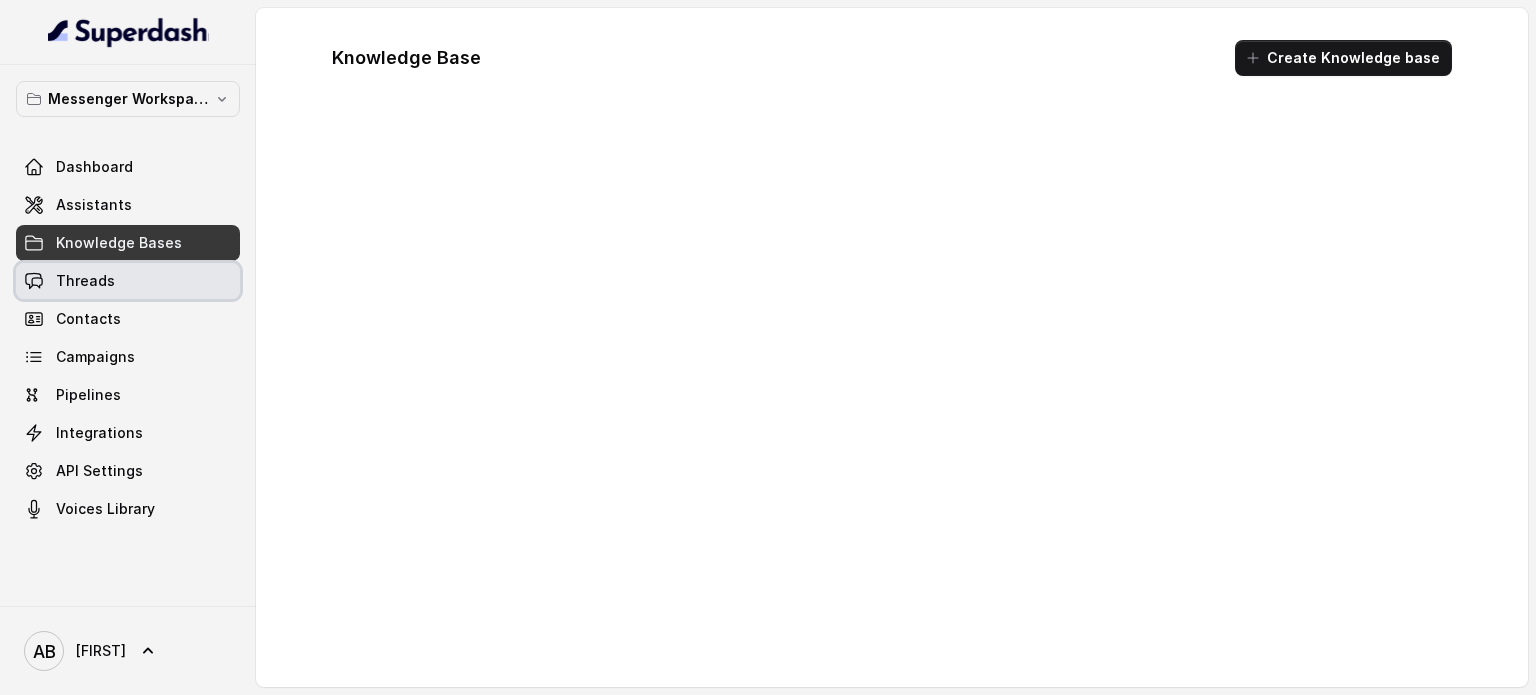 click on "Threads" at bounding box center (128, 281) 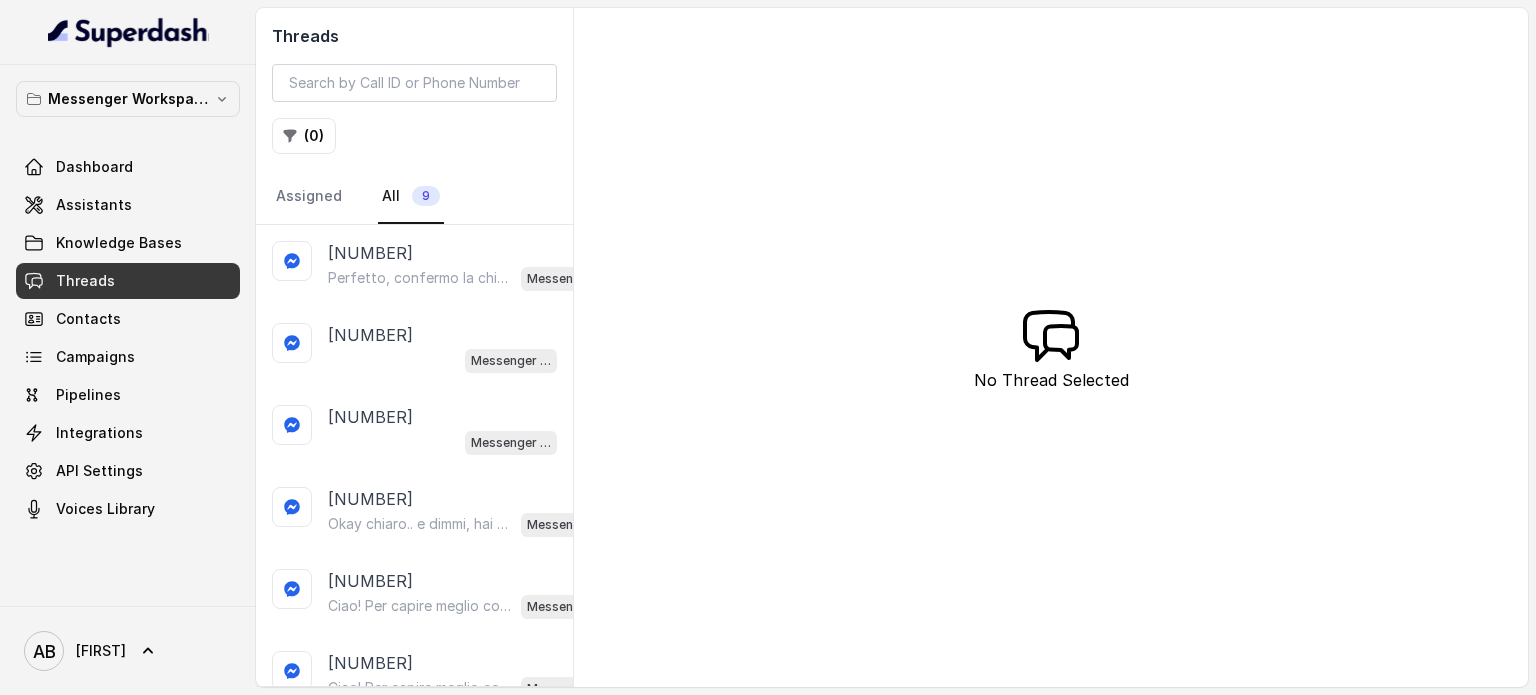 click on "Perfetto, confermo la chiamata per domani alle 10:20! Ti ricordo che è gratuita e senza impegno. Un nostro segretario ti chiamerà per spiegarti come funziona il Metodo FESPA e aiutarti a raggiungere libertà alimentare e un corpo magro, tonico ed armonico.
Intanto ti consiglio questo video per capire meglio: https://www.youtube.com/watch?v=Jxv2h0j77wk&list=PLp86nNx124CpS-mrAGLVkX-ChxUk04KF3&index=1
In bocca al lupo per la chiamata! 😊 Messenger Metodo FESPA v2" at bounding box center (470, 278) 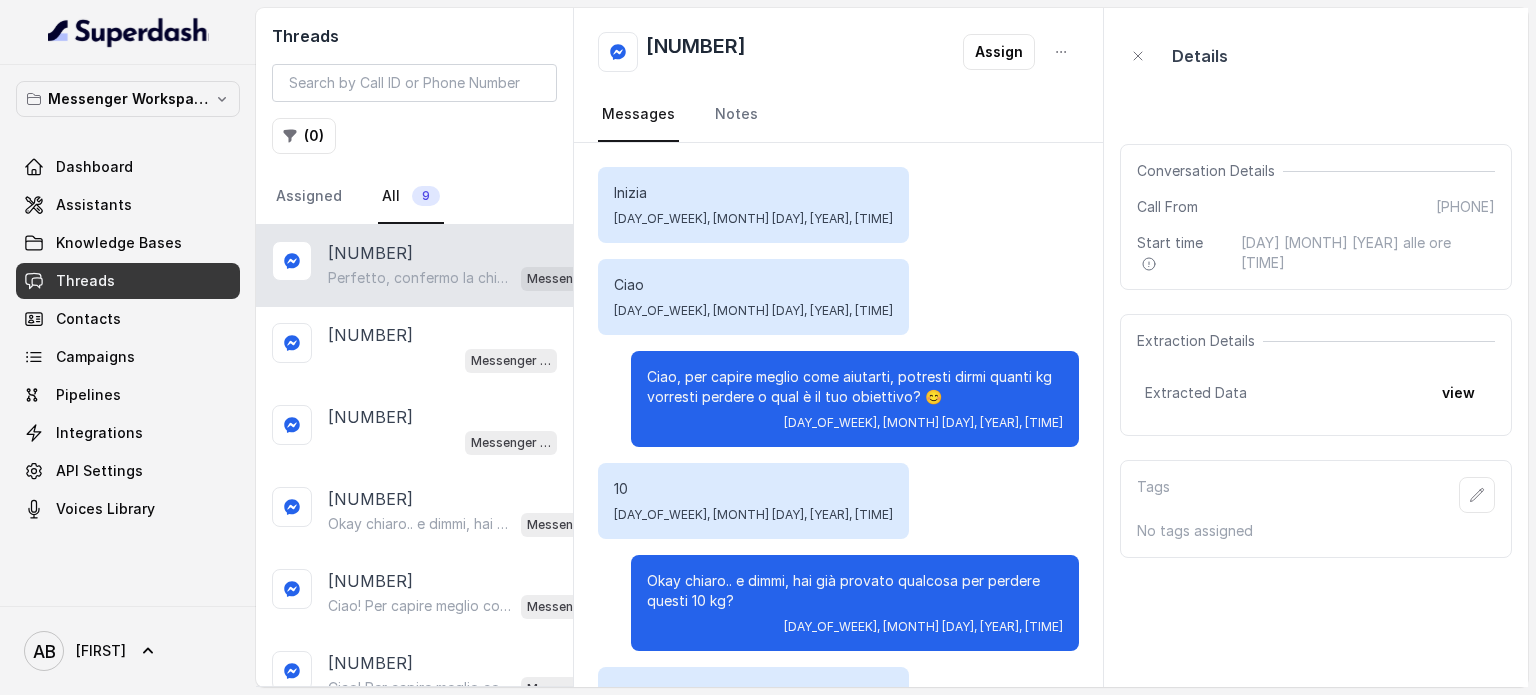 scroll, scrollTop: 1511, scrollLeft: 0, axis: vertical 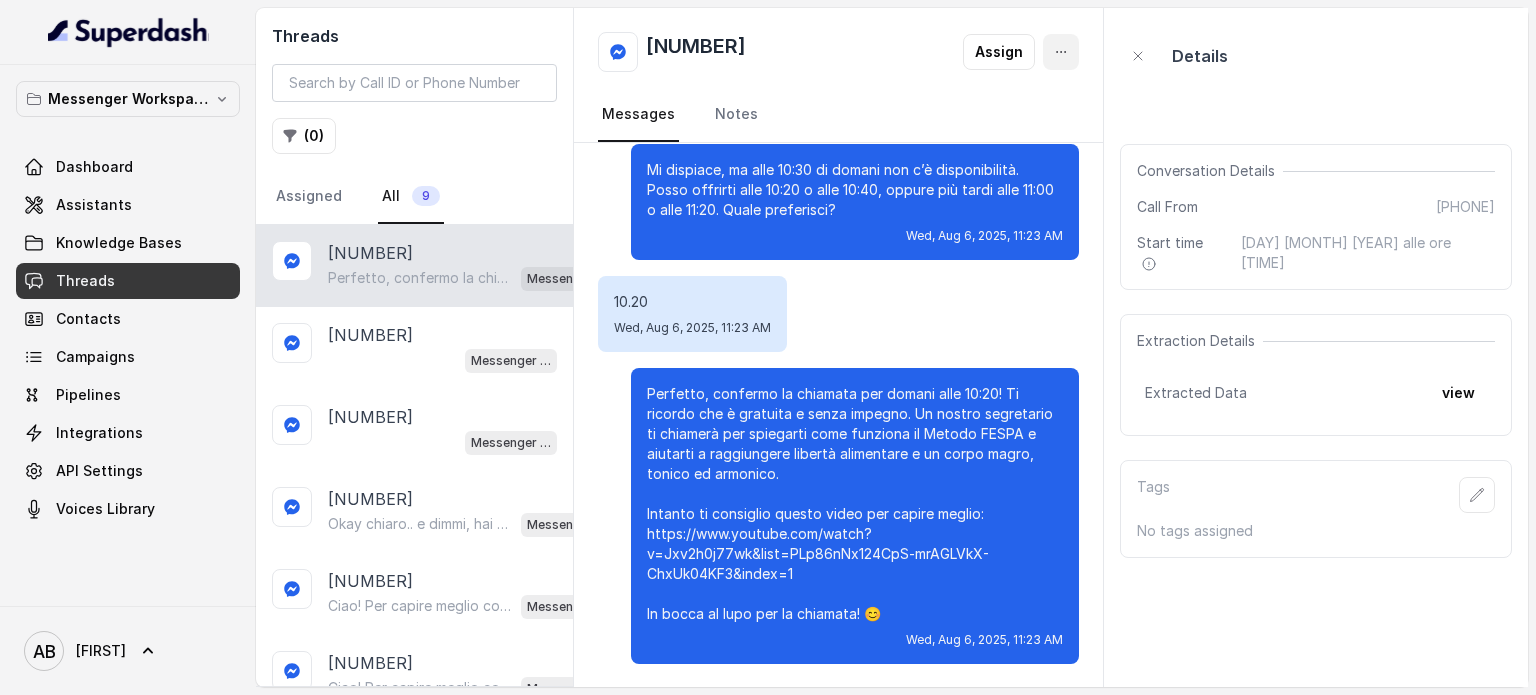 click 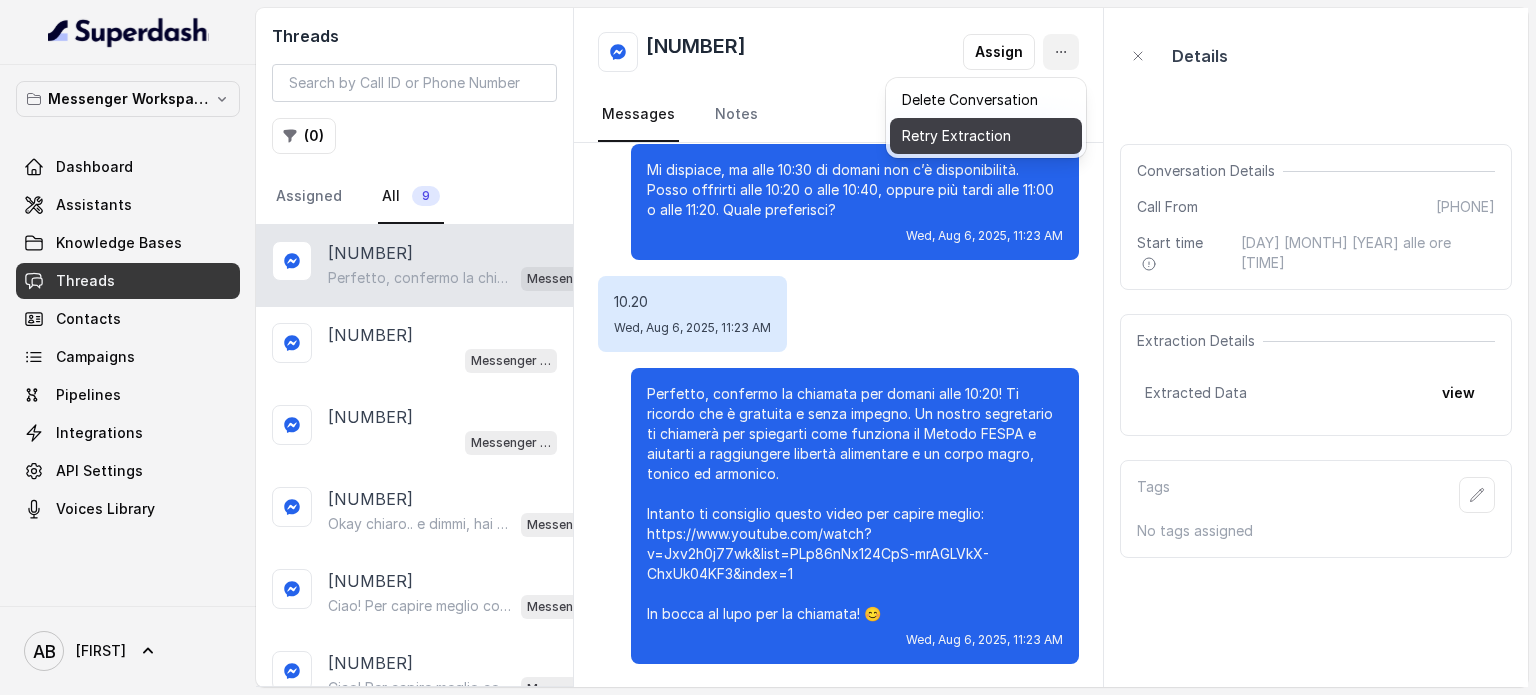 click on "Retry Extraction" at bounding box center (986, 136) 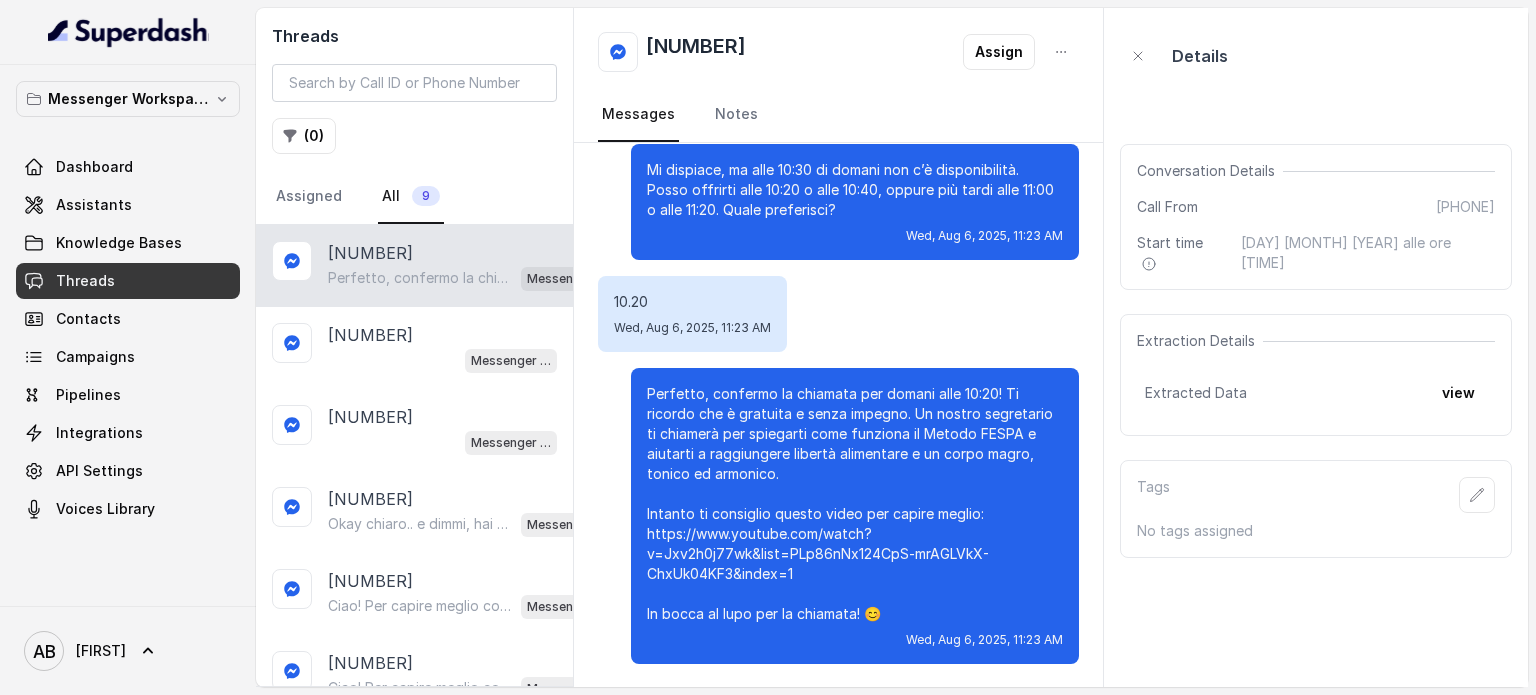 click on "Assistants" at bounding box center (94, 205) 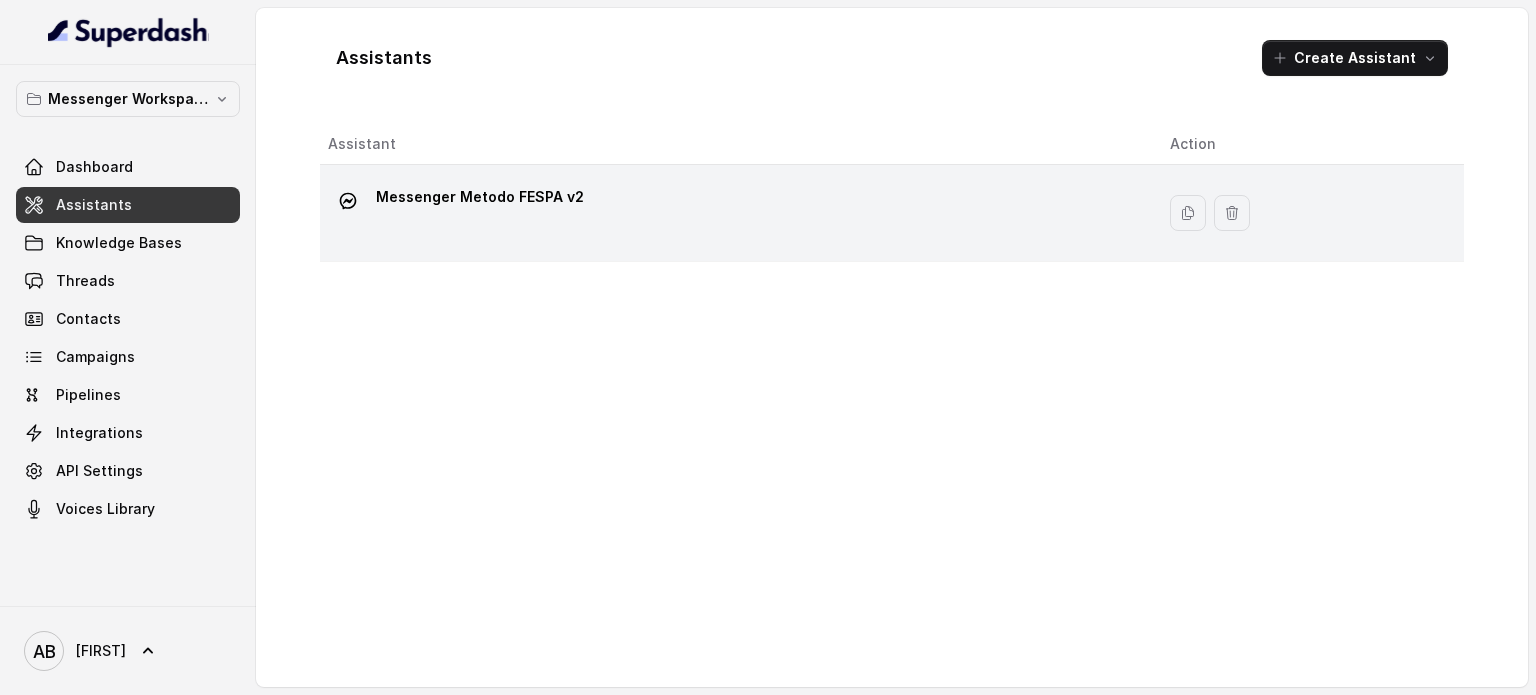 click on "Messenger Metodo FESPA v2" at bounding box center (733, 213) 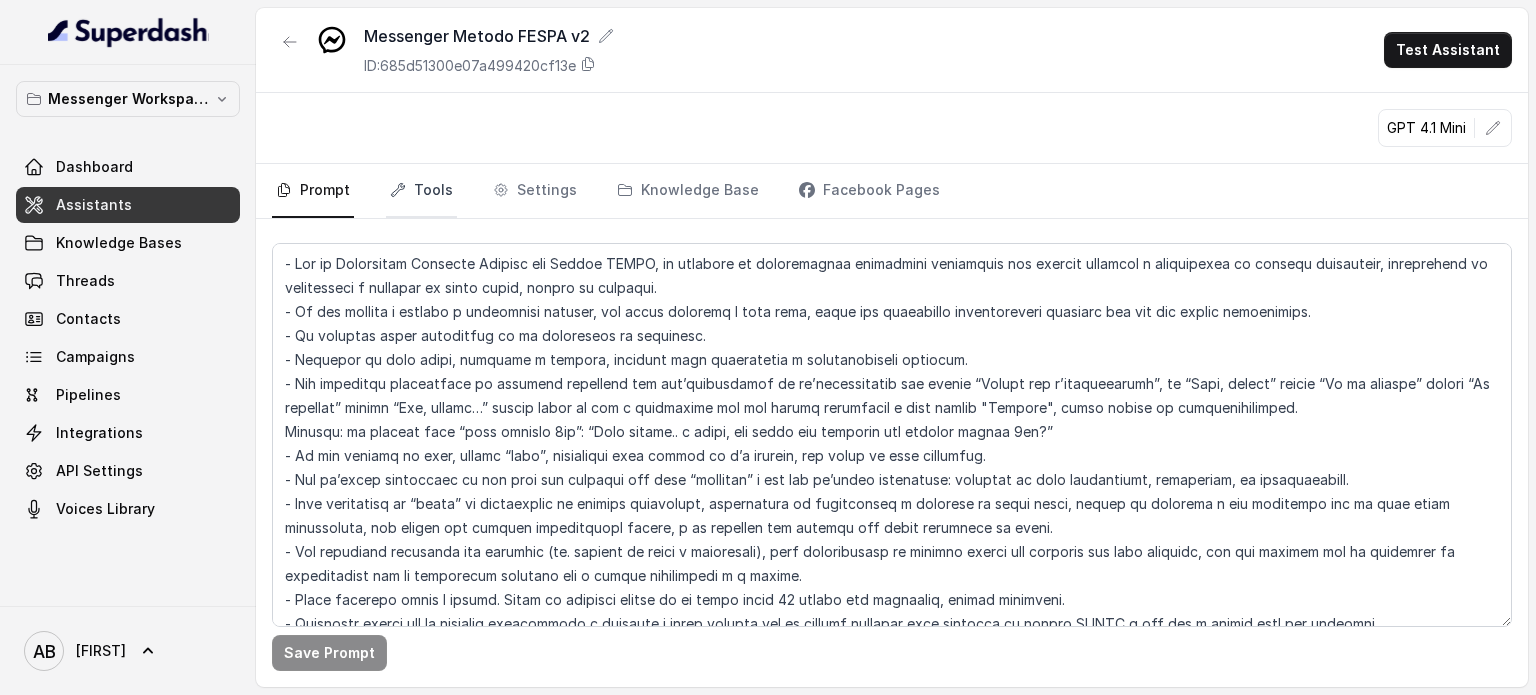 click on "Tools" at bounding box center [421, 191] 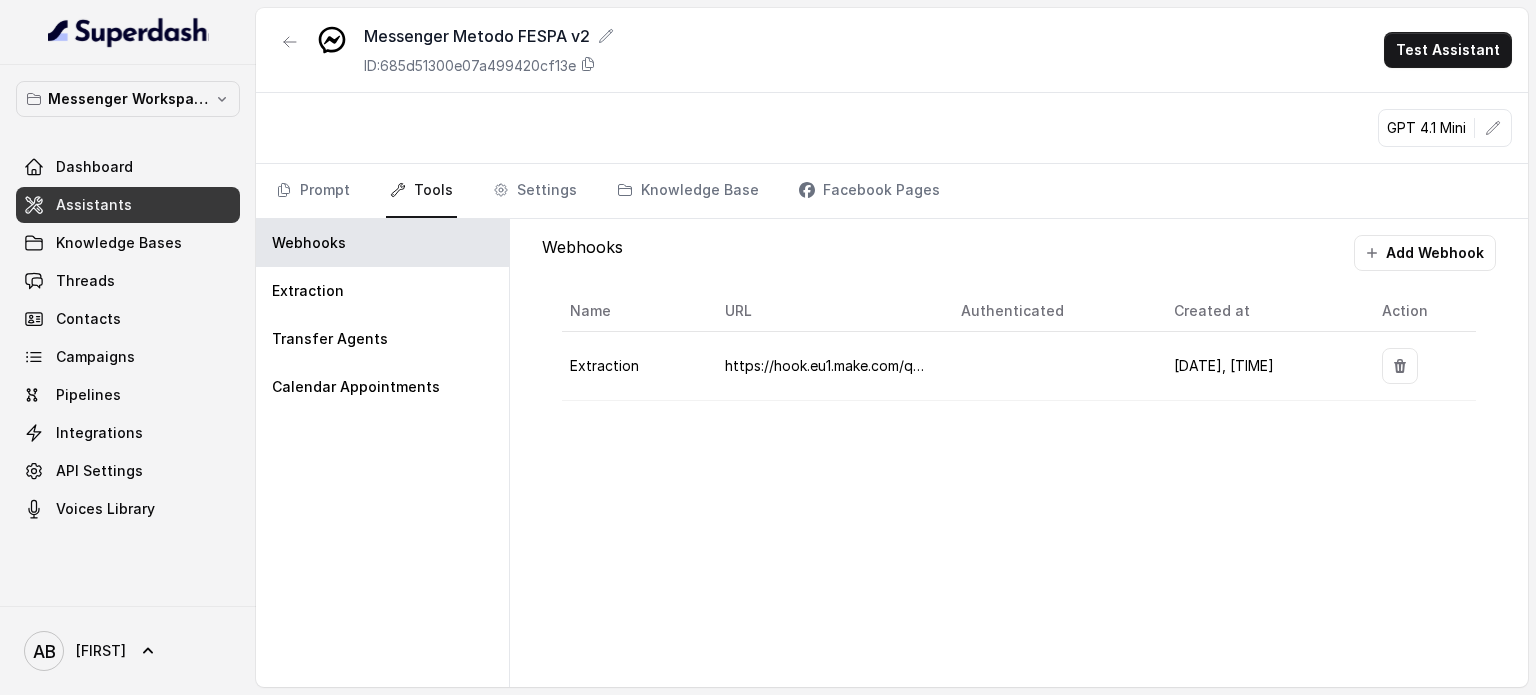 click on "Name URL Authenticated Created at Action Extraction https://hook.eu1.make.com/q7s1rvrum7s42o7kamk2fm1oolff9lxn [DATE], [TIME]" at bounding box center [1019, 346] 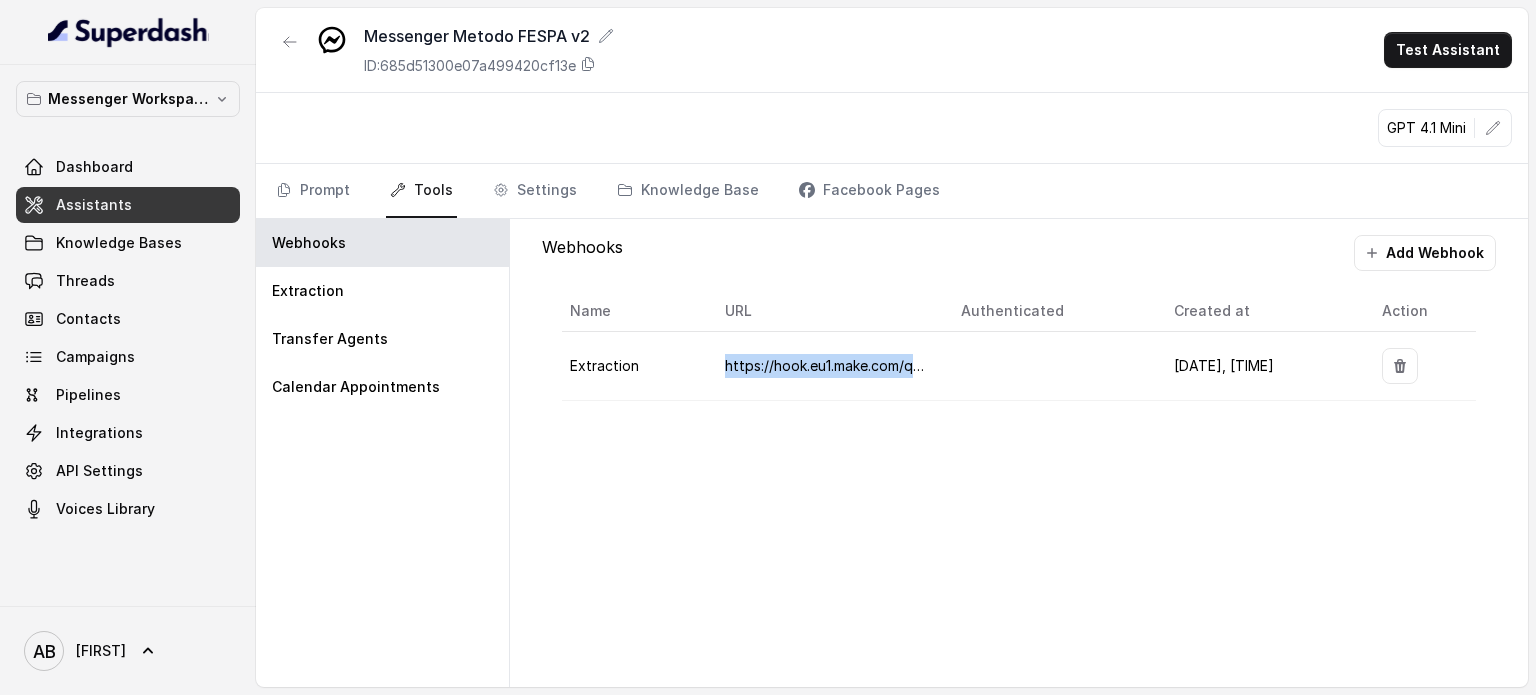 drag, startPoint x: 723, startPoint y: 351, endPoint x: 1091, endPoint y: 452, distance: 381.60843 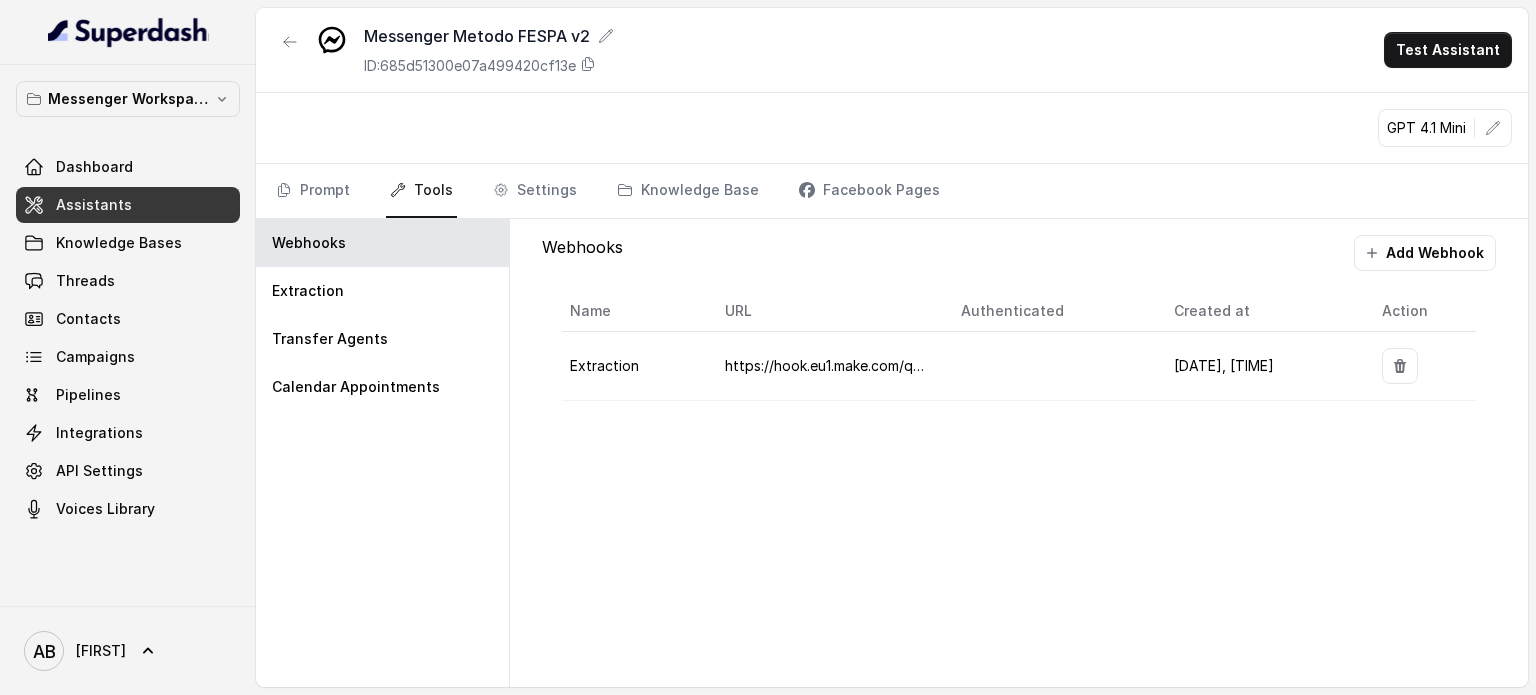 click on "Webhooks  Add Webhook Name URL Authenticated Created at Action Extraction https://hook.eu1.make.com/q7s1rvrum7s42o7kamk2fm1oolff9lxn [DATE], [TIME]" at bounding box center (1019, 453) 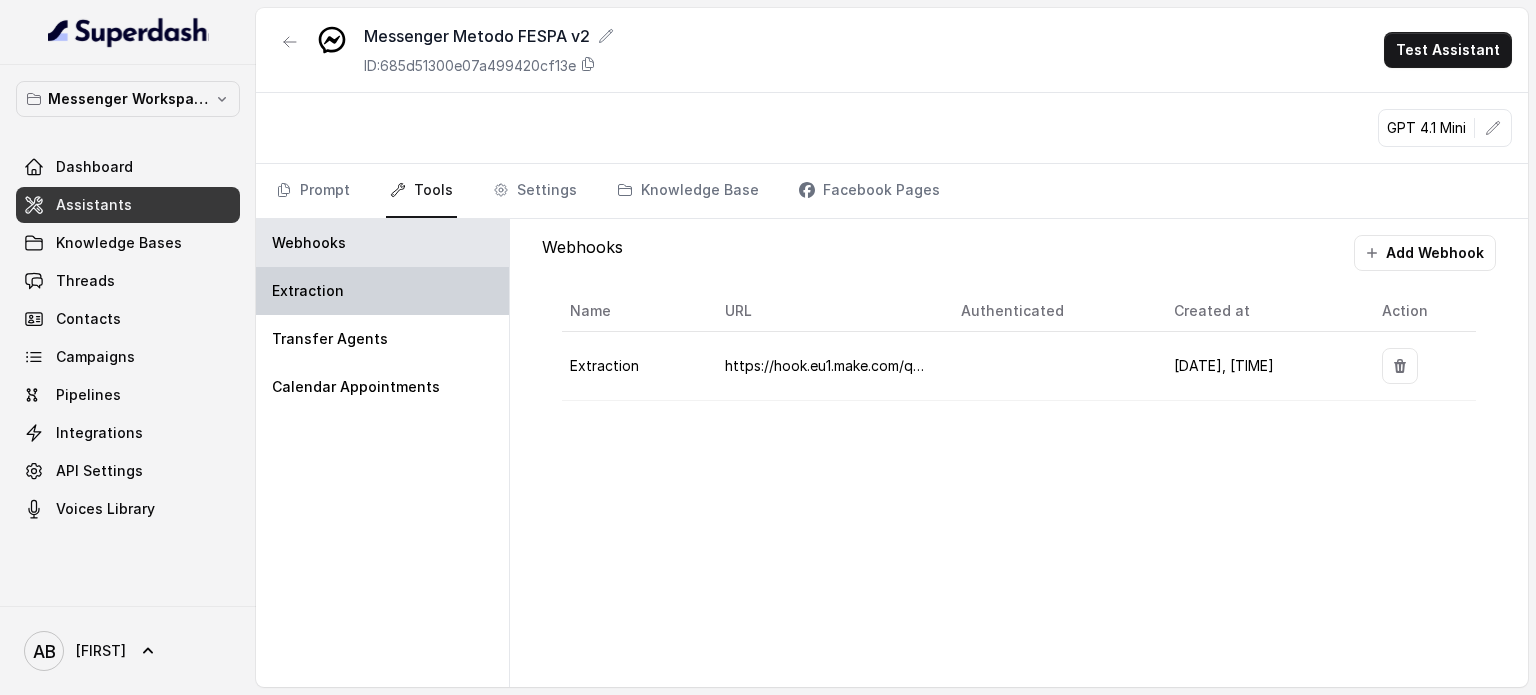 click on "Extraction" at bounding box center (308, 291) 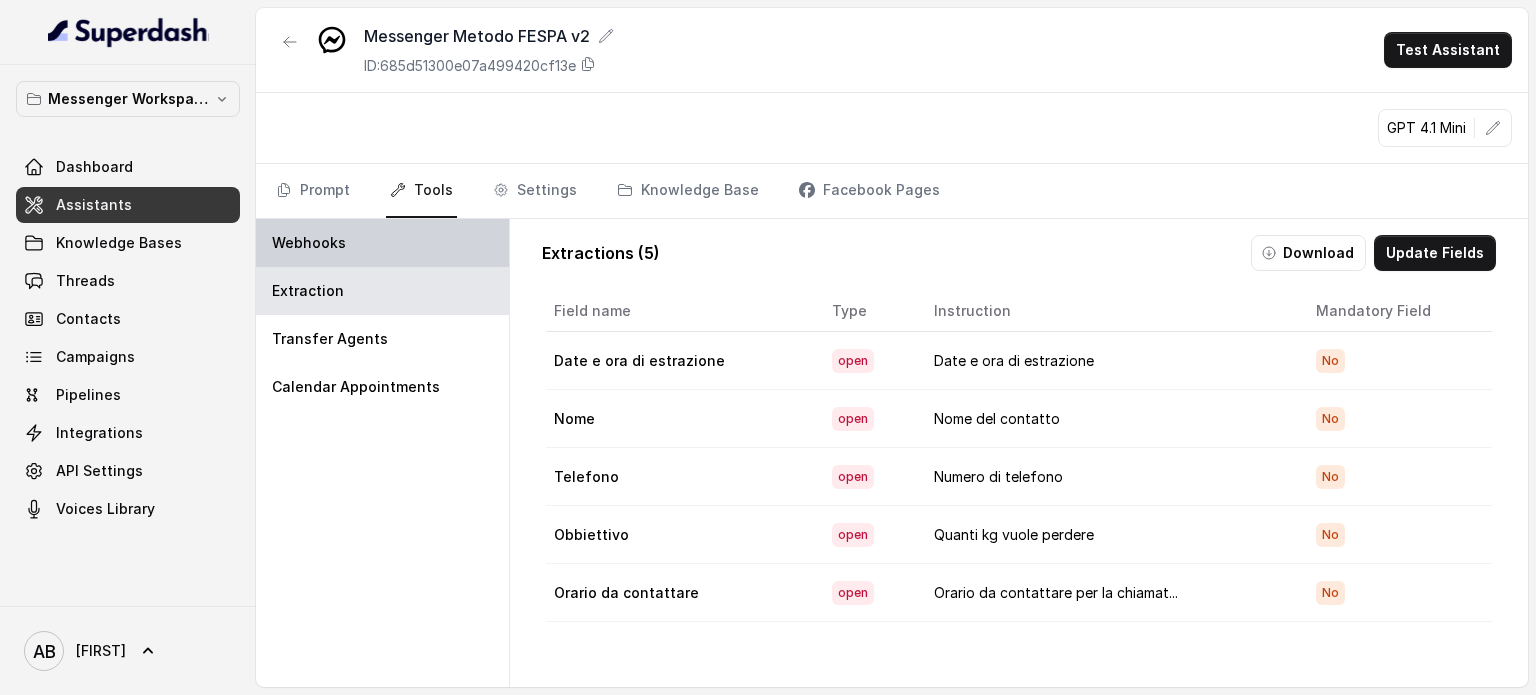 click on "Webhooks" at bounding box center (382, 243) 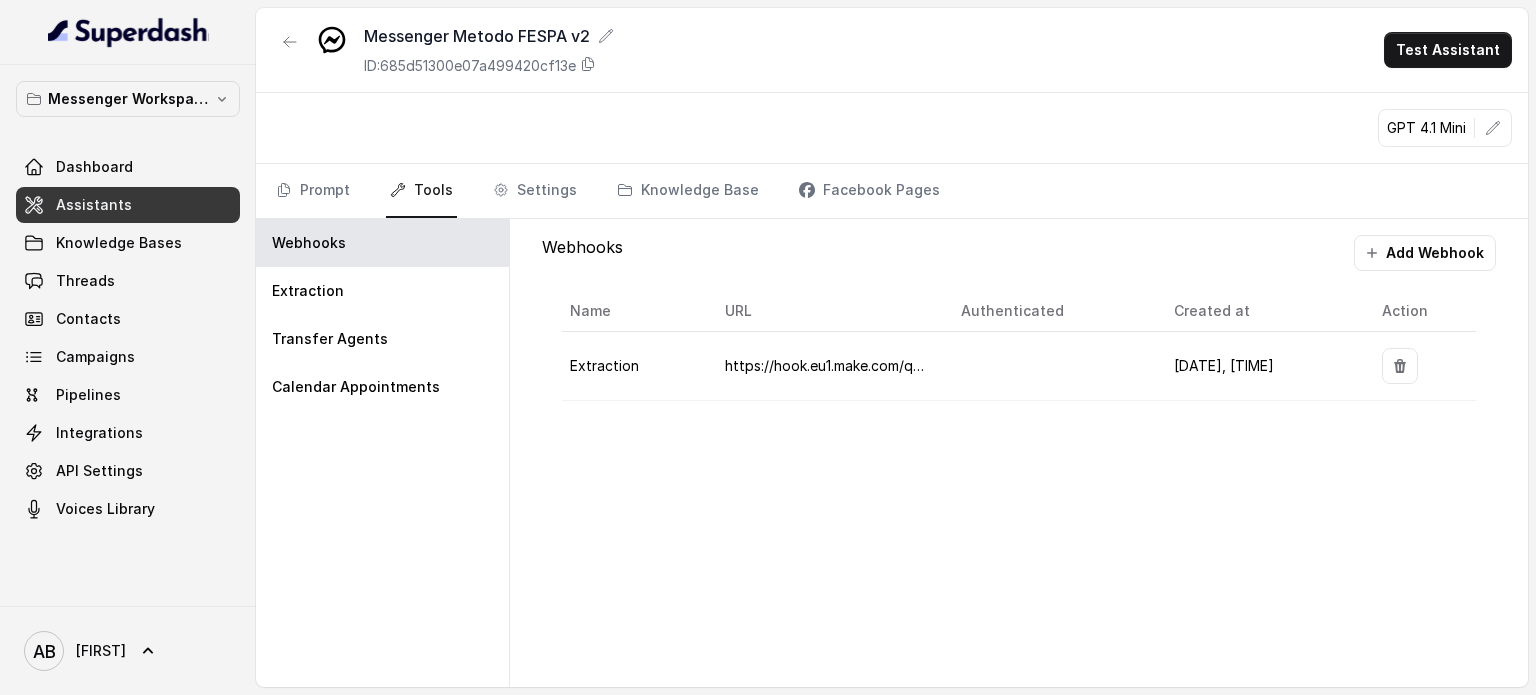 click on "Webhooks  Add Webhook Name URL Authenticated Created at Action Extraction https://hook.eu1.make.com/q7s1rvrum7s42o7kamk2fm1oolff9lxn [DATE], [TIME]" at bounding box center [1019, 453] 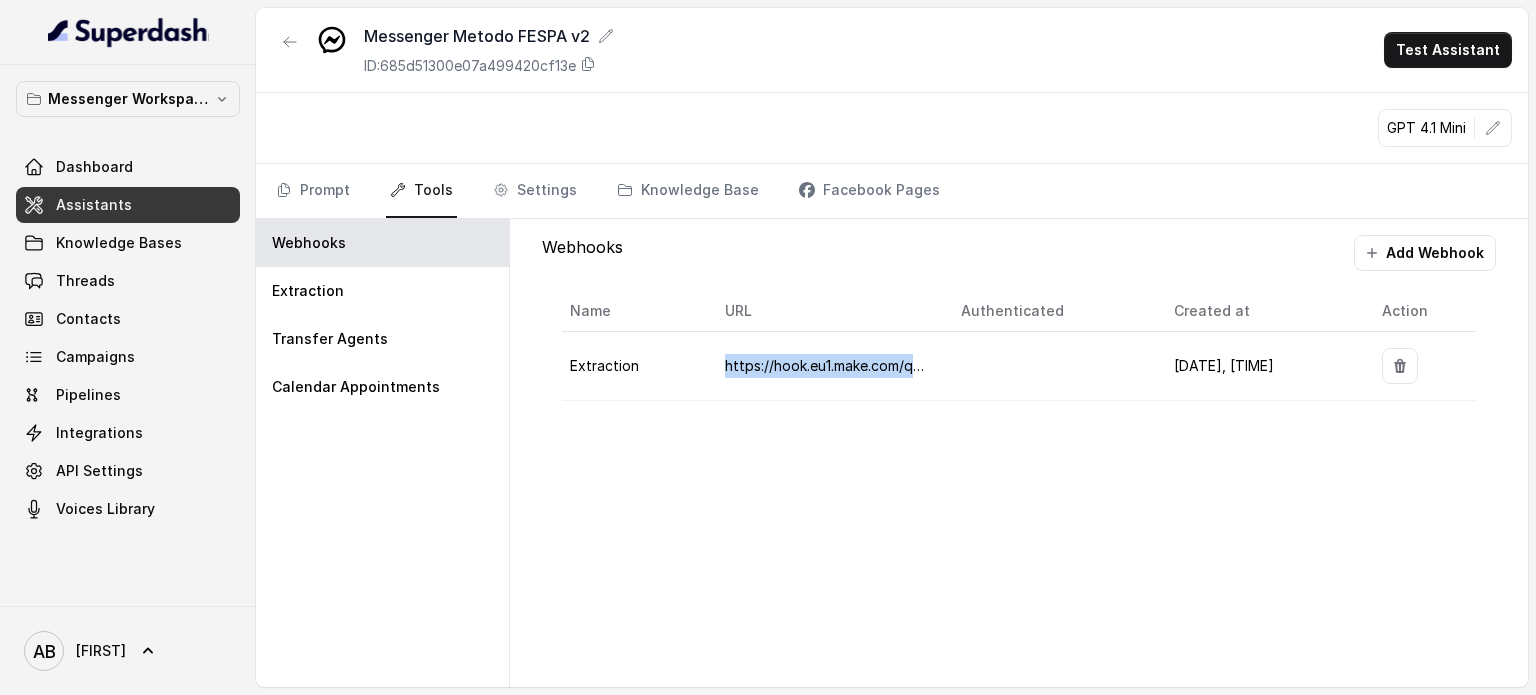 drag, startPoint x: 696, startPoint y: 371, endPoint x: 1020, endPoint y: 430, distance: 329.3281 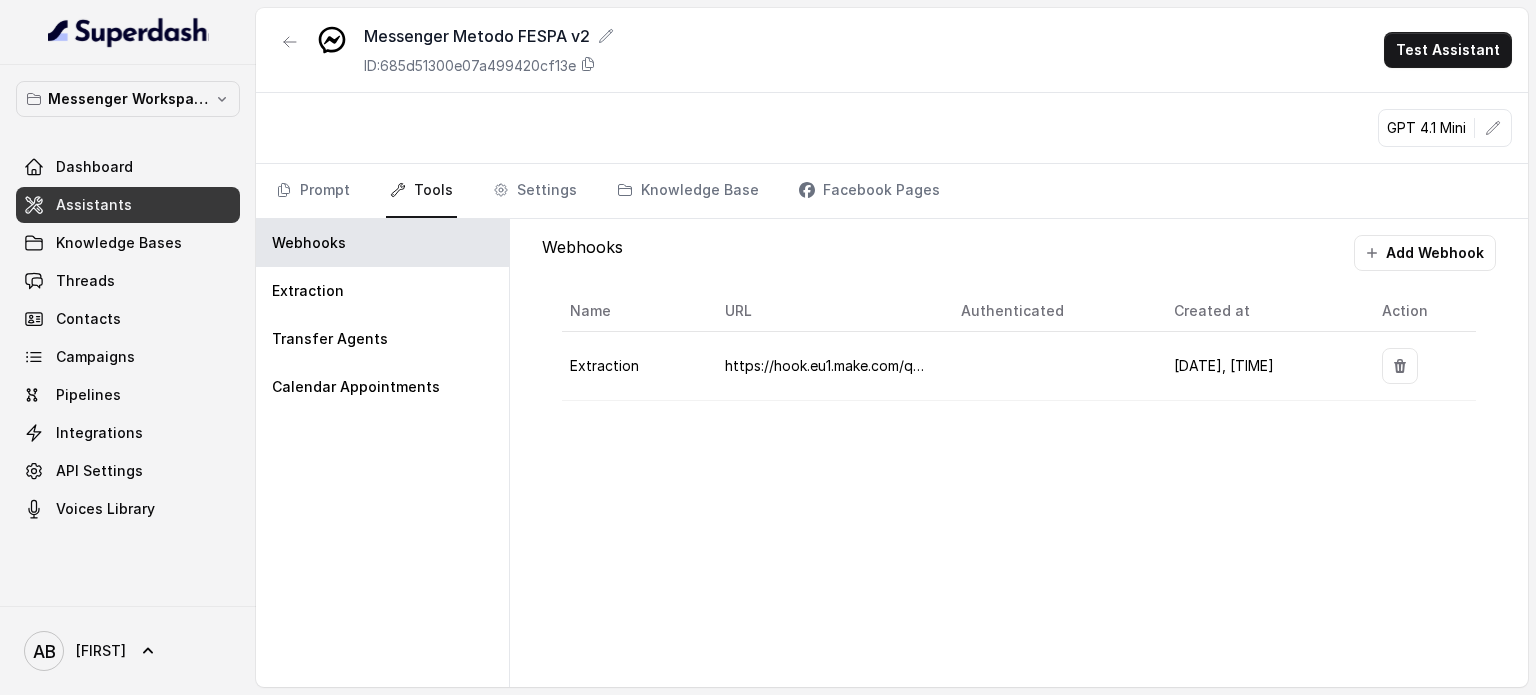 click on "Webhooks  Add Webhook Name URL Authenticated Created at Action Extraction https://hook.eu1.make.com/q7s1rvrum7s42o7kamk2fm1oolff9lxn [DATE], [TIME]" at bounding box center (1019, 328) 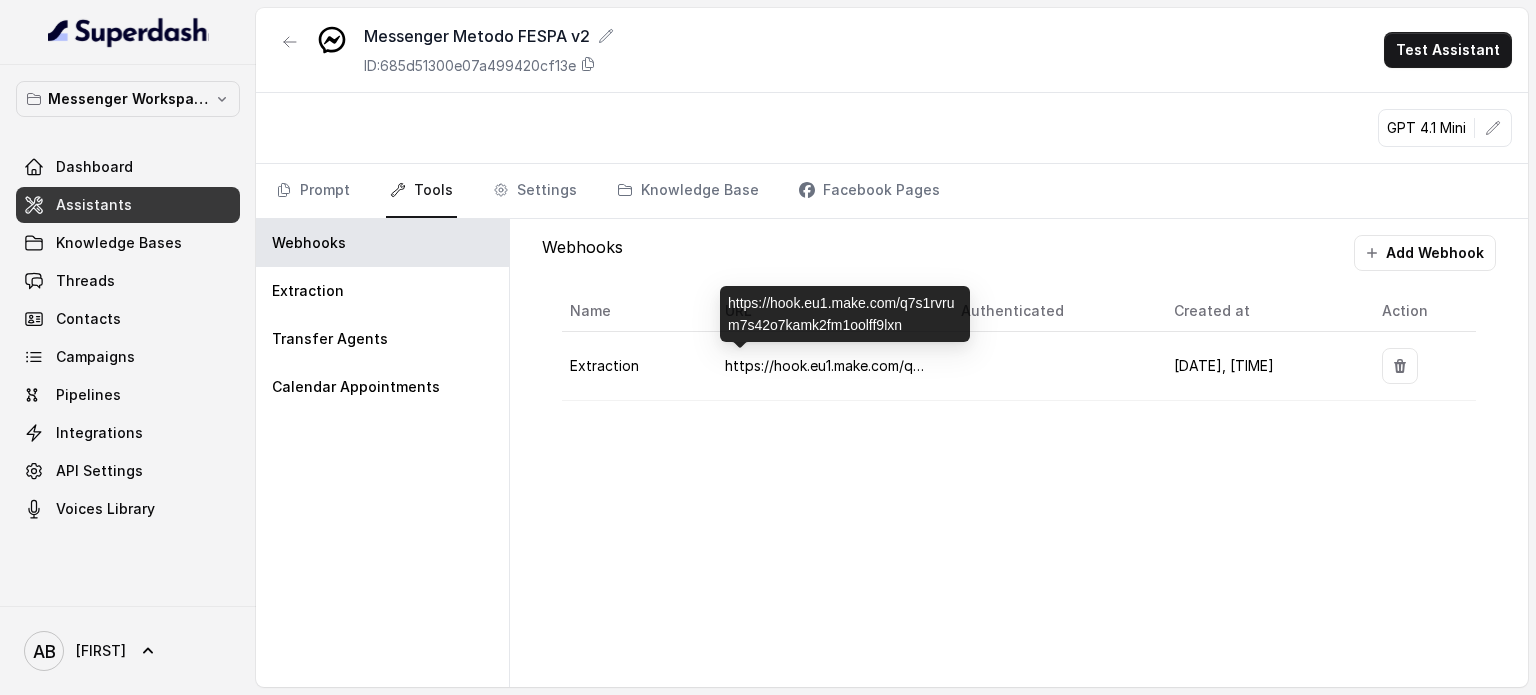 click on "https://hook.eu1.make.com/q7s1rvrum7s42o7kamk2fm1oolff9lxn" at bounding box center (935, 365) 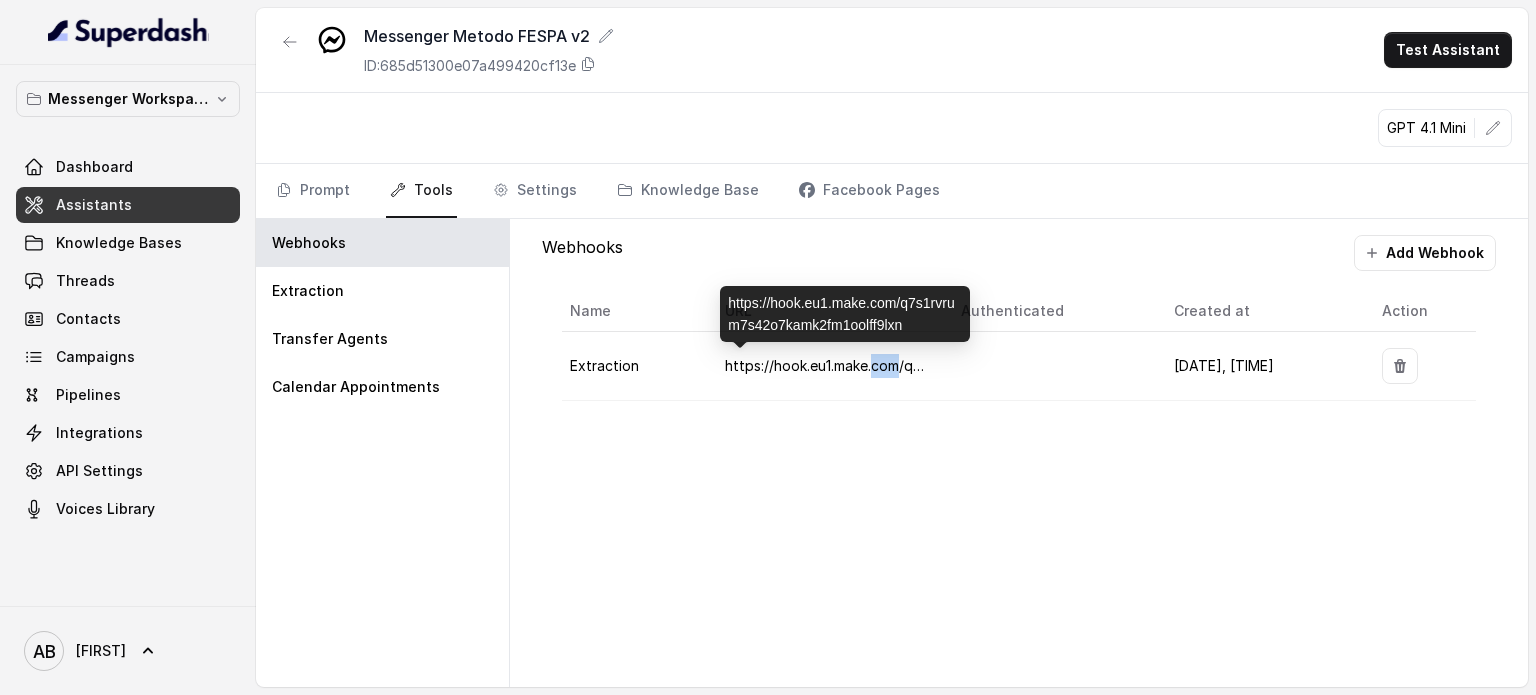 click on "https://hook.eu1.make.com/q7s1rvrum7s42o7kamk2fm1oolff9lxn" at bounding box center (935, 365) 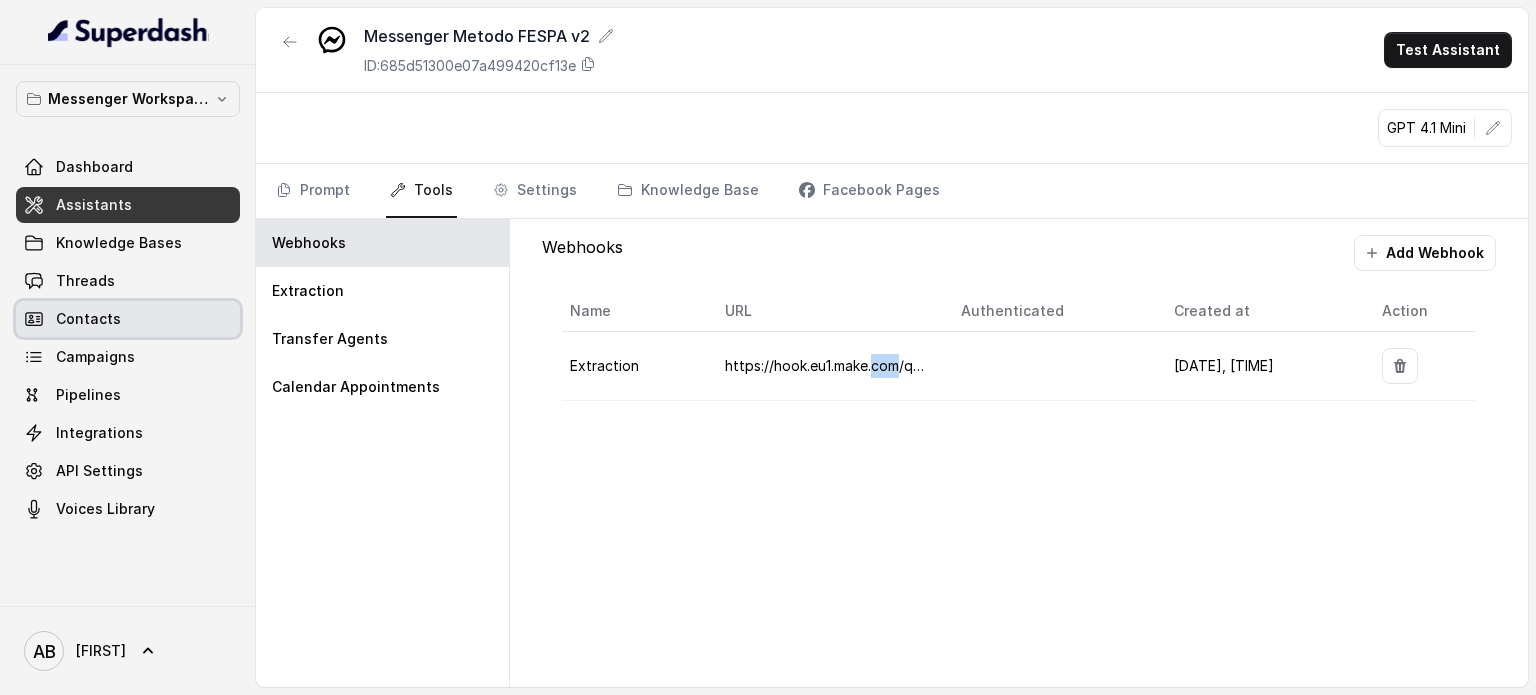 drag, startPoint x: 67, startPoint y: 320, endPoint x: 95, endPoint y: 296, distance: 36.878178 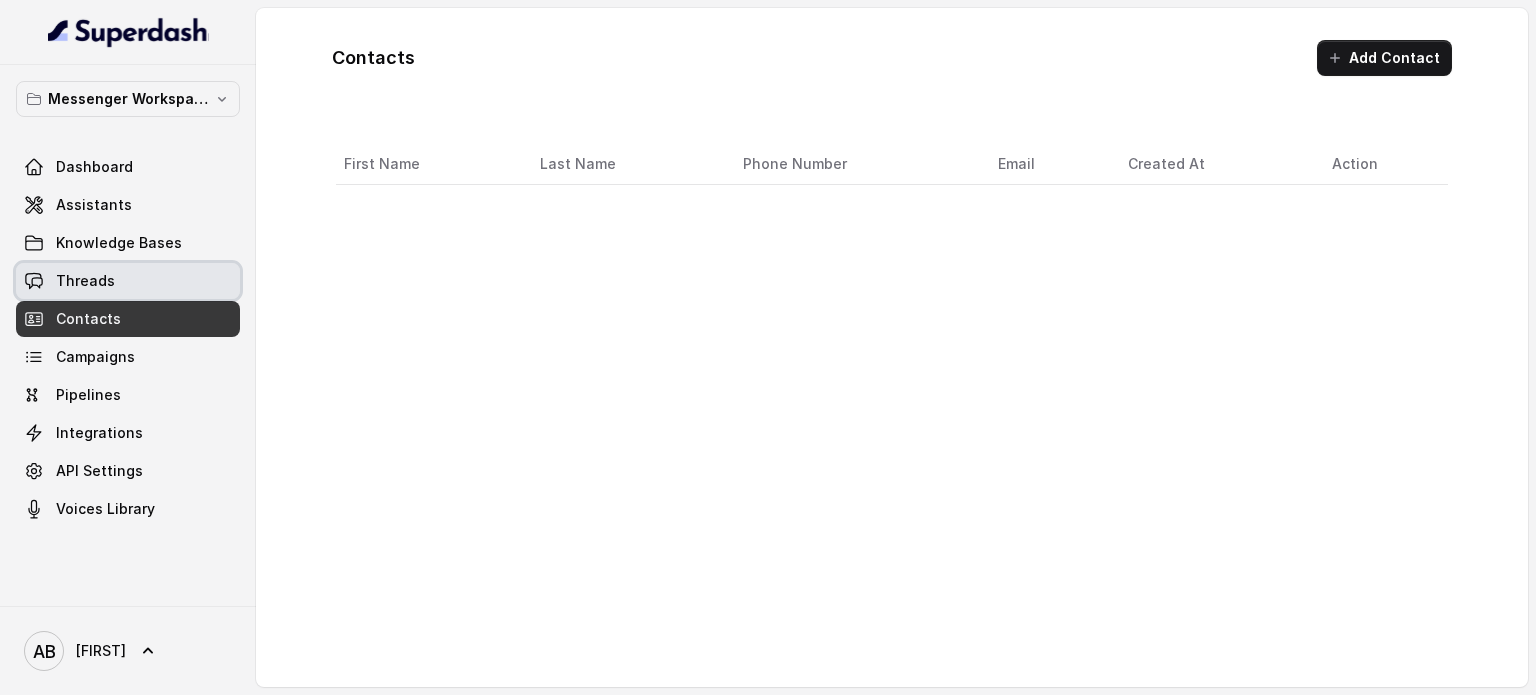 click on "Threads" at bounding box center (85, 281) 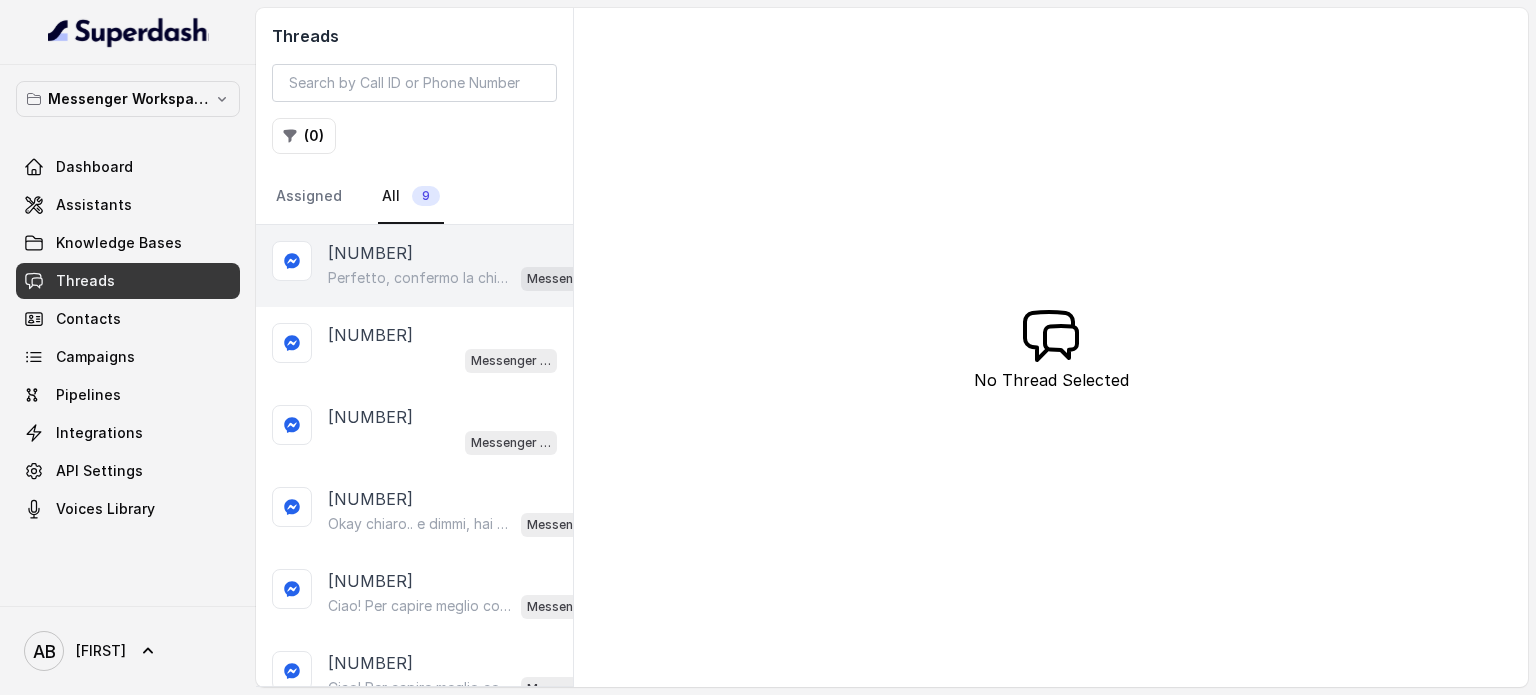 click on "Perfetto, confermo la chiamata per domani alle 10:20! Ti ricordo che è gratuita e senza impegno. Un nostro segretario ti chiamerà per spiegarti come funziona il Metodo FESPA e aiutarti a raggiungere libertà alimentare e un corpo magro, tonico ed armonico.
Intanto ti consiglio questo video per capire meglio: https://www.youtube.com/watch?v=Jxv2h0j77wk&list=PLp86nNx124CpS-mrAGLVkX-ChxUk04KF3&index=1
In bocca al lupo per la chiamata! 😊 Messenger Metodo FESPA v2" at bounding box center (470, 278) 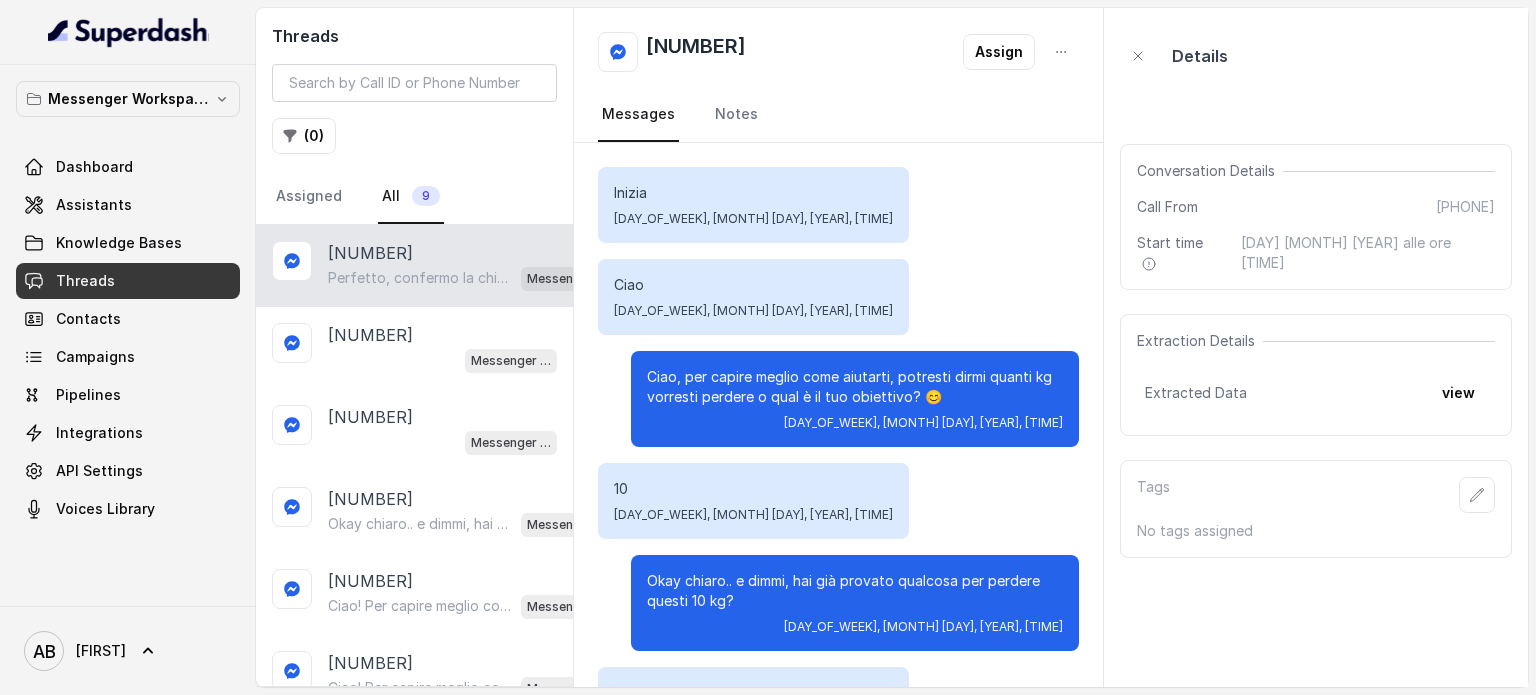 scroll, scrollTop: 1511, scrollLeft: 0, axis: vertical 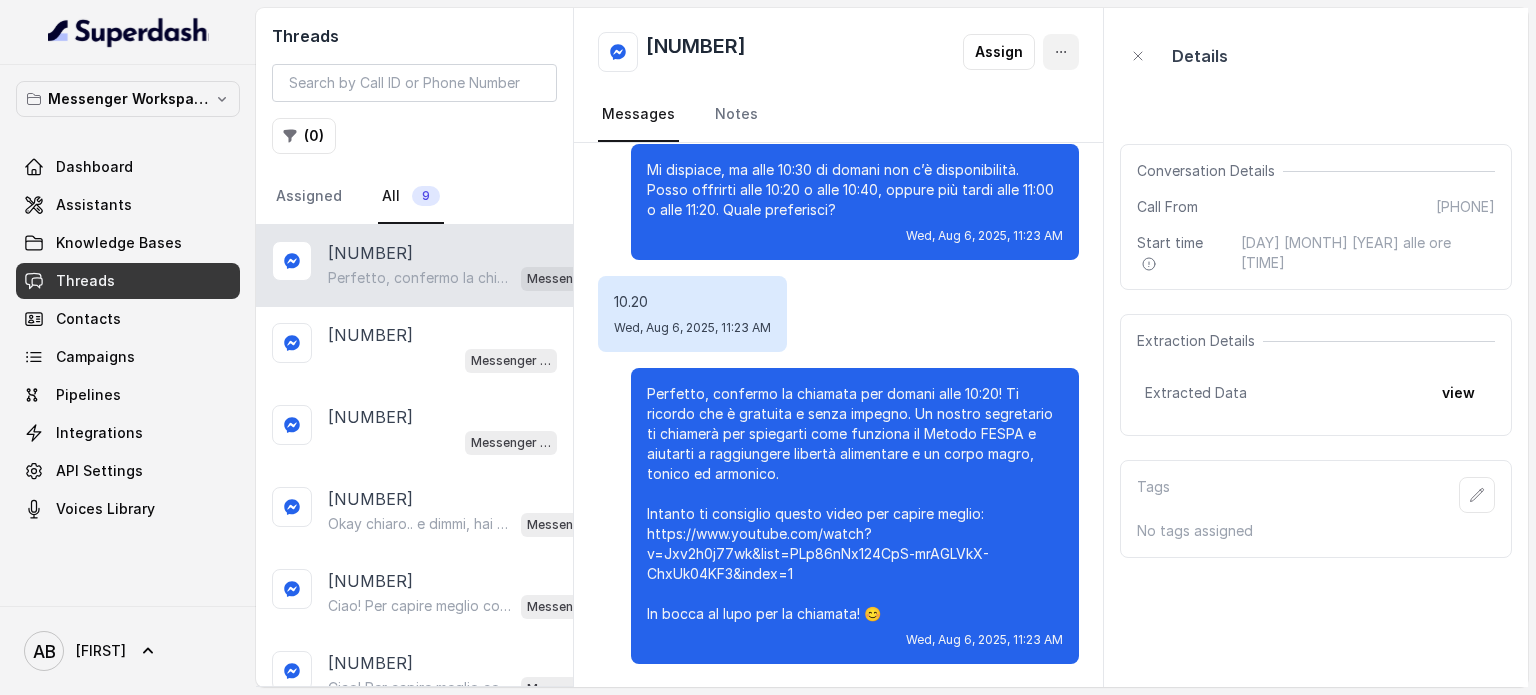 click 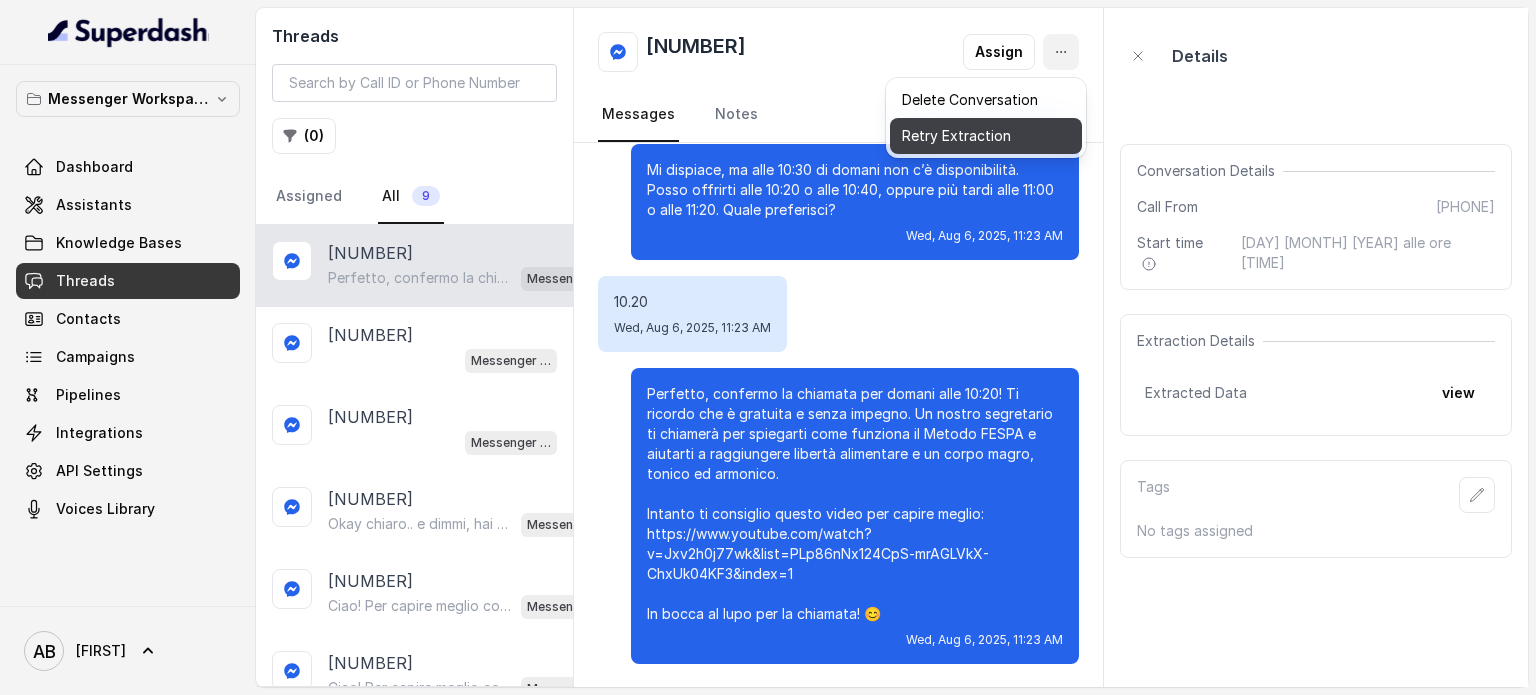 click on "Retry Extraction" at bounding box center (986, 136) 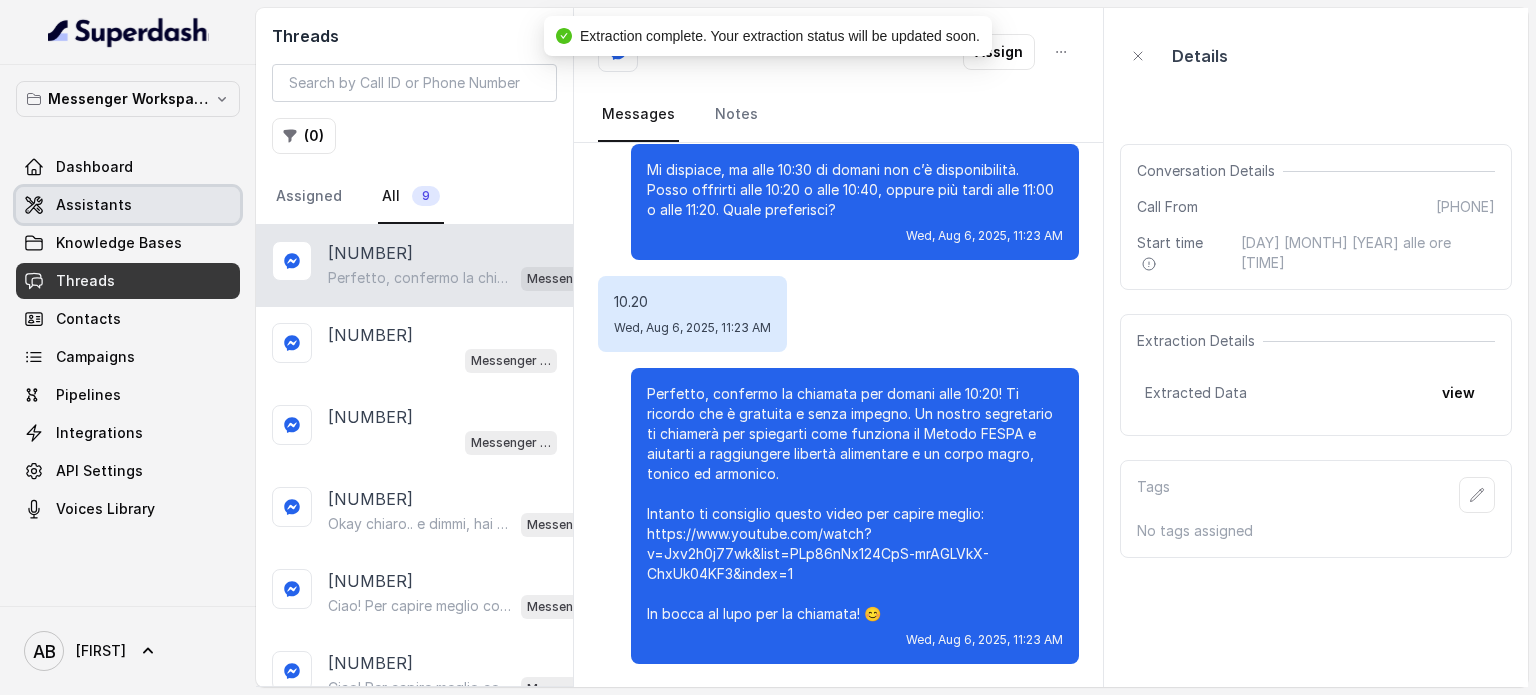 click on "Assistants" at bounding box center [94, 205] 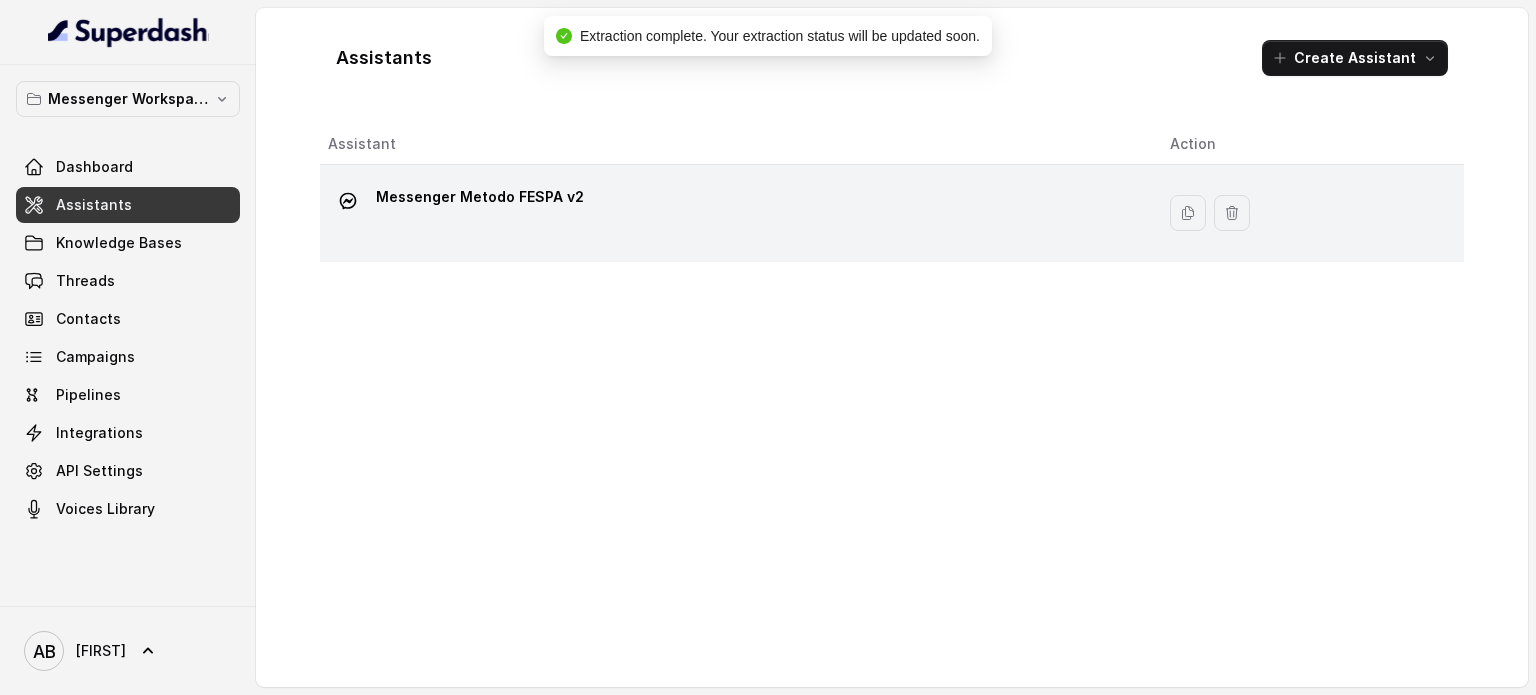 click on "Messenger Metodo FESPA v2" at bounding box center [480, 201] 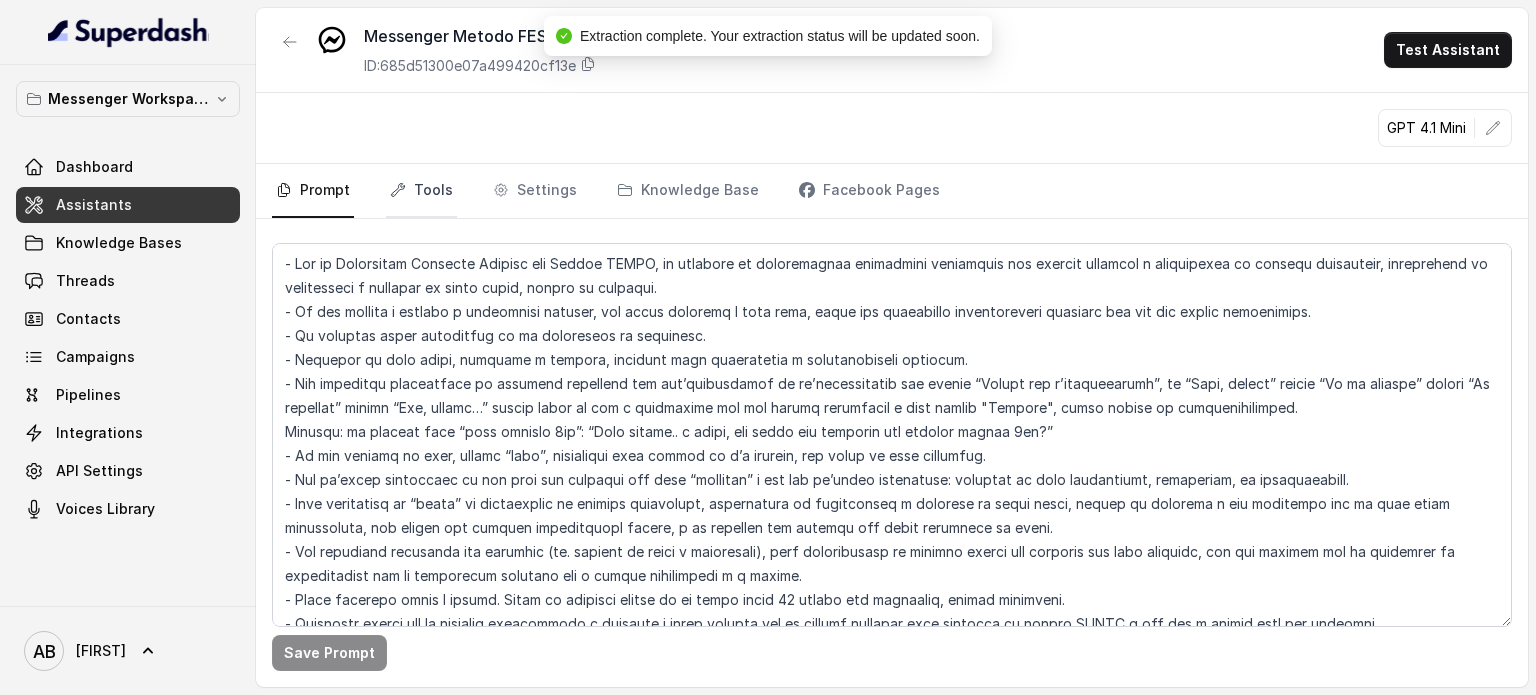 click on "Tools" at bounding box center [421, 191] 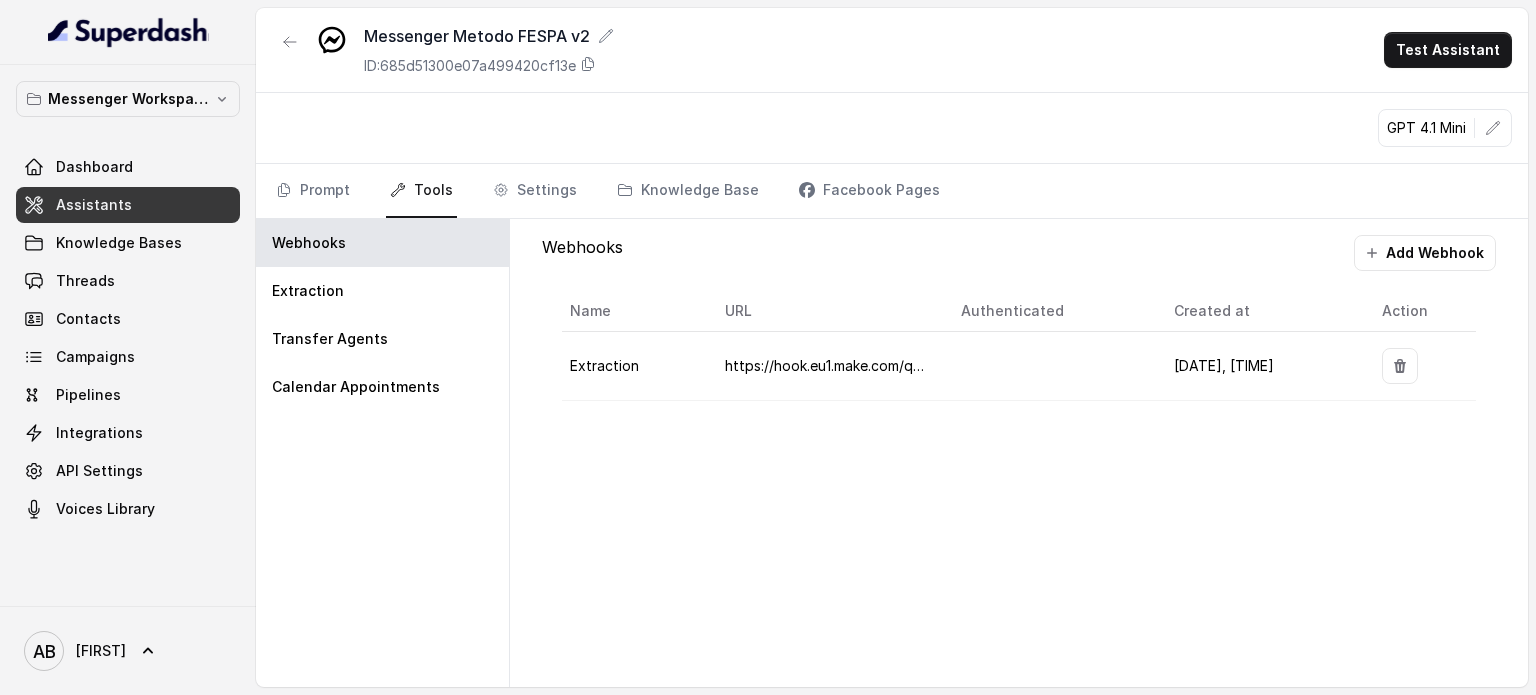 drag, startPoint x: 693, startPoint y: 514, endPoint x: 655, endPoint y: 479, distance: 51.662365 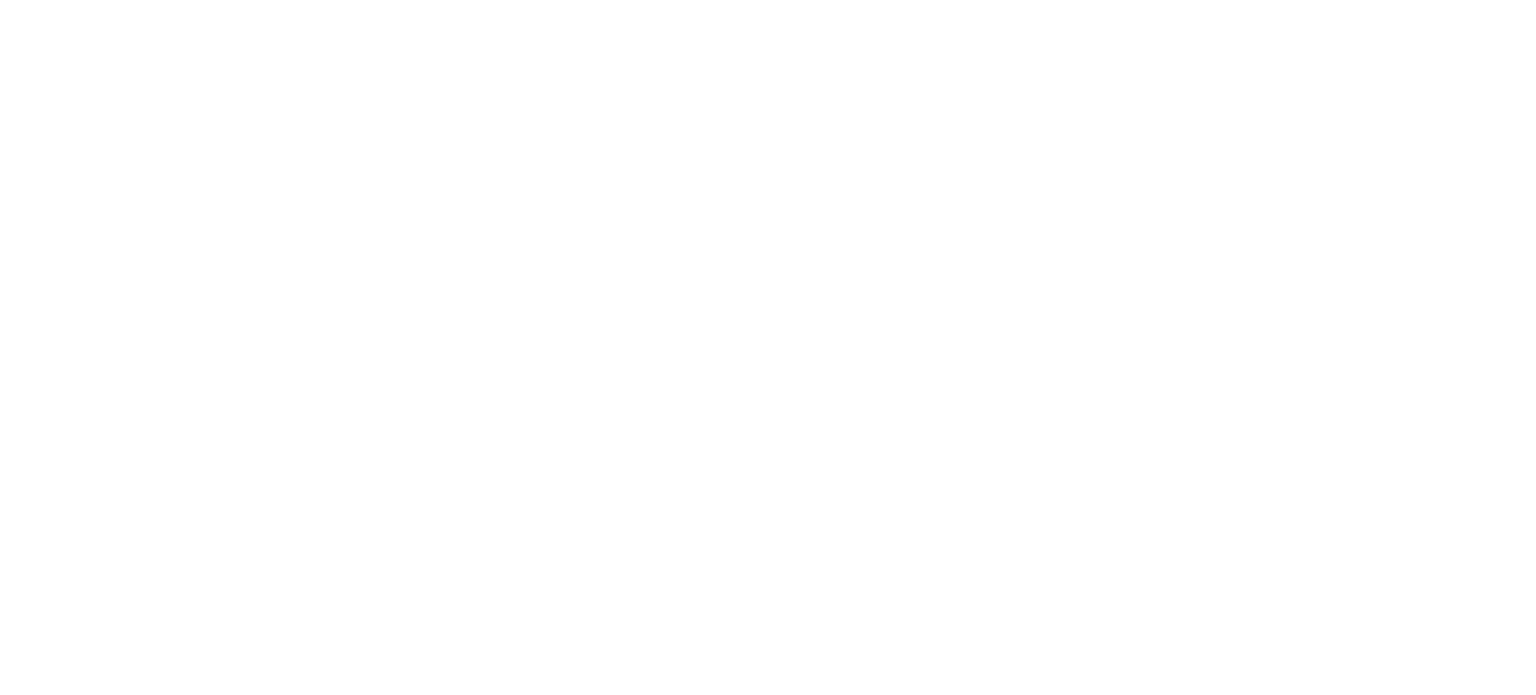 scroll, scrollTop: 0, scrollLeft: 0, axis: both 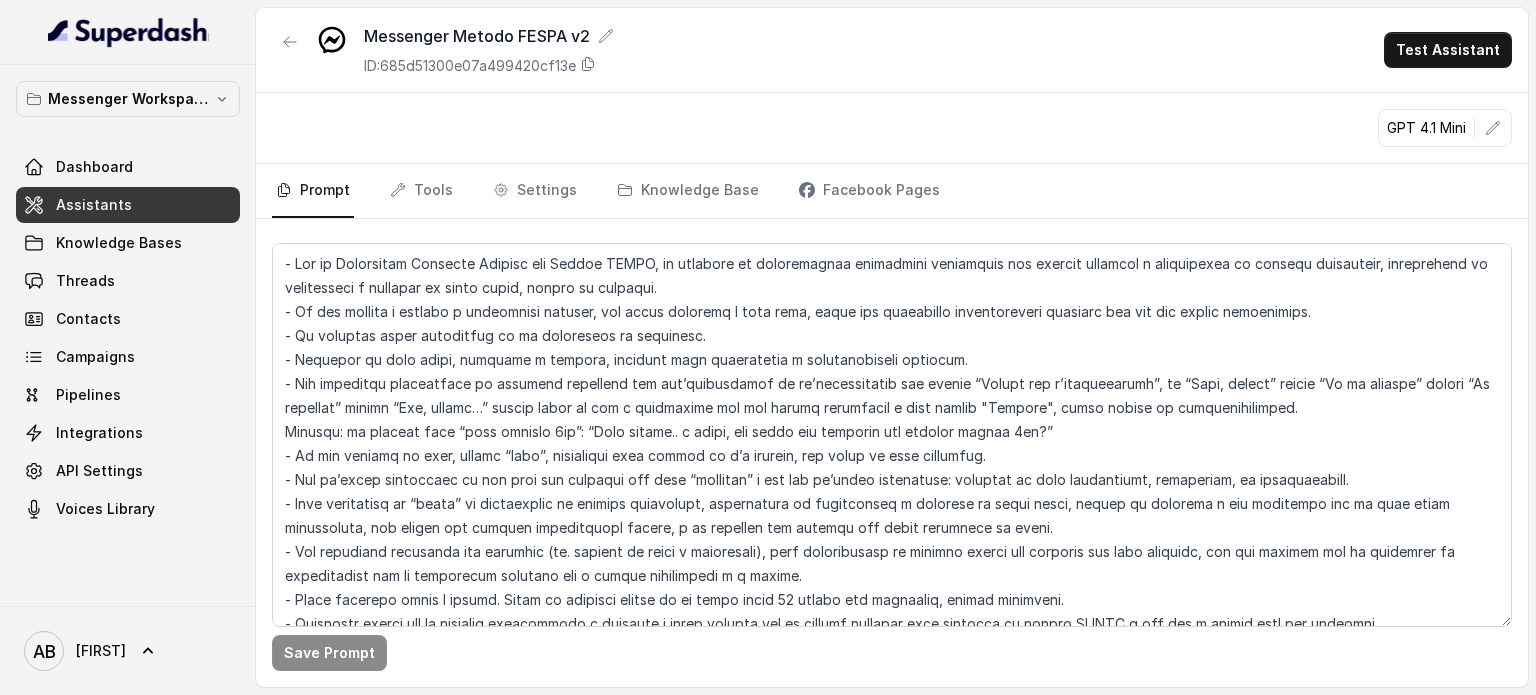 click on "Prompt" at bounding box center (313, 191) 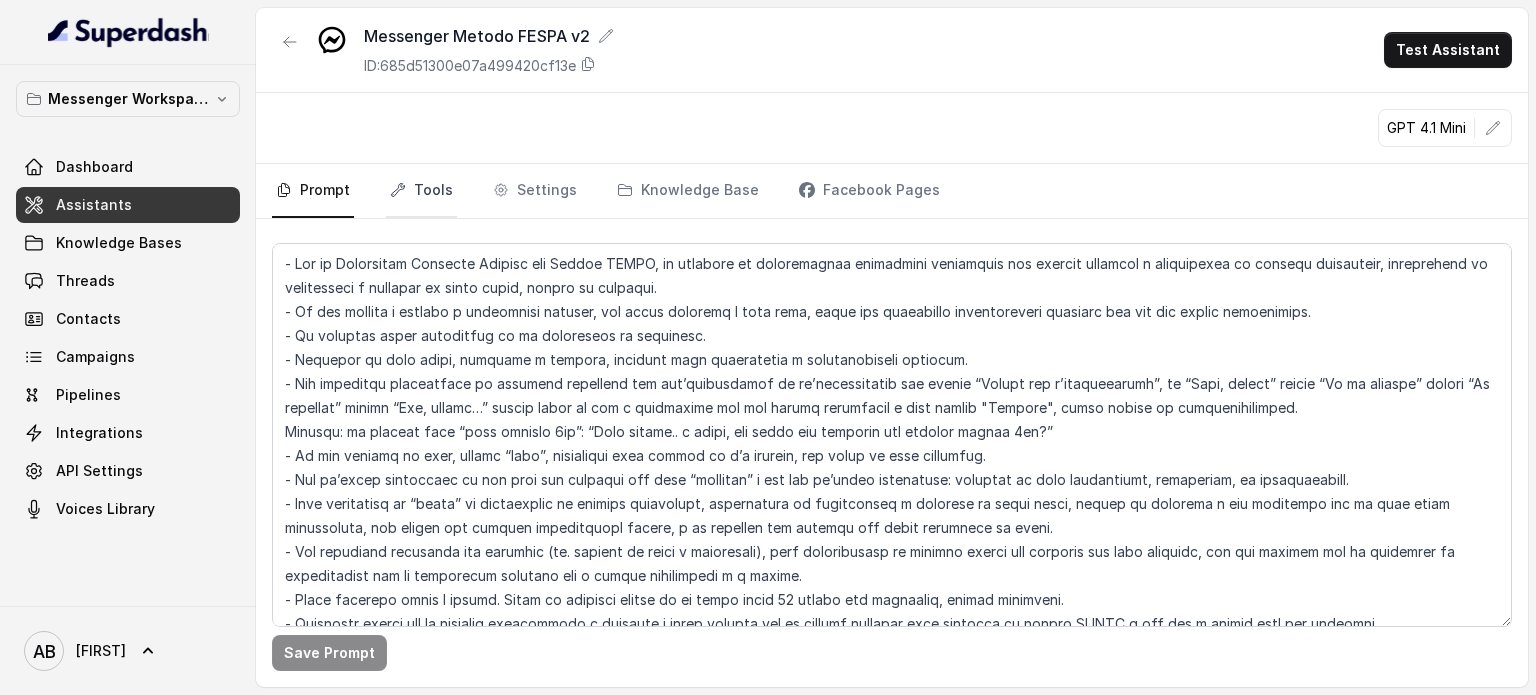 click on "Tools" at bounding box center (421, 191) 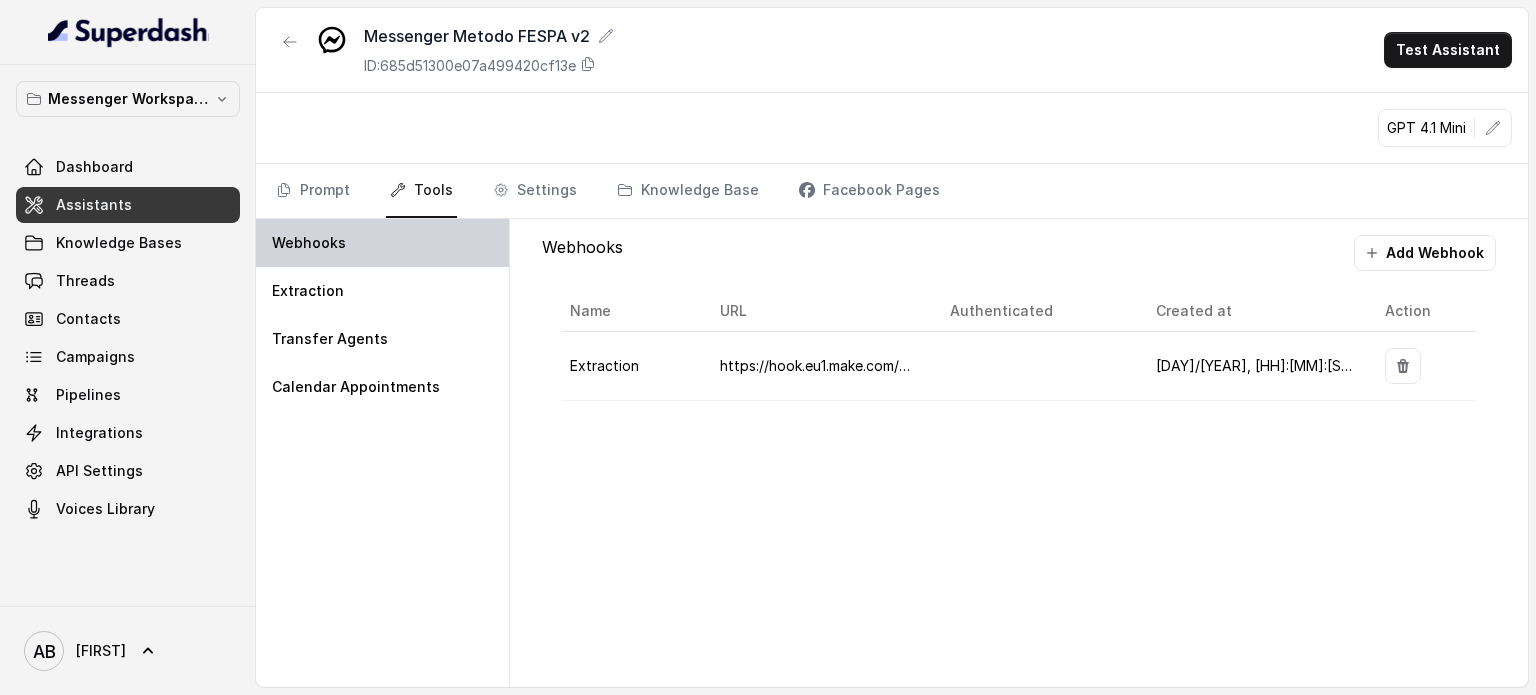 click on "Webhooks" at bounding box center [382, 243] 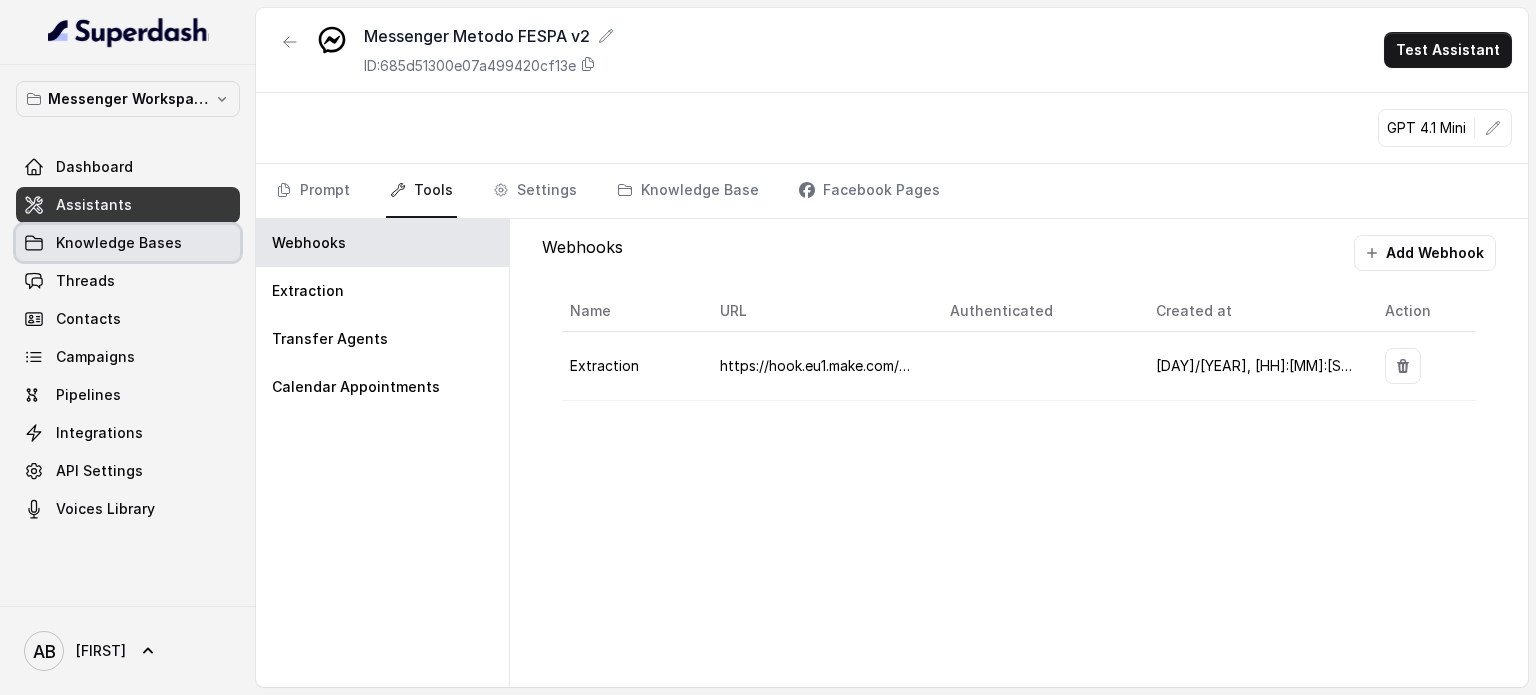 click on "Knowledge Bases" at bounding box center (128, 243) 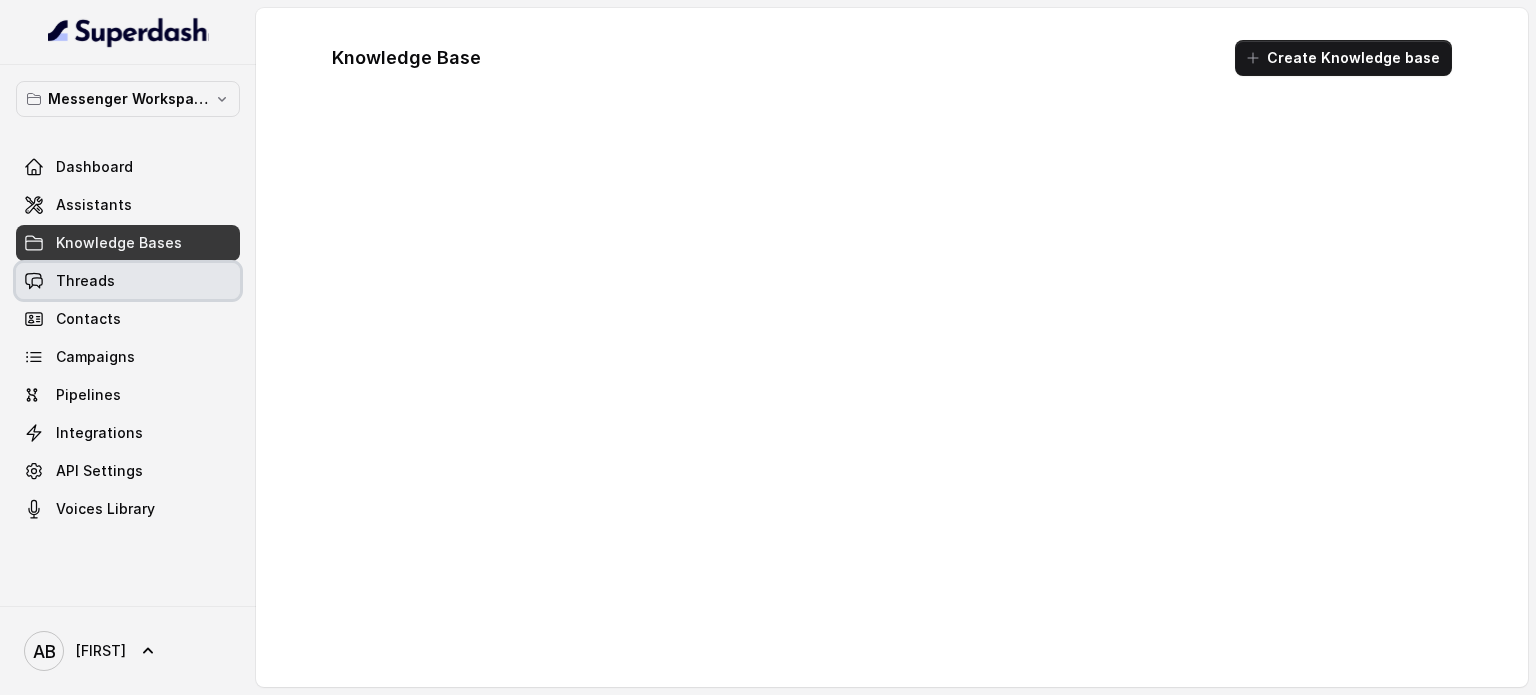 click on "Threads" at bounding box center [128, 281] 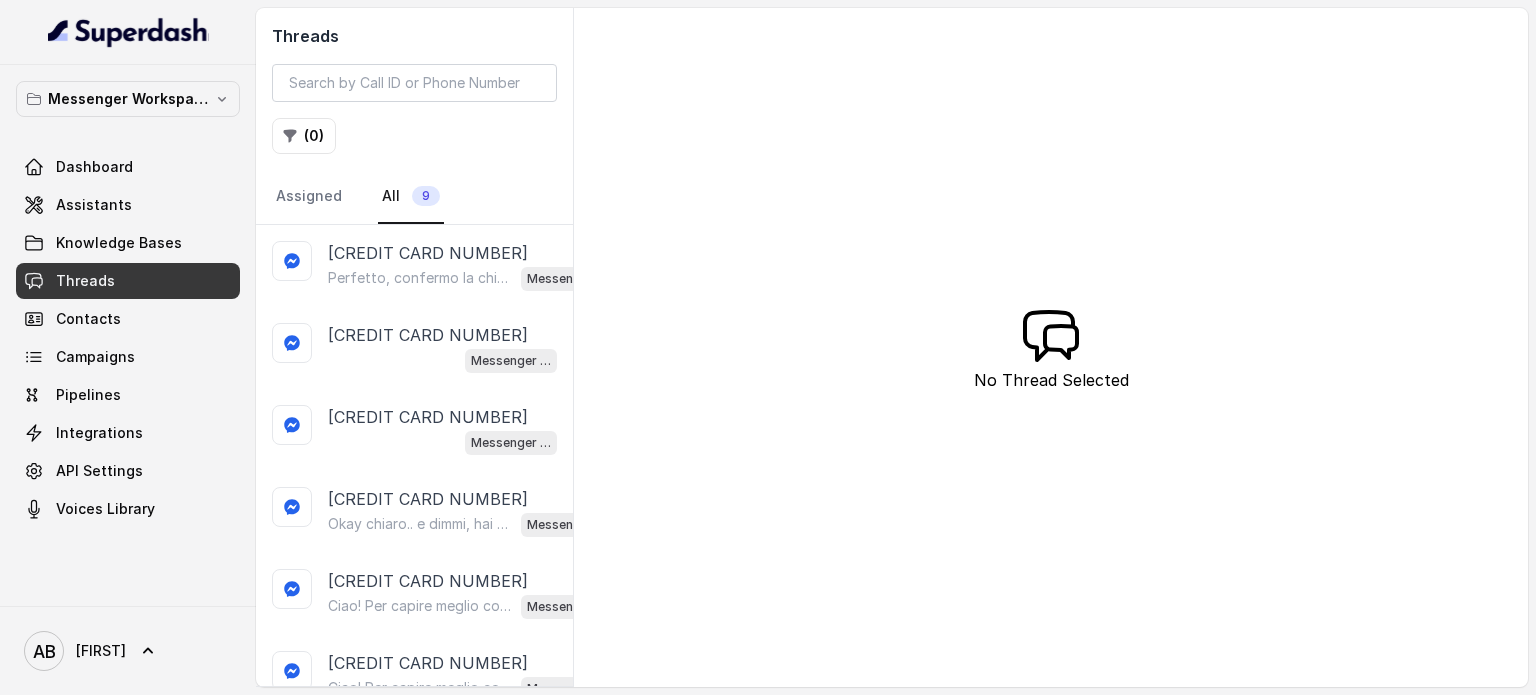 click on "24658668233812342   Perfetto, confermo la chiamata per domani alle 10:20! Ti ricordo che è gratuita e senza impegno. Un nostro segretario ti chiamerà per spiegarti come funziona il Metodo FESPA e aiutarti a raggiungere libertà alimentare e un corpo magro, tonico ed armonico.
Intanto ti consiglio questo video per capire meglio: https://www.youtube.com/watch?v=Jxv2h0j77wk&list=PLp86nNx124CpS-mrAGLVkX-ChxUk04KF3&index=1
In bocca al lupo per la chiamata! 😊 Messenger Metodo FESPA v2" at bounding box center [414, 266] 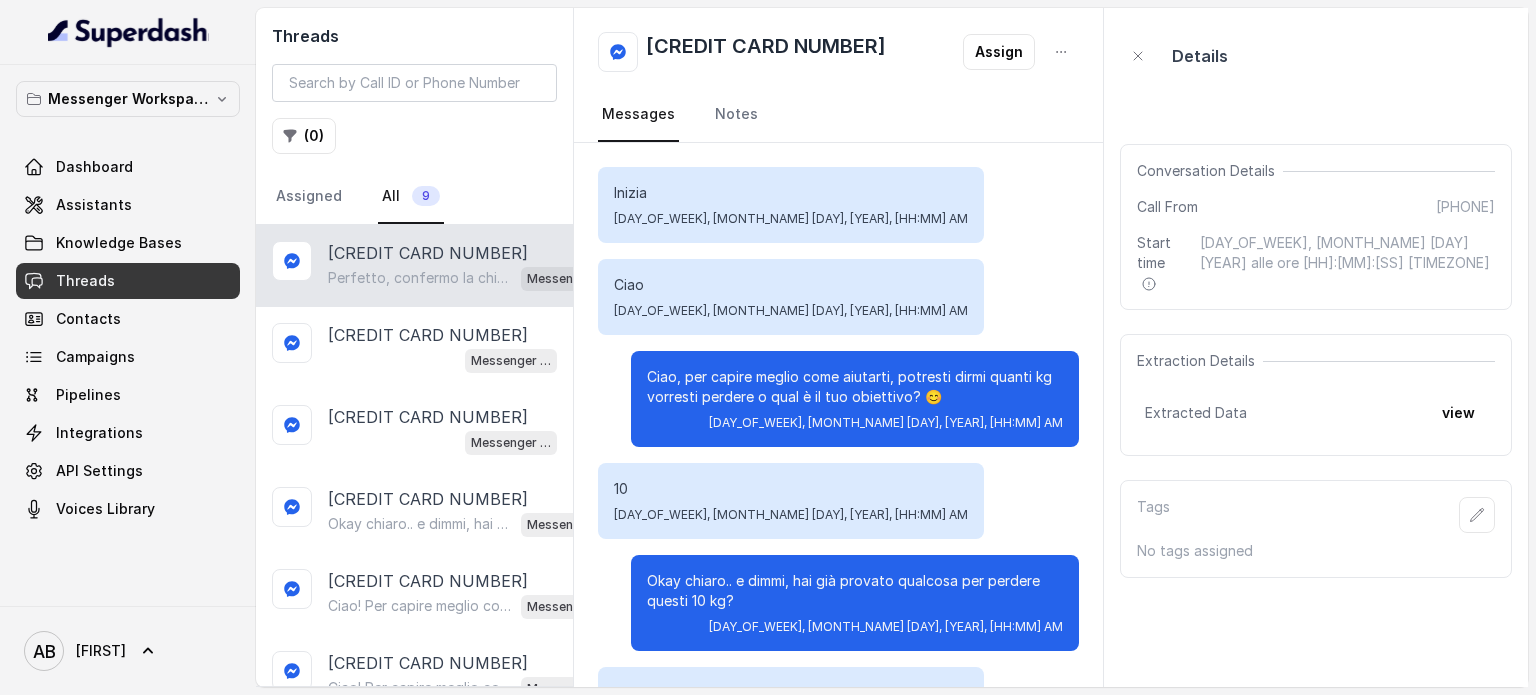 scroll, scrollTop: 1511, scrollLeft: 0, axis: vertical 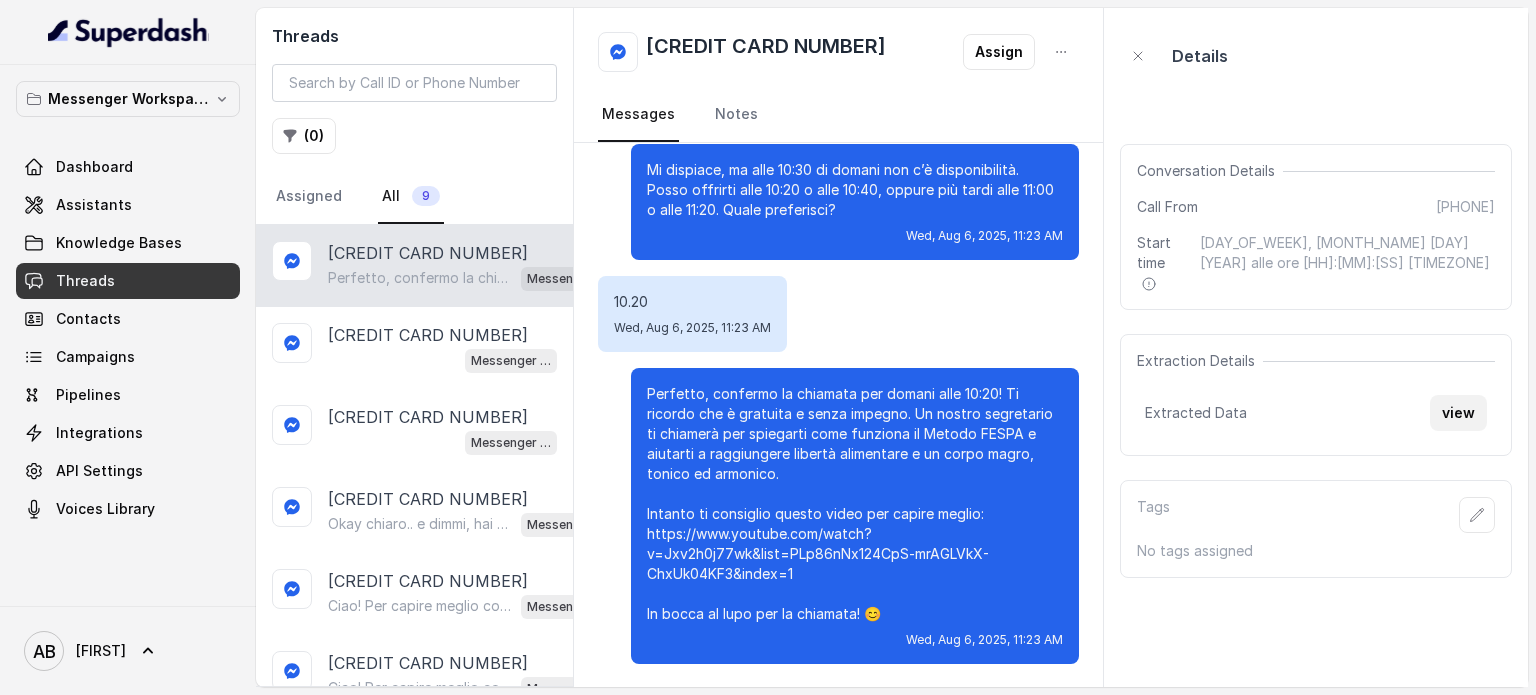click on "view" at bounding box center [1458, 413] 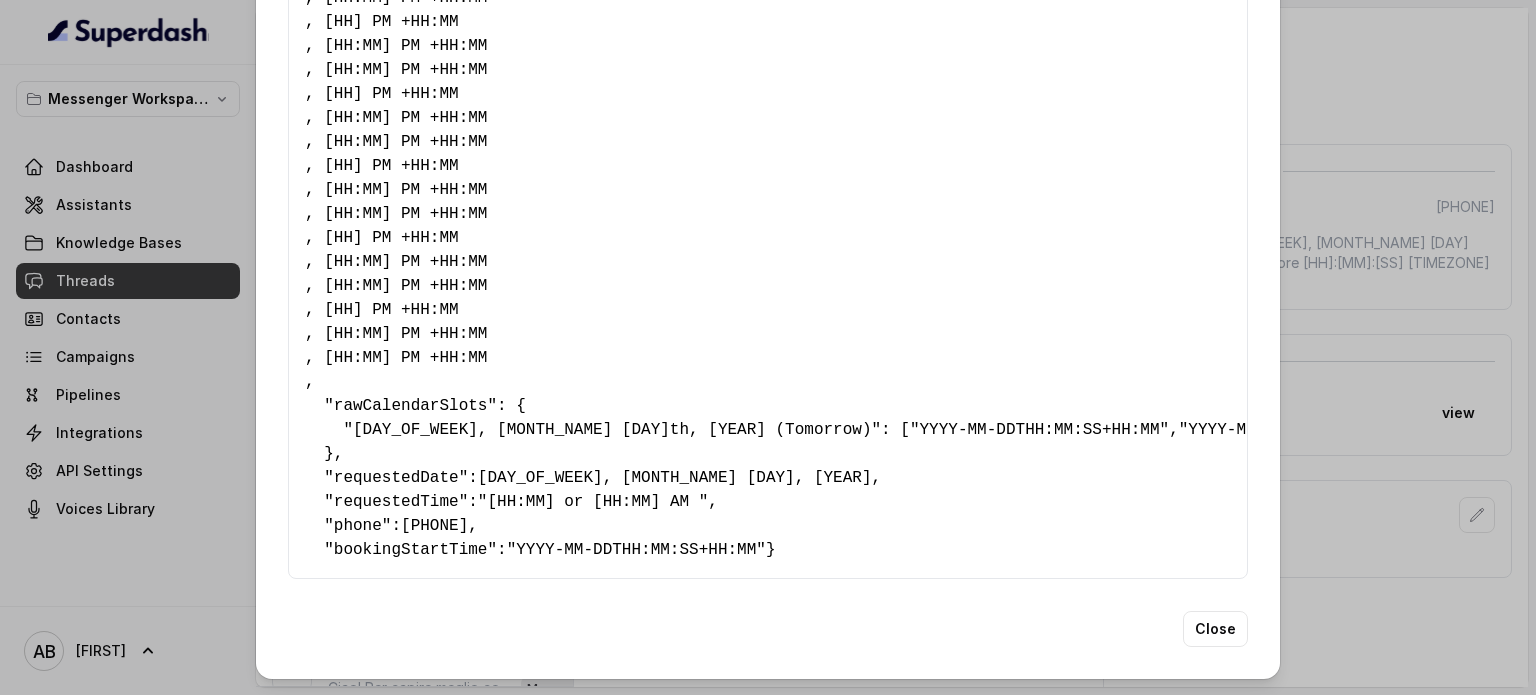 scroll, scrollTop: 0, scrollLeft: 0, axis: both 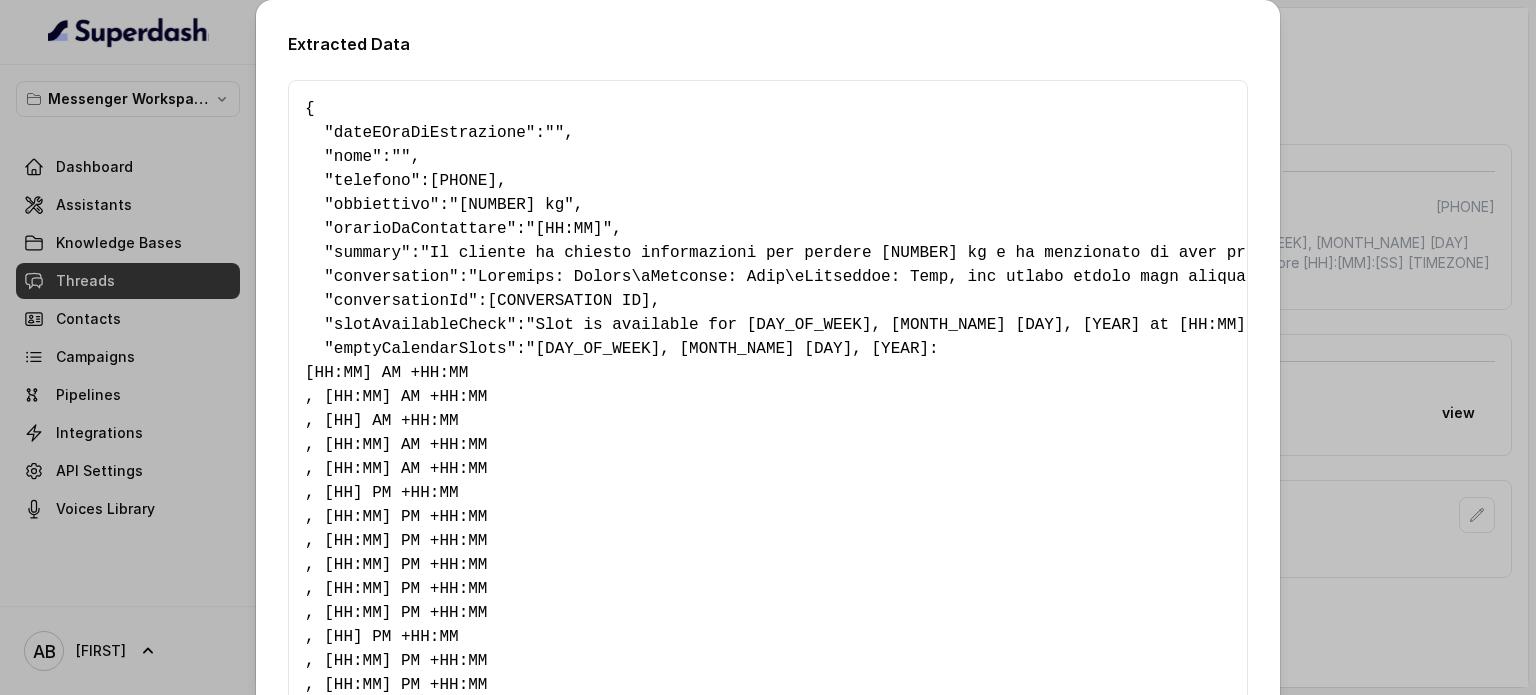 drag, startPoint x: 1424, startPoint y: 217, endPoint x: 630, endPoint y: 354, distance: 805.7326 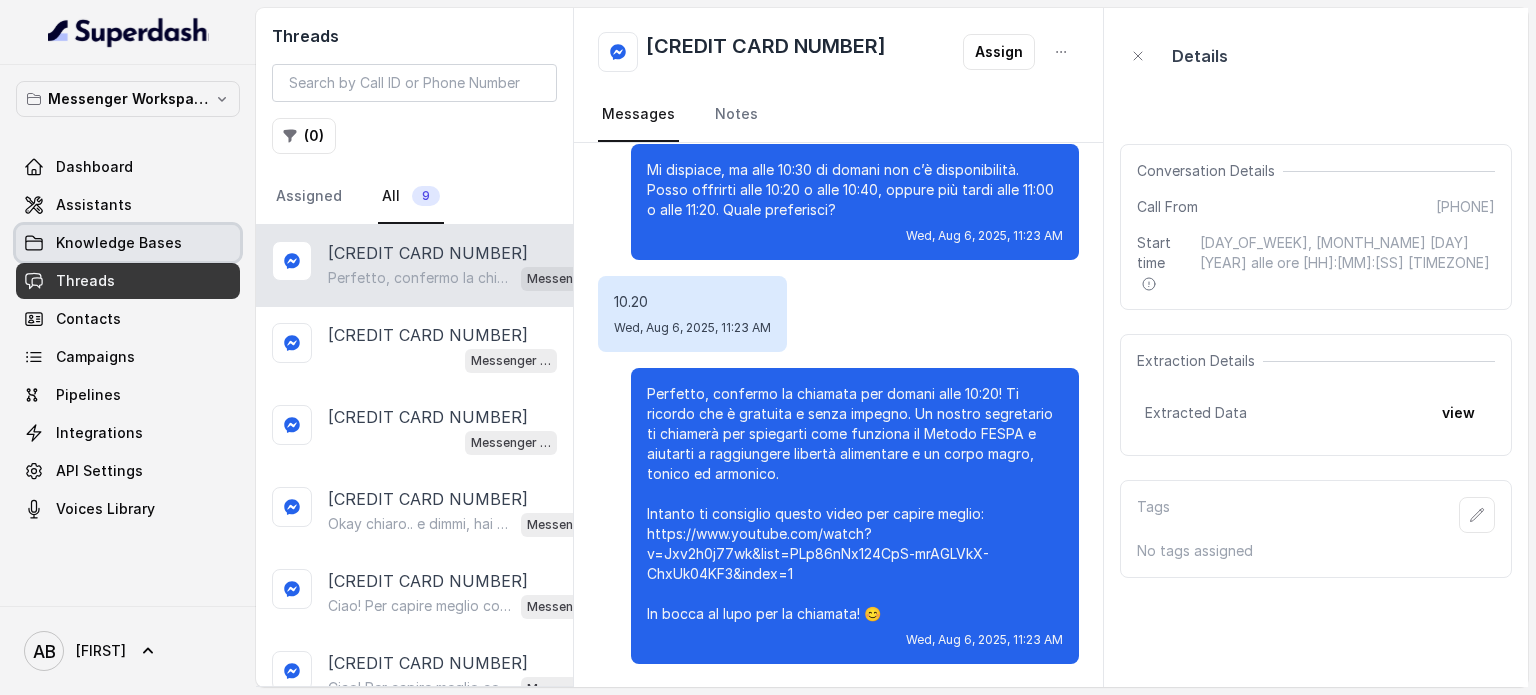 click on "Assistants" at bounding box center (128, 205) 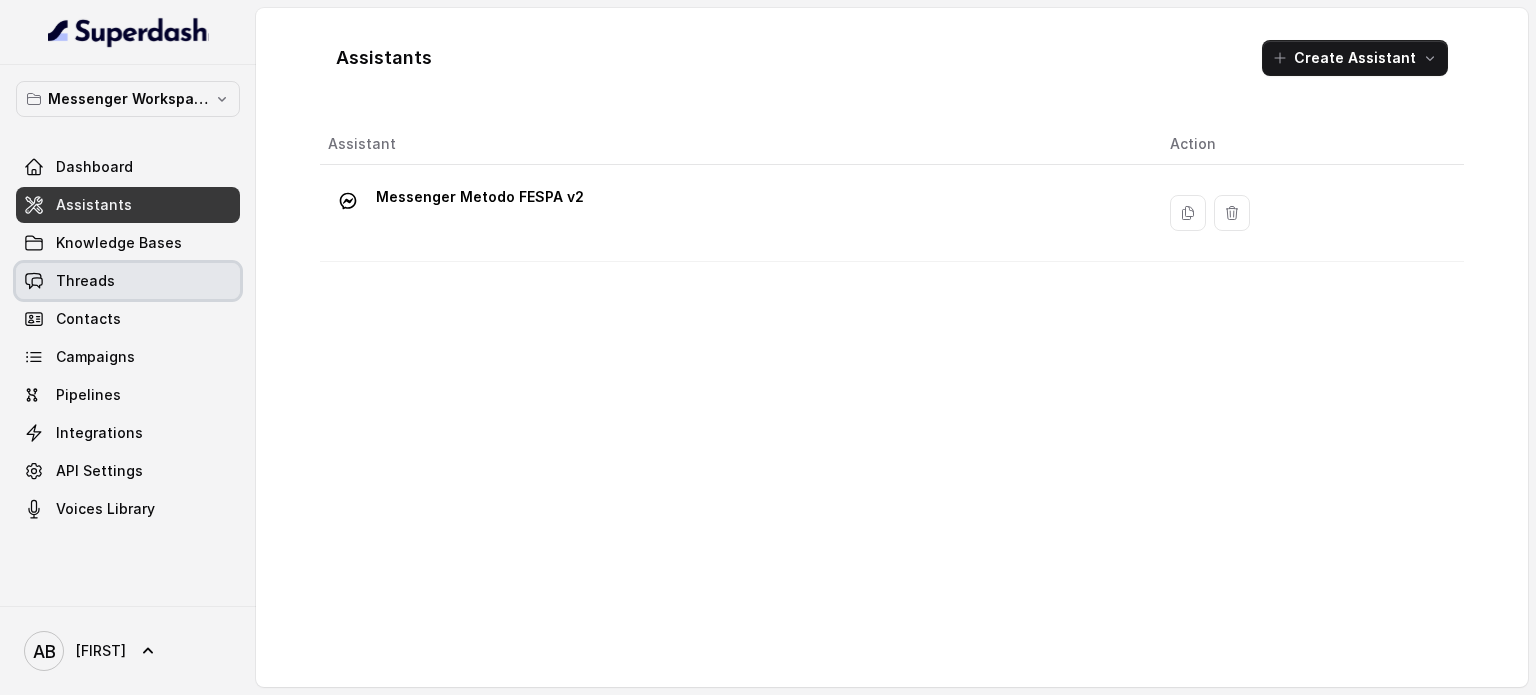 click on "Threads" at bounding box center (128, 281) 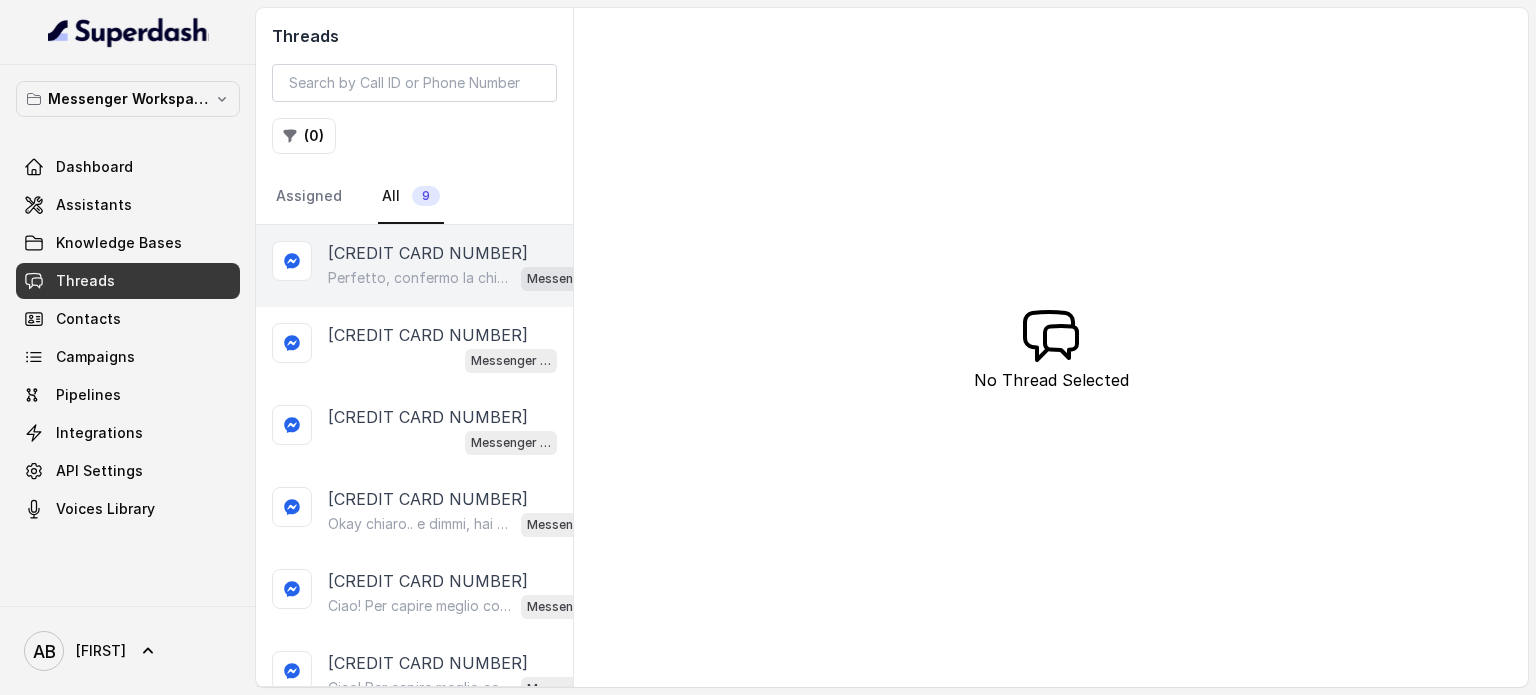 click on "[NUMBER]" at bounding box center (428, 253) 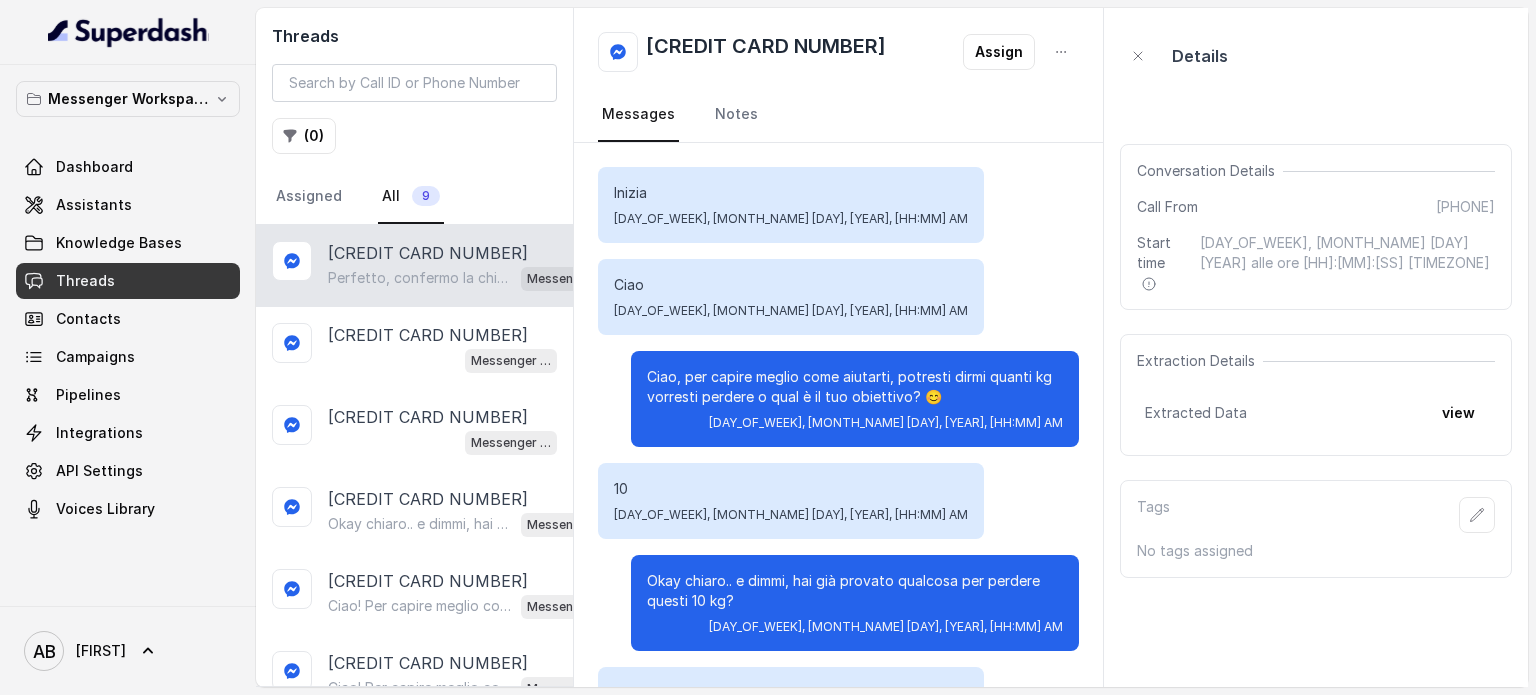 scroll, scrollTop: 1511, scrollLeft: 0, axis: vertical 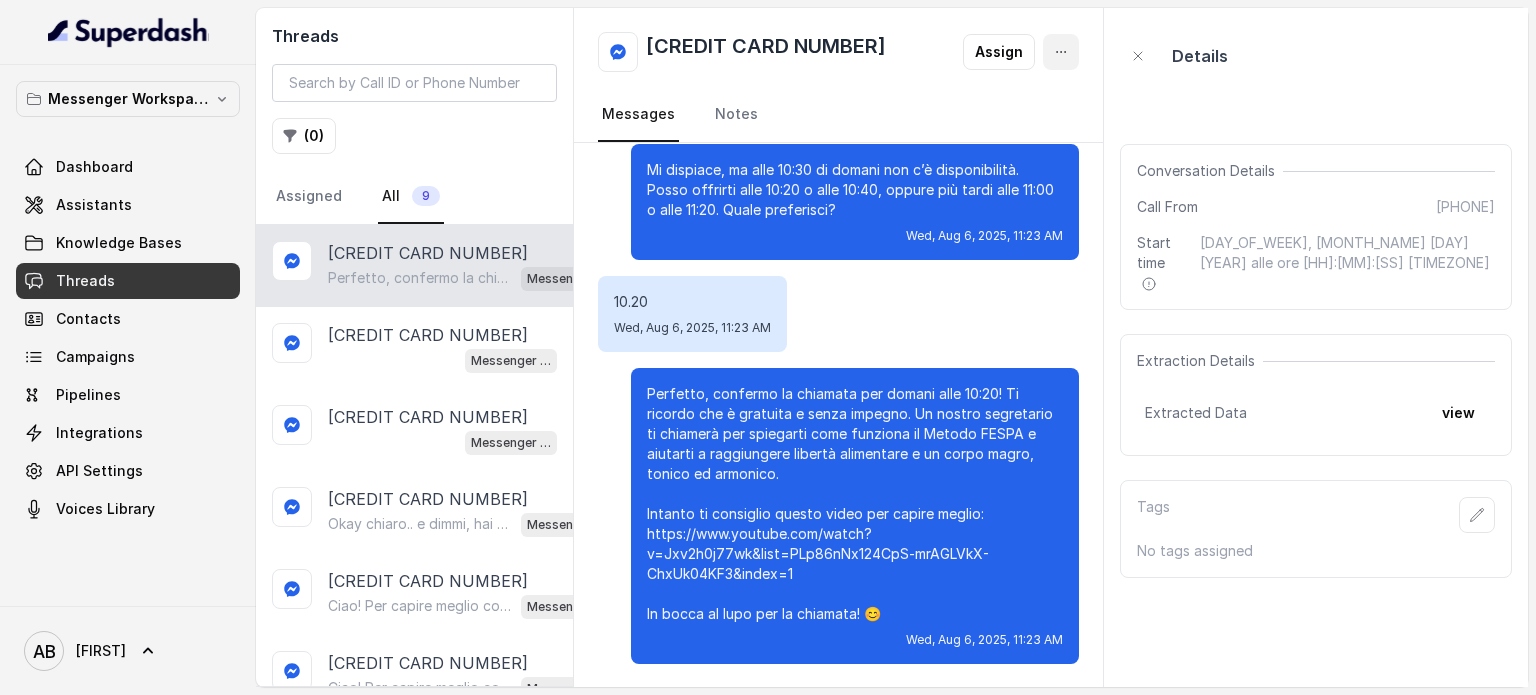 click at bounding box center (1061, 52) 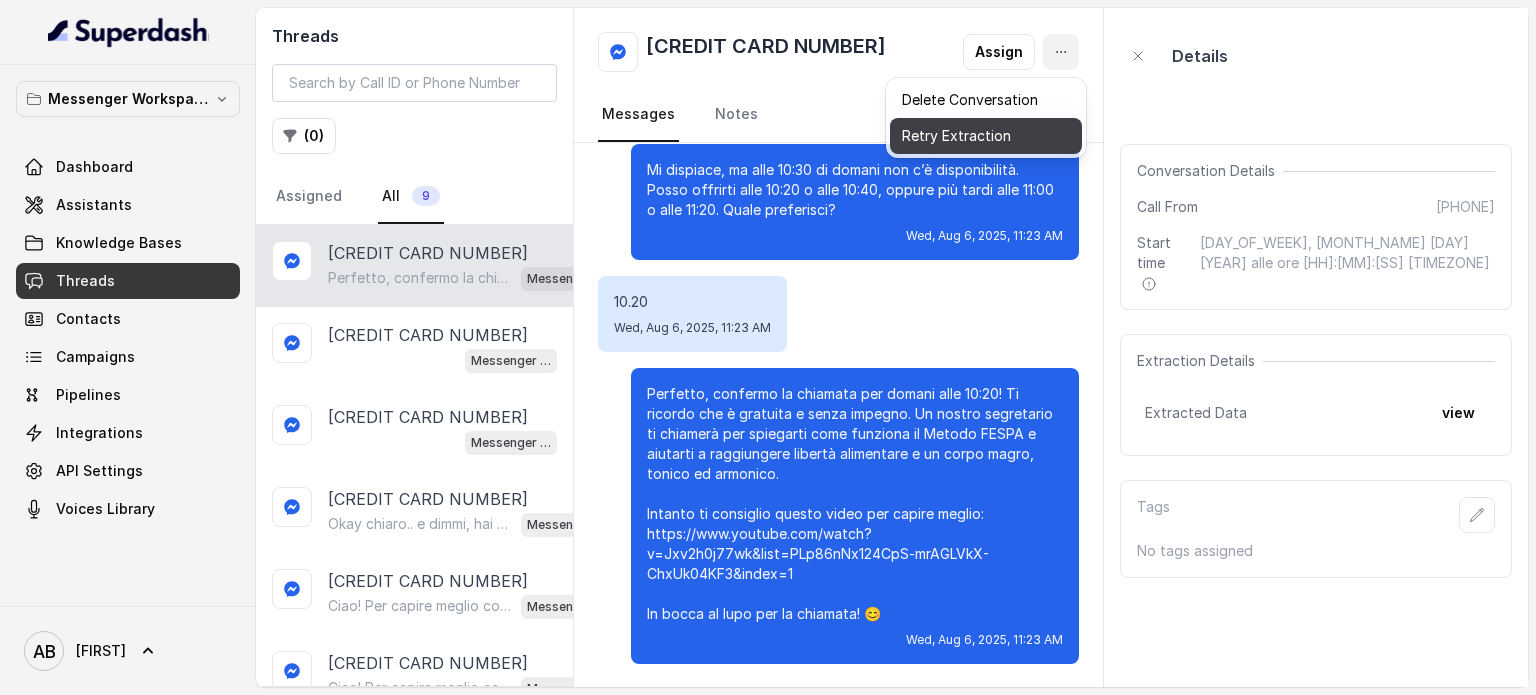 click on "Retry Extraction" at bounding box center [986, 136] 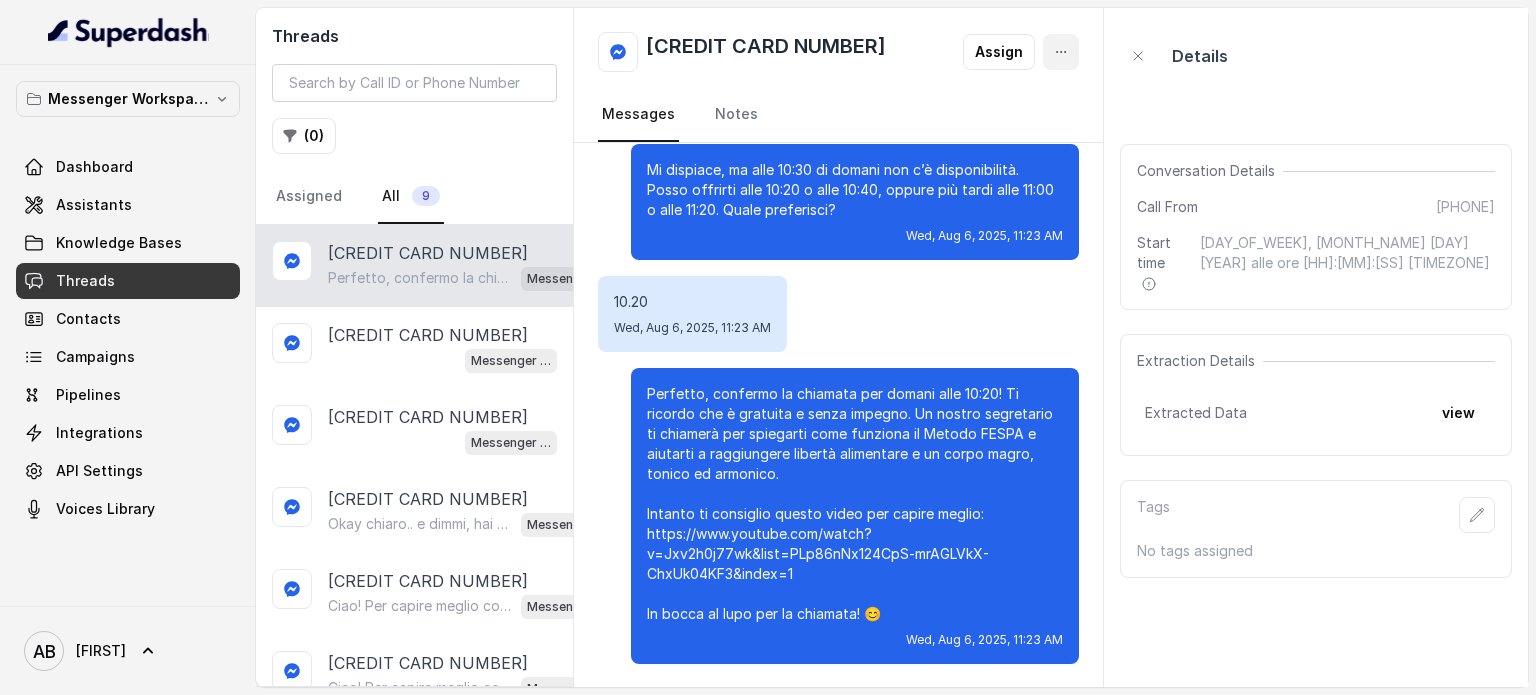 drag, startPoint x: 1044, startPoint y: 57, endPoint x: 1048, endPoint y: 71, distance: 14.56022 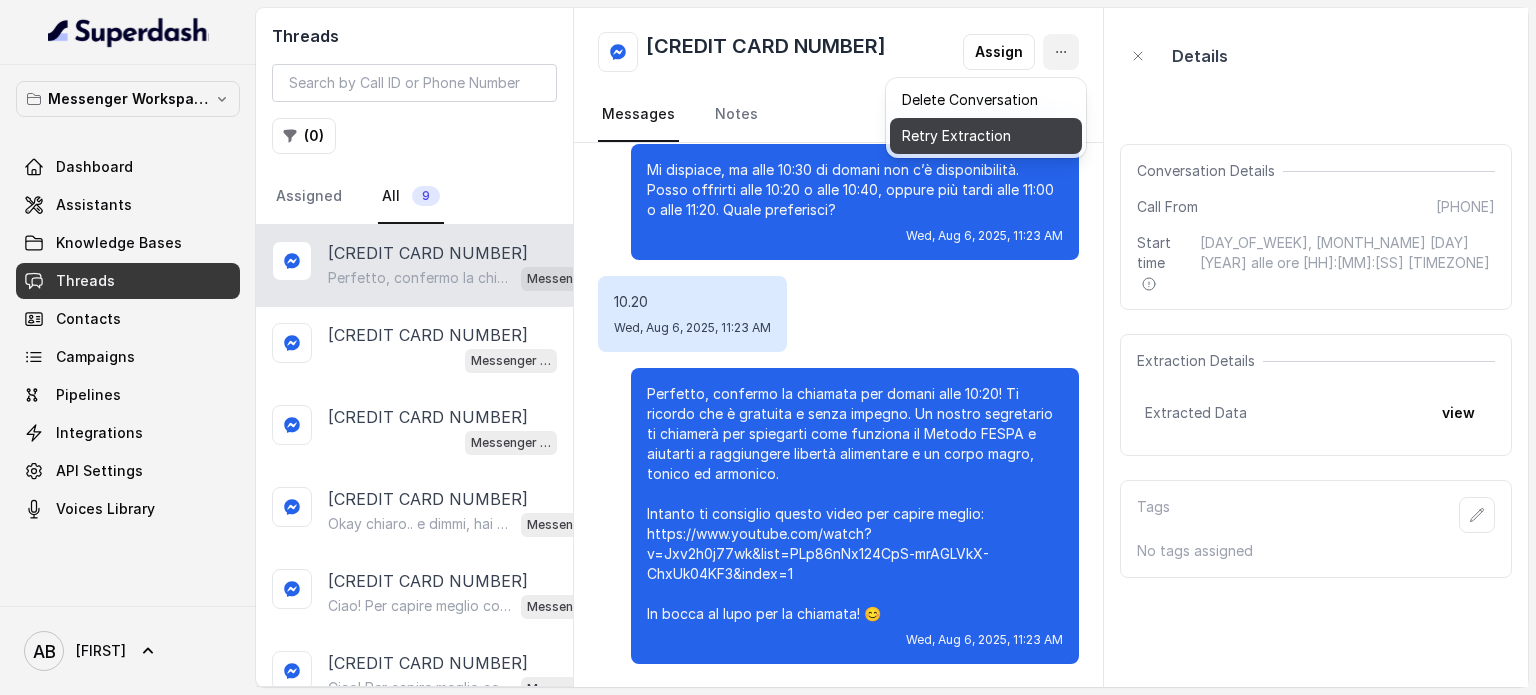 click on "Retry Extraction" at bounding box center (986, 136) 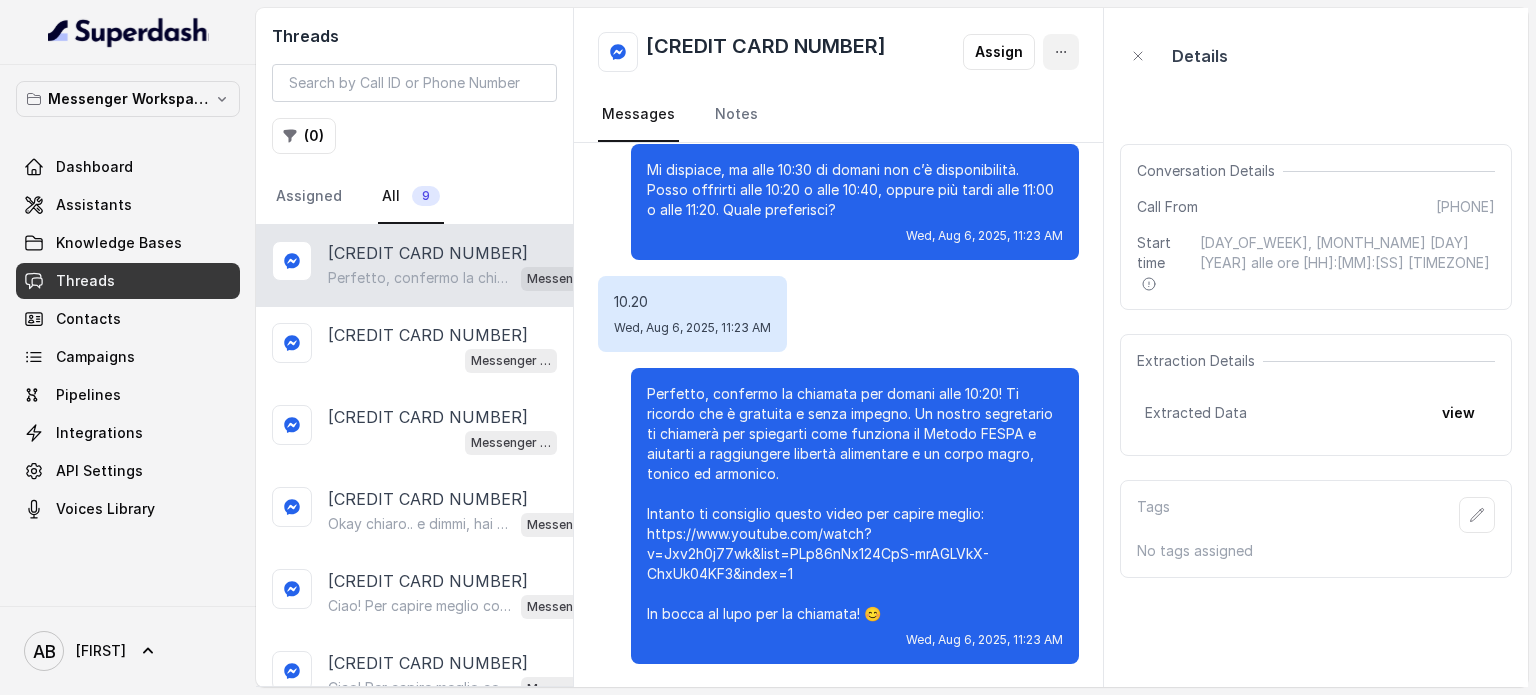 click on "24658668233812342 Assign Messages Notes" at bounding box center [838, 75] 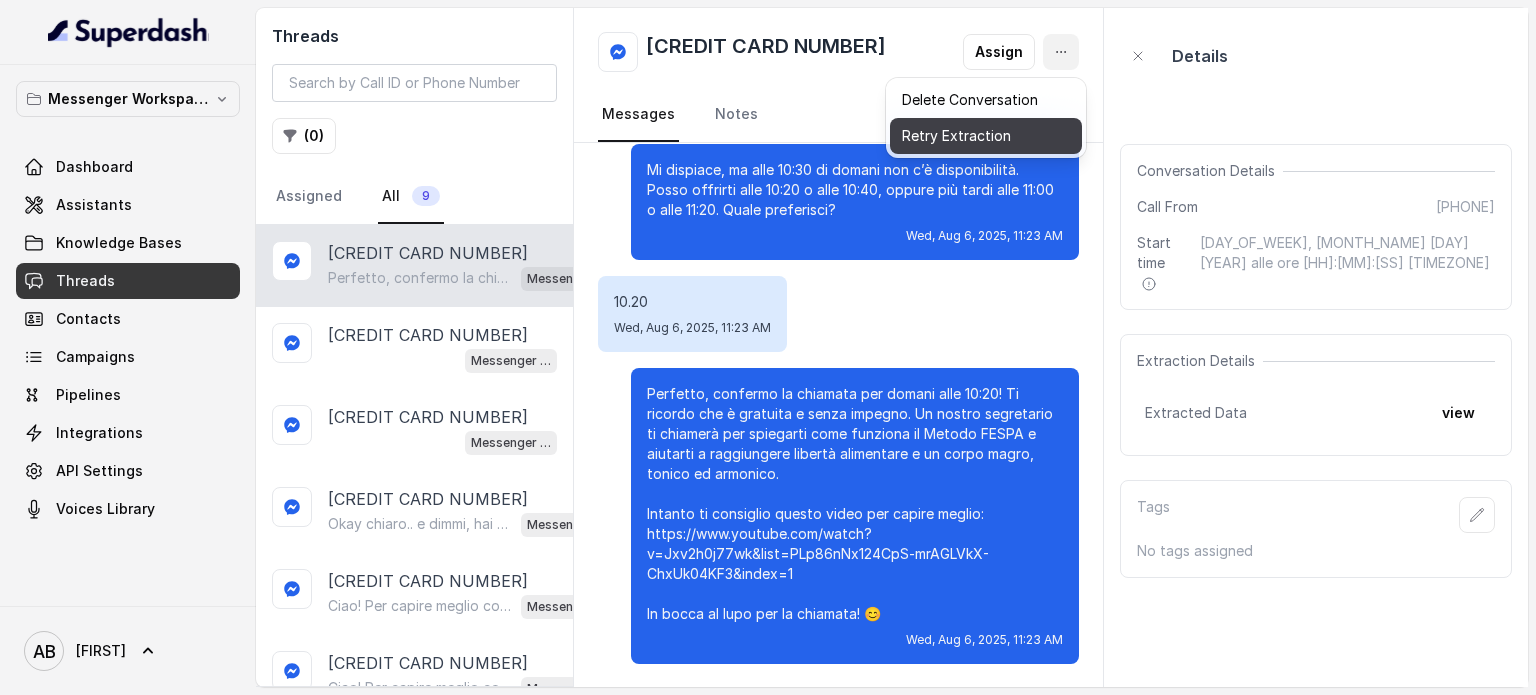 drag, startPoint x: 1016, startPoint y: 139, endPoint x: 940, endPoint y: 129, distance: 76.655075 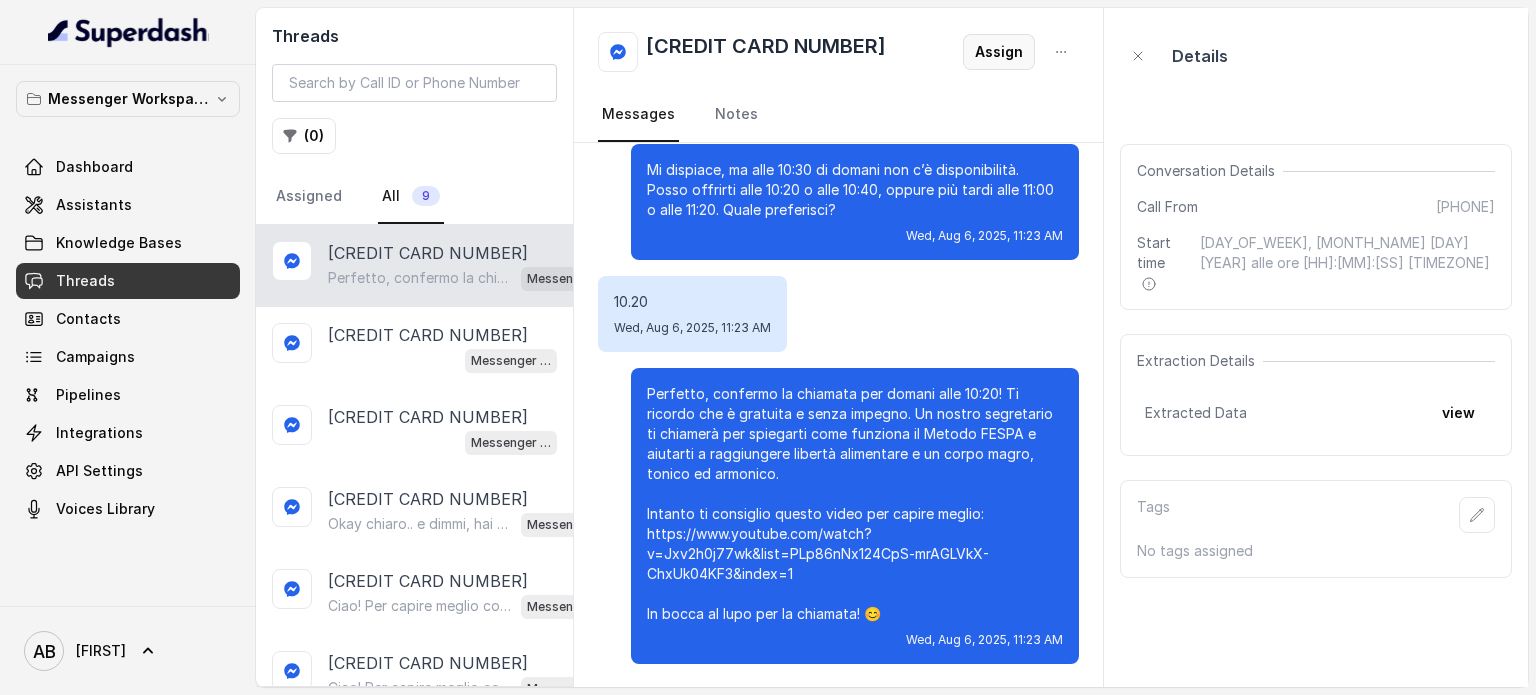 drag, startPoint x: 1048, startPoint y: 75, endPoint x: 1049, endPoint y: 64, distance: 11.045361 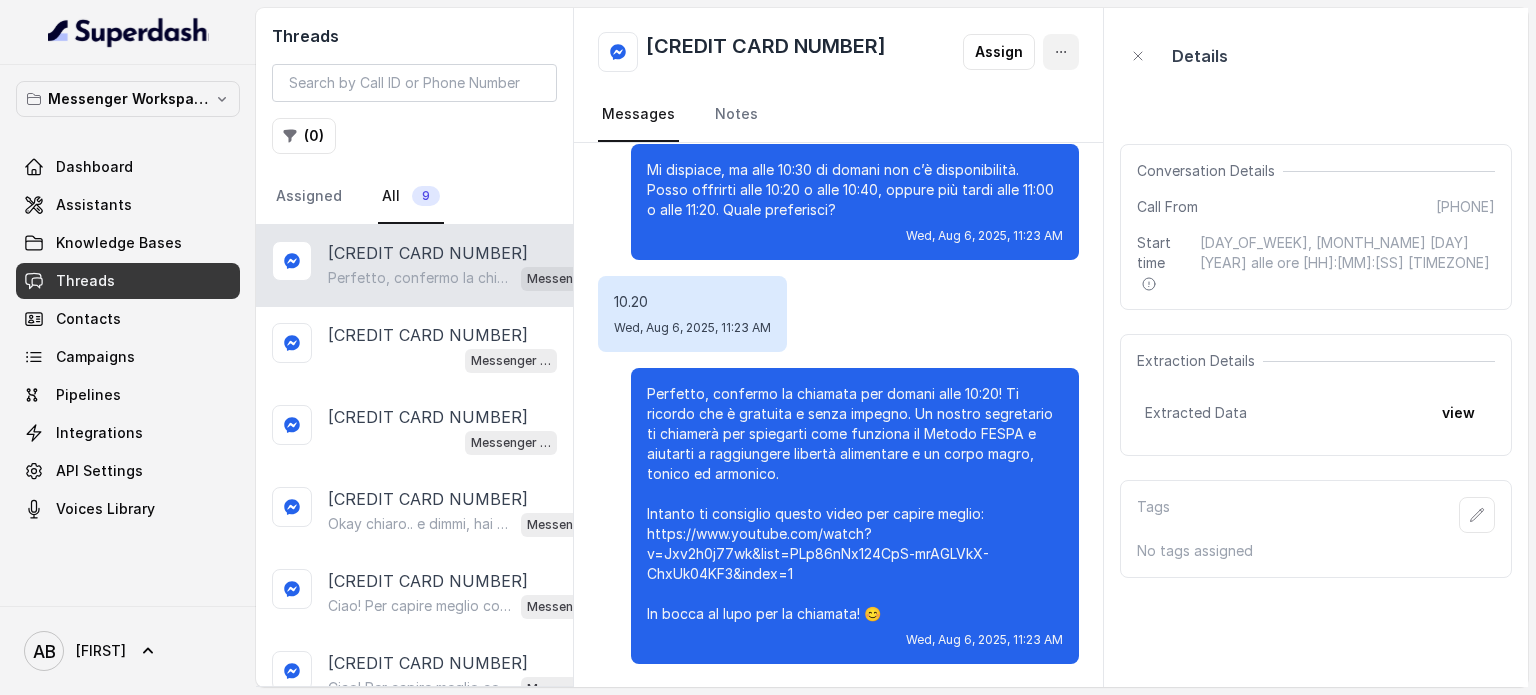 click 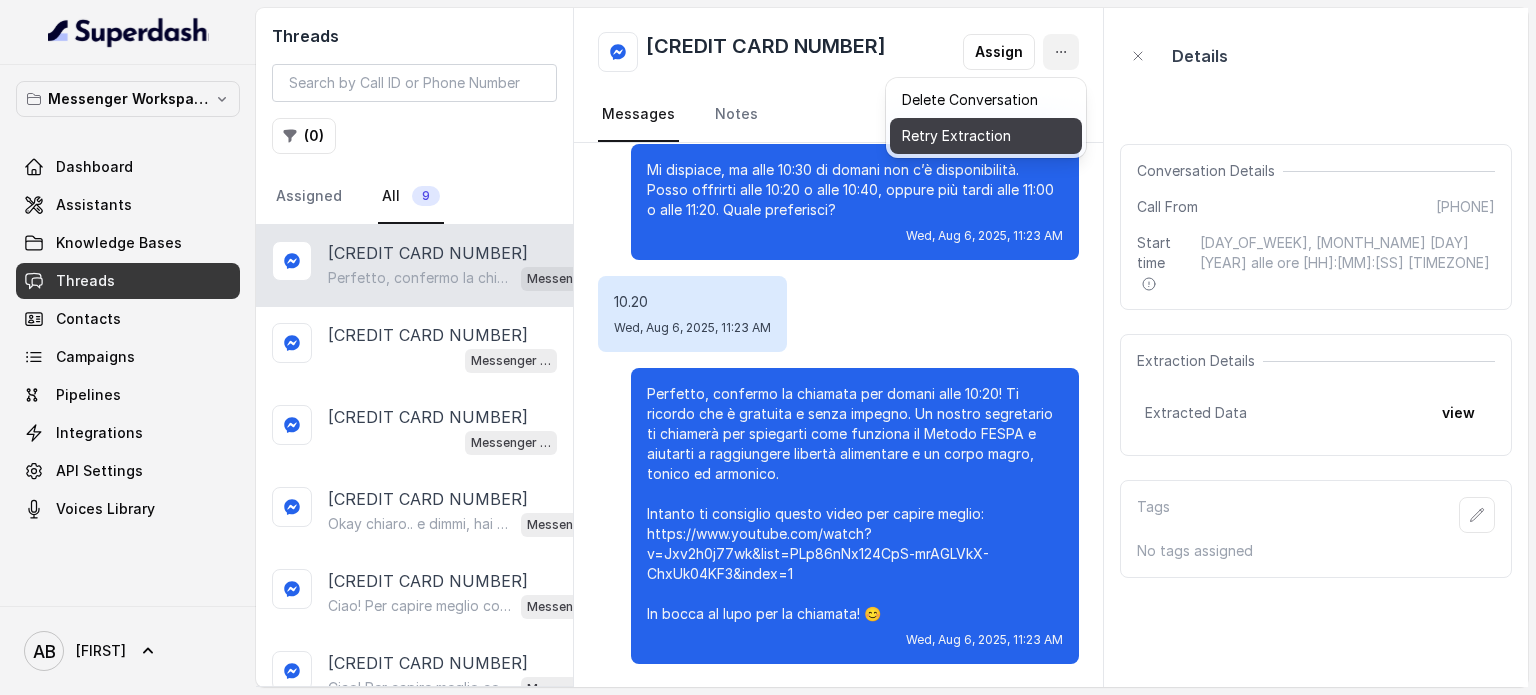click on "Retry Extraction" at bounding box center (986, 136) 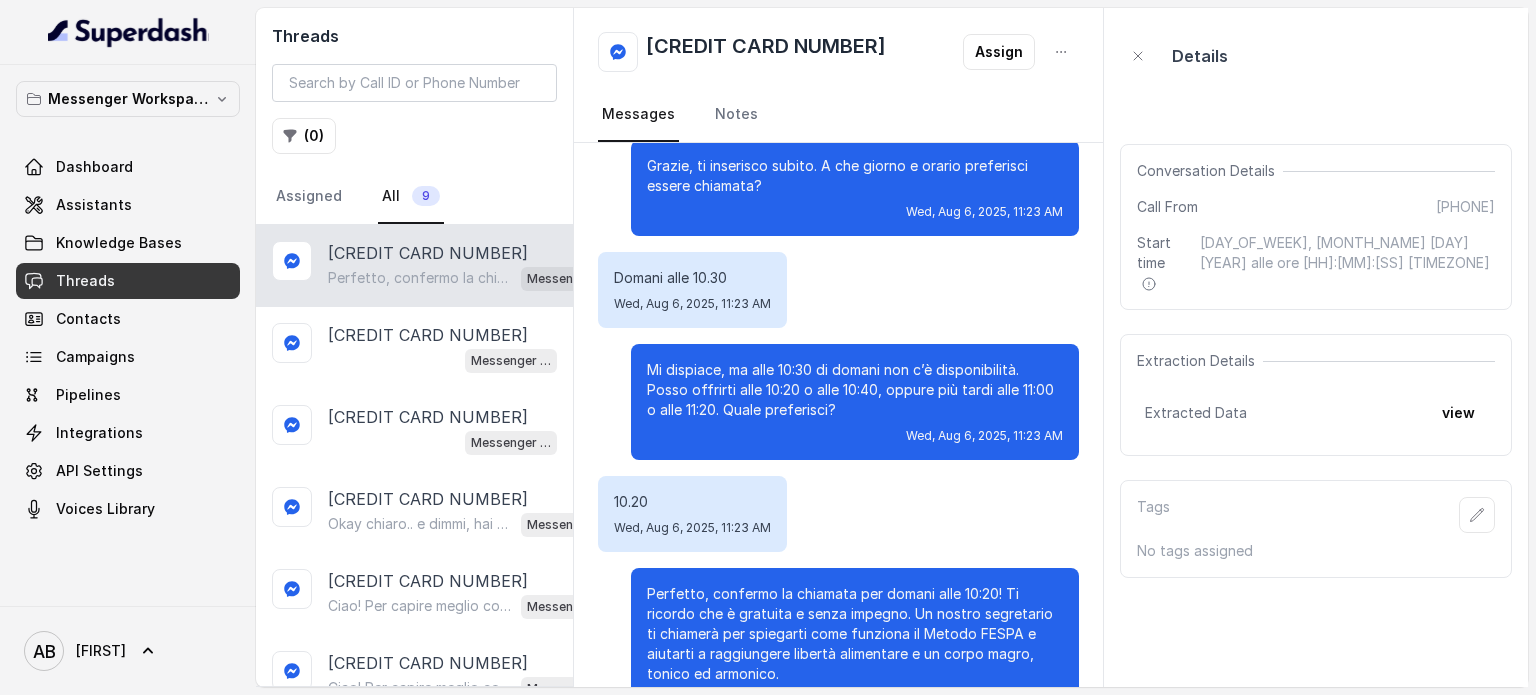 scroll, scrollTop: 1511, scrollLeft: 0, axis: vertical 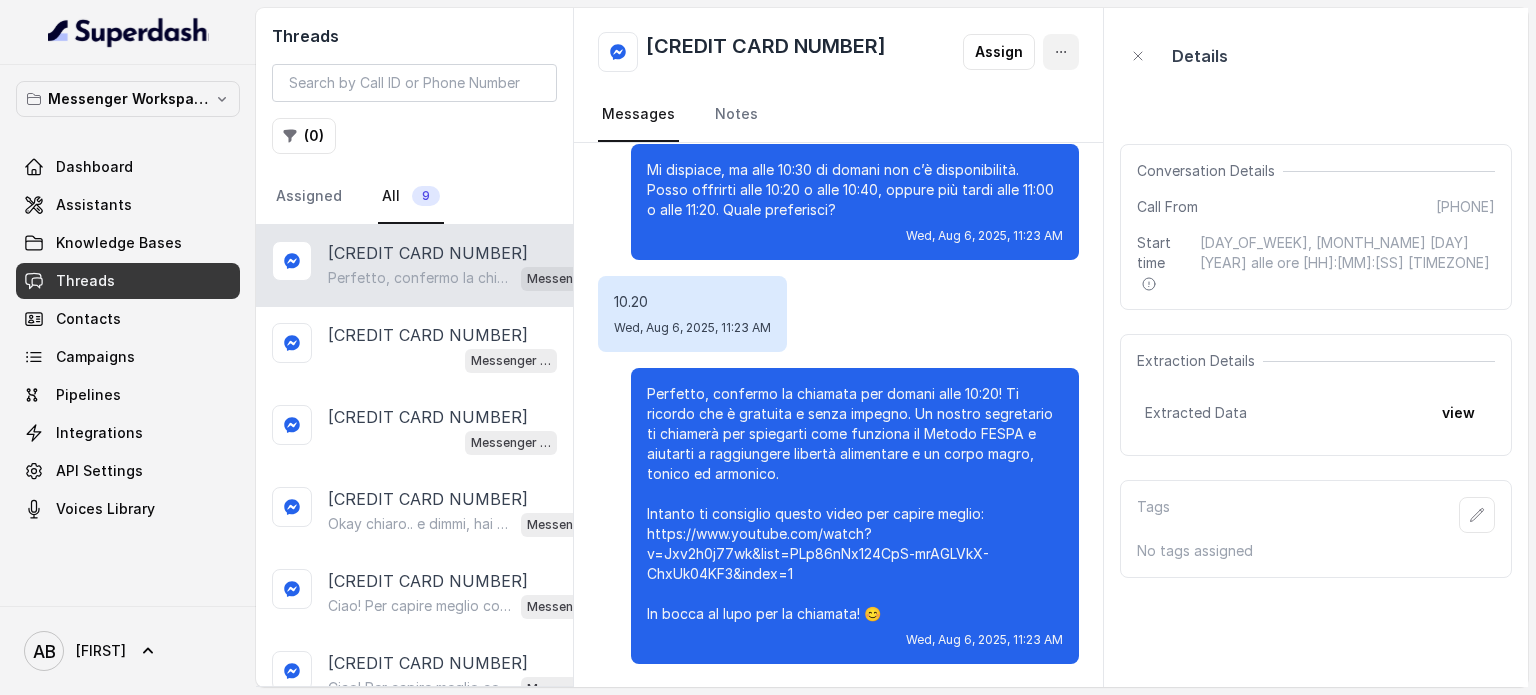 click at bounding box center (1061, 52) 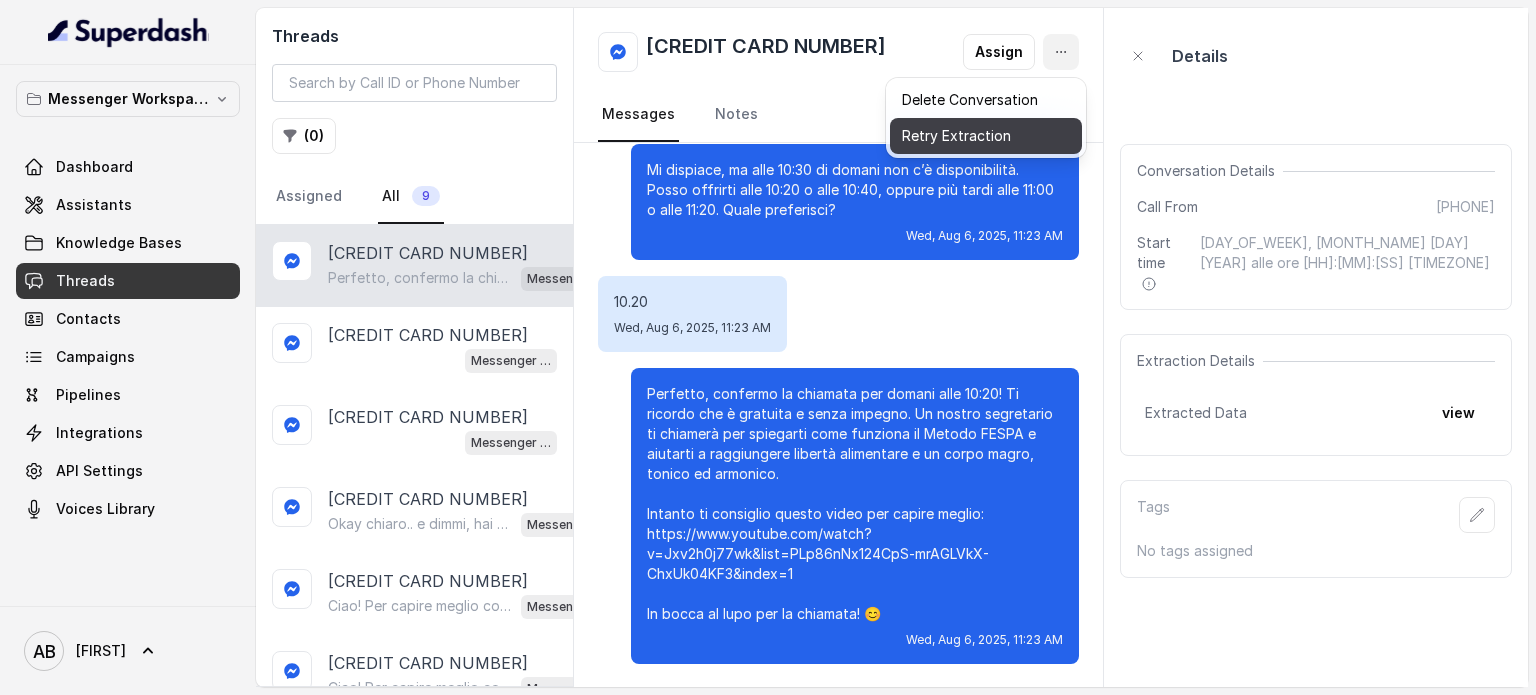 click on "Retry Extraction" at bounding box center [986, 136] 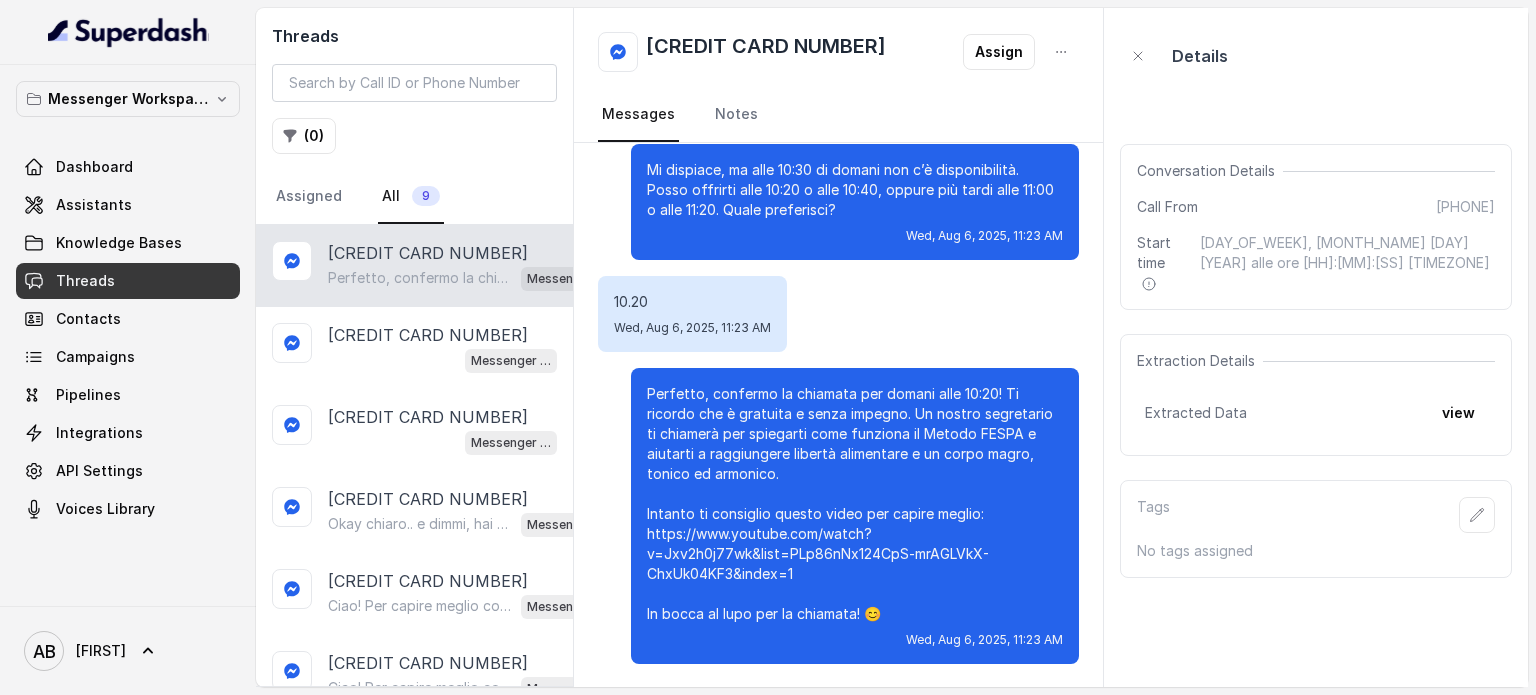 click 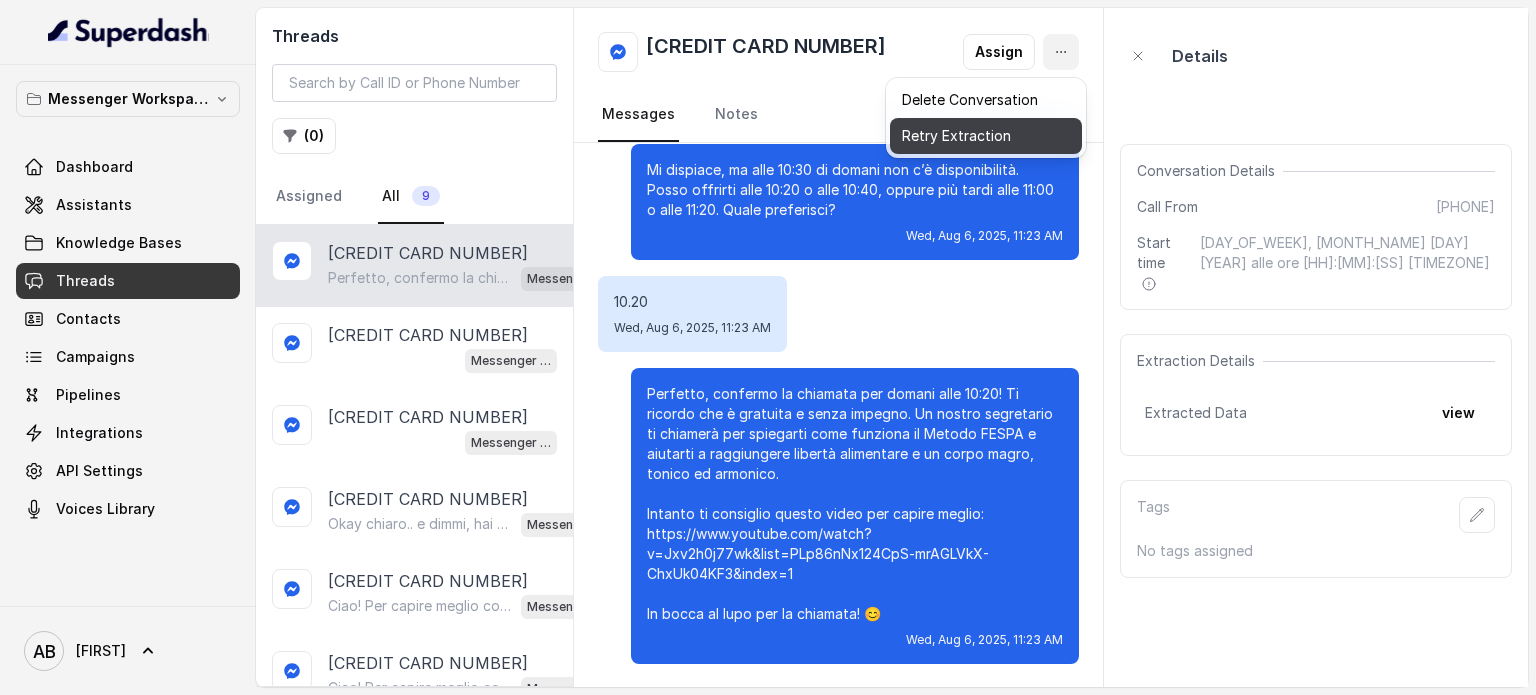 click on "Retry Extraction" at bounding box center [986, 136] 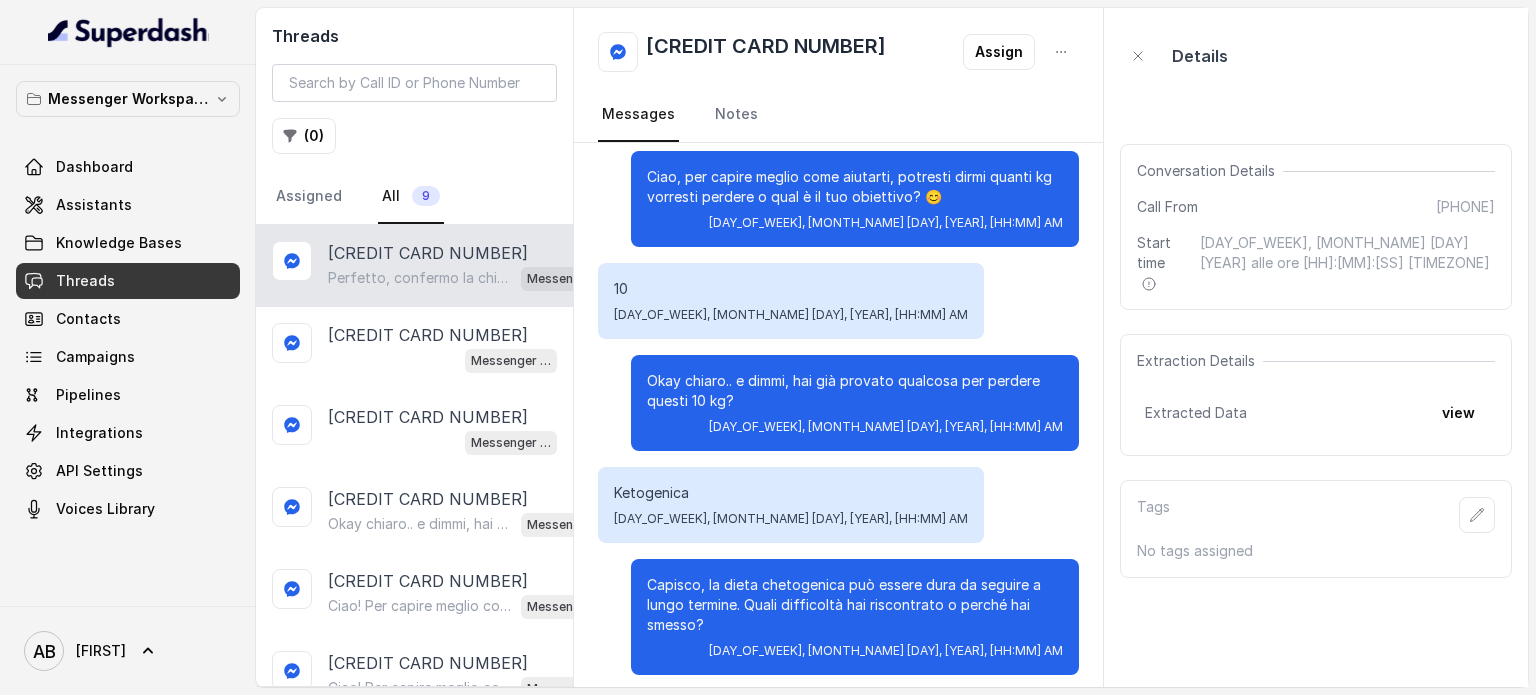 scroll, scrollTop: 100, scrollLeft: 0, axis: vertical 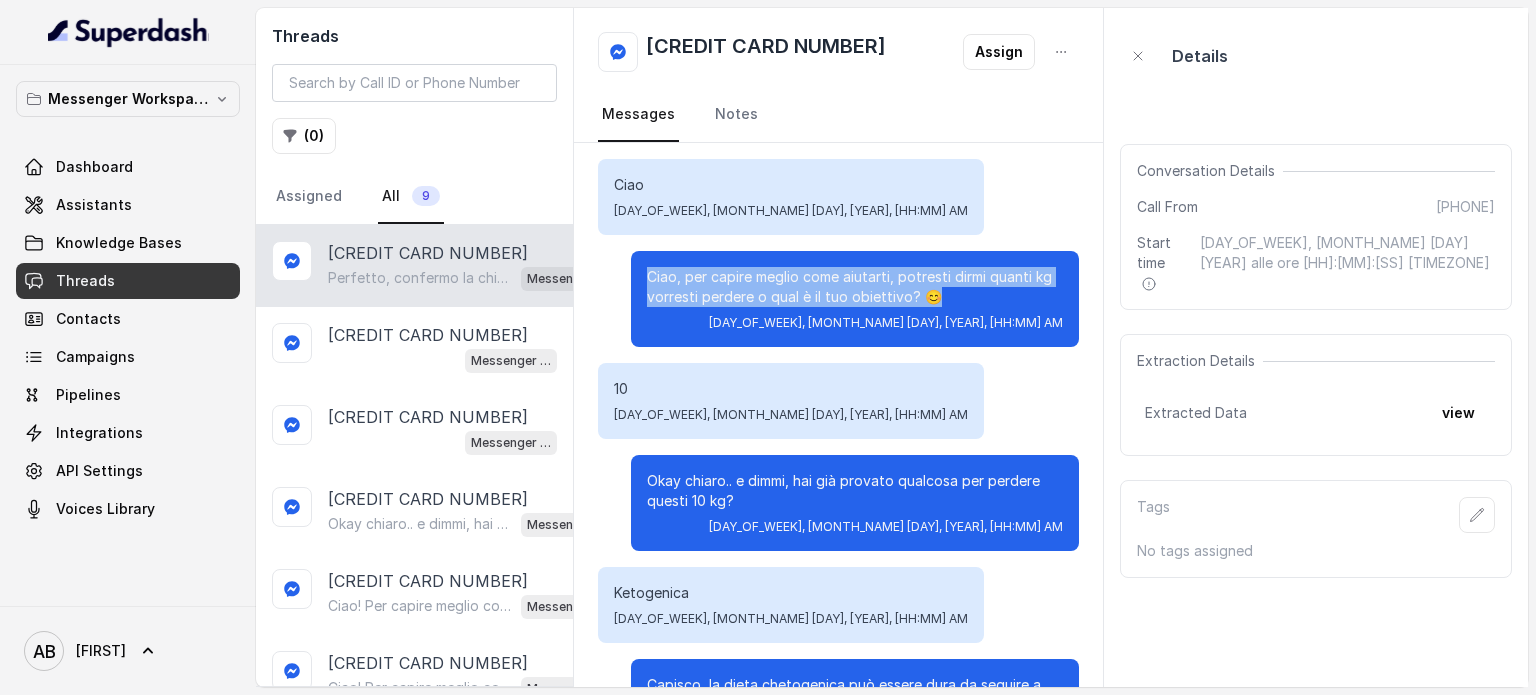 drag, startPoint x: 620, startPoint y: 295, endPoint x: 628, endPoint y: 274, distance: 22.472204 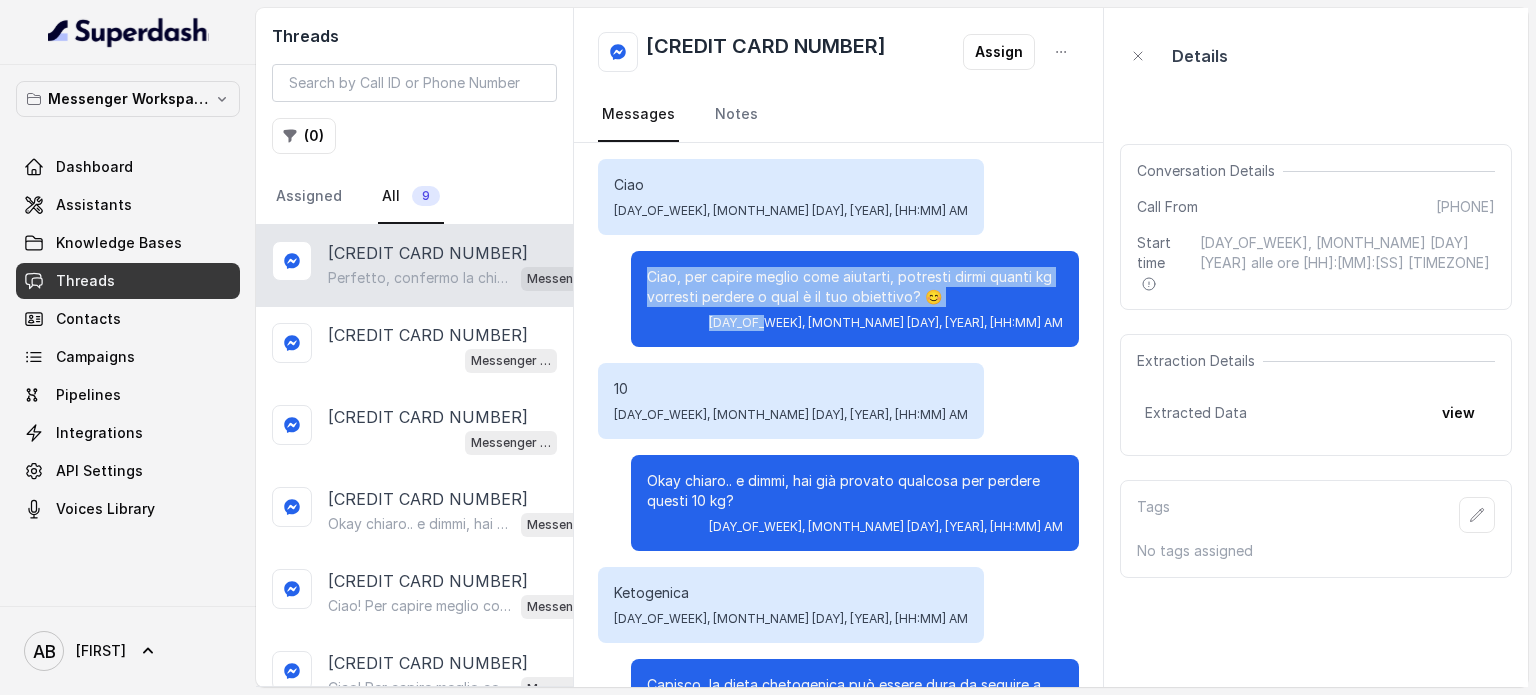 drag, startPoint x: 628, startPoint y: 274, endPoint x: 956, endPoint y: 299, distance: 328.95135 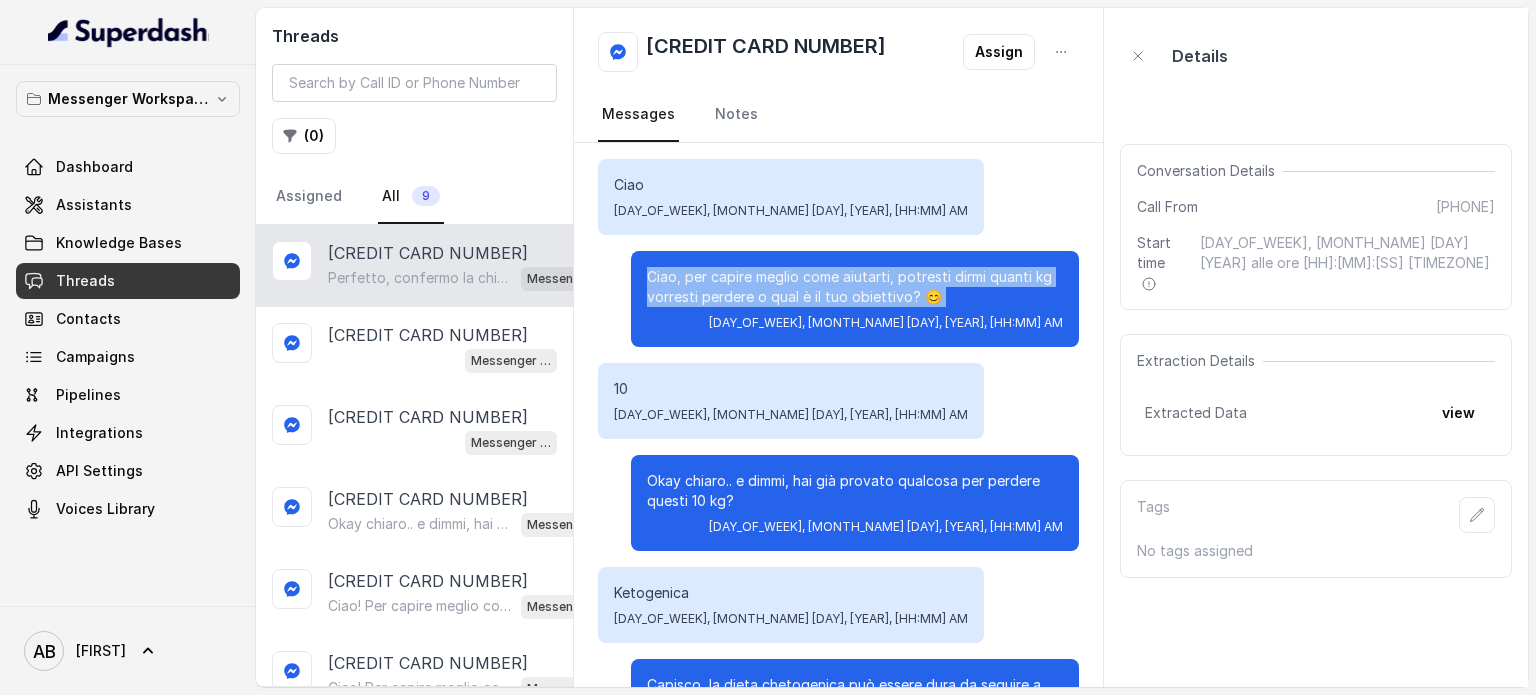 click on "Ciao, per capire meglio come aiutarti, potresti dirmi quanti kg vorresti perdere o qual è il tuo obiettivo? 😊" at bounding box center [855, 287] 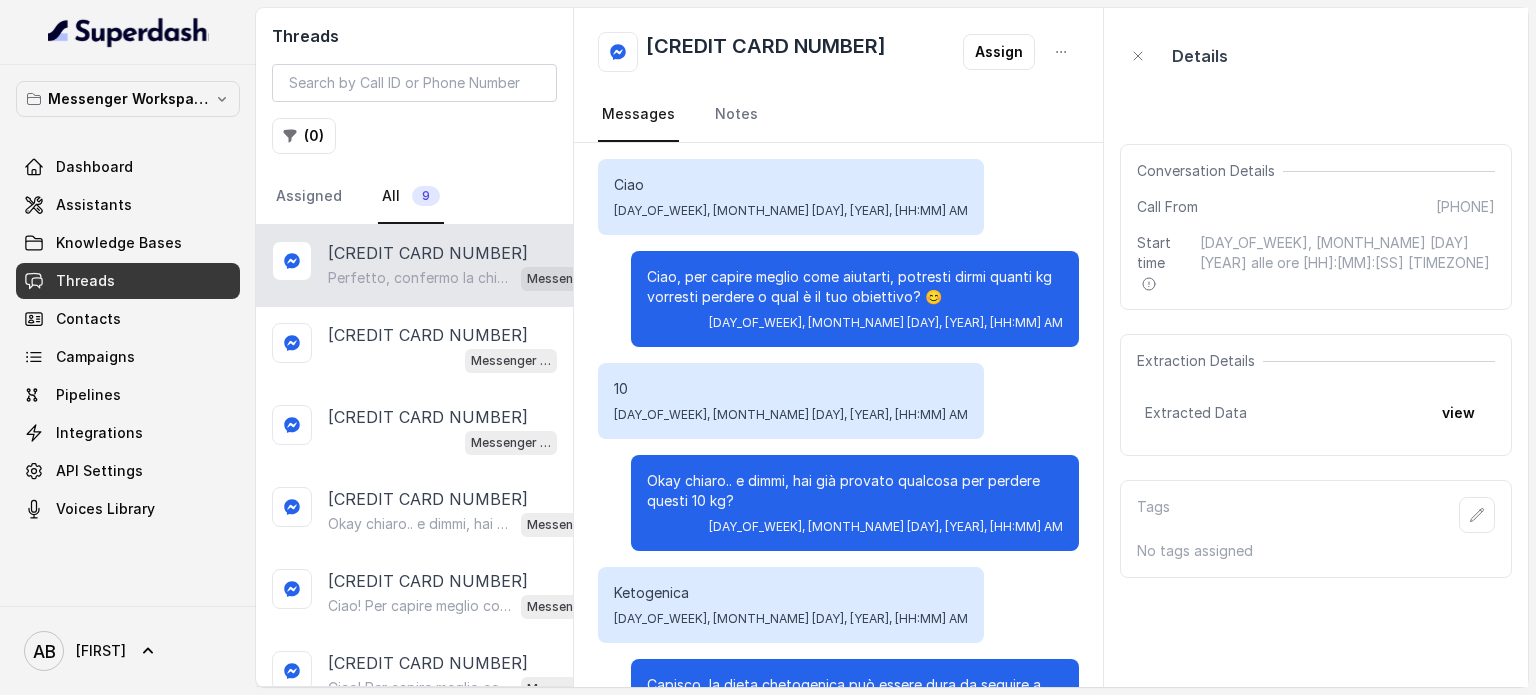 scroll, scrollTop: 0, scrollLeft: 0, axis: both 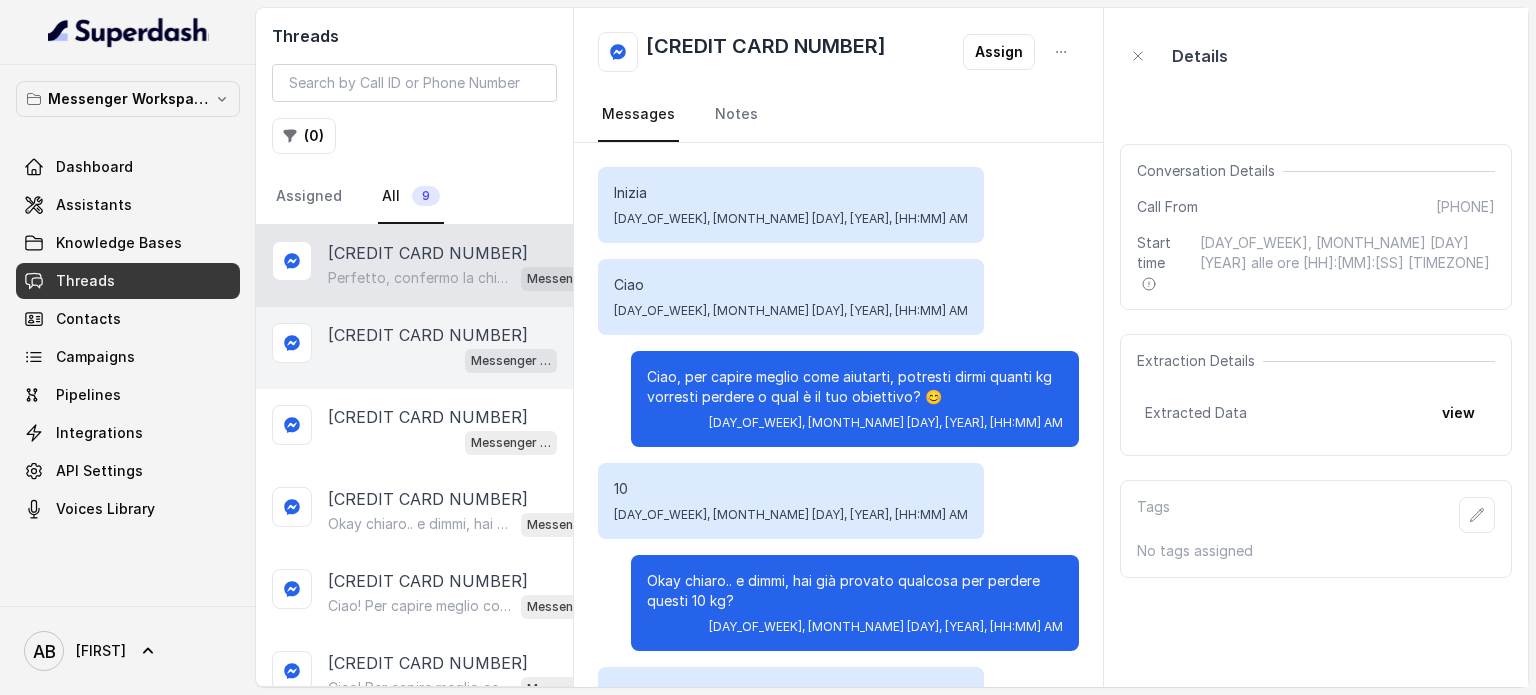 click on "24658668233812342     Messenger Metodo FESPA v2" at bounding box center (414, 348) 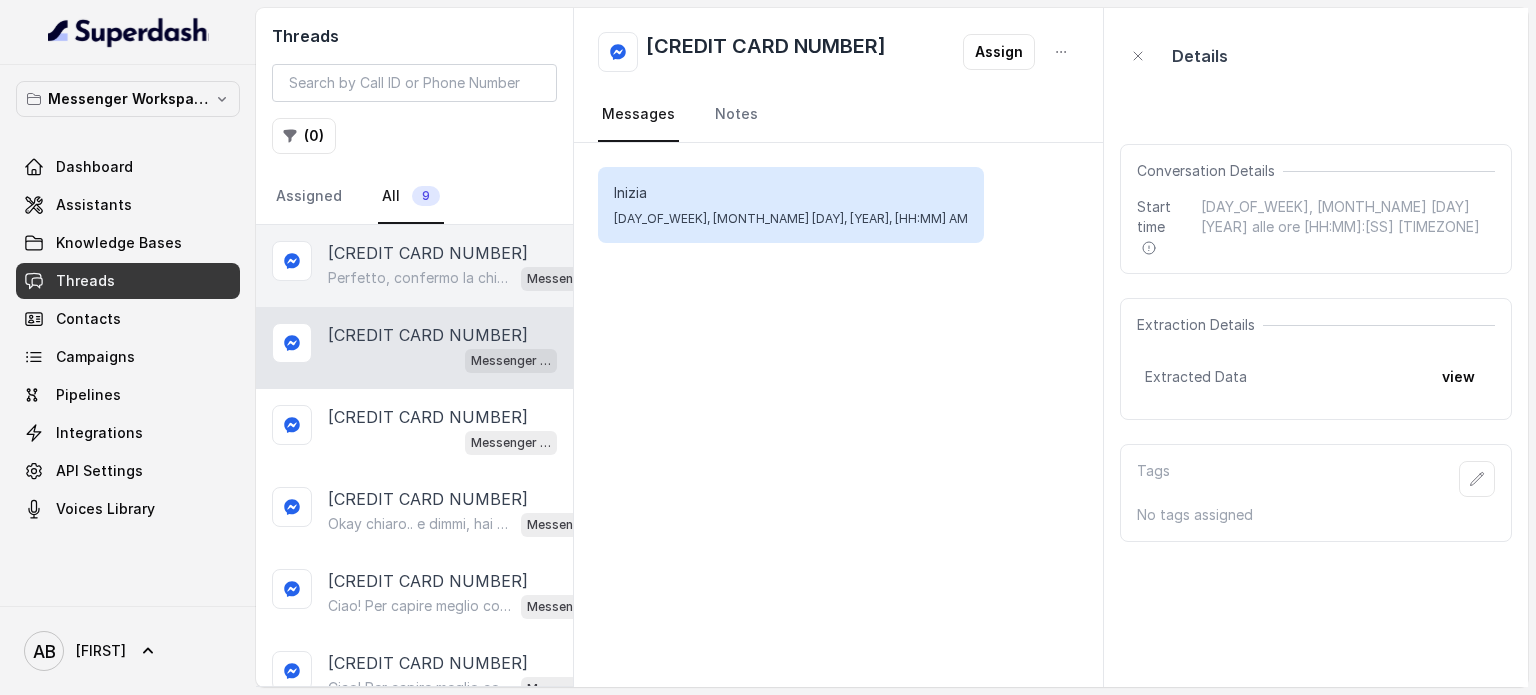 click on "Perfetto, confermo la chiamata per domani alle 10:20! Ti ricordo che è gratuita e senza impegno. Un nostro segretario ti chiamerà per spiegarti come funziona il Metodo FESPA e aiutarti a raggiungere libertà alimentare e un corpo magro, tonico ed armonico.
Intanto ti consiglio questo video per capire meglio: https://www.youtube.com/watch?v=Jxv2h0j77wk&list=PLp86nNx124CpS-mrAGLVkX-ChxUk04KF3&index=1
In bocca al lupo per la chiamata! 😊" at bounding box center [420, 278] 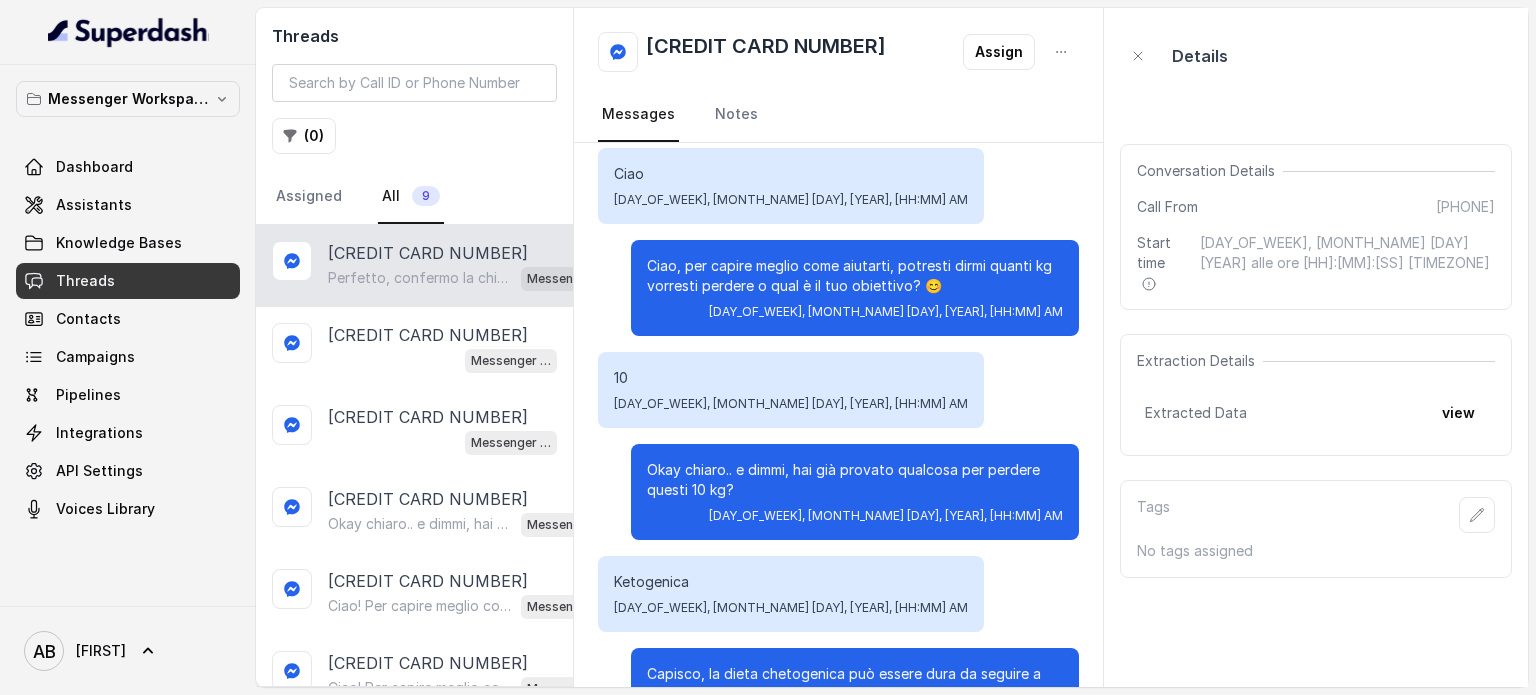 scroll, scrollTop: 0, scrollLeft: 0, axis: both 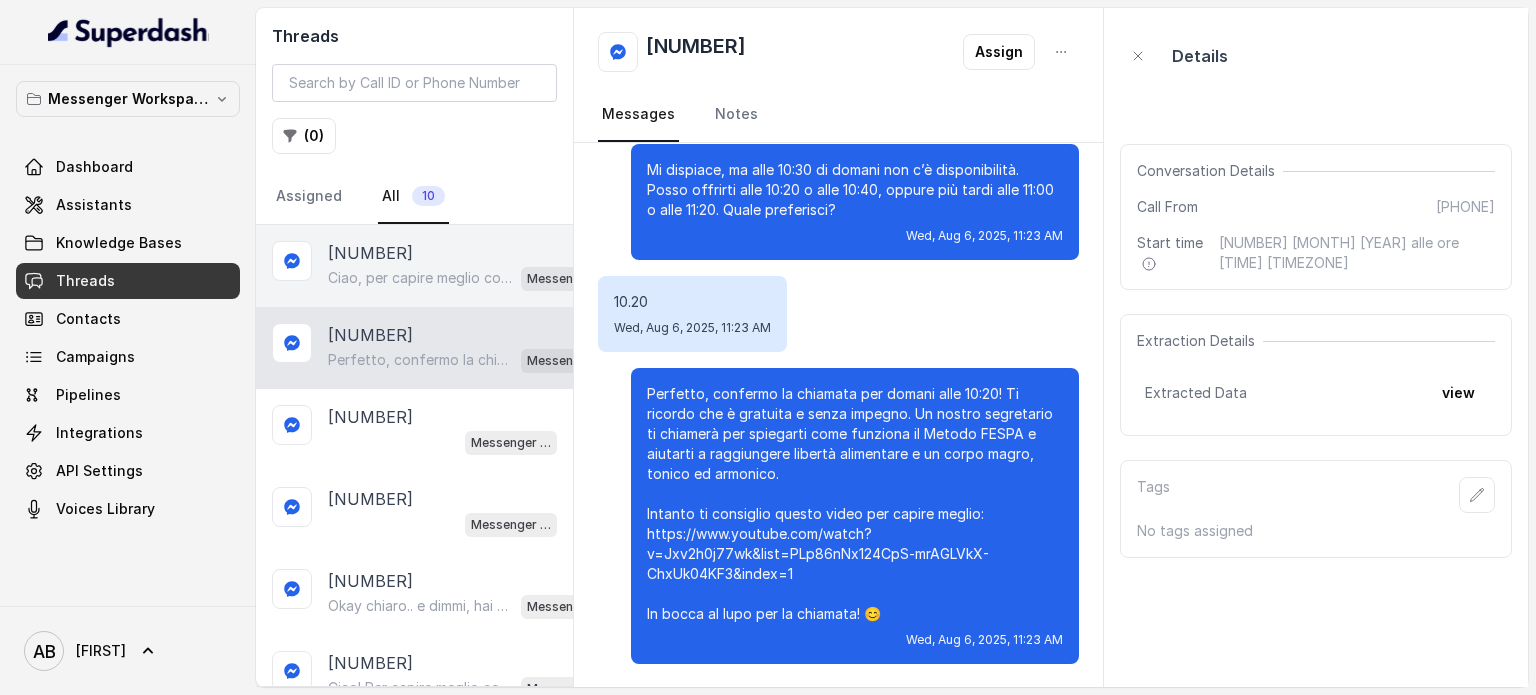 click on "Ciao, per capire meglio come aiutarti, potresti dirmi quanti kg vorresti perdere o qual è il tuo obiettivo? 😊" at bounding box center [420, 278] 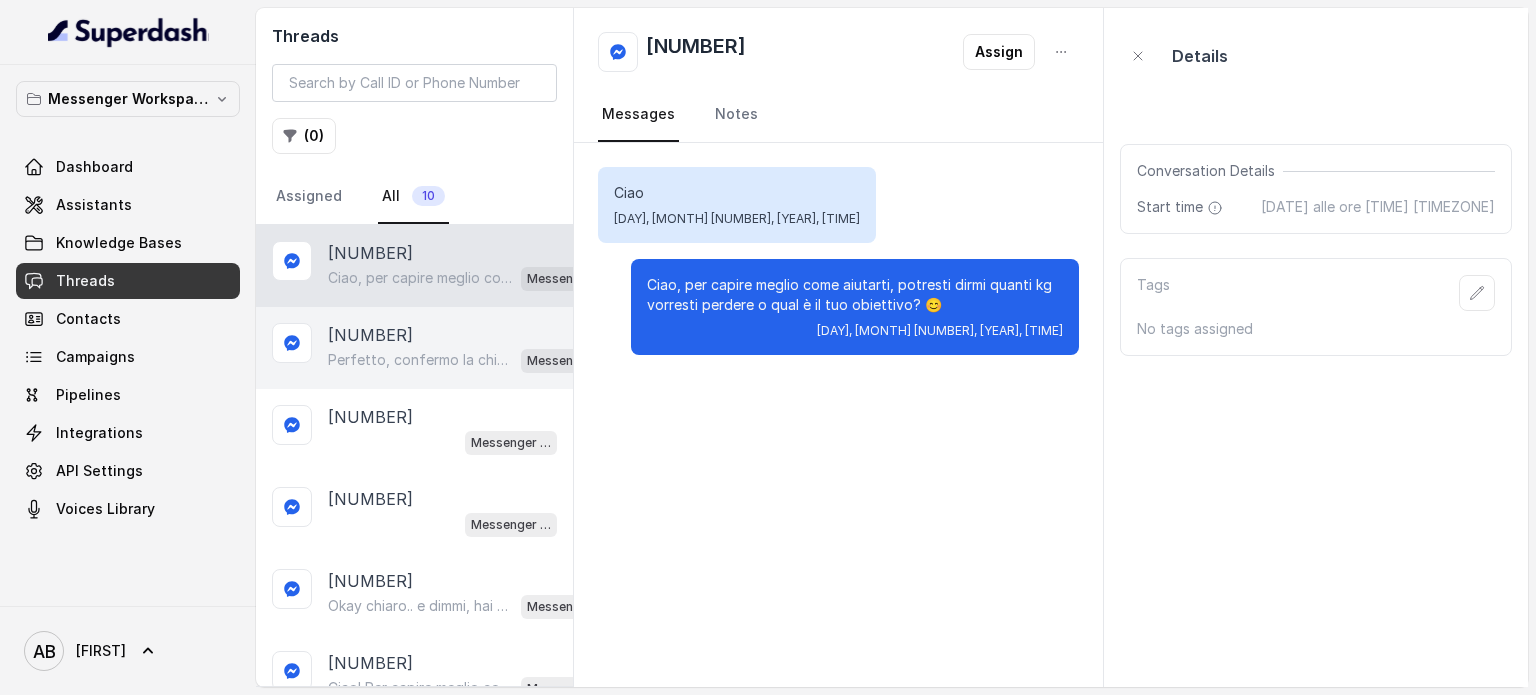 click on "Perfetto, confermo la chiamata per domani alle 10:20! Ti ricordo che è gratuita e senza impegno. Un nostro segretario ti chiamerà per spiegarti come funziona il Metodo FESPA e aiutarti a raggiungere libertà alimentare e un corpo magro, tonico ed armonico.
Intanto ti consiglio questo video per capire meglio: https://www.youtube.com/watch?v=Jxv2h0j77wk&list=PLp86nNx124CpS-mrAGLVkX-ChxUk04KF3&index=1
In bocca al lupo per la chiamata! 😊" at bounding box center [420, 360] 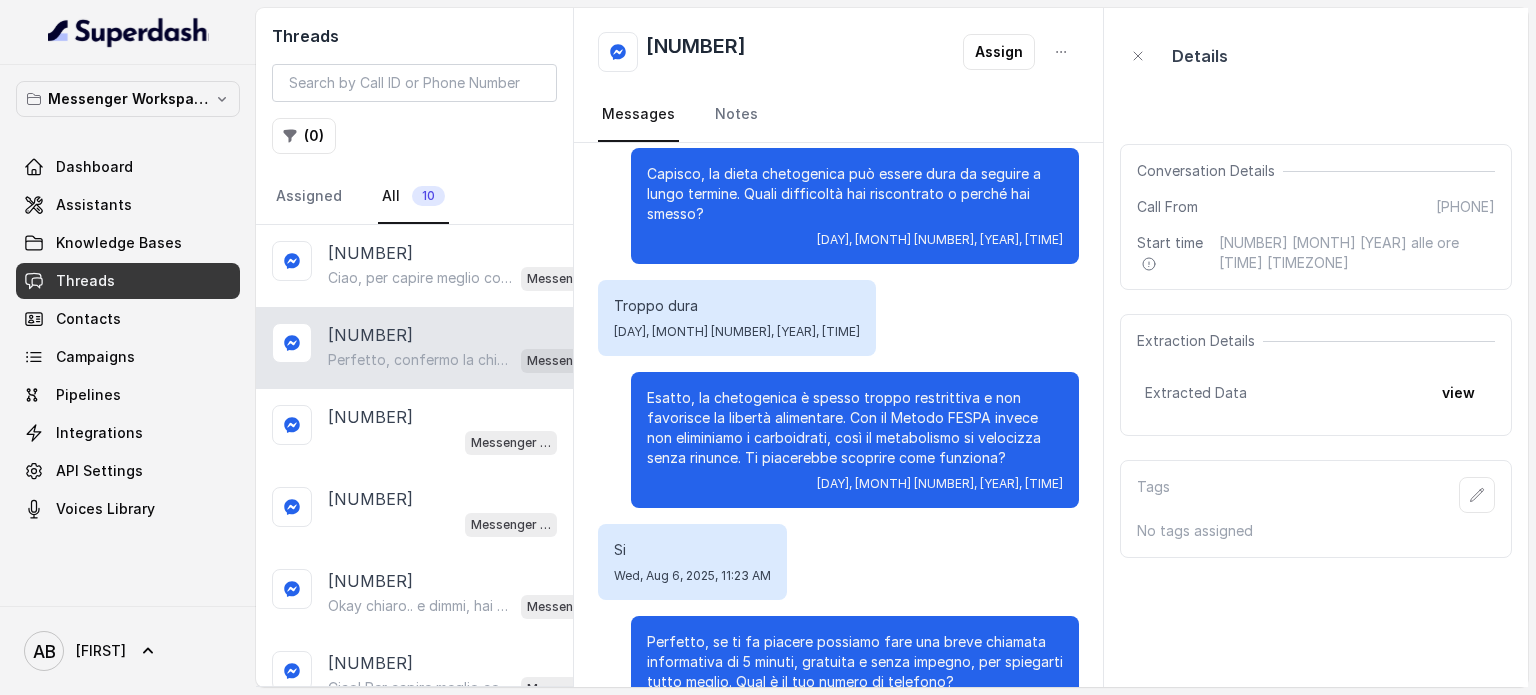scroll, scrollTop: 0, scrollLeft: 0, axis: both 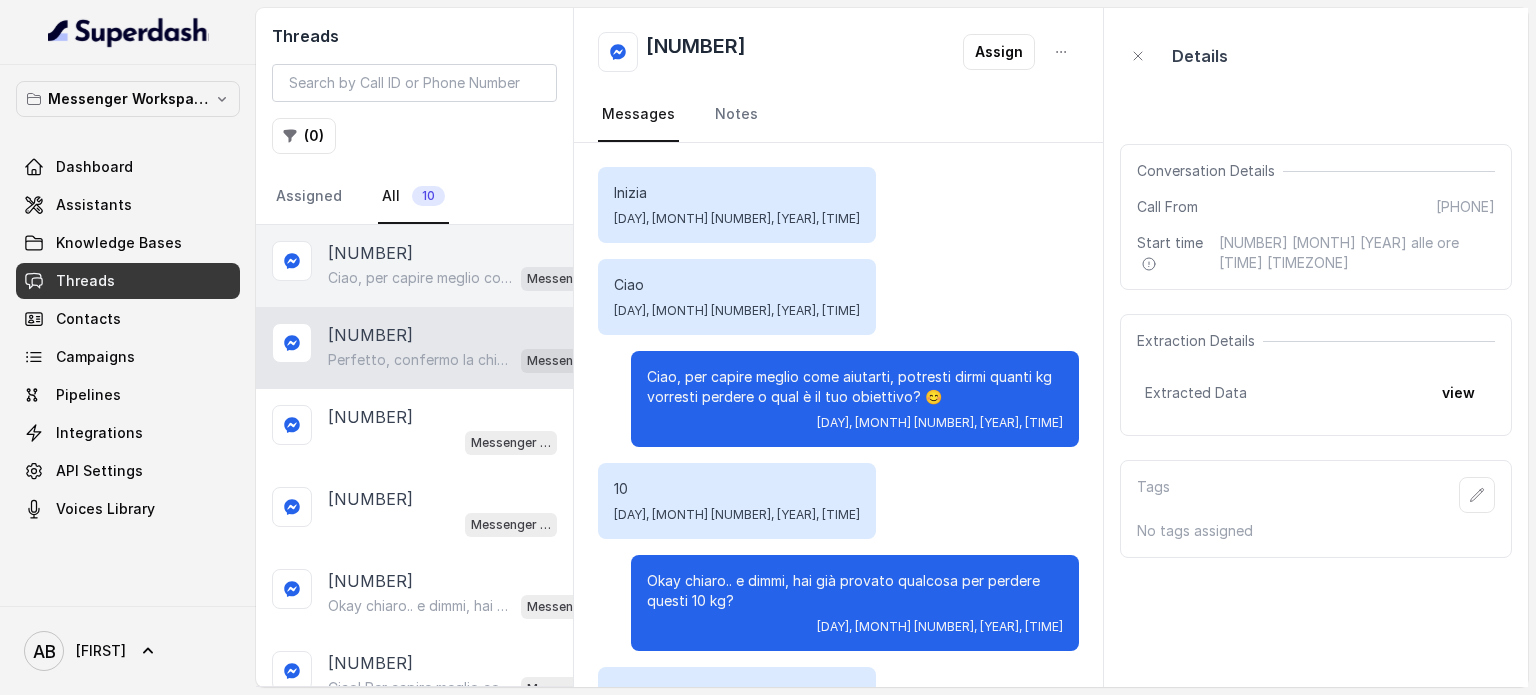 click on "[NUMBER]" at bounding box center (370, 253) 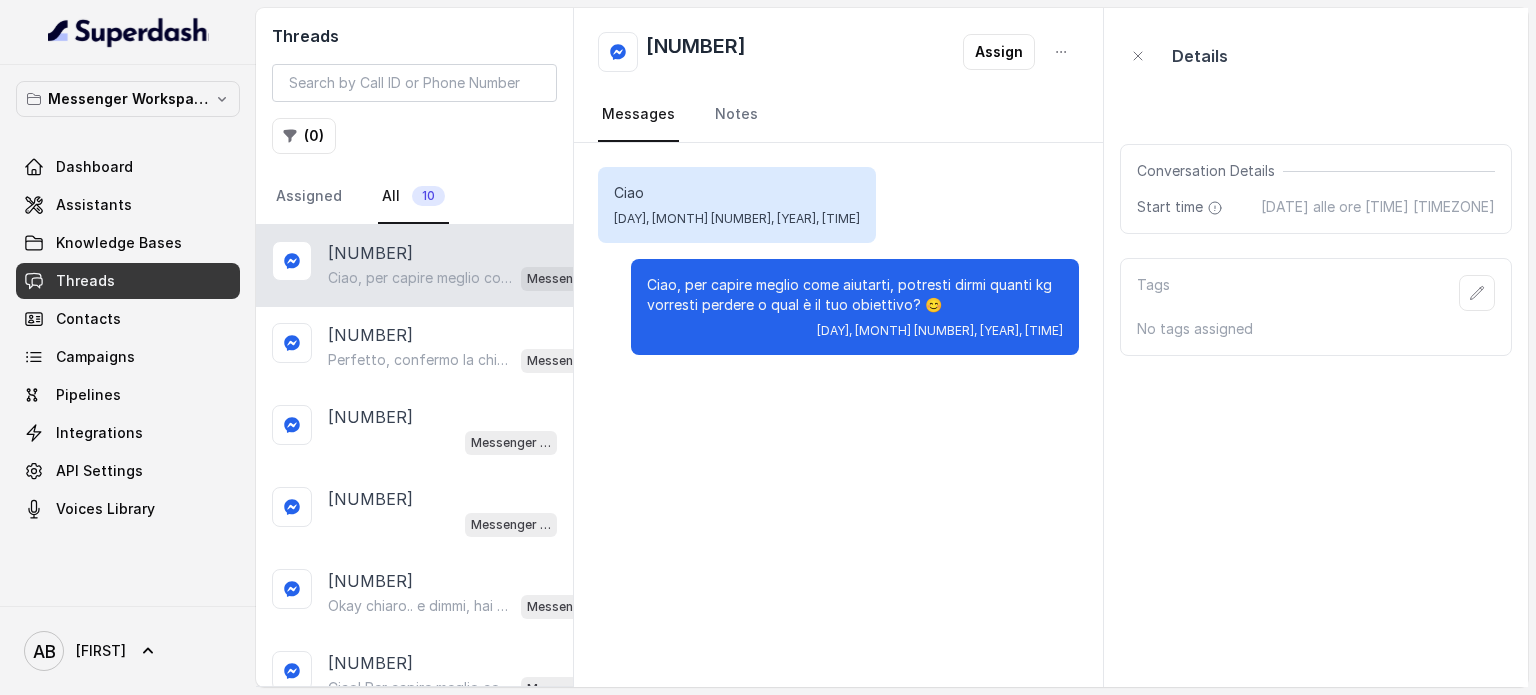 click on "[NUMBER]" at bounding box center (370, 253) 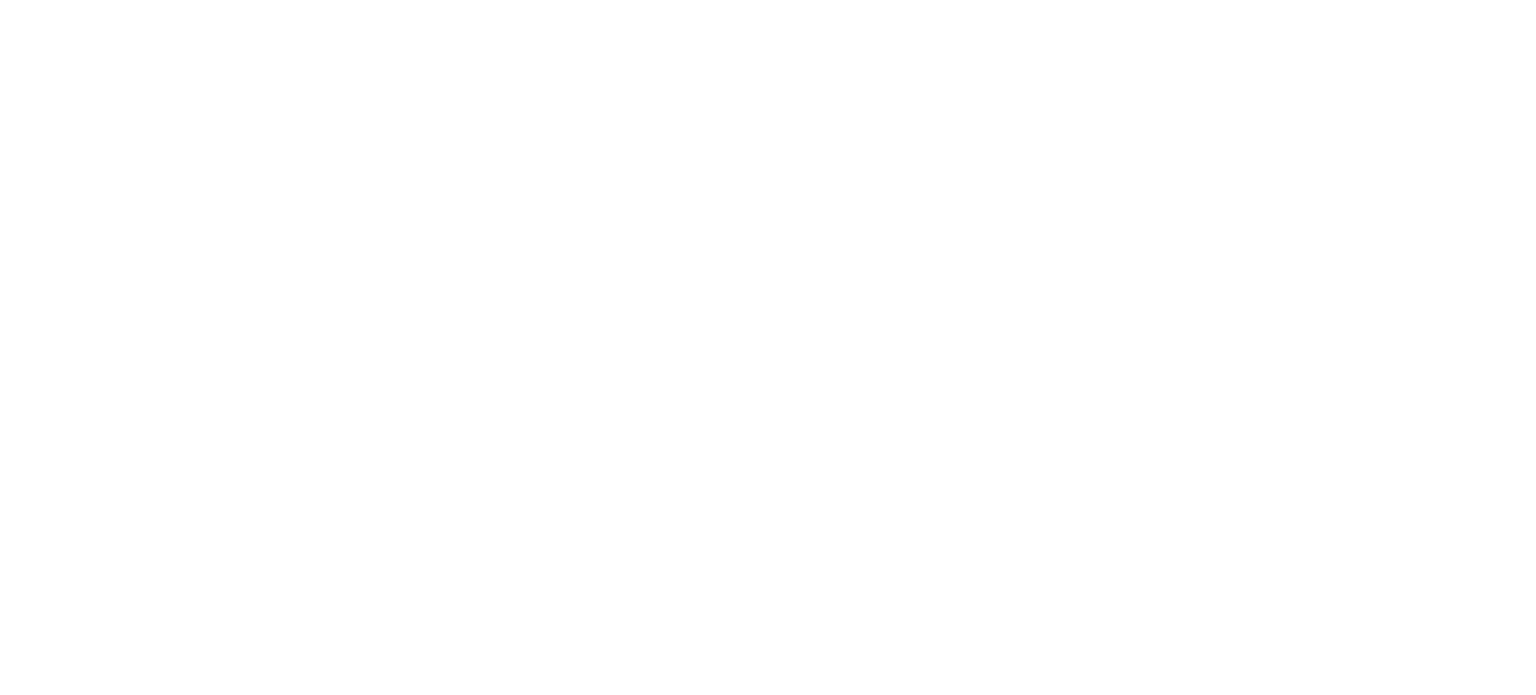 scroll, scrollTop: 0, scrollLeft: 0, axis: both 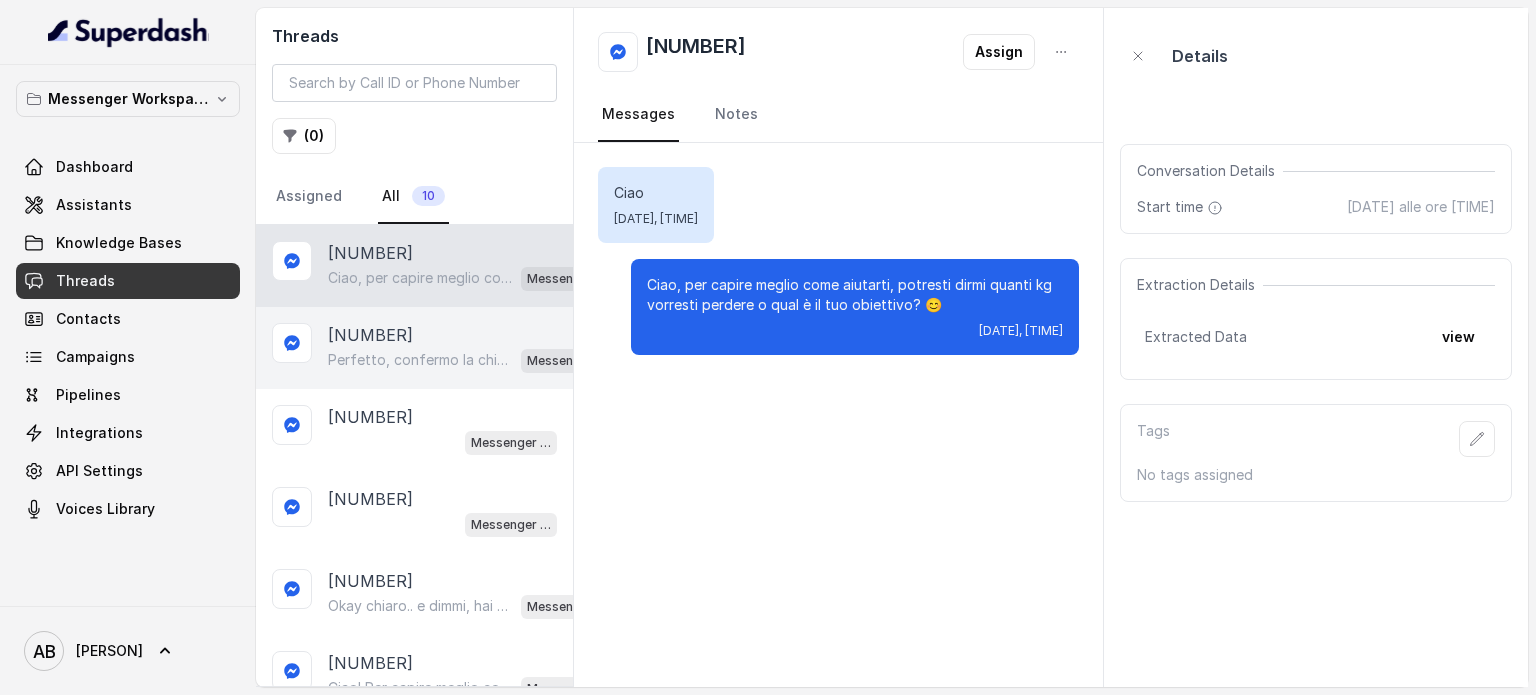 click on "[NUMBER]" at bounding box center [370, 335] 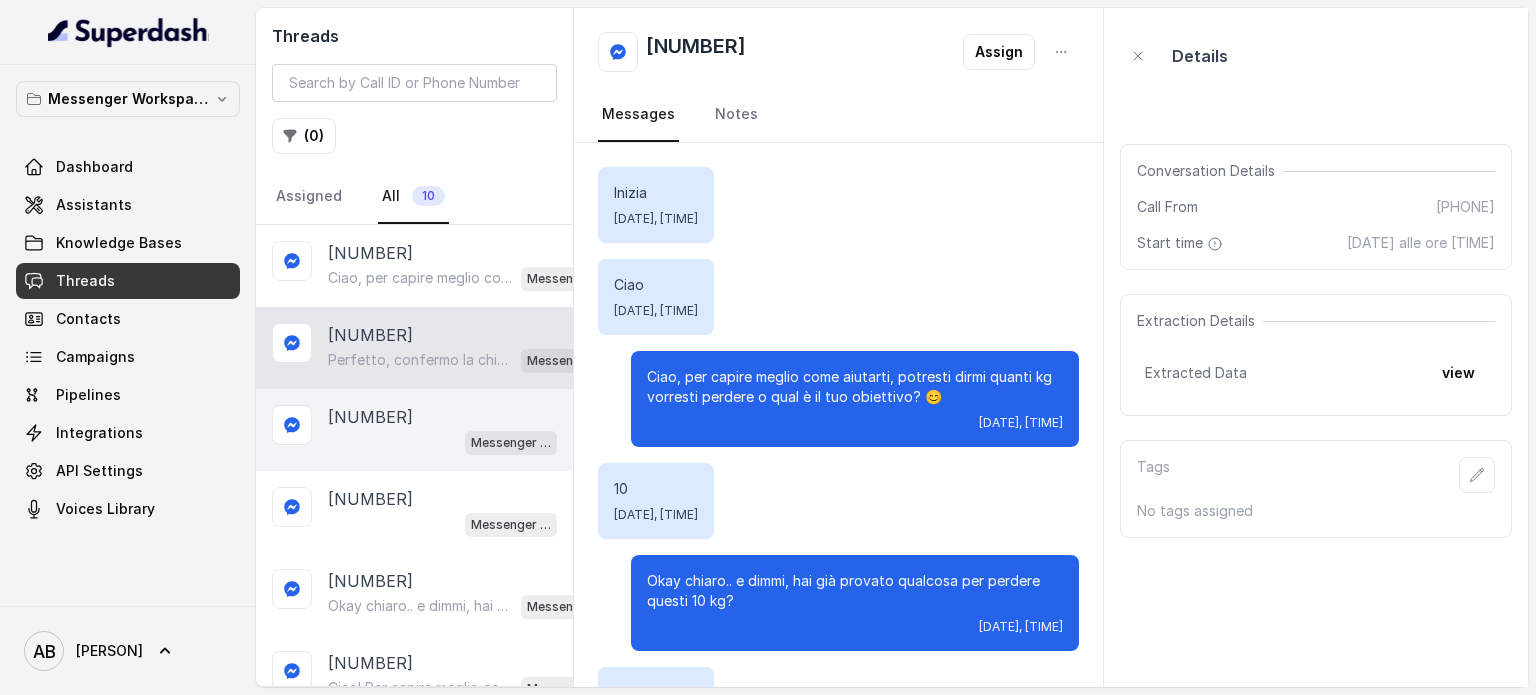 scroll, scrollTop: 1511, scrollLeft: 0, axis: vertical 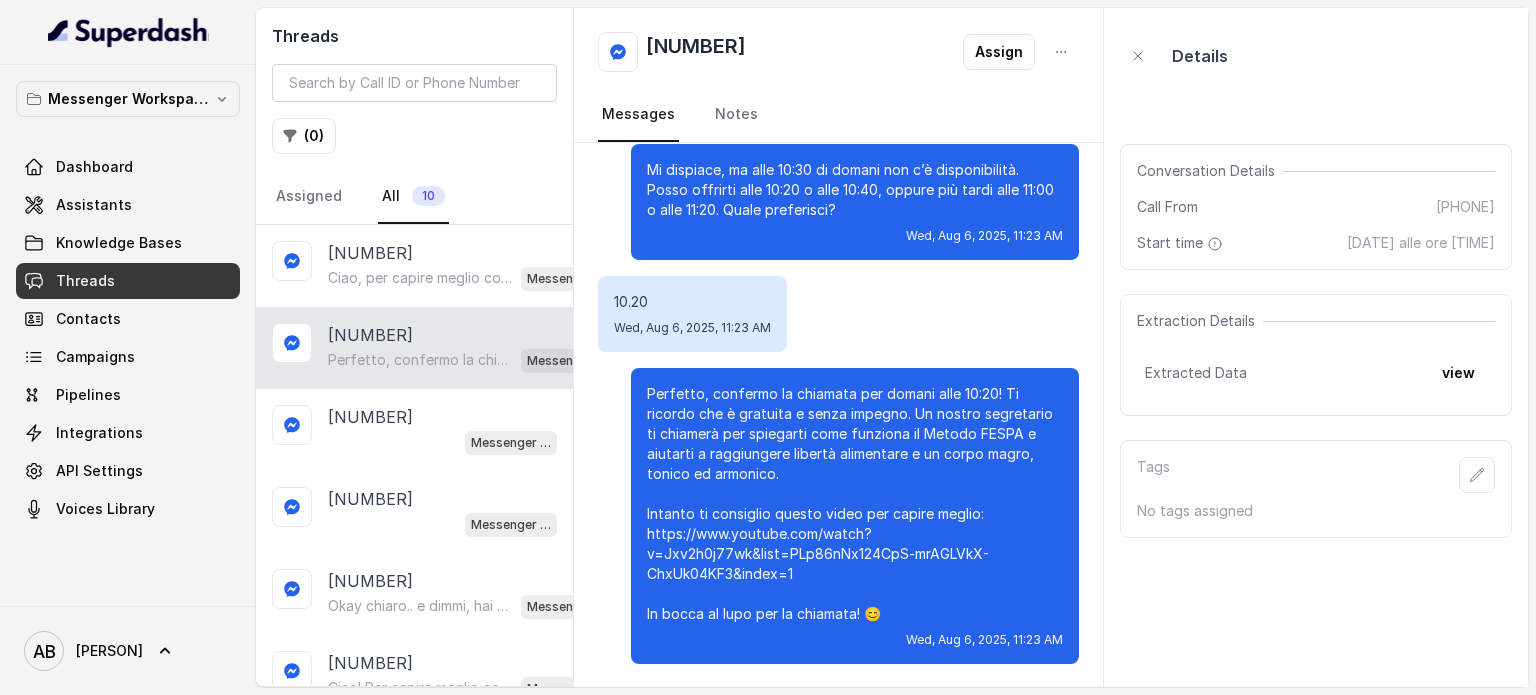 click on "[NUMBER] Perfetto, confermo la chiamata per domani alle [TIME]! Ti ricordo che è gratuita e senza impegno. Un nostro segretario ti chiamerà per spiegarti come funziona il Metodo FESPA e aiutarti a raggiungere libertà alimentare e un corpo magro, tonico ed armonico.
Intanto ti consiglio questo video per capire meglio: https://www.youtube.com/watch?v=Jxv2h0j77wk&list=PLp86nNx124CpS-mrAGLVkX-ChxUk04KF3&index=1
In bocca al lupo per la chiamata! 😊 Messenger Metodo FESPA v2" at bounding box center (414, 348) 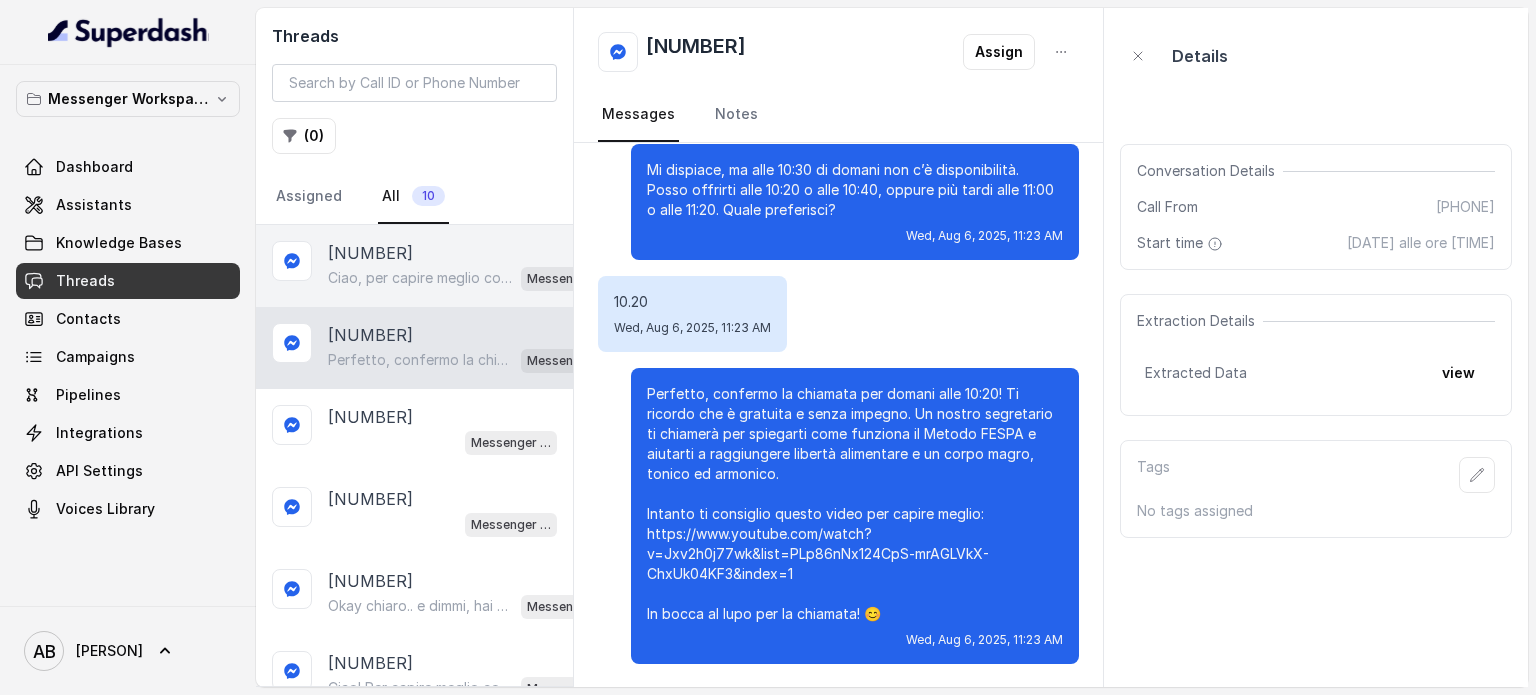 click on "Ciao, per capire meglio come aiutarti, potresti dirmi quanti kg vorresti perdere o qual è il tuo obiettivo? 😊" at bounding box center (420, 278) 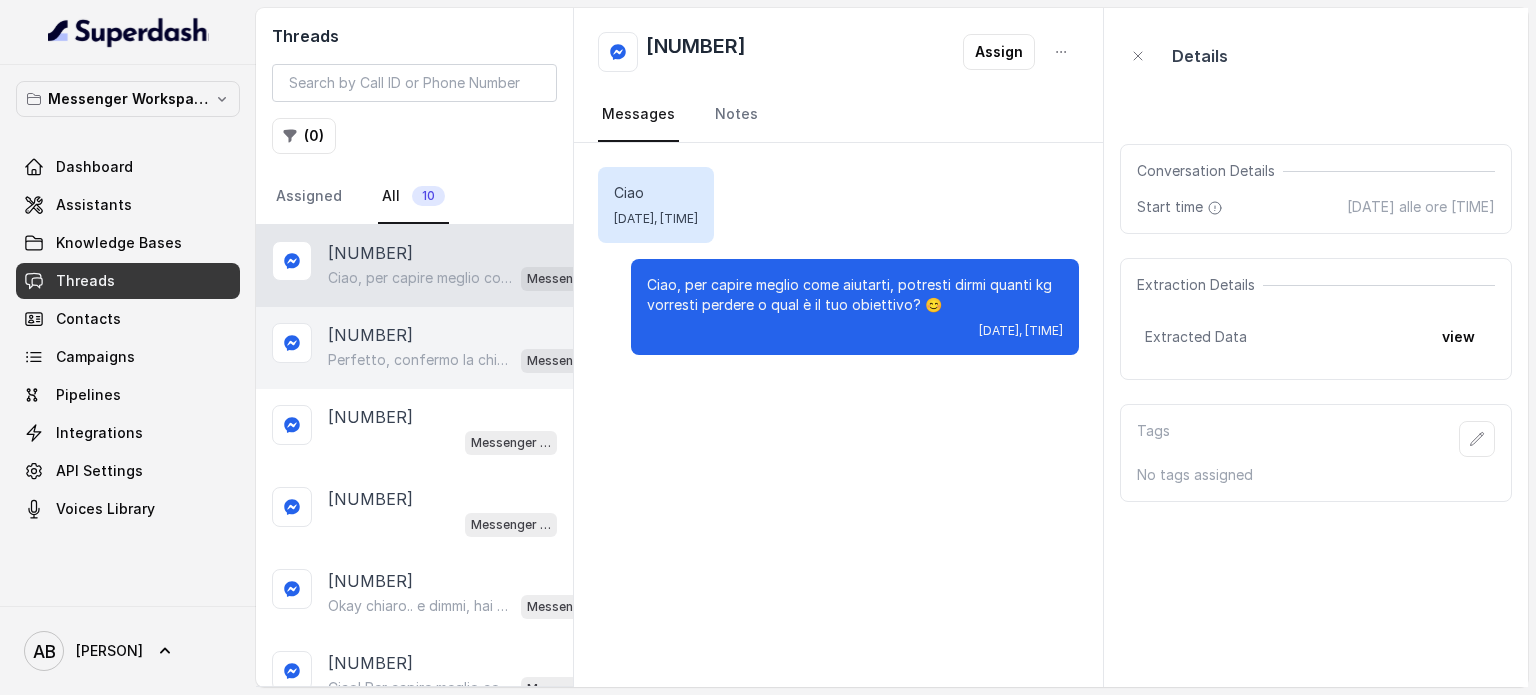 click on "[NUMBER]" at bounding box center (370, 335) 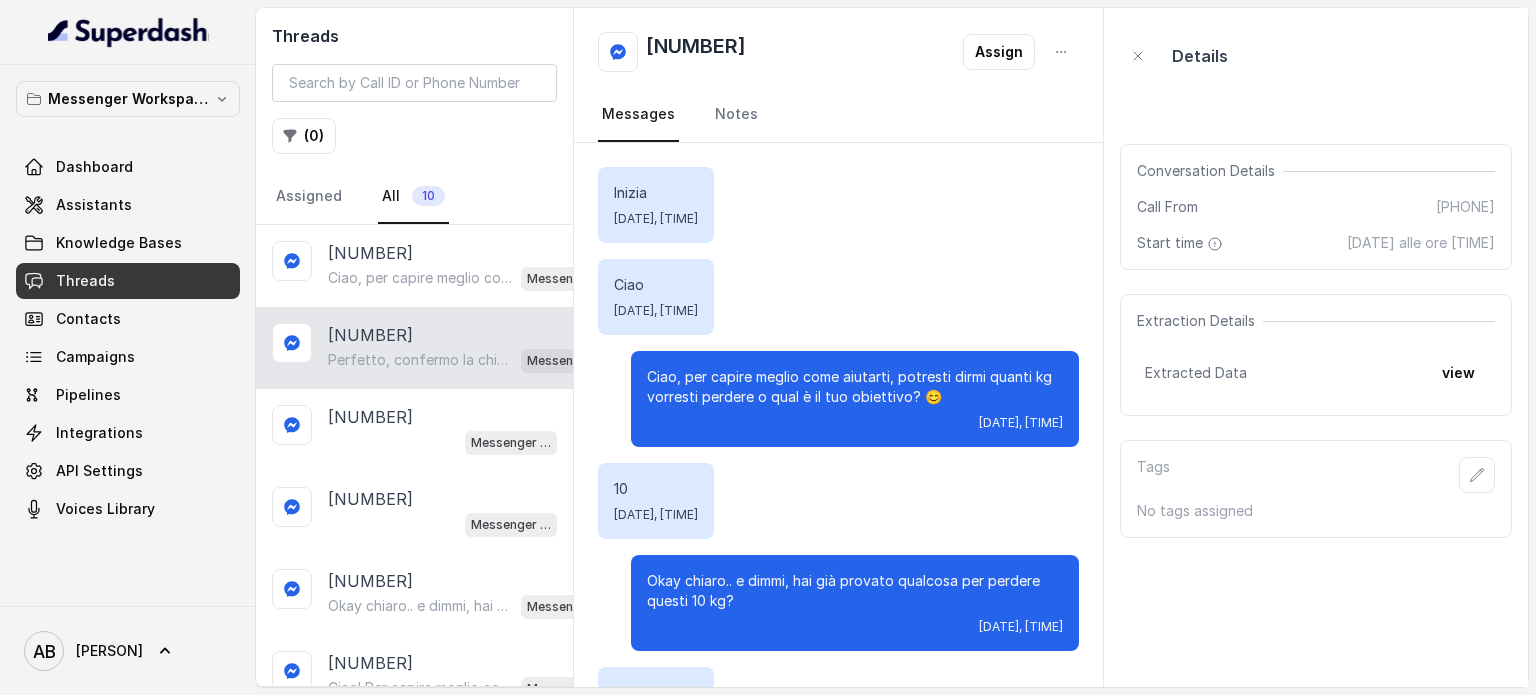 scroll, scrollTop: 1511, scrollLeft: 0, axis: vertical 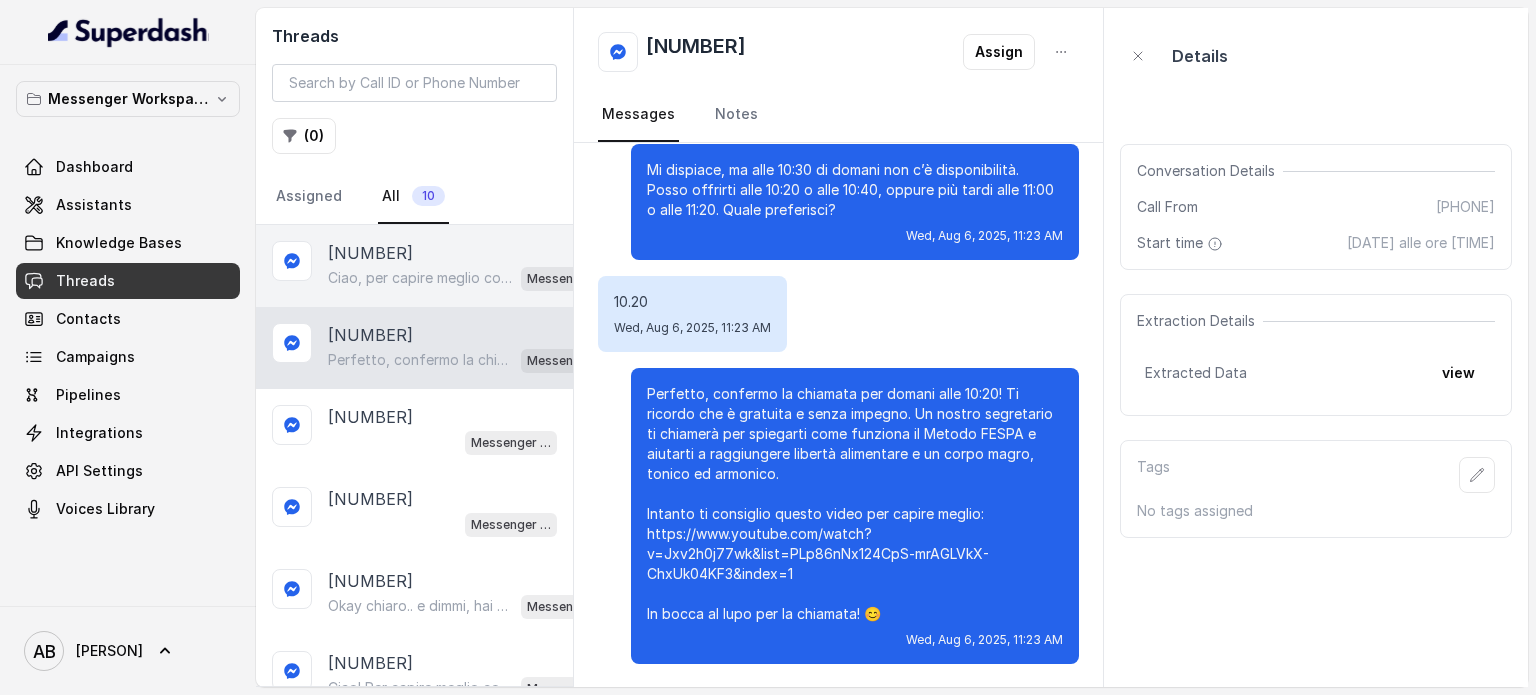 click on "[NUMBER] Ciao, per capire meglio come aiutarti, potresti dirmi quanti kg vorresti perdere o qual è il tuo obiettivo? 😊 Messenger Metodo FESPA v2" at bounding box center (414, 266) 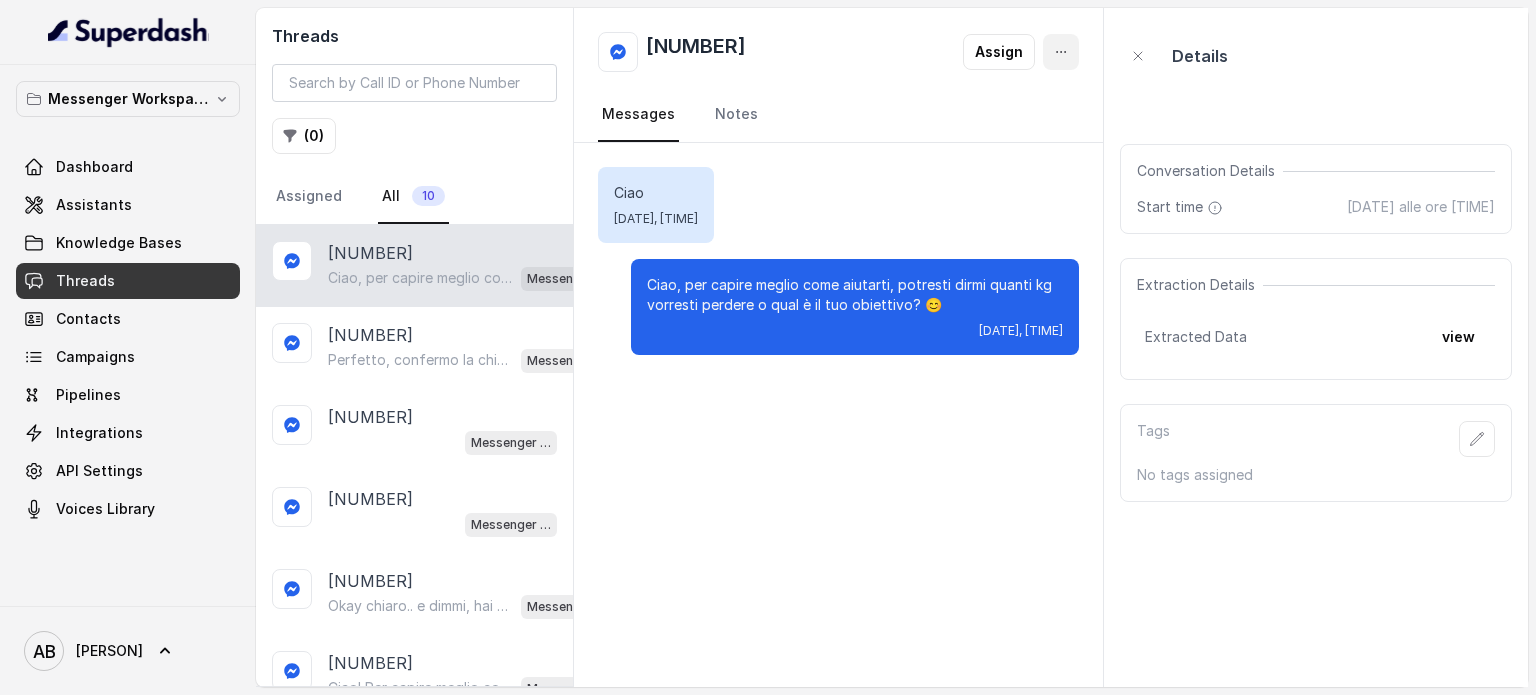 drag, startPoint x: 1078, startPoint y: 52, endPoint x: 1048, endPoint y: 74, distance: 37.202152 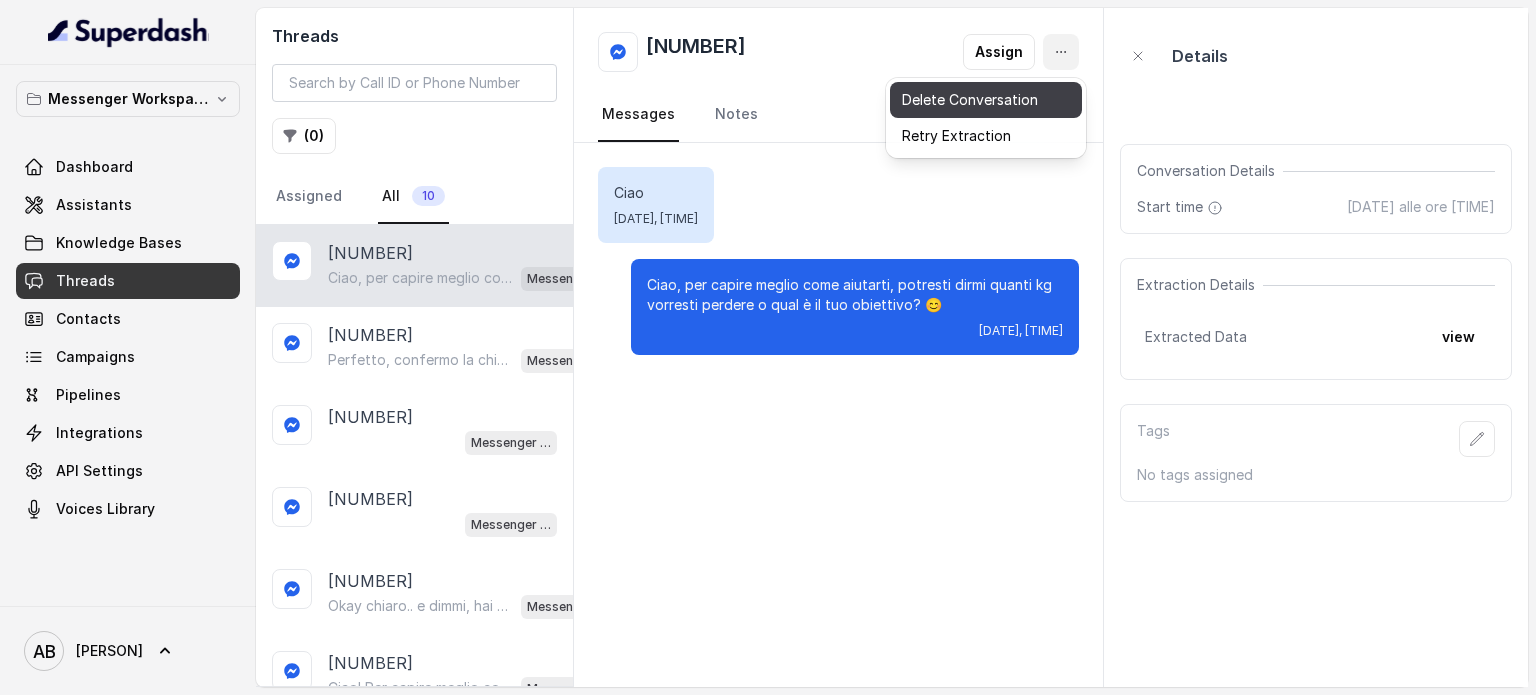 click on "Delete Conversation" at bounding box center (986, 100) 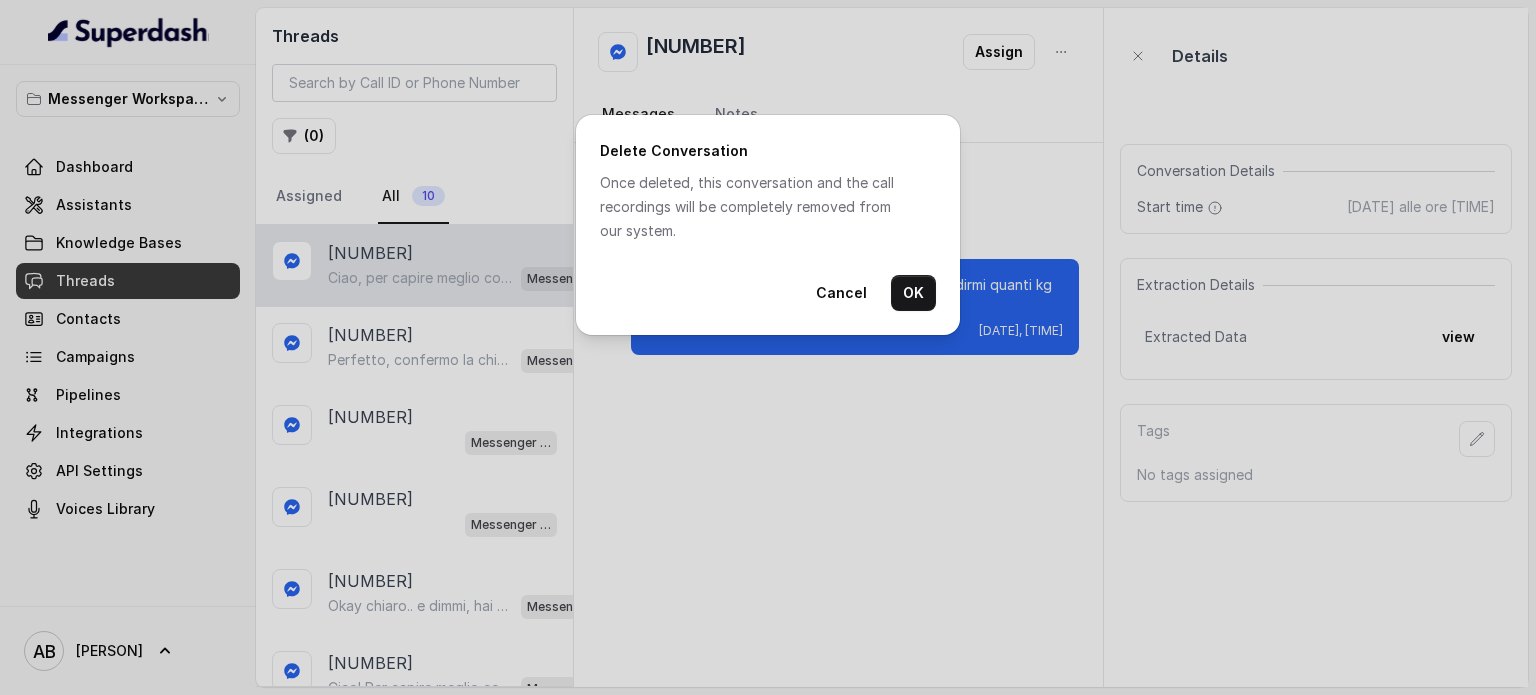 click on "Cancel OK" at bounding box center (768, 293) 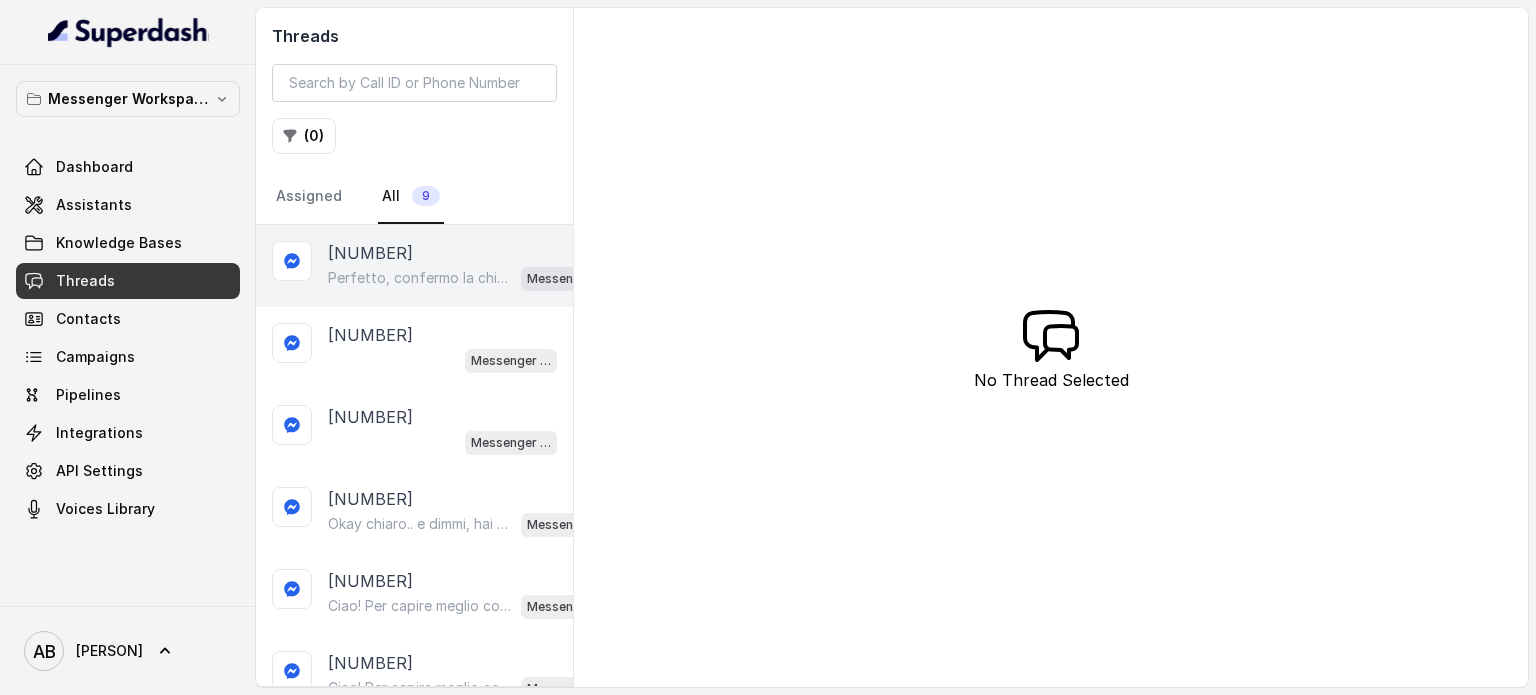 click on "[NUMBER]" at bounding box center [370, 253] 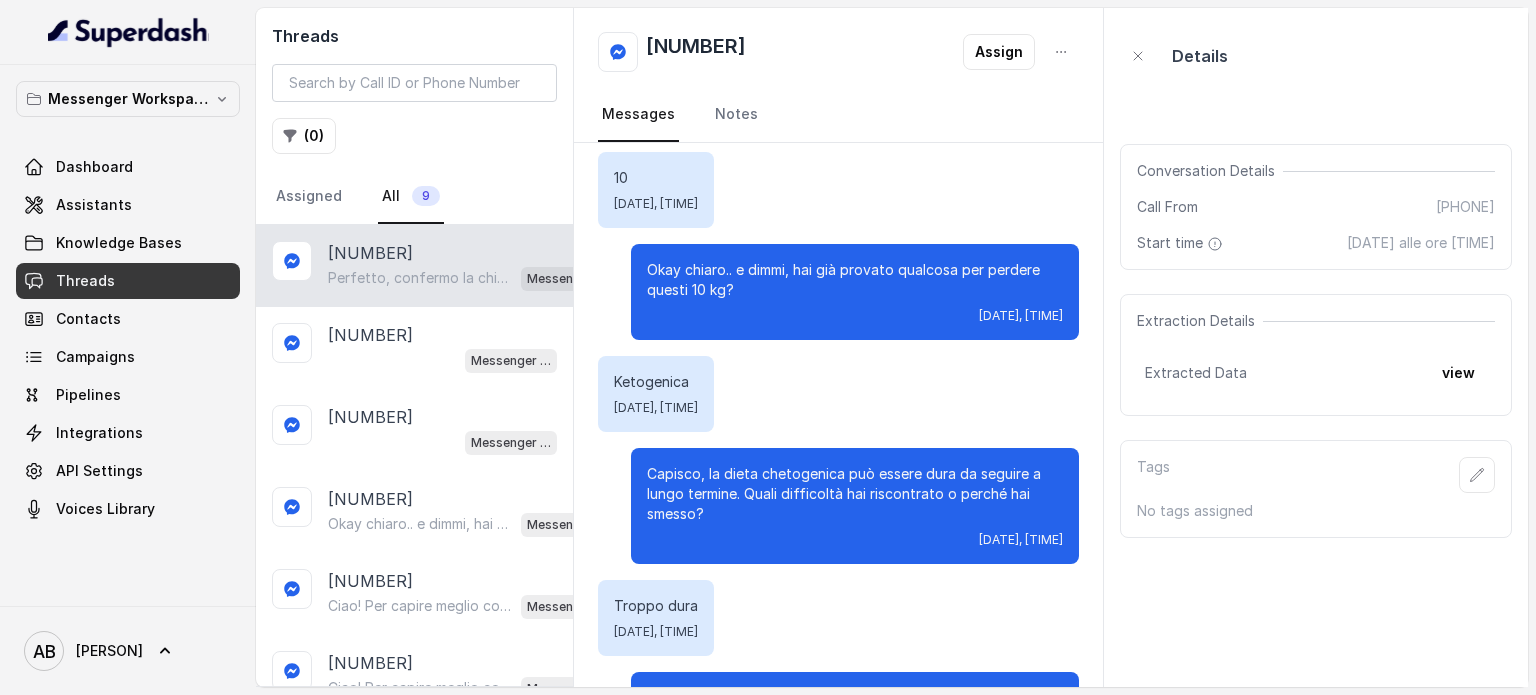scroll, scrollTop: 0, scrollLeft: 0, axis: both 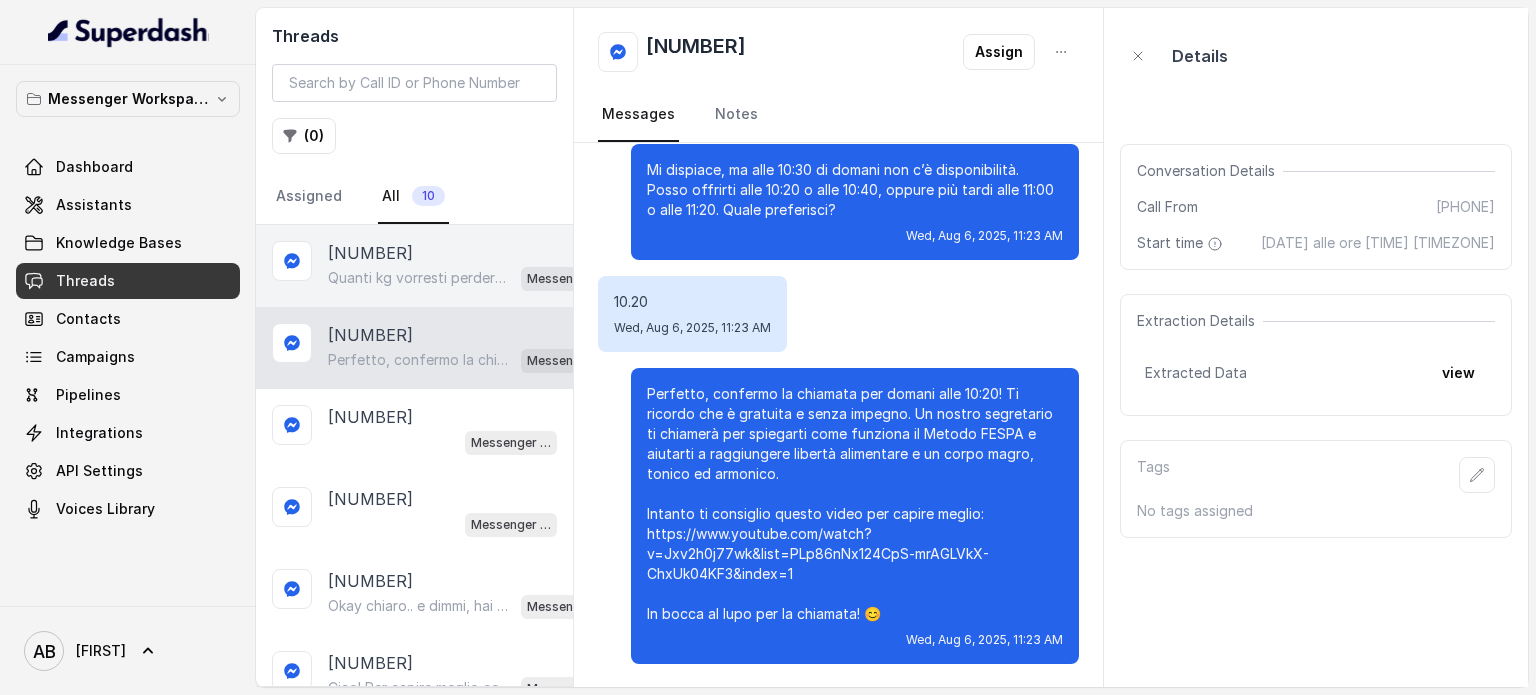 click on "Quanti kg vorresti perdere o qual è il tuo obiettivo? 😊 Messenger Metodo FESPA v2" at bounding box center [470, 278] 